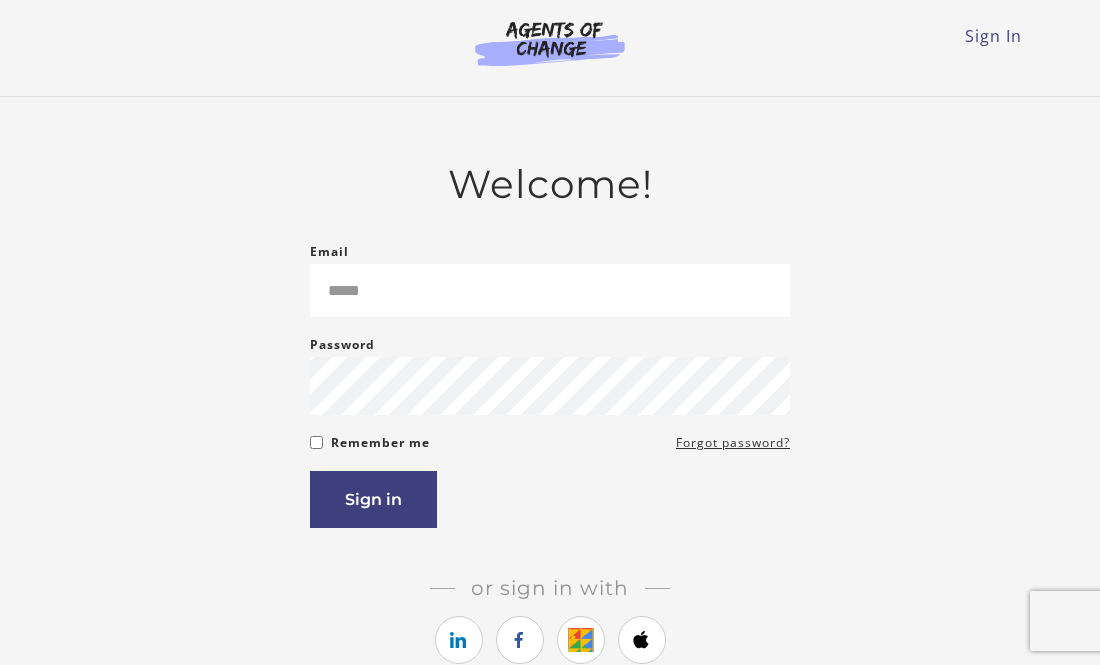 scroll, scrollTop: 0, scrollLeft: 0, axis: both 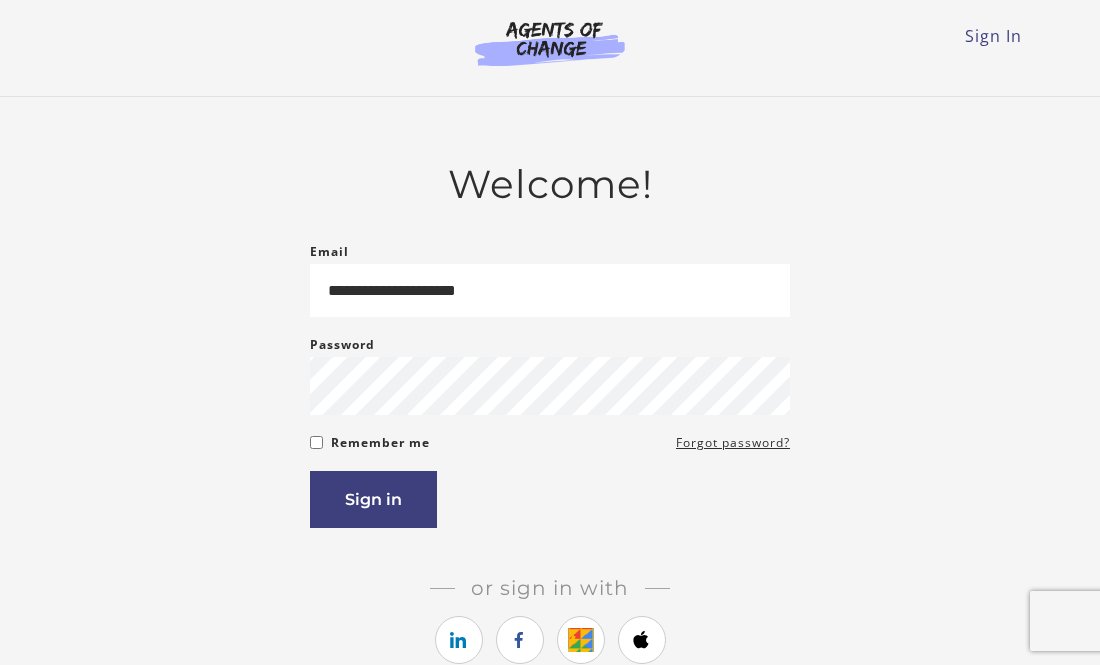 type on "**********" 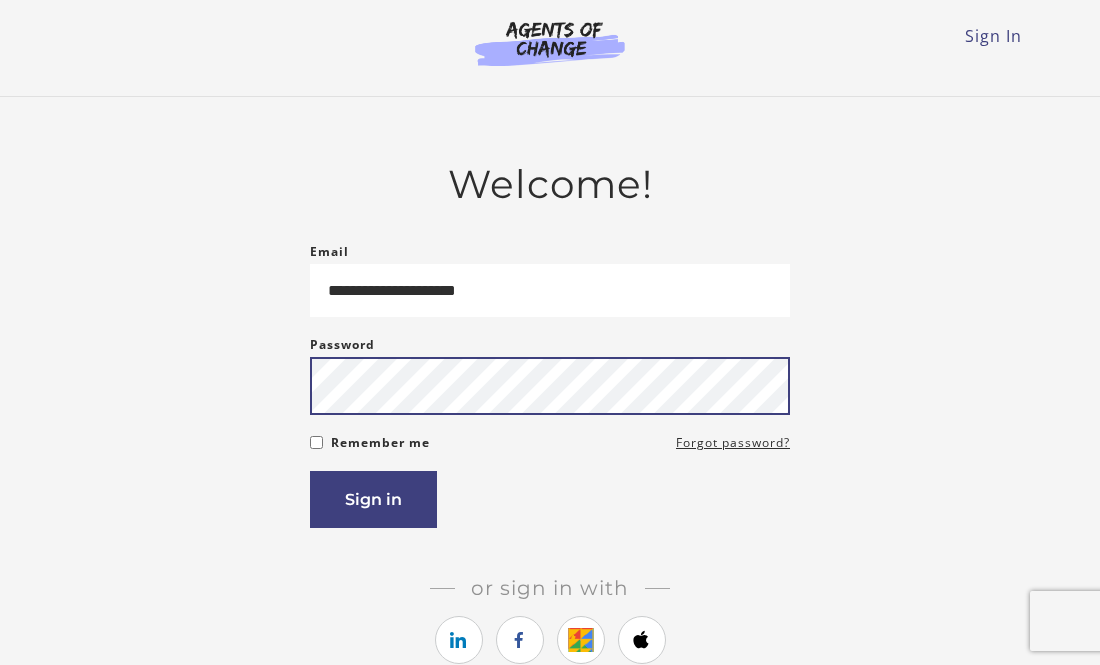 click on "Sign in" at bounding box center (373, 499) 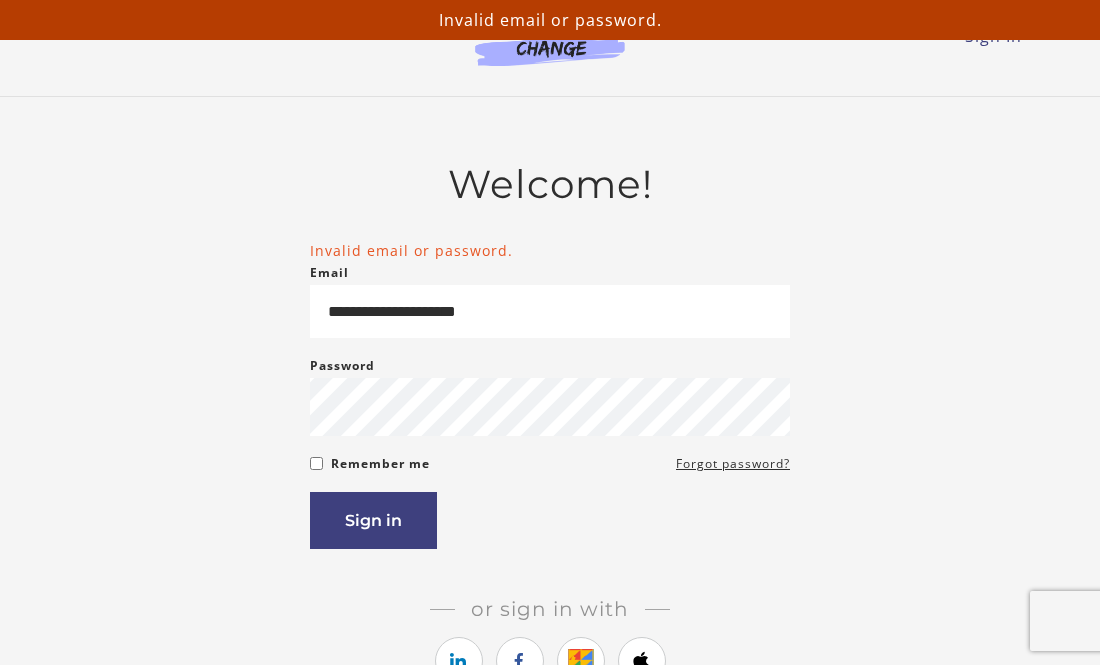 scroll, scrollTop: 0, scrollLeft: 0, axis: both 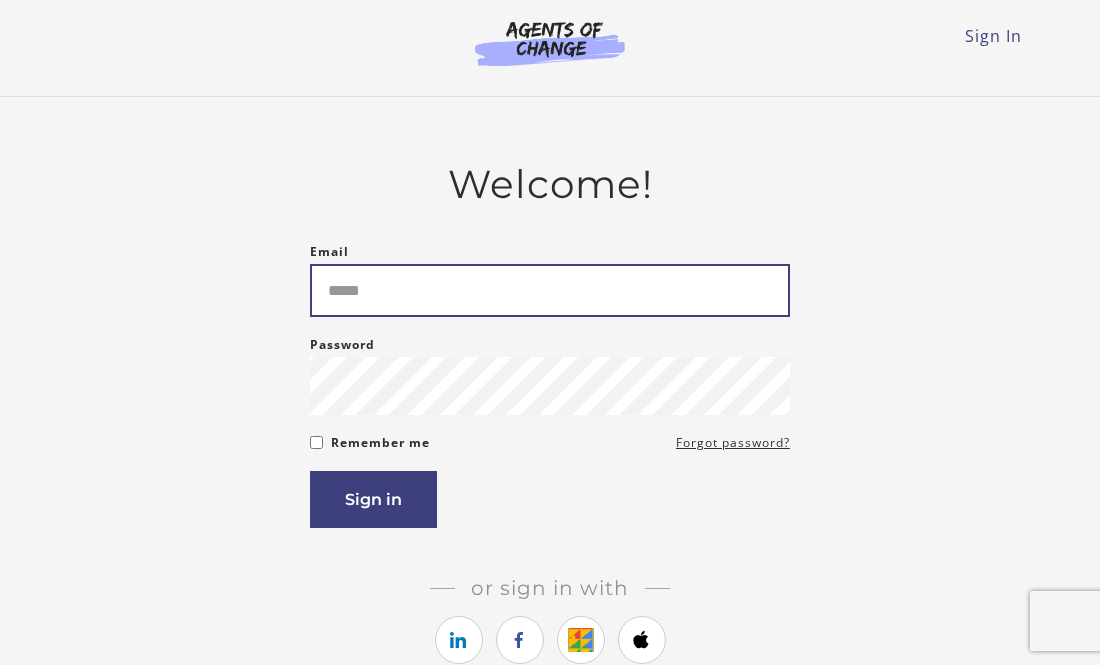 click on "Email" at bounding box center (550, 290) 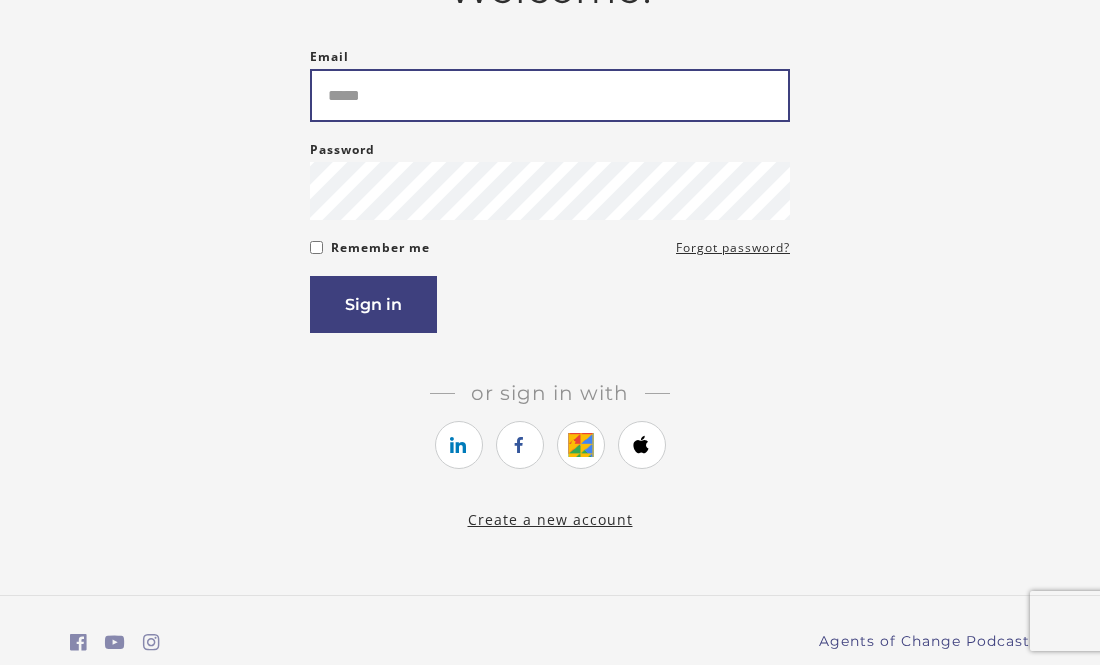 scroll, scrollTop: 194, scrollLeft: 0, axis: vertical 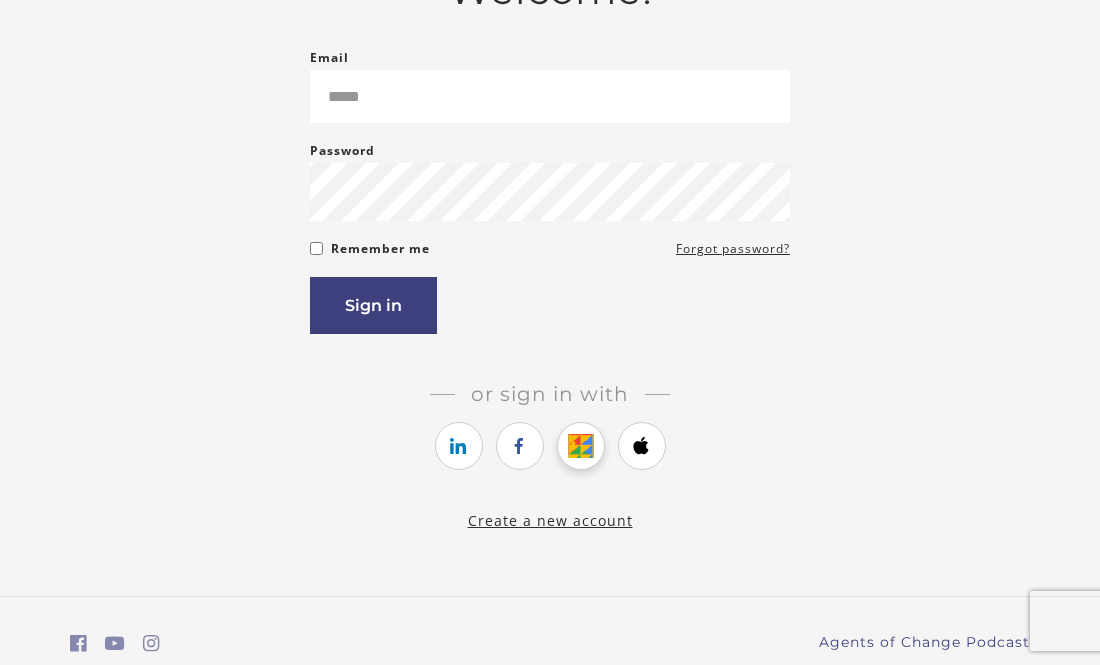 click at bounding box center (581, 446) 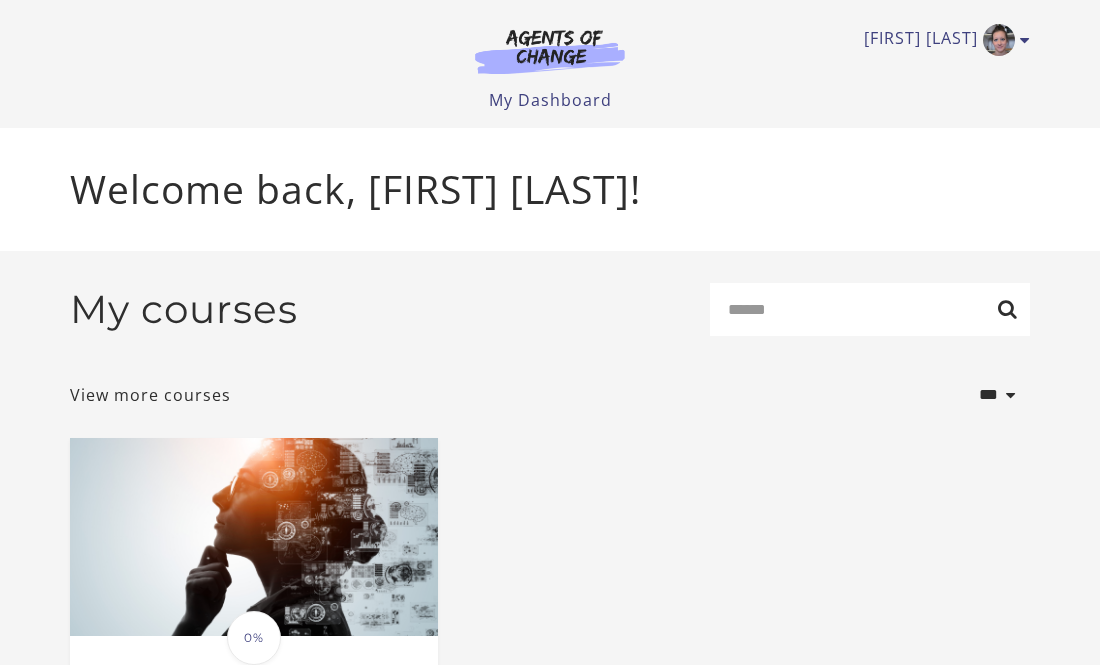 scroll, scrollTop: 0, scrollLeft: 0, axis: both 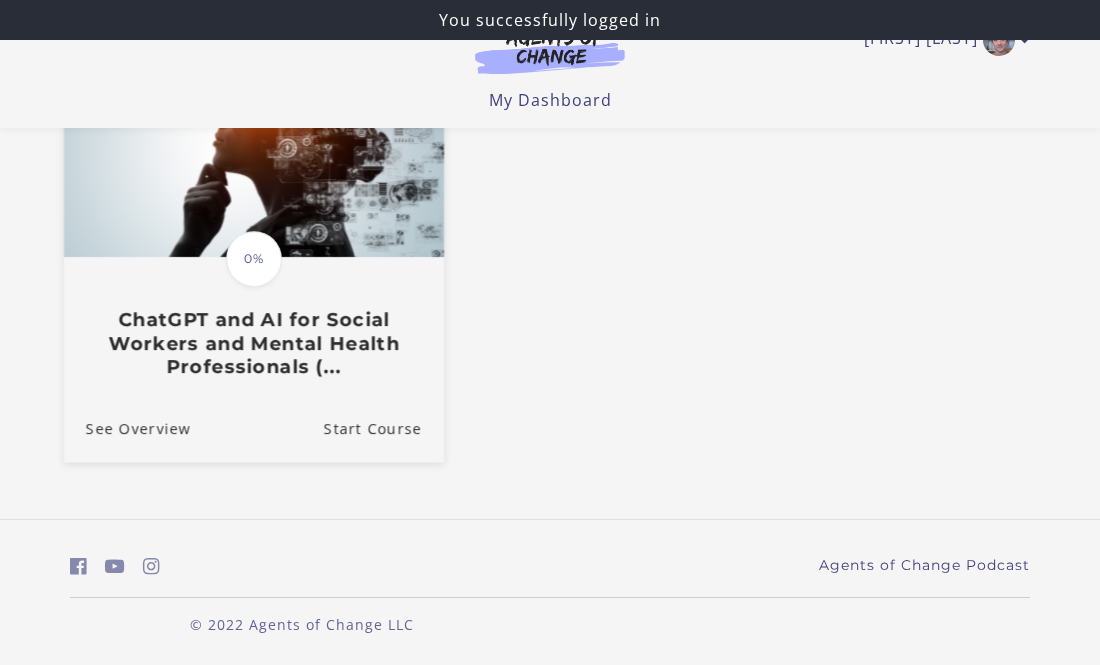 click on "ChatGPT and AI for Social Workers and Mental Health Professionals (..." at bounding box center (254, 343) 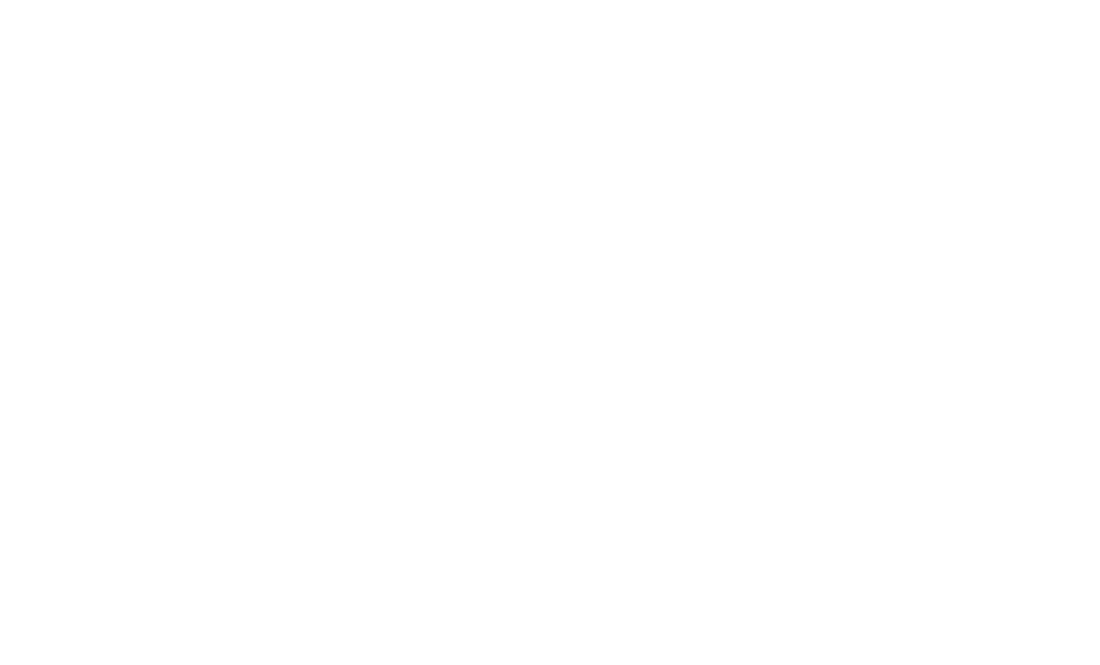 scroll, scrollTop: 0, scrollLeft: 0, axis: both 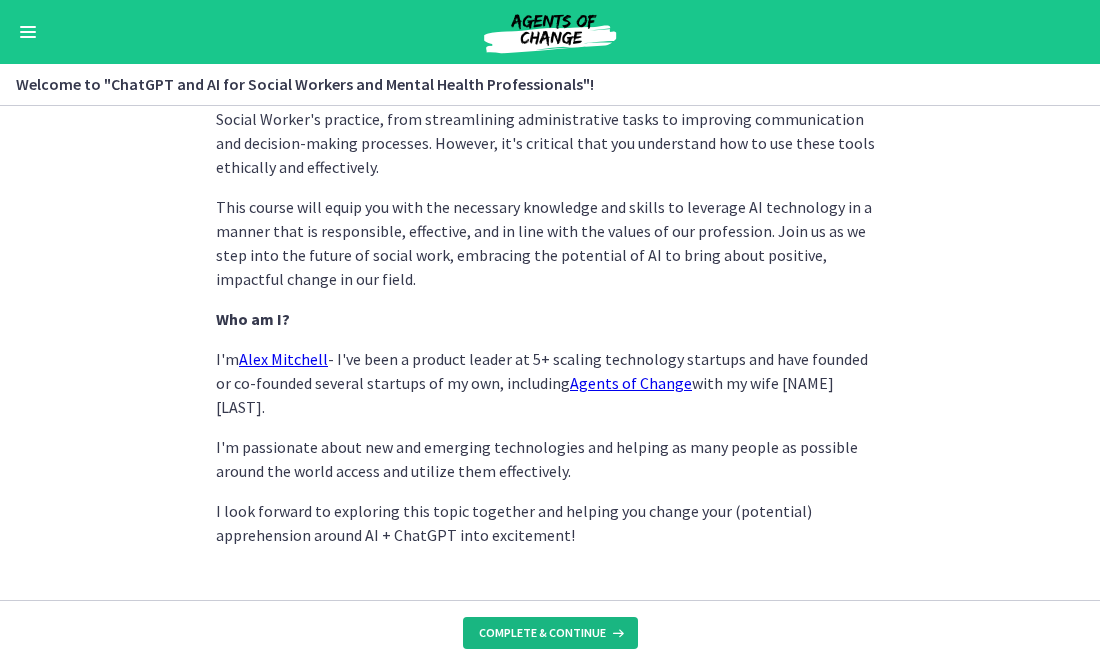 click on "Complete & continue" at bounding box center [542, 633] 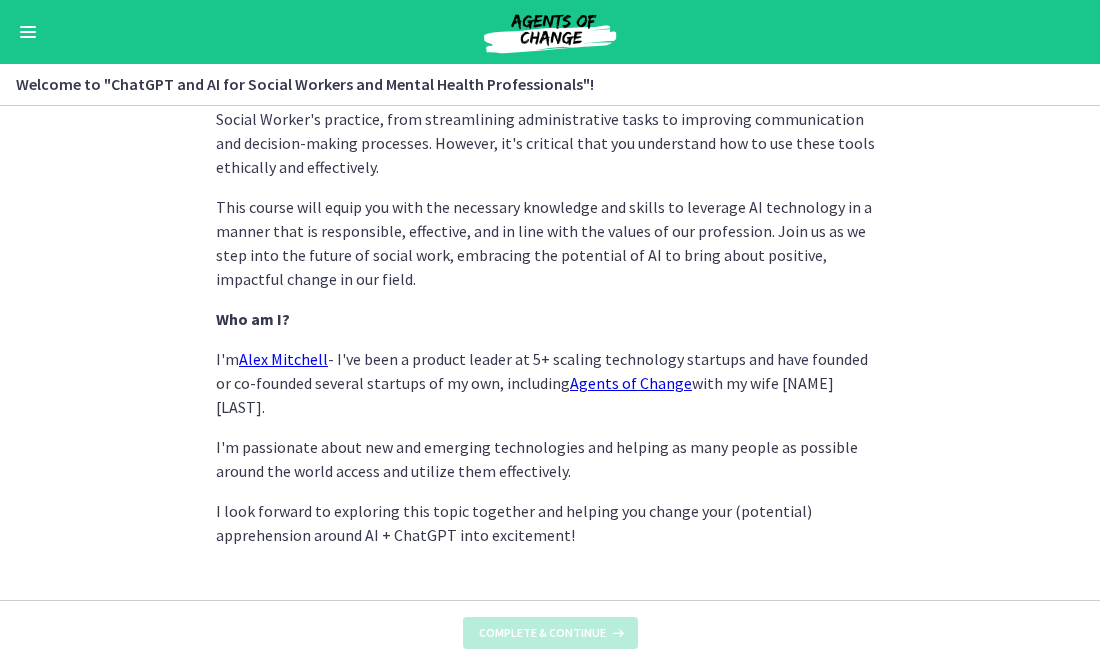 scroll, scrollTop: 0, scrollLeft: 0, axis: both 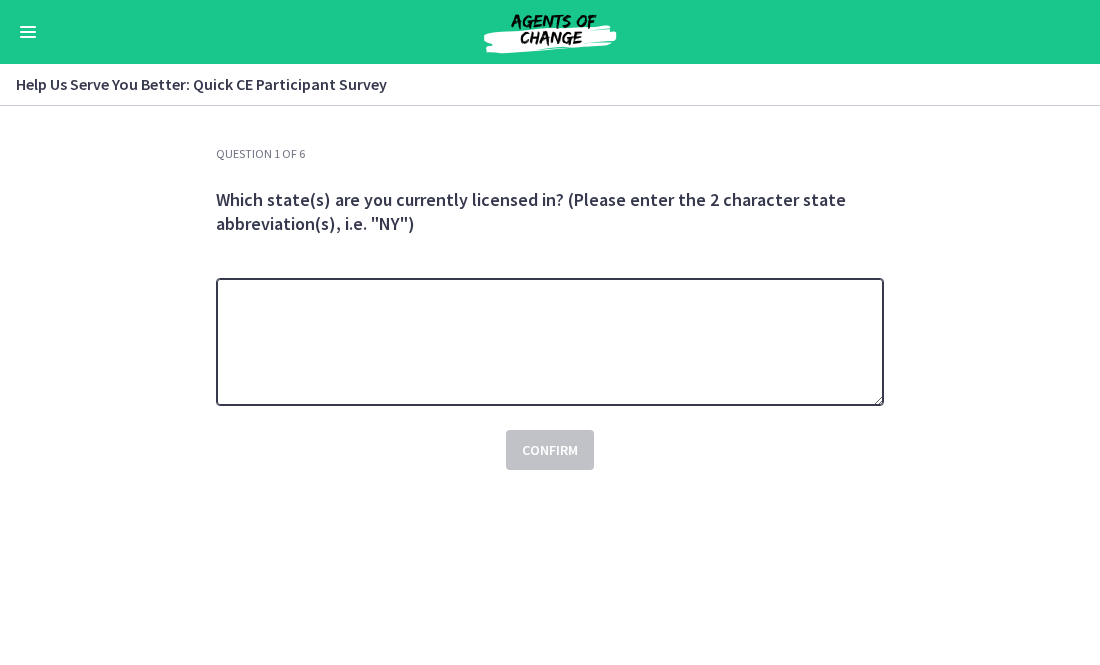 click at bounding box center [550, 342] 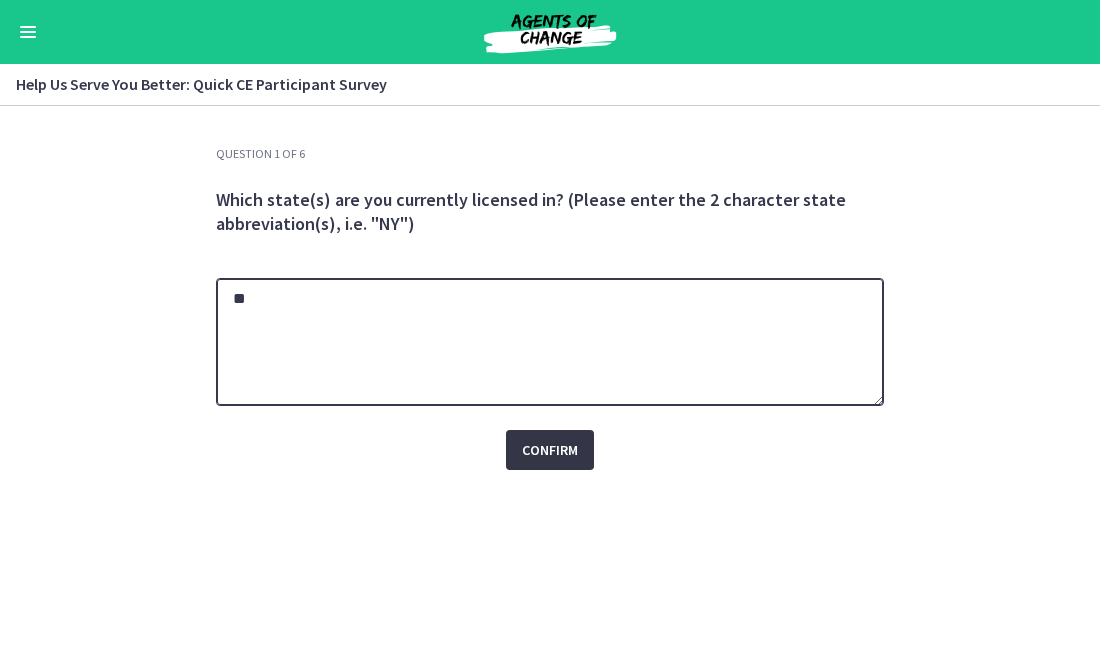 type on "**" 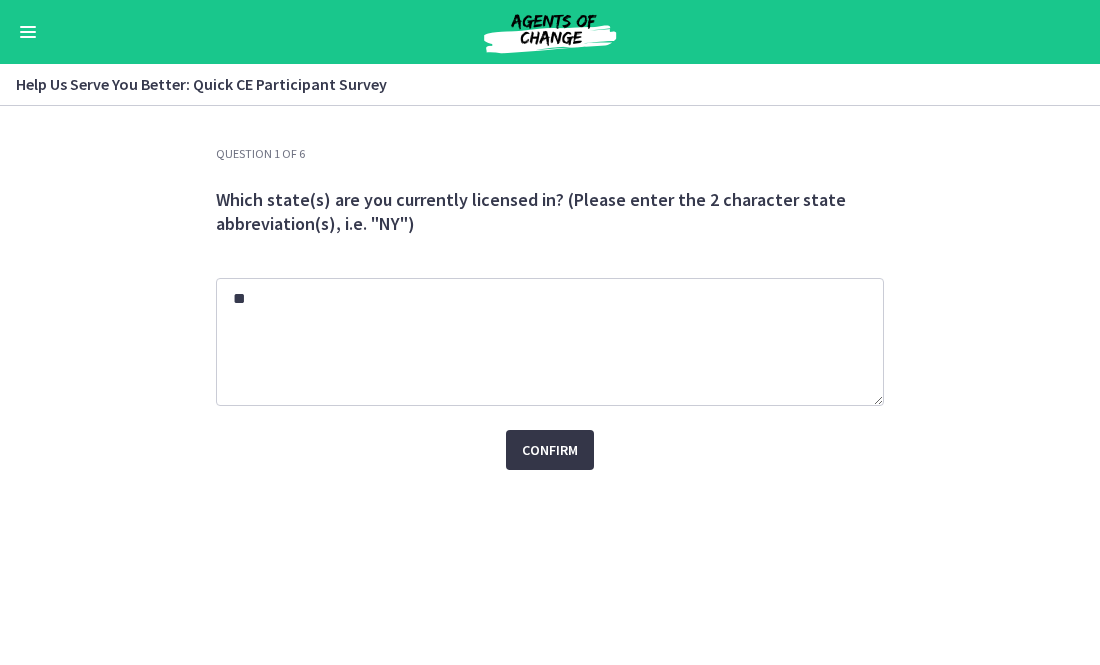 click on "Confirm" at bounding box center (550, 450) 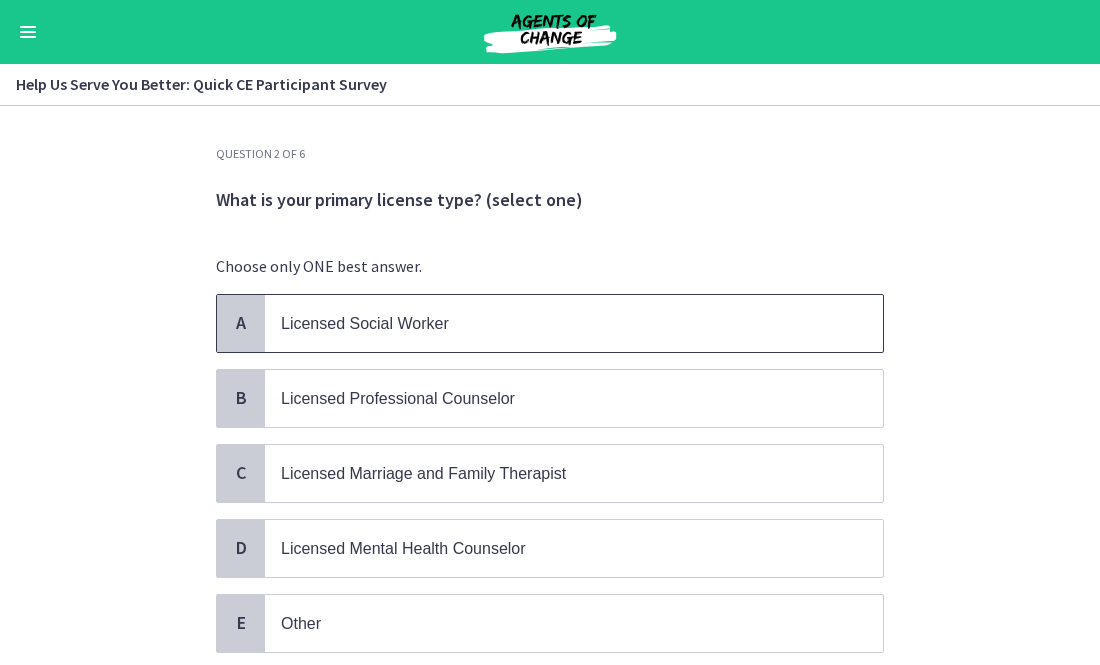 click on "Licensed Social Worker" at bounding box center [554, 323] 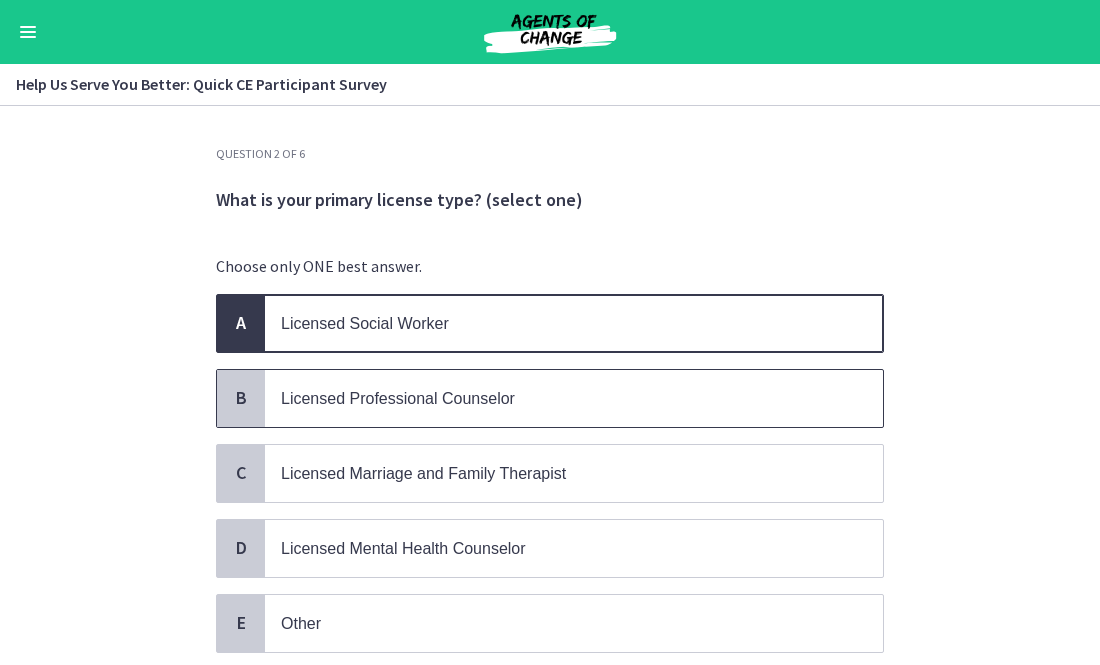 scroll, scrollTop: 142, scrollLeft: 0, axis: vertical 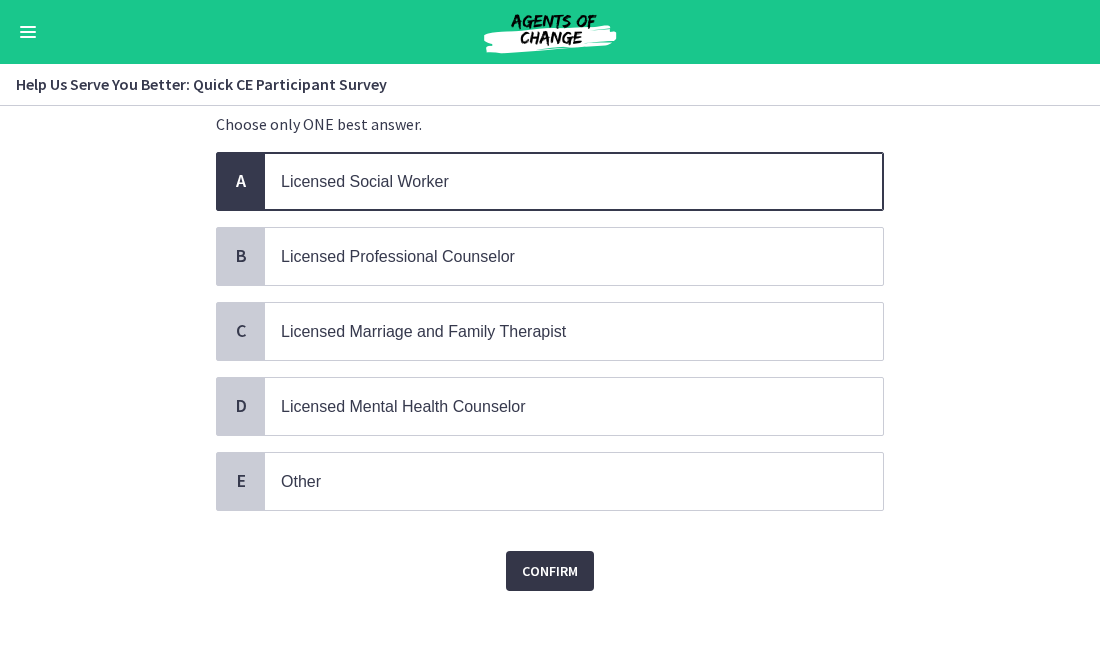 click on "Confirm" at bounding box center [550, 571] 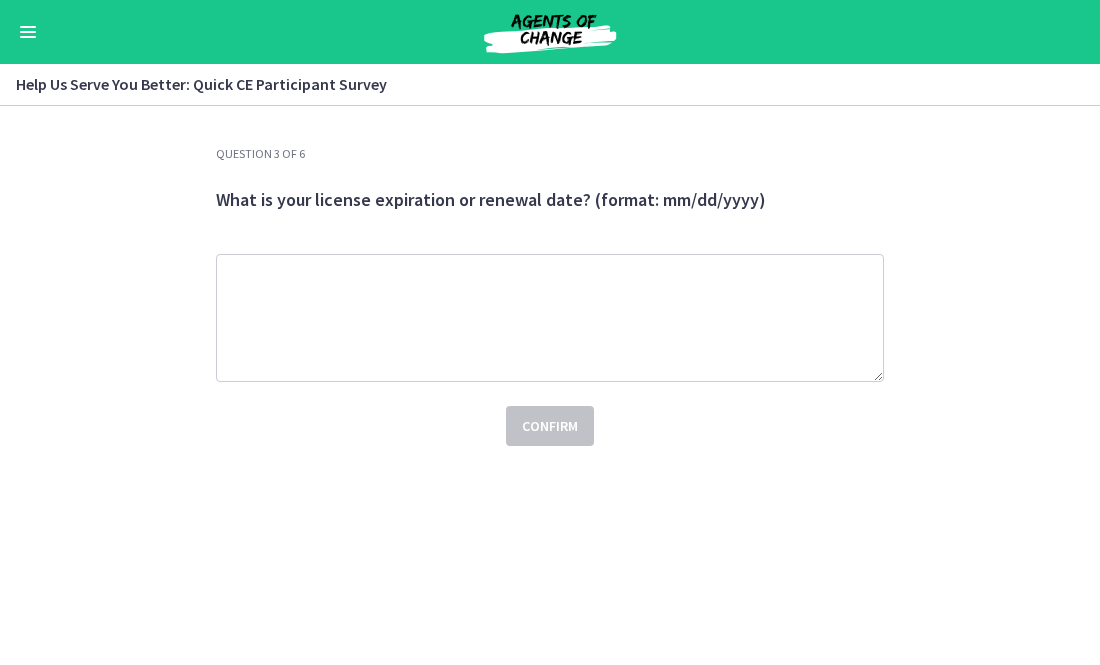 scroll, scrollTop: 0, scrollLeft: 0, axis: both 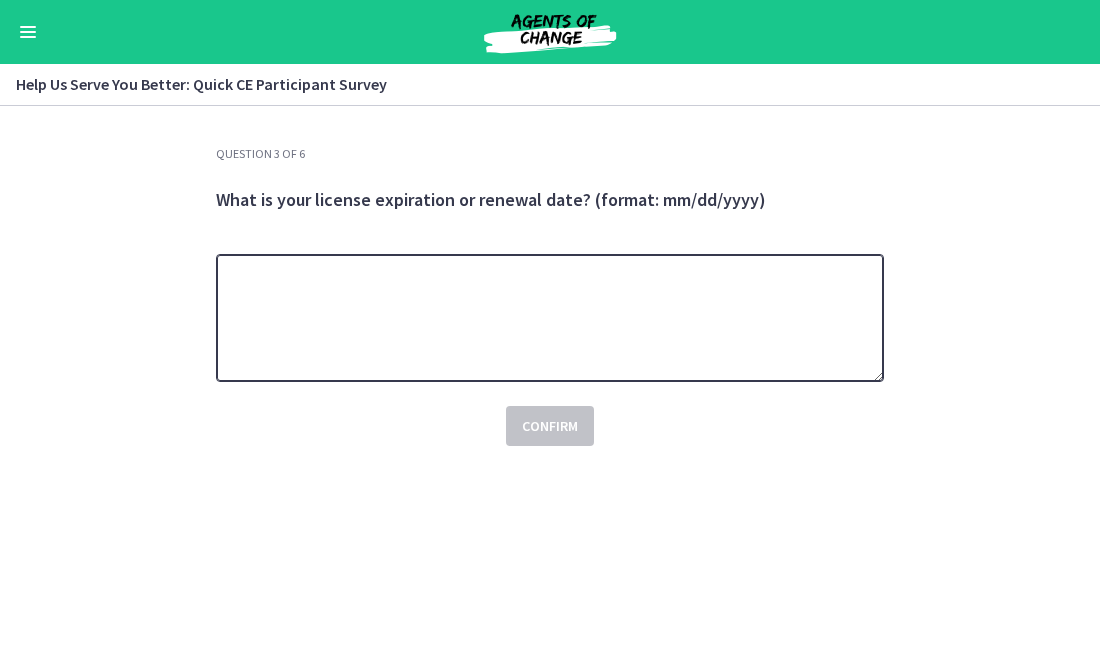 click at bounding box center (550, 318) 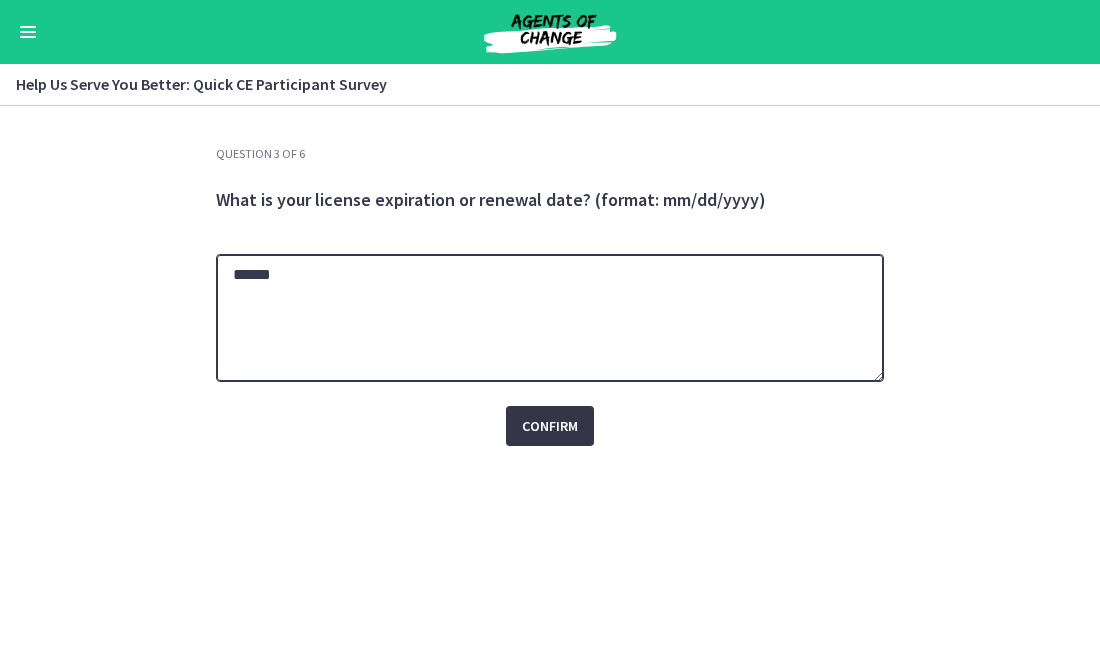 type on "******" 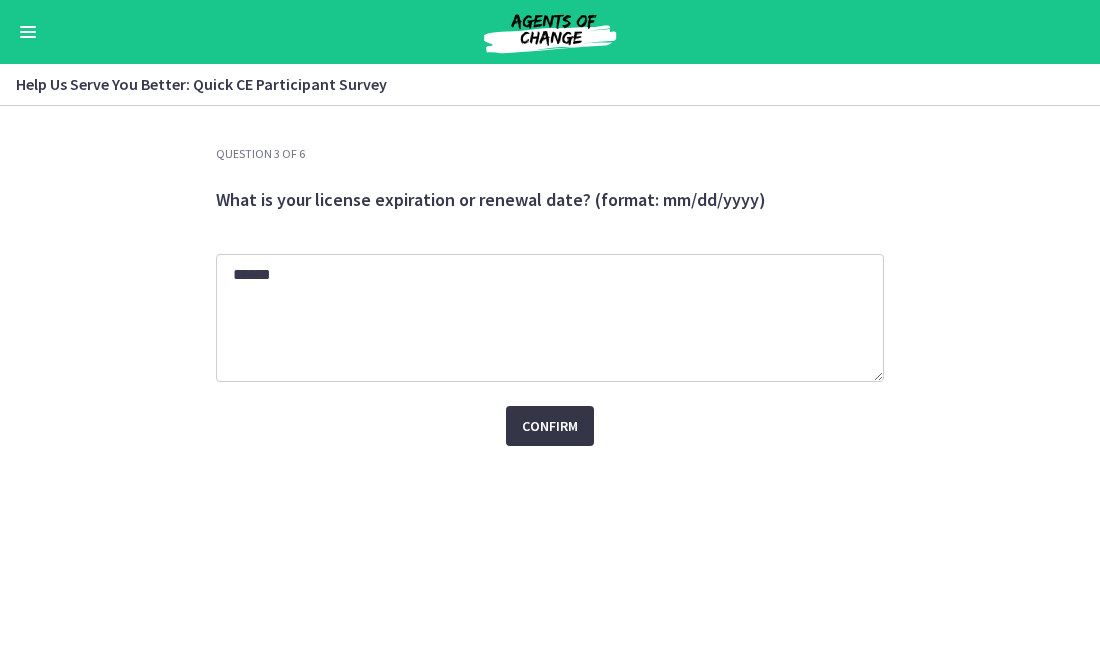 click on "Confirm" at bounding box center (550, 426) 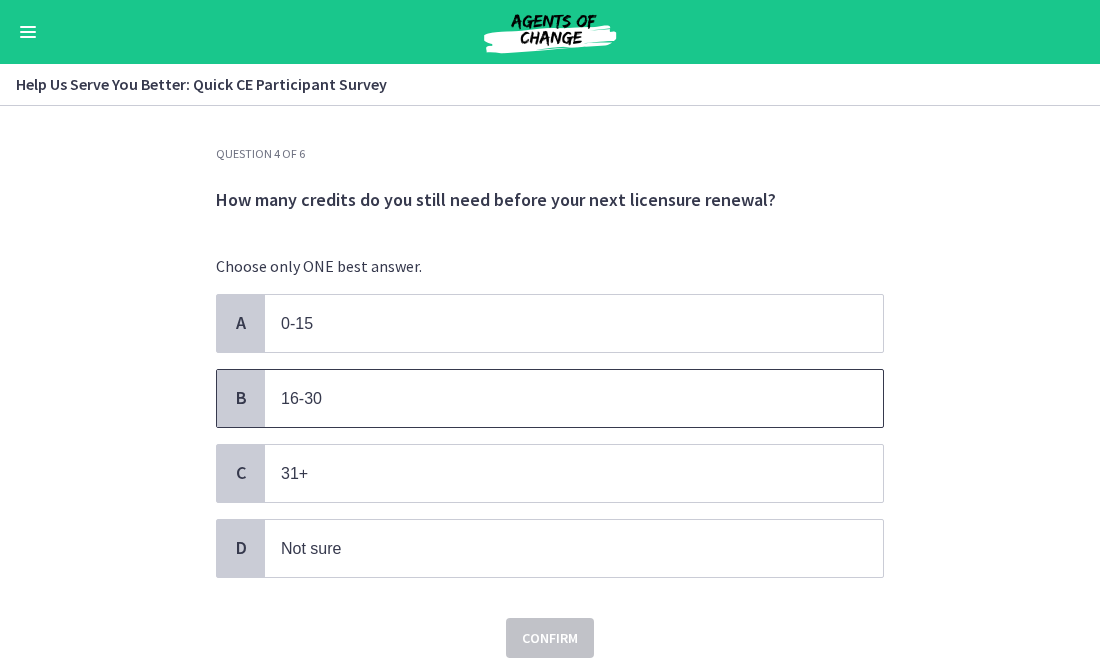 click on "16-30" at bounding box center [554, 398] 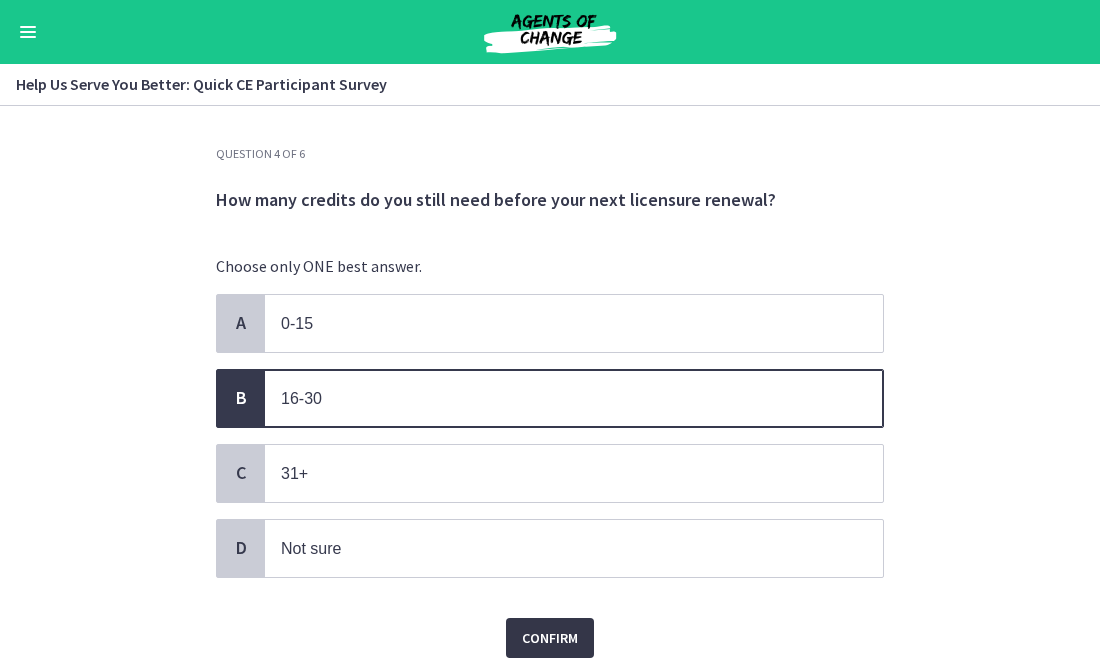 click on "Confirm" at bounding box center (550, 638) 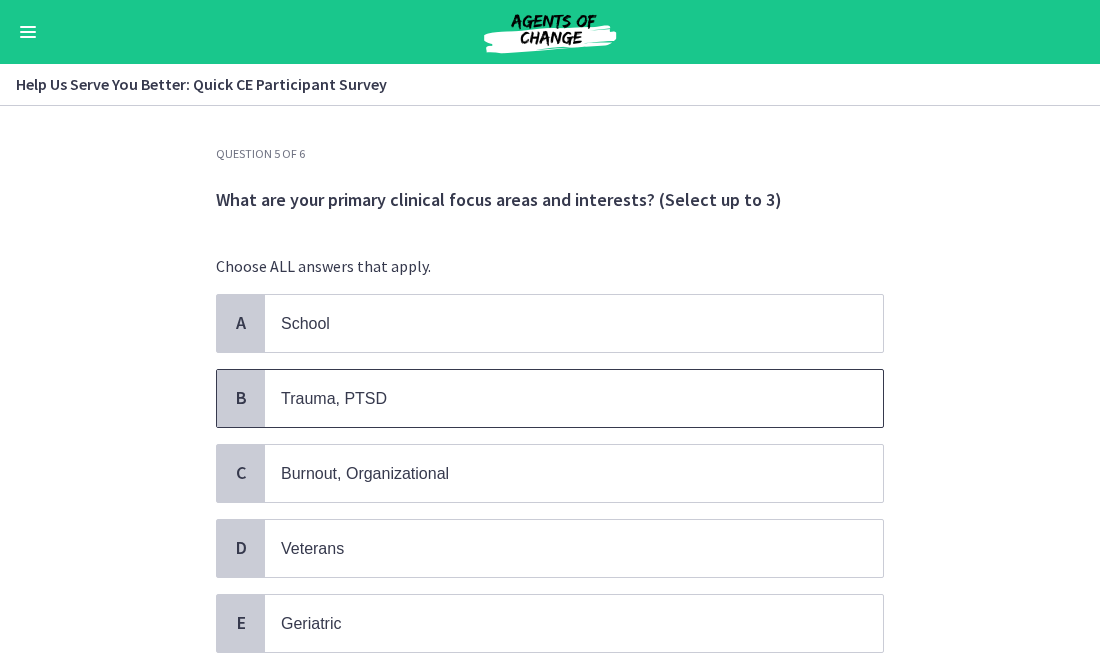 click on "Trauma, PTSD" at bounding box center (554, 398) 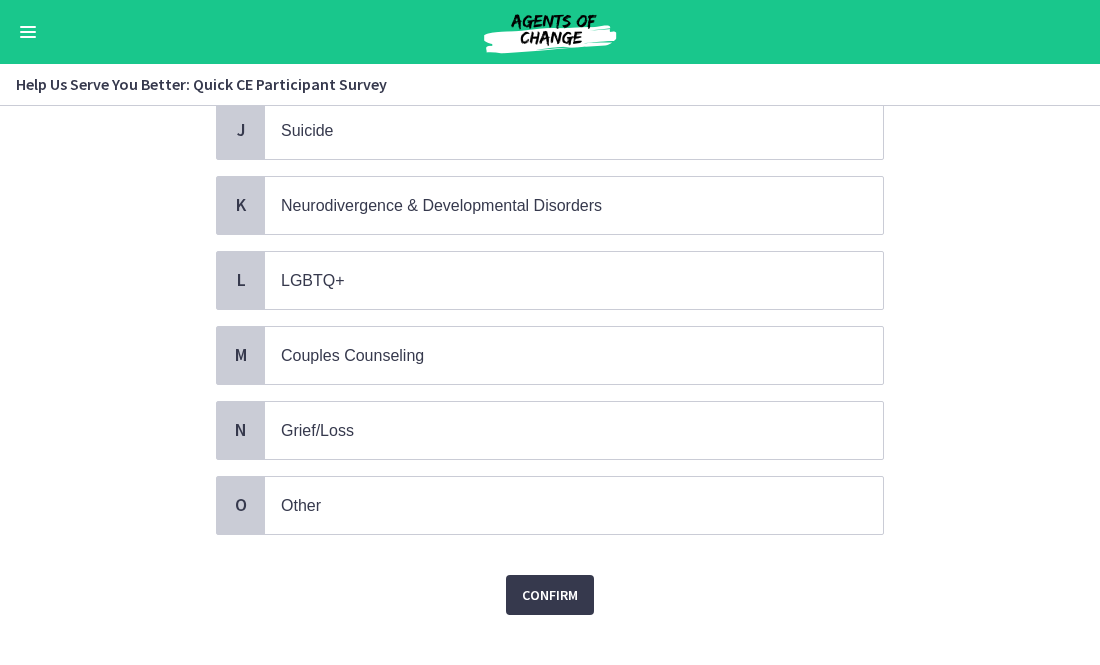 scroll, scrollTop: 882, scrollLeft: 0, axis: vertical 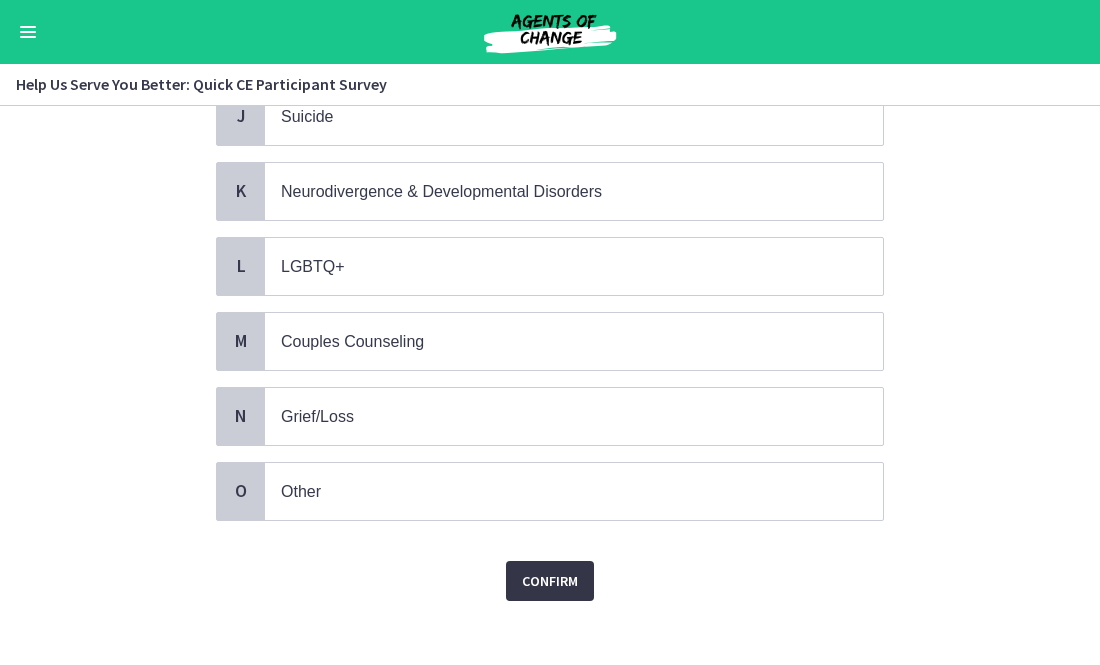 click on "Confirm" at bounding box center [550, 581] 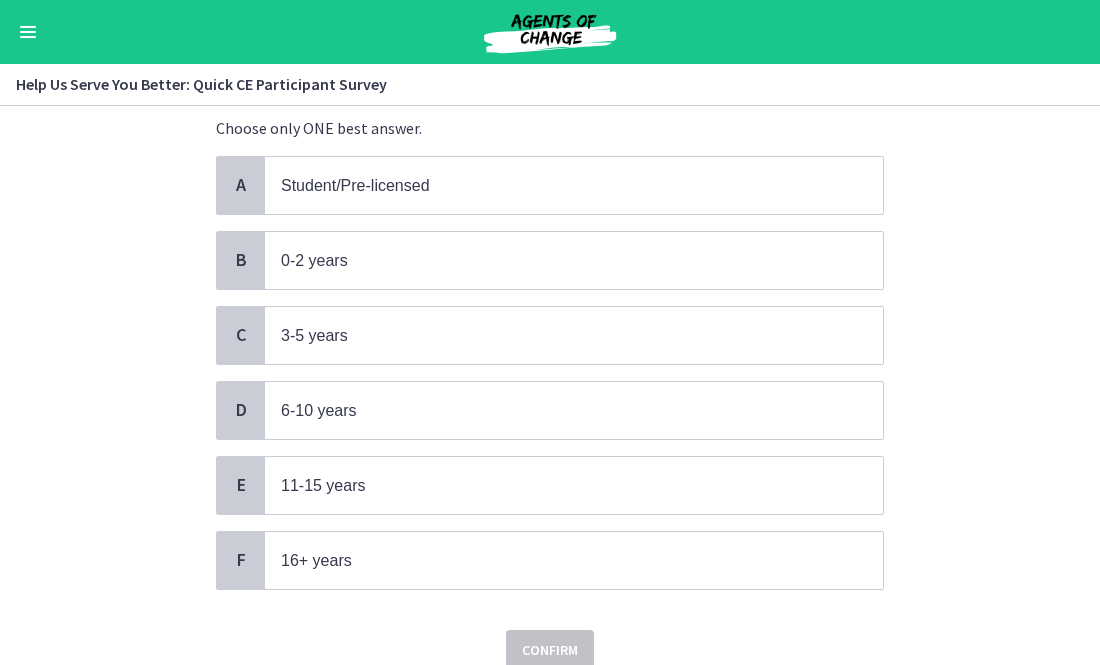 scroll, scrollTop: 172, scrollLeft: 0, axis: vertical 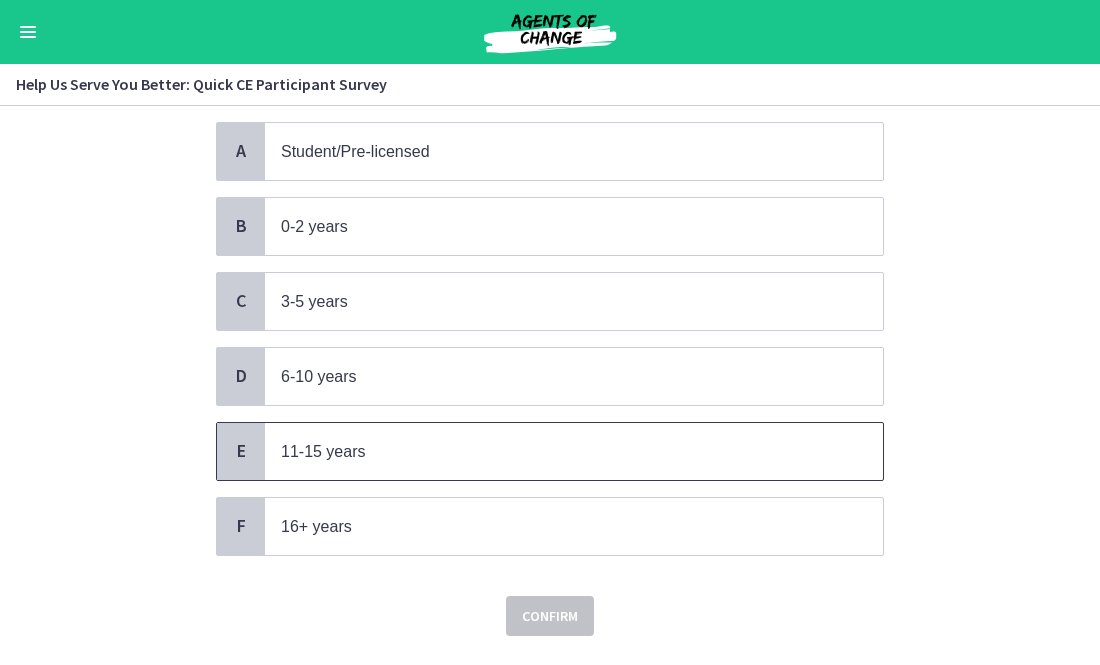 click on "11-15 years" at bounding box center (574, 451) 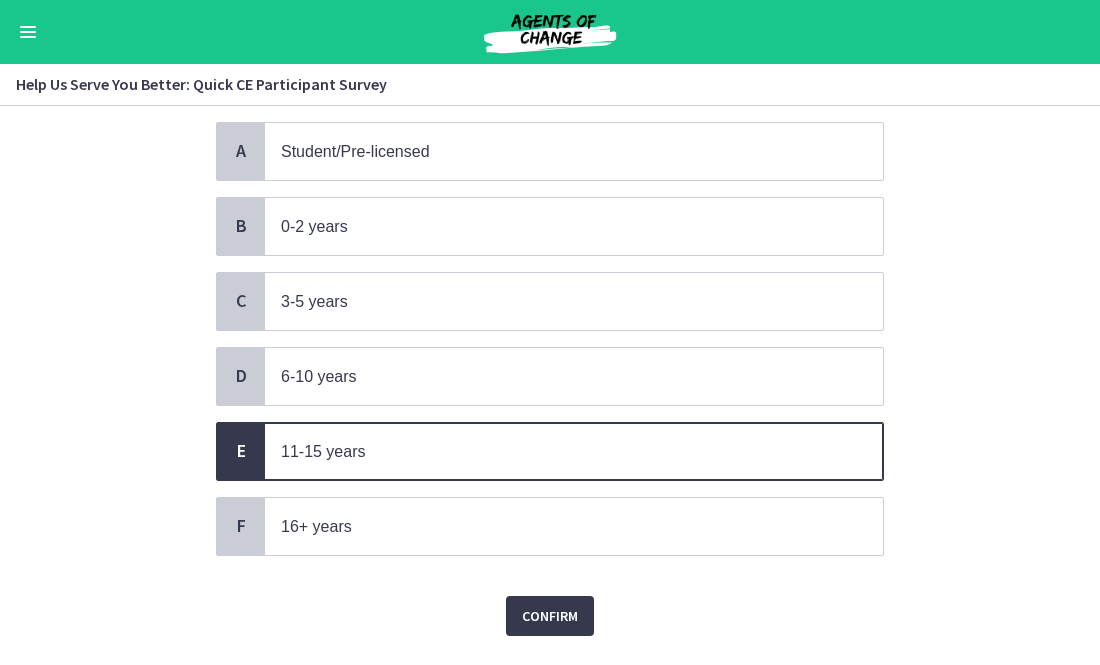 scroll, scrollTop: 172, scrollLeft: 0, axis: vertical 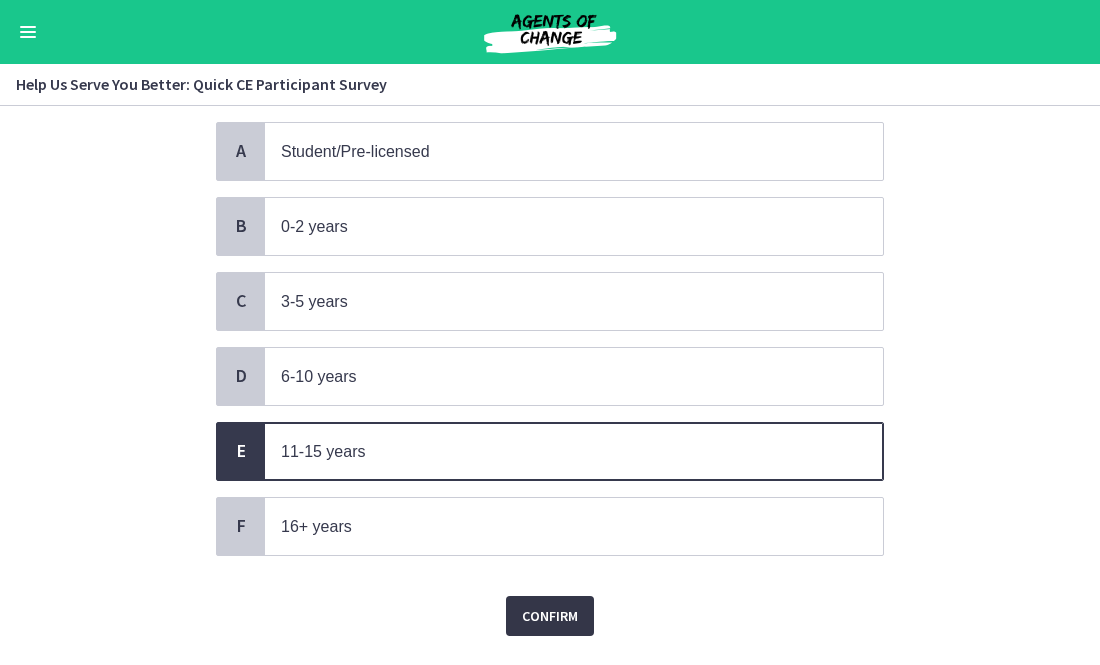 click on "Confirm" at bounding box center (550, 616) 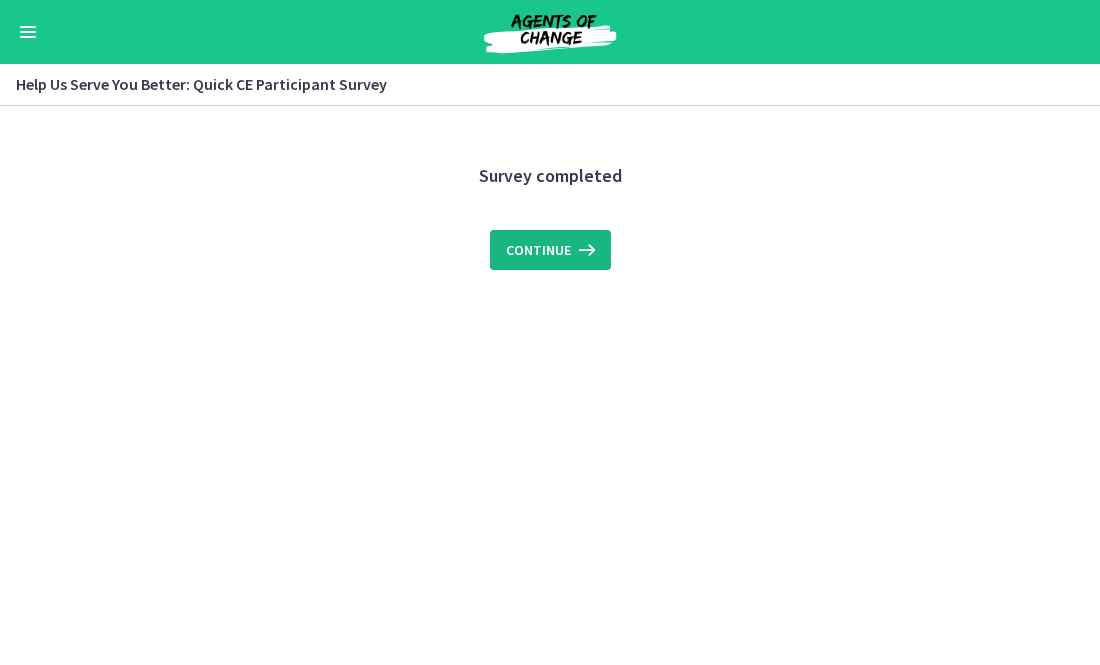 scroll, scrollTop: 0, scrollLeft: 0, axis: both 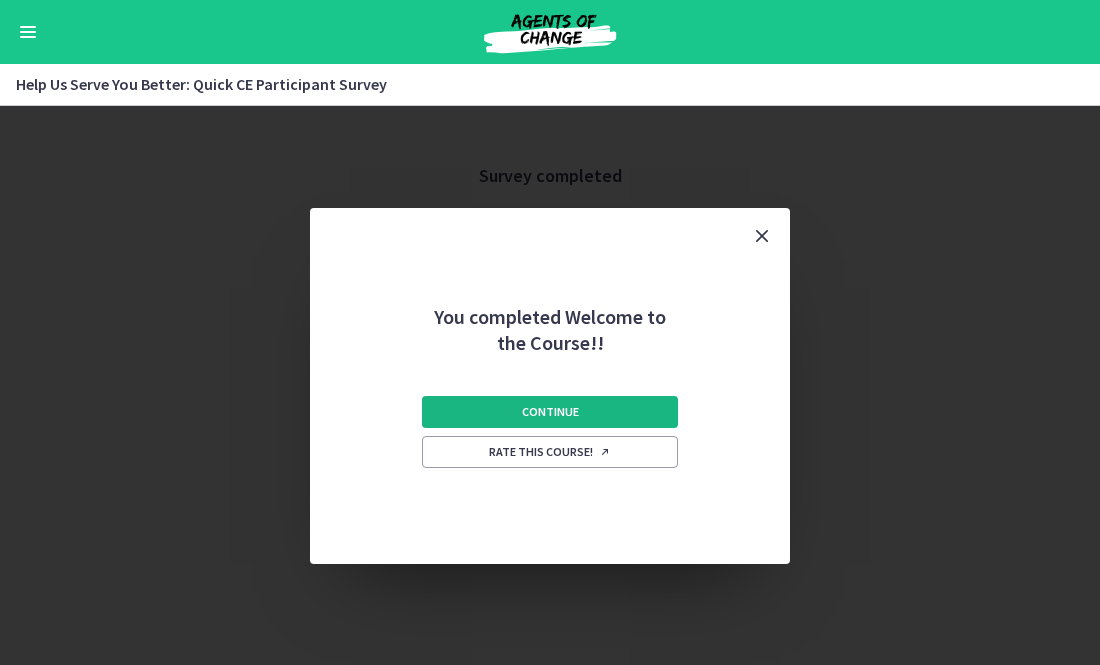 click on "Continue" at bounding box center (550, 412) 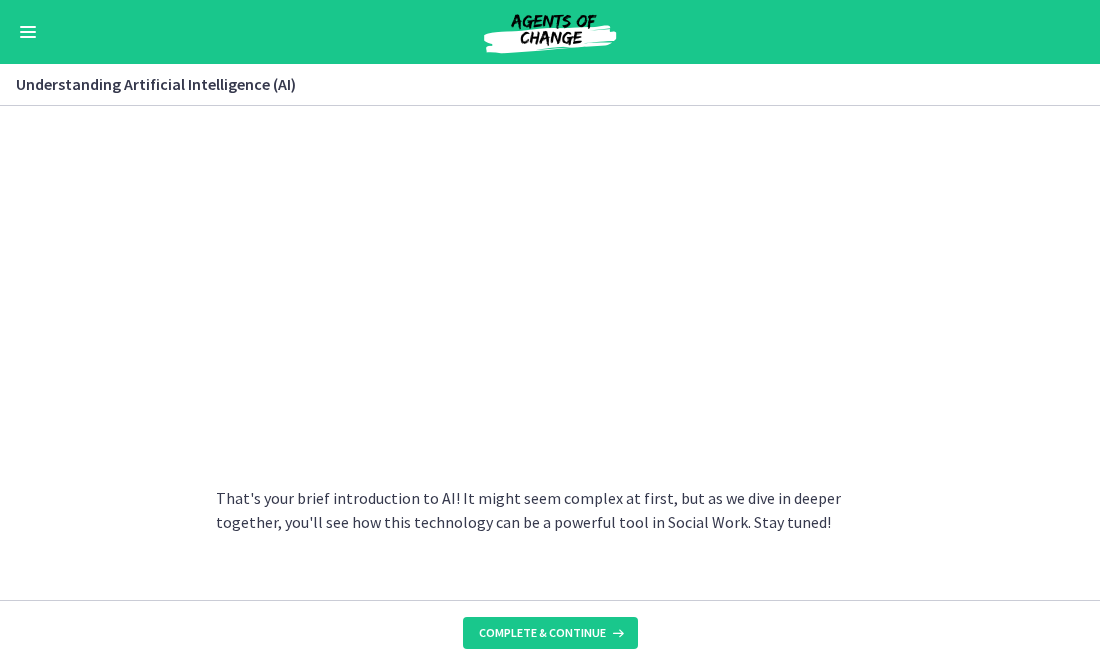 scroll, scrollTop: 976, scrollLeft: 0, axis: vertical 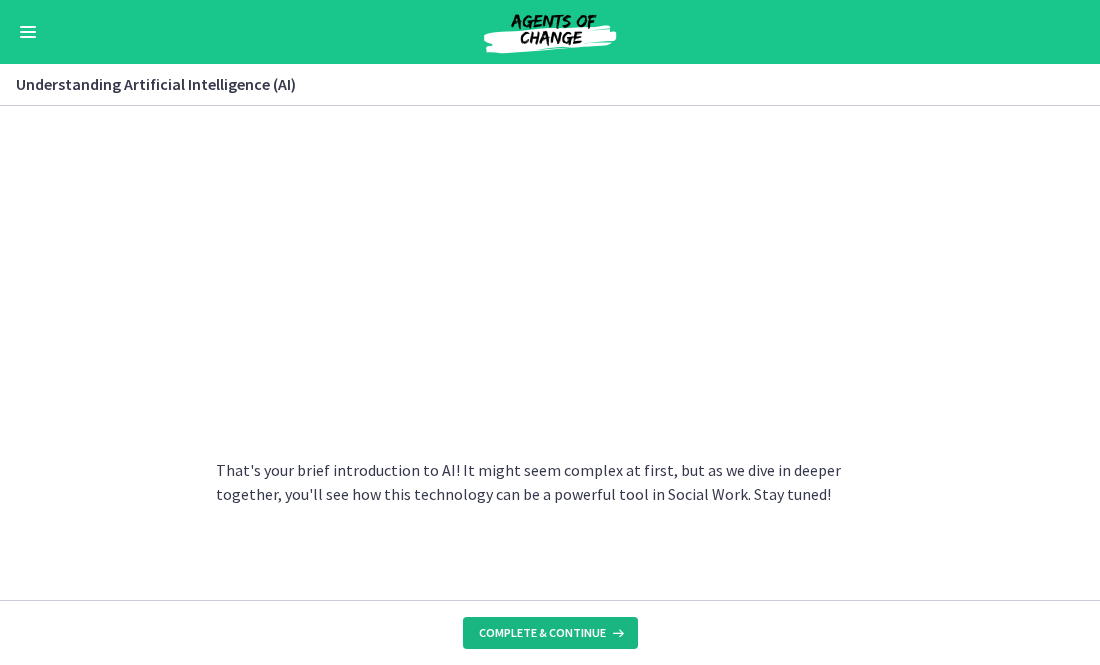 click on "Complete & continue" at bounding box center (542, 633) 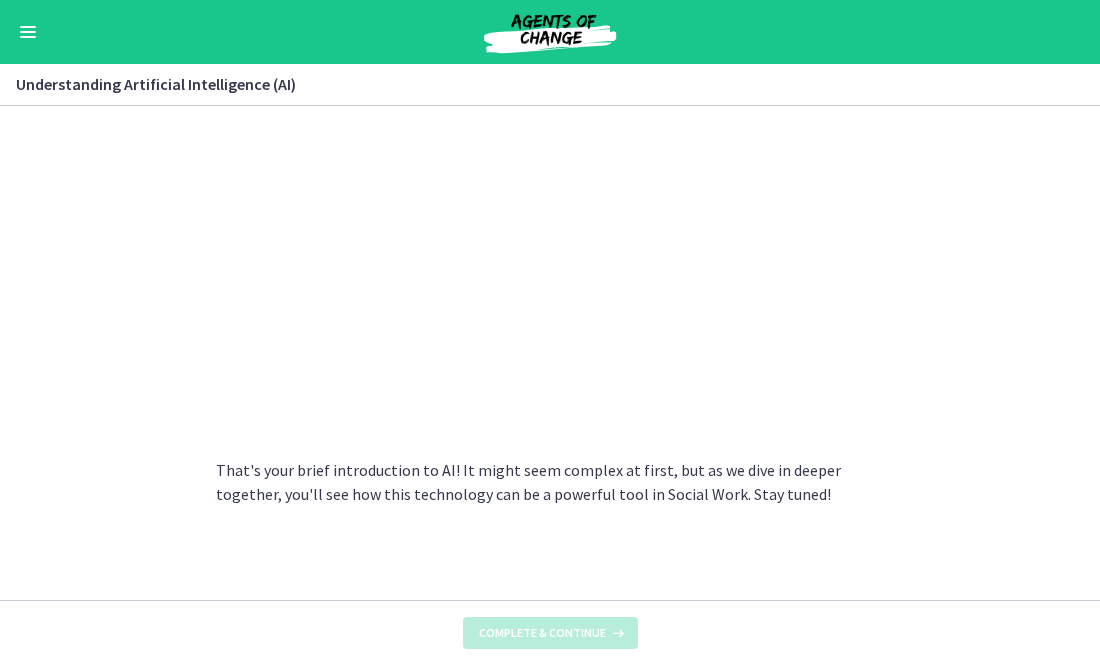 scroll, scrollTop: 0, scrollLeft: 0, axis: both 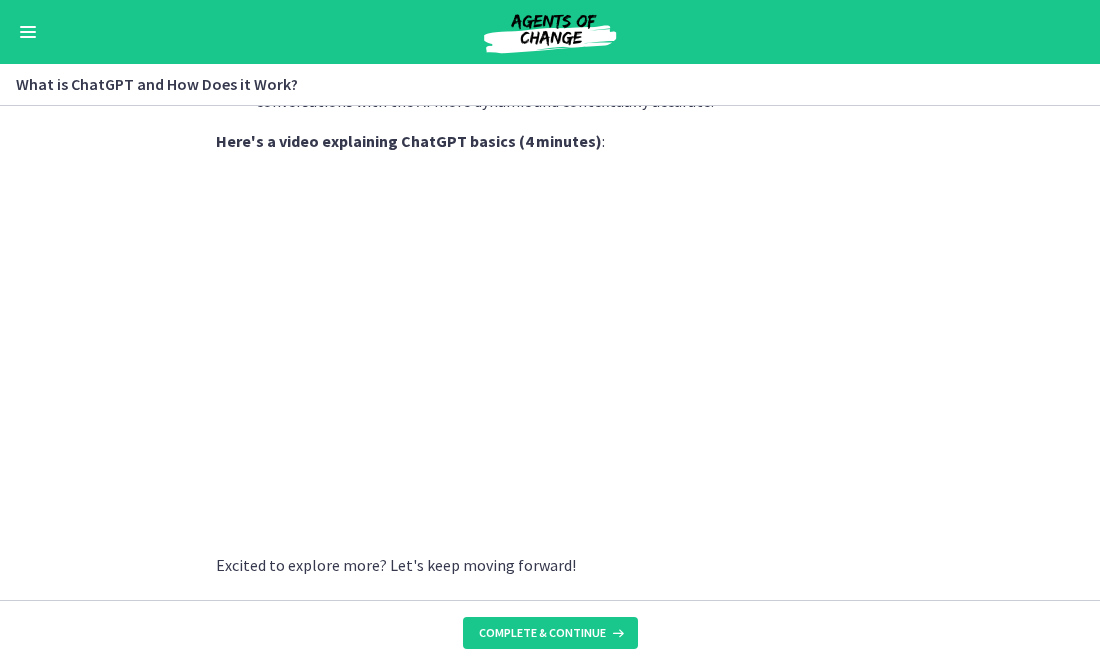 click on "Complete & continue" at bounding box center [550, 632] 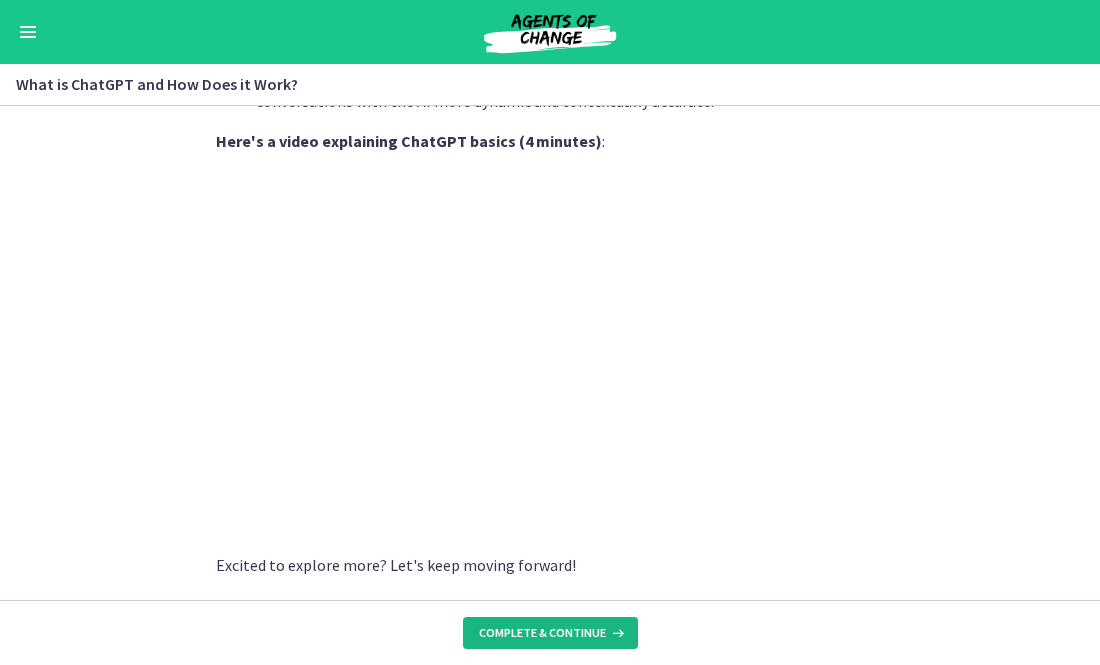 click on "Complete & continue" at bounding box center (542, 633) 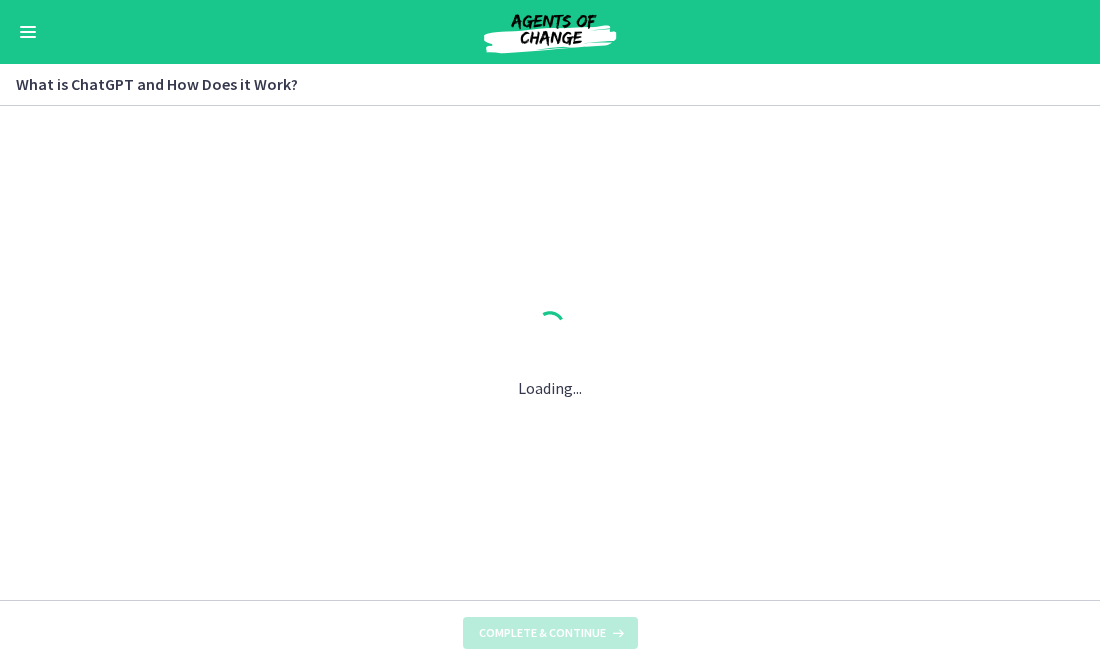 scroll, scrollTop: 0, scrollLeft: 0, axis: both 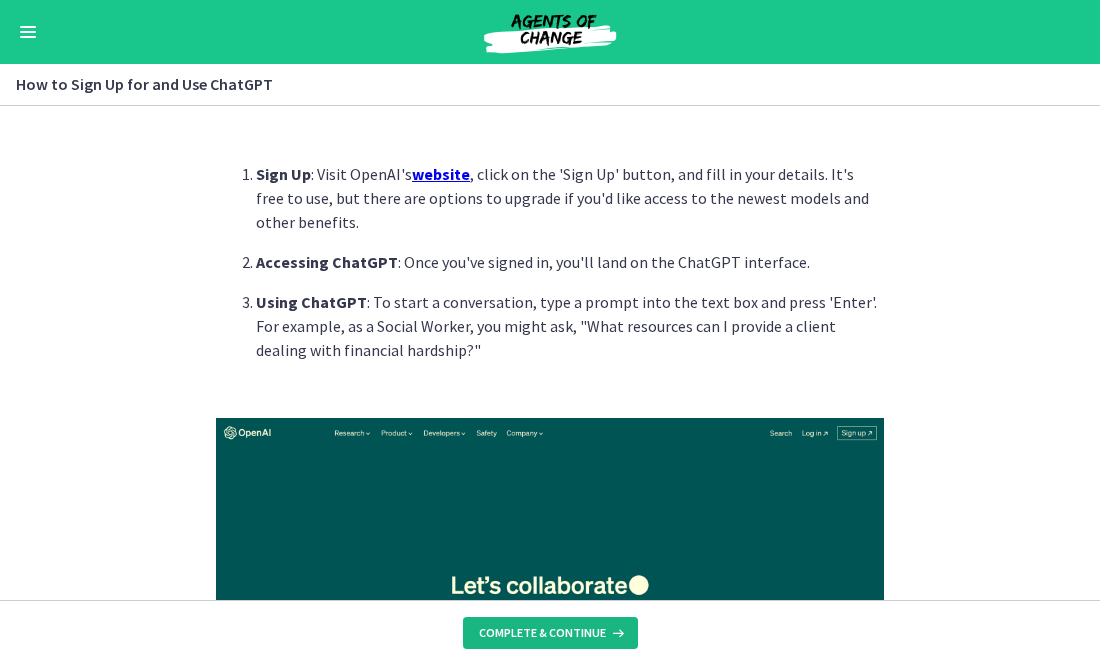 click on "Complete & continue" at bounding box center [542, 633] 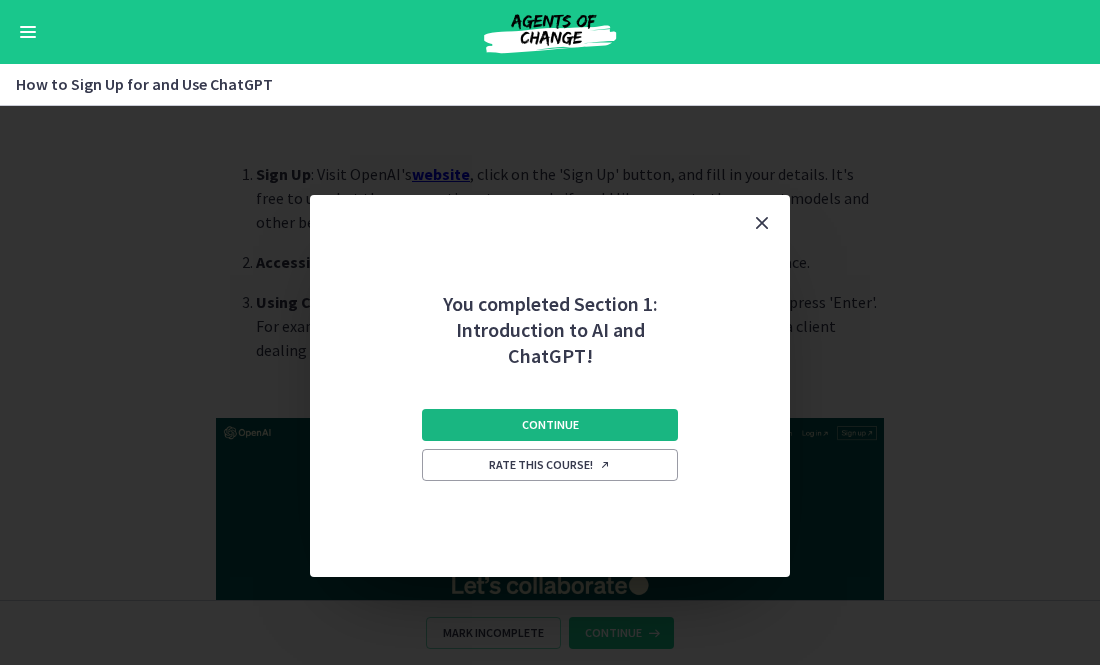 click on "Continue" at bounding box center [550, 425] 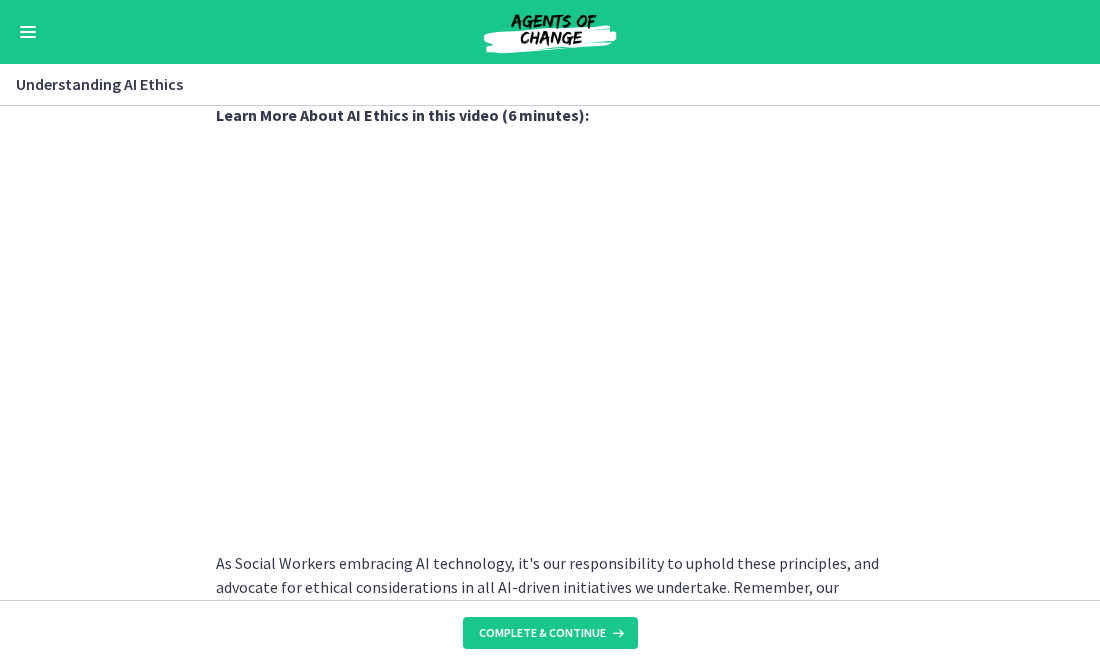 scroll, scrollTop: 966, scrollLeft: 0, axis: vertical 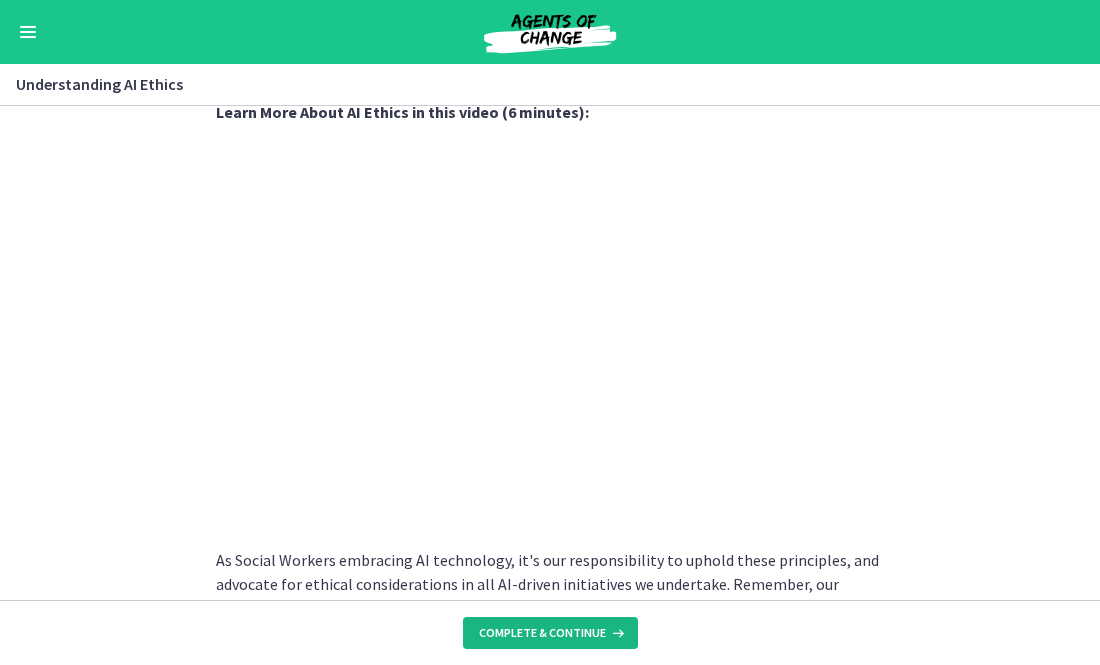 click on "Complete & continue" at bounding box center [542, 633] 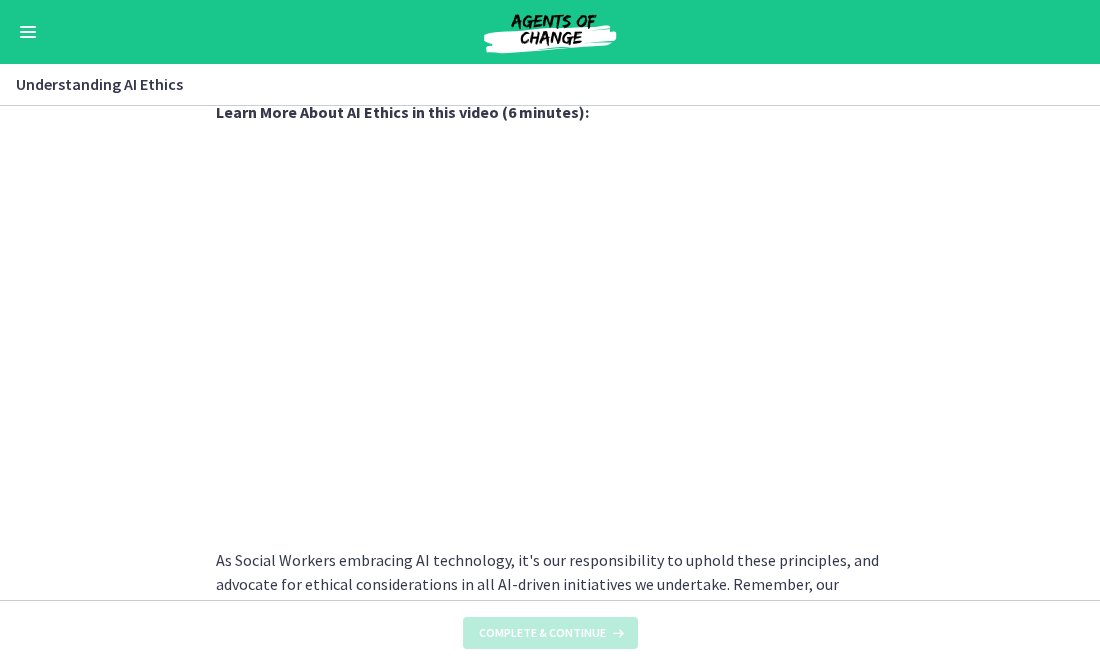 scroll, scrollTop: 0, scrollLeft: 0, axis: both 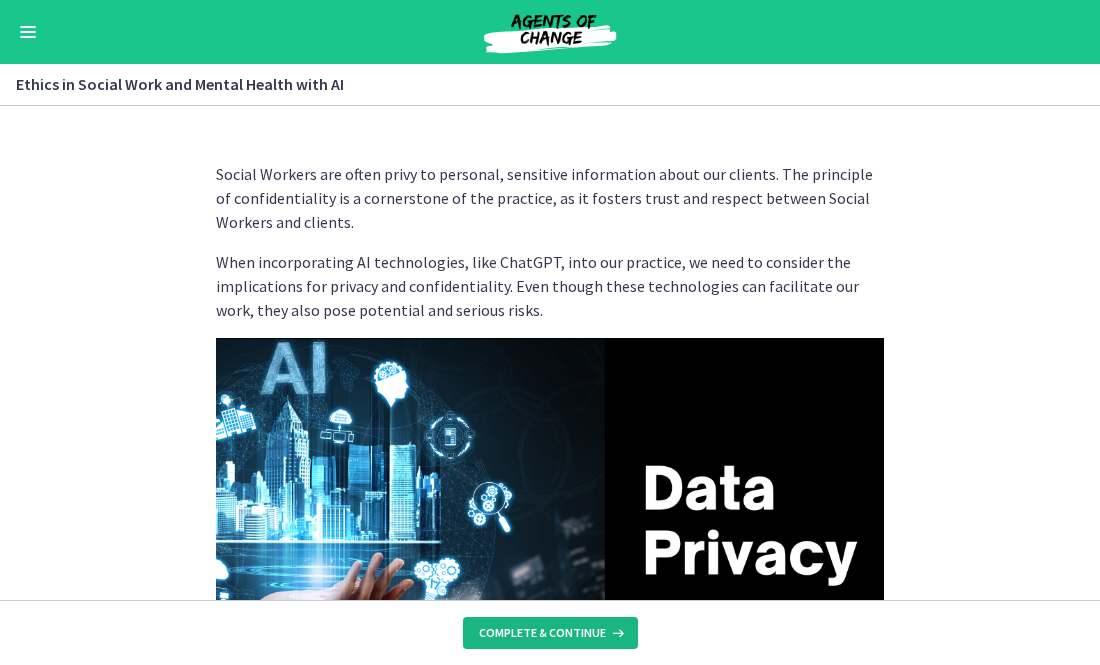 click on "Complete & continue" at bounding box center [542, 633] 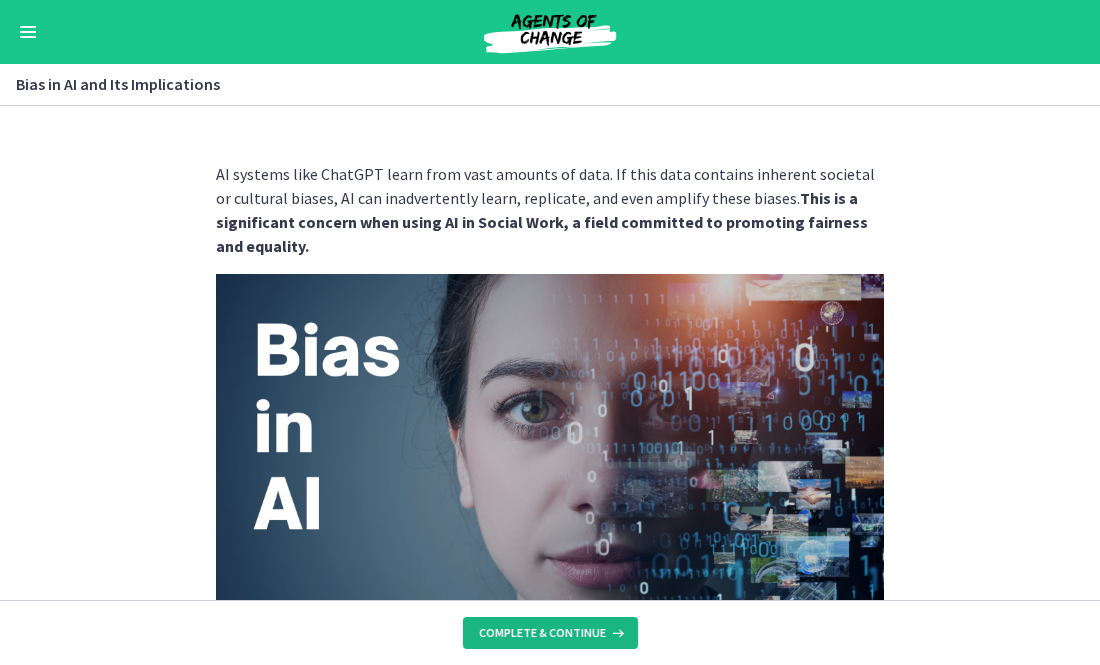 click on "Complete & continue" at bounding box center (542, 633) 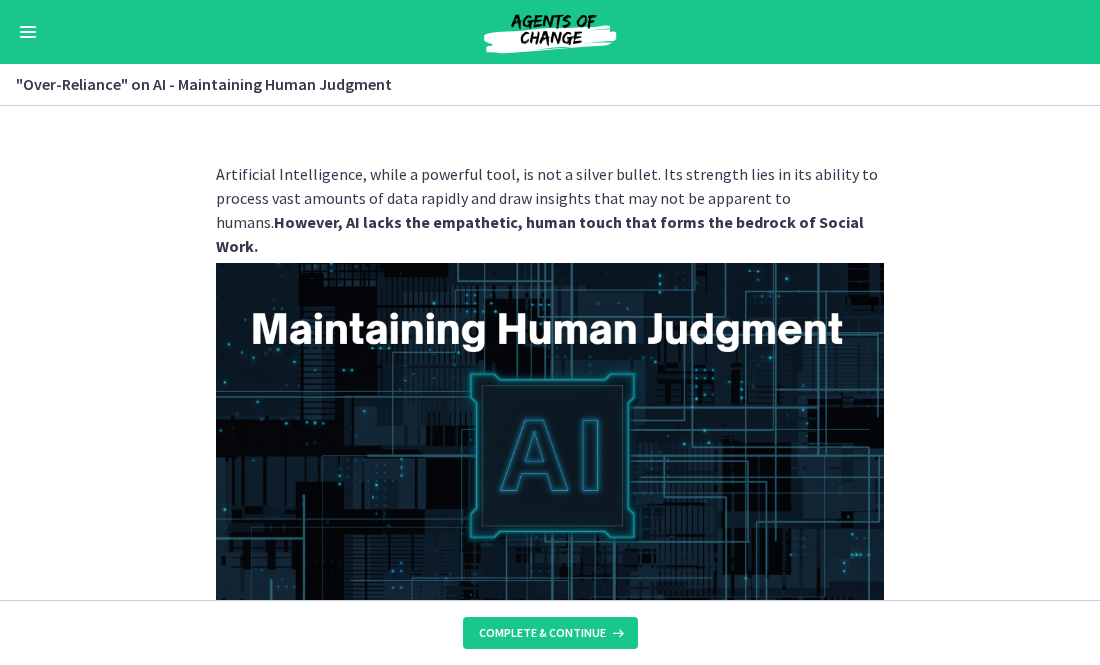 click on ""Over-Reliance" on AI - Maintaining Human Judgment
Enable fullscreen" at bounding box center (550, 85) 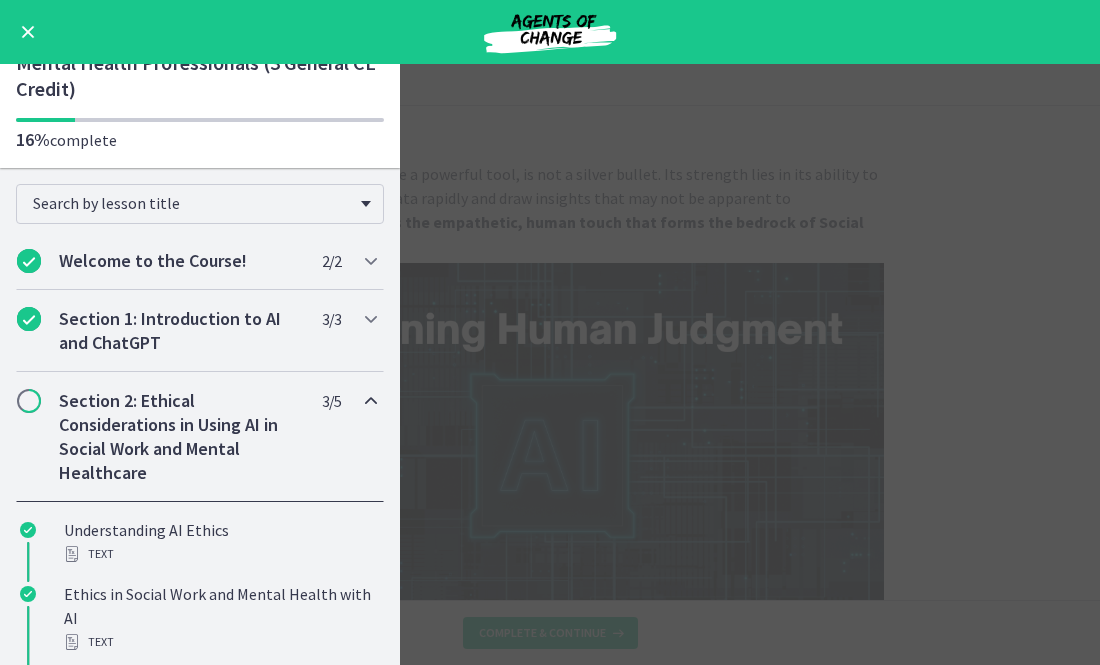 scroll, scrollTop: 0, scrollLeft: 0, axis: both 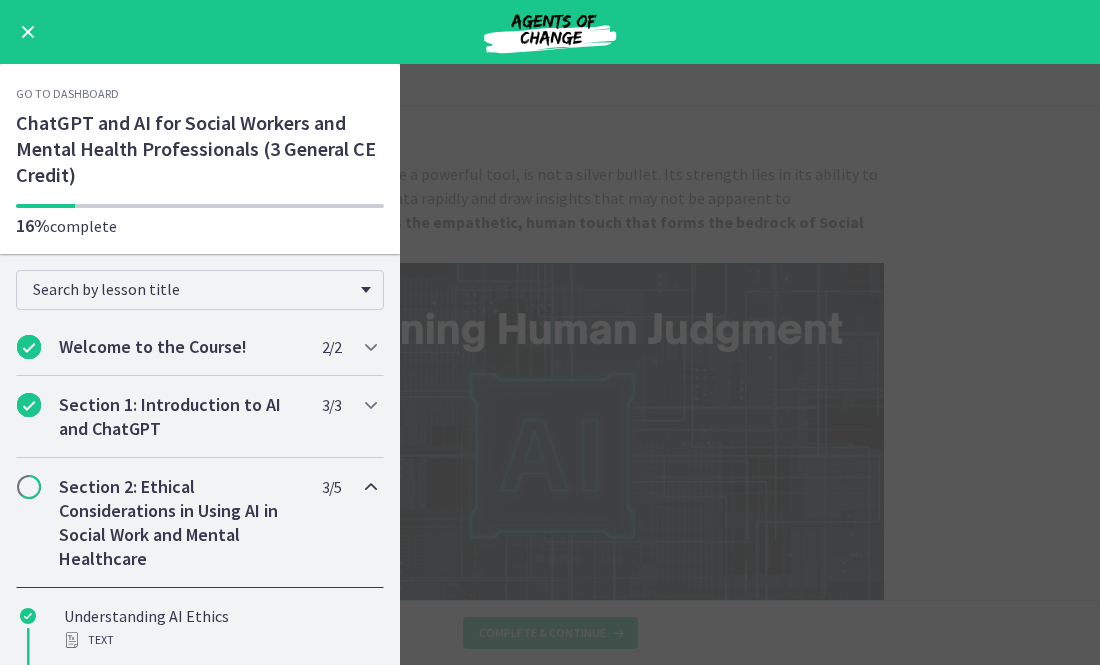 click on ""Over-Reliance" on AI - Maintaining Human Judgment
Enable fullscreen
Artificial Intelligence, while a powerful tool, is not a silver bullet. Its strength lies in its ability to process vast amounts of data rapidly and draw insights that may not be apparent to humans.  However, AI lacks the empathetic, human touch that forms the bedrock of Social Work.
The risk of over-reliance on AI is significant. If we allow AI to make decisions autonomously, without human oversight, we run the risk of losing sight of the unique, nuanced factors that only a human can understand.
For instance, an AI might suggest a certain intervention based on patterns in data, but a human Social Worker may know from interacting with the client that a different approach would be more effective and respectful." at bounding box center [550, 364] 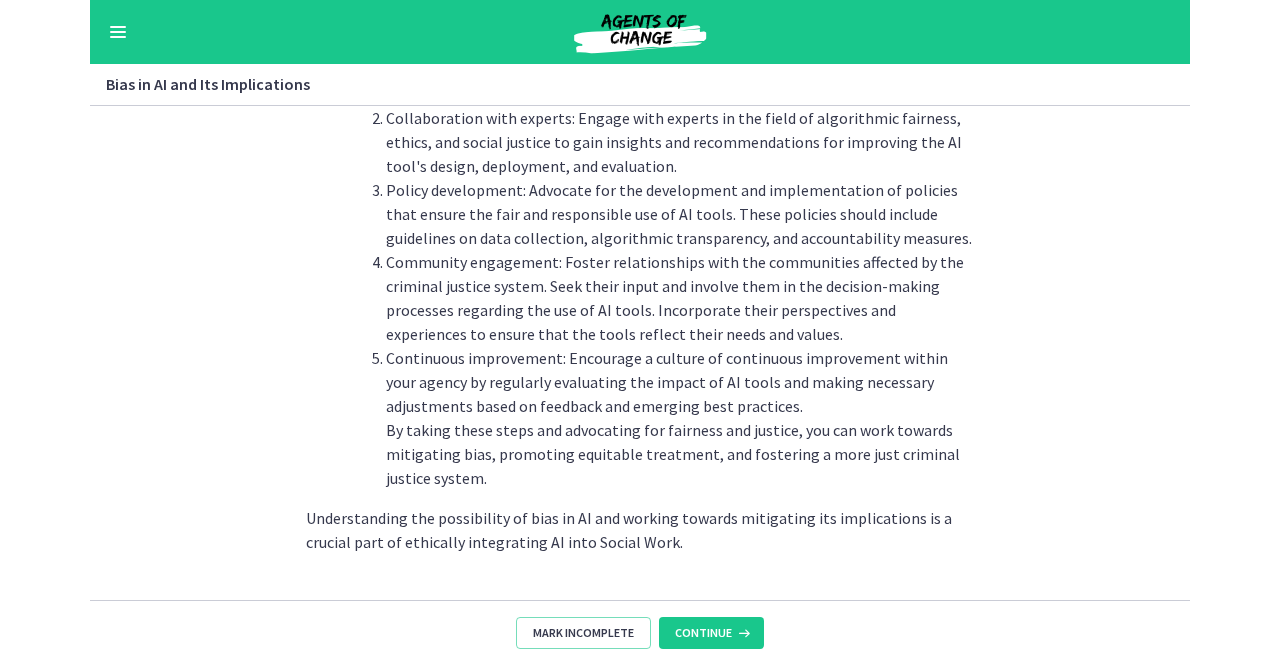 scroll, scrollTop: 0, scrollLeft: 0, axis: both 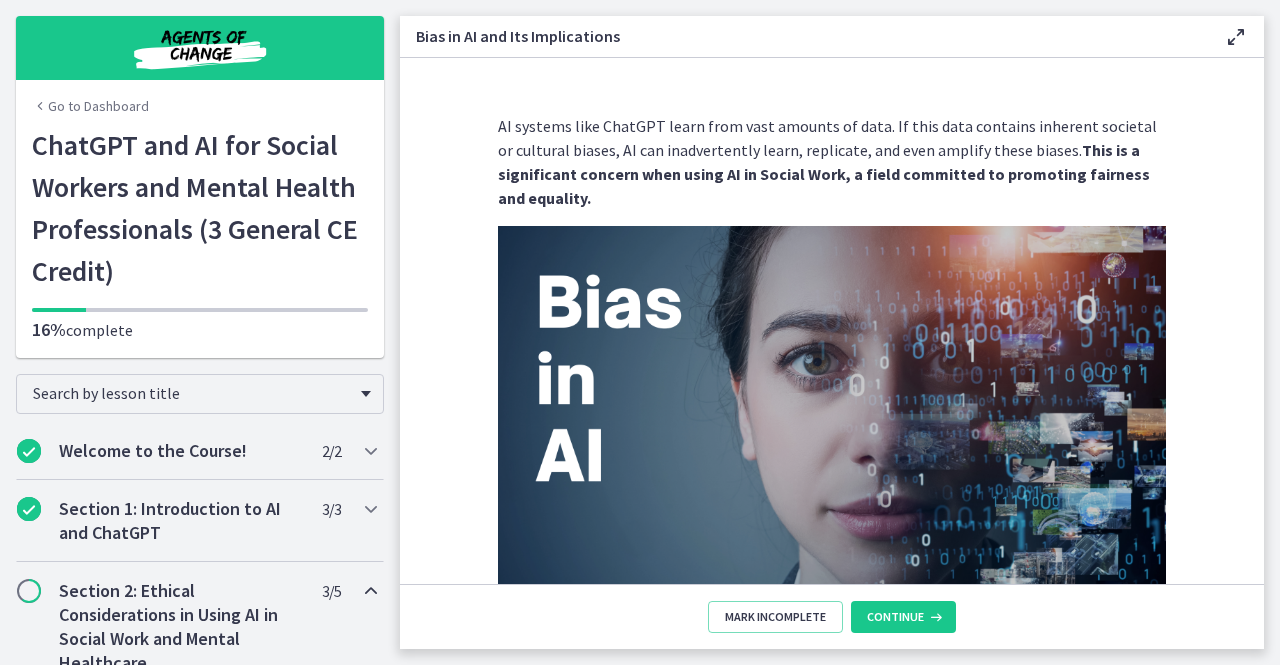 click at bounding box center [200, 48] 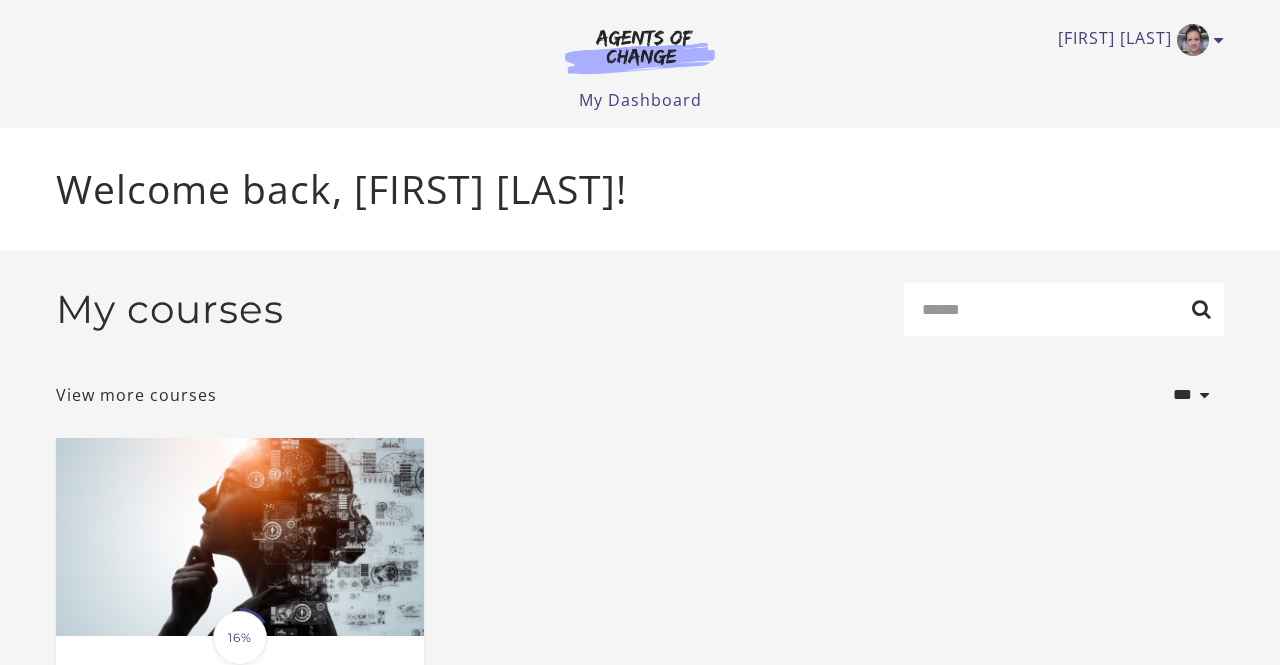 scroll, scrollTop: 0, scrollLeft: 0, axis: both 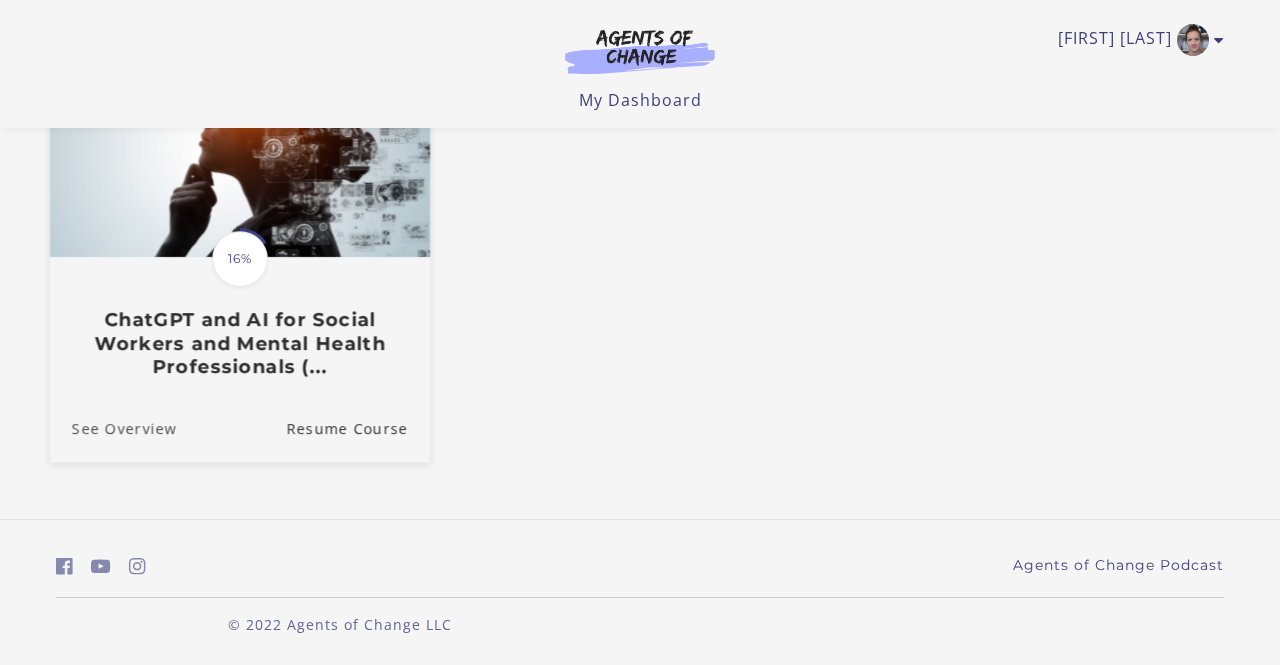 click on "See Overview" at bounding box center (113, 427) 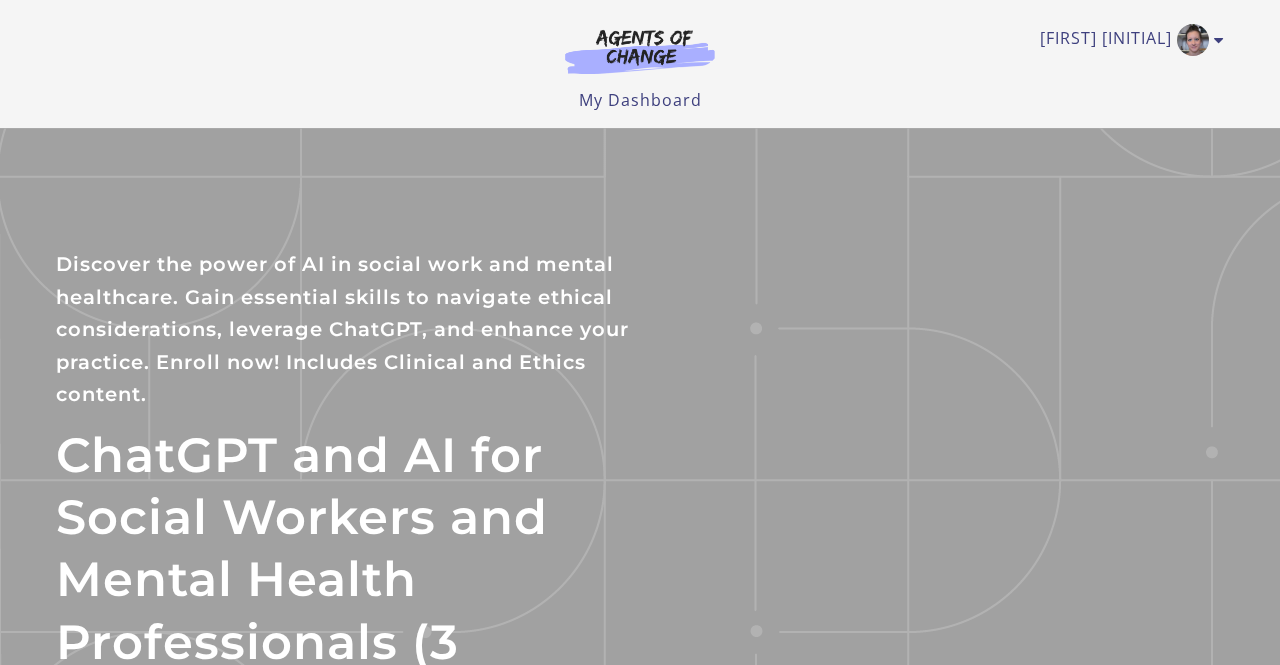 scroll, scrollTop: 0, scrollLeft: 0, axis: both 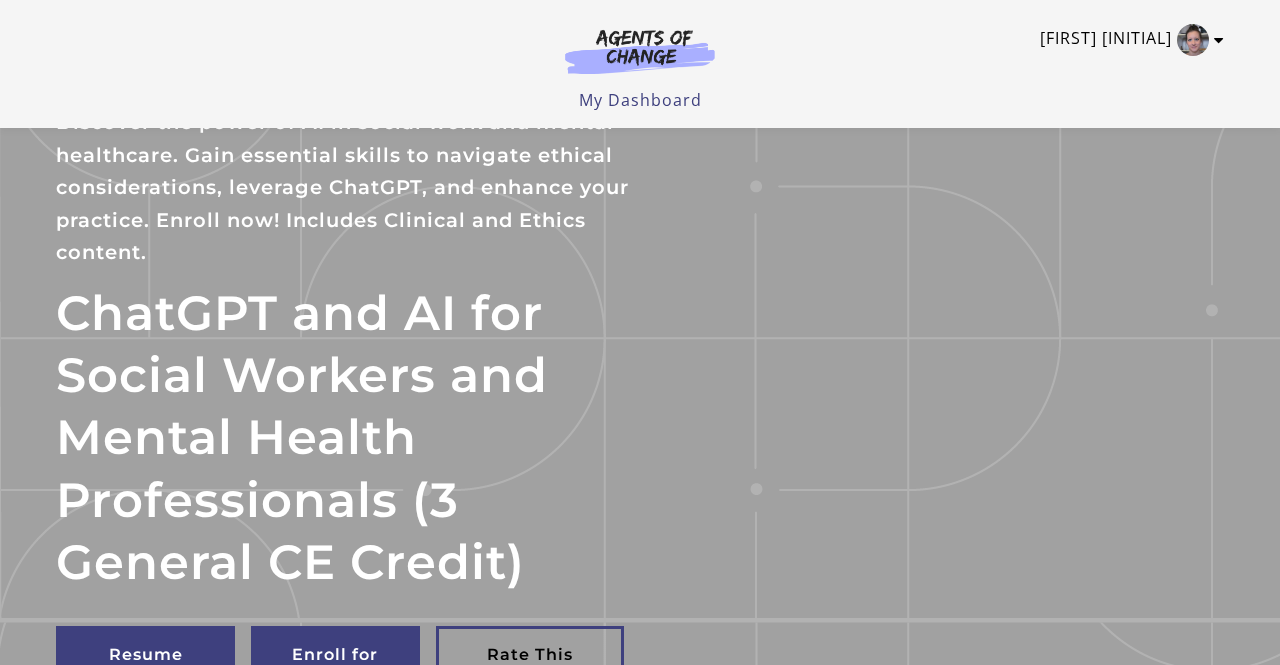 click on "[FIRST] [INITIAL]" at bounding box center (1127, 40) 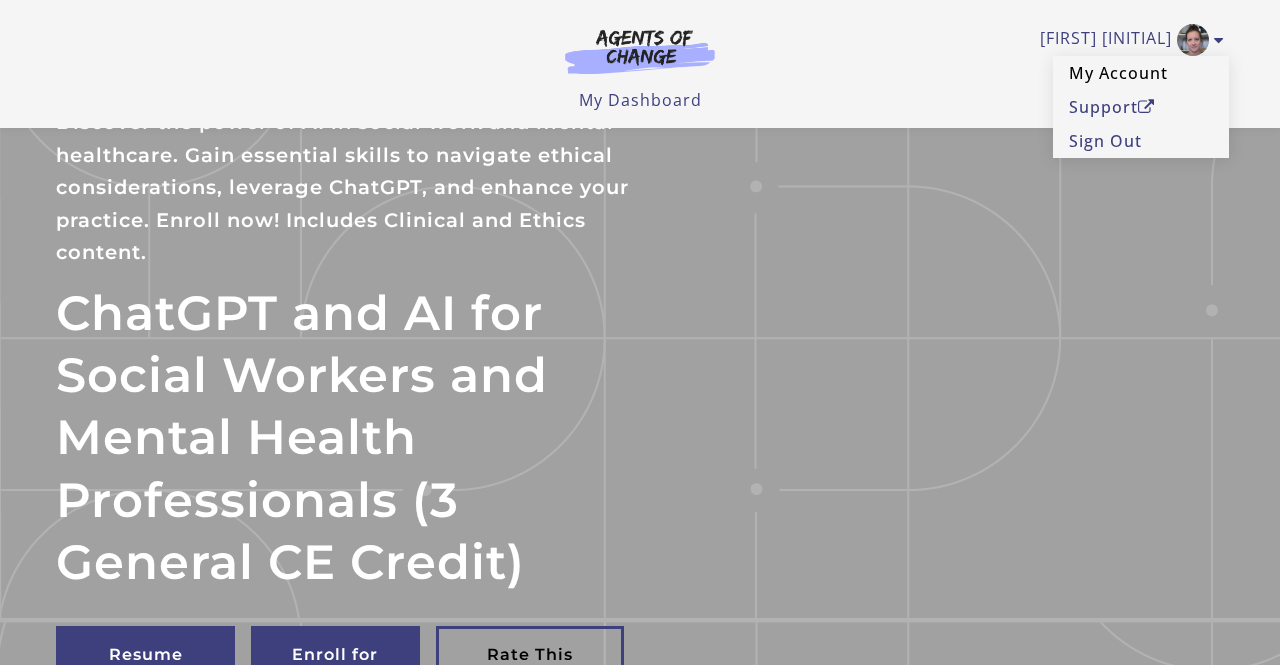 click on "My Account" at bounding box center [1141, 73] 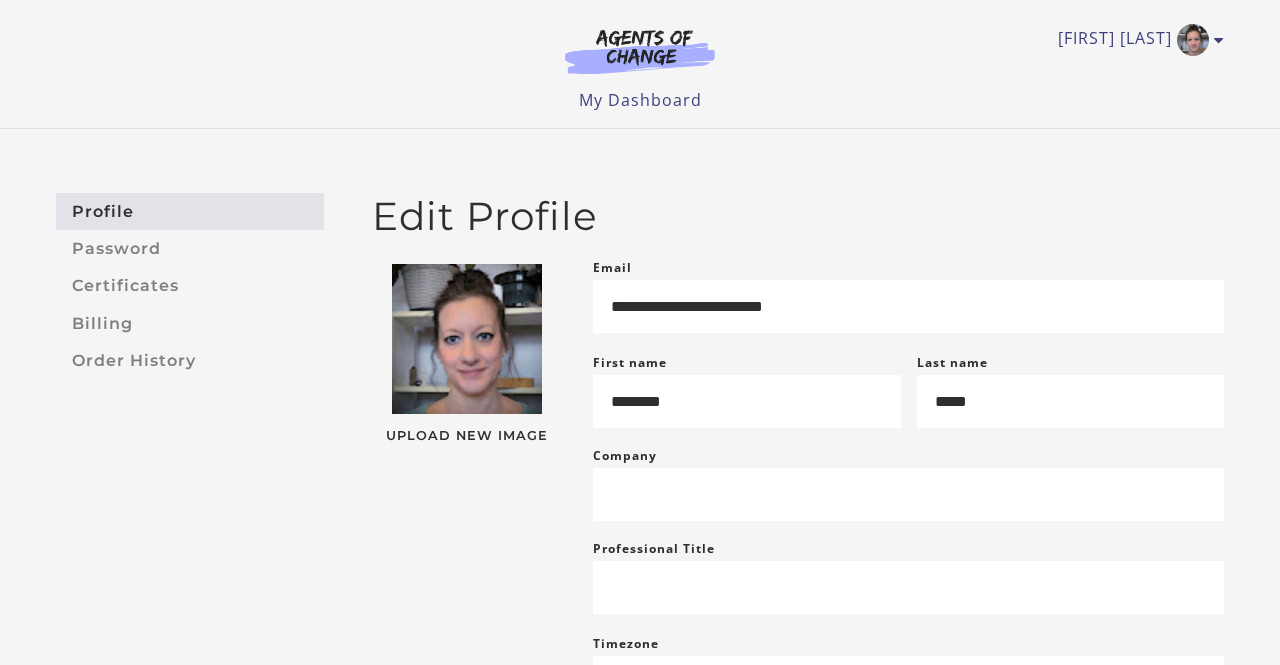 scroll, scrollTop: 0, scrollLeft: 0, axis: both 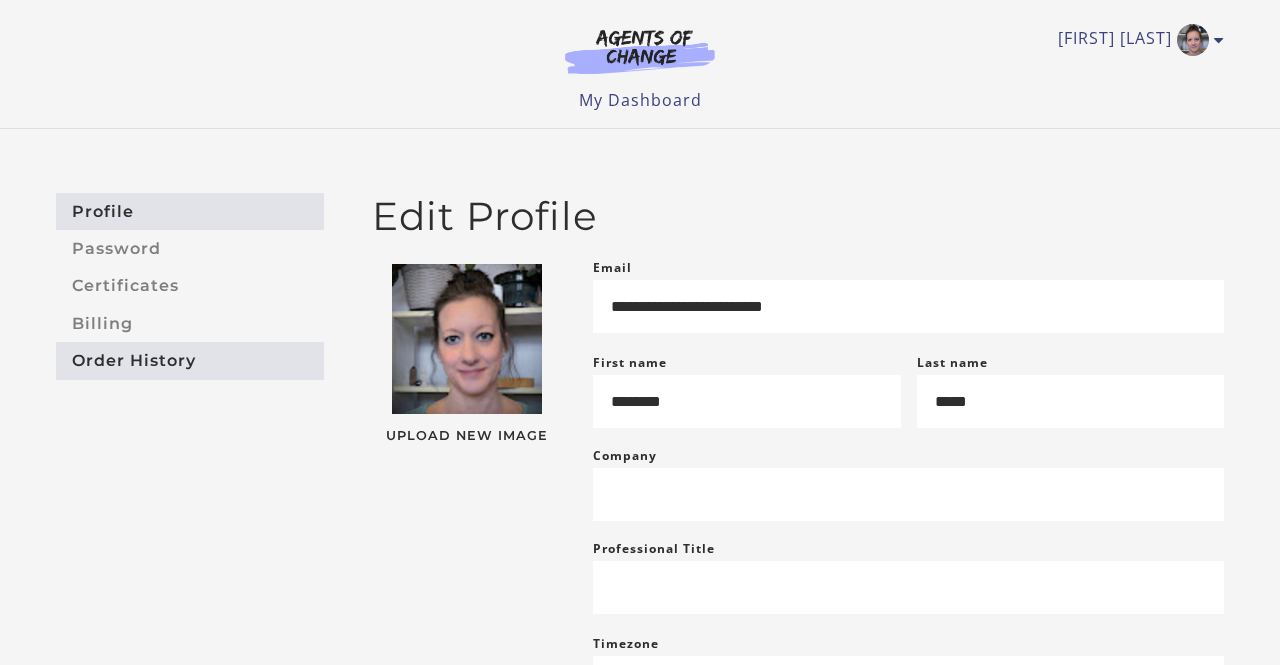 click on "Order History" at bounding box center (190, 360) 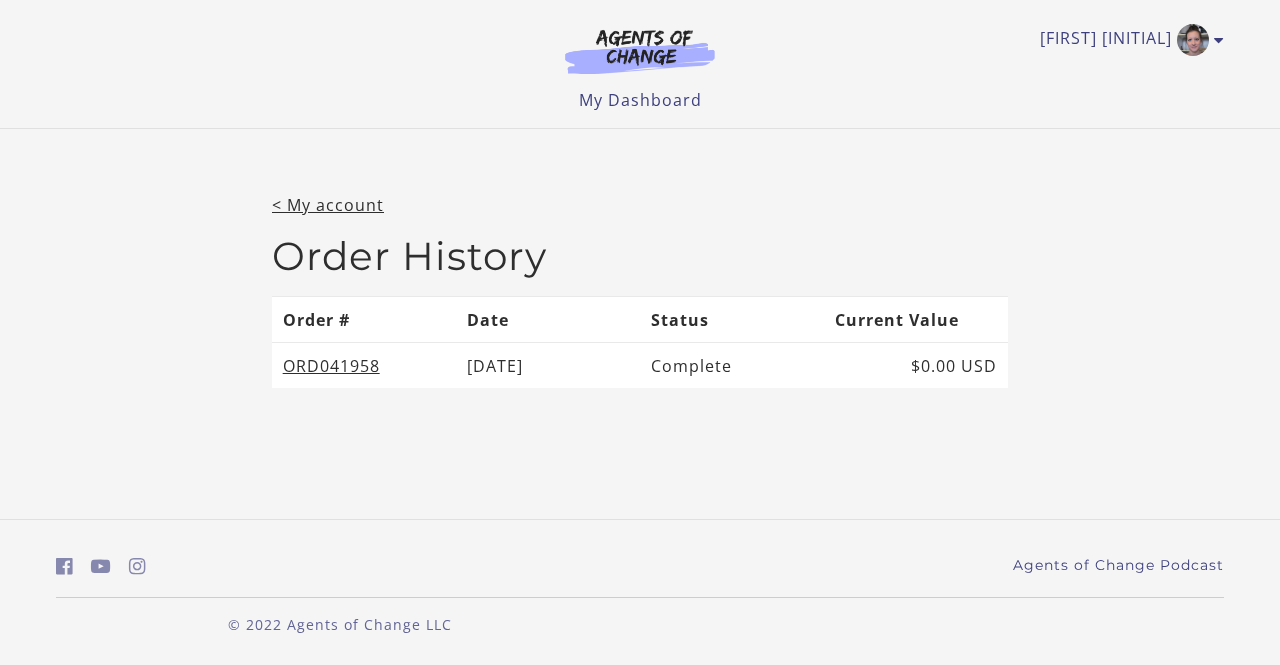 scroll, scrollTop: 0, scrollLeft: 0, axis: both 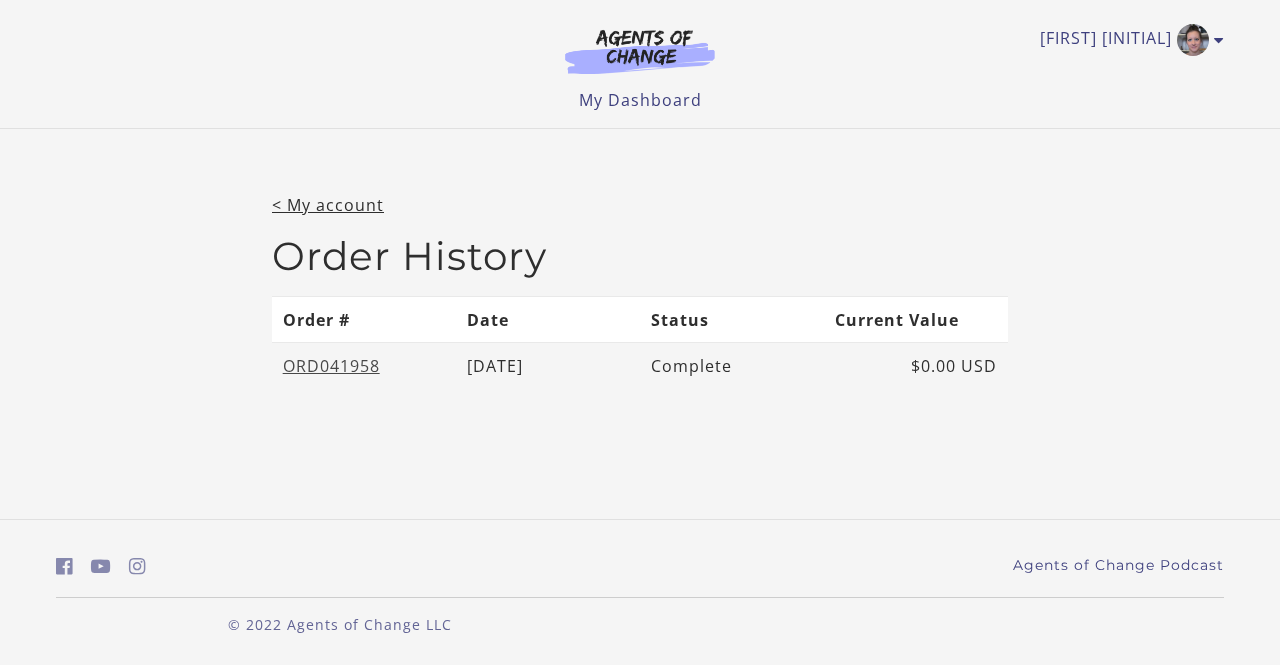 click on "ORD041958" at bounding box center (331, 366) 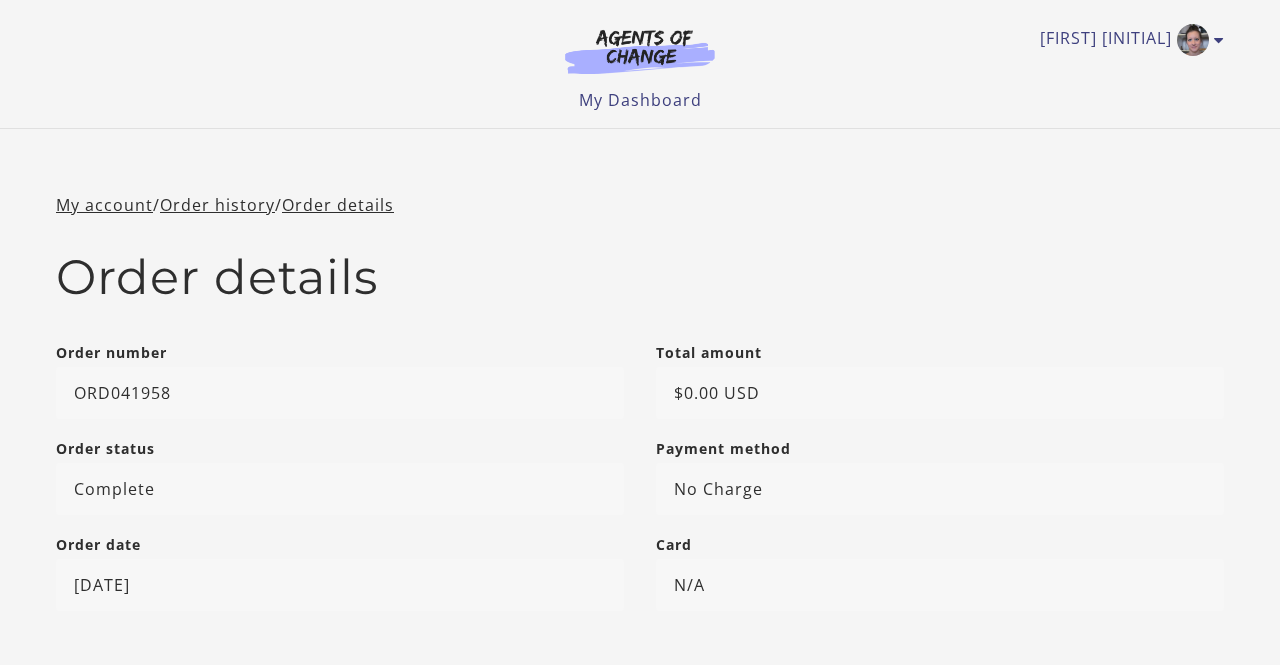 scroll, scrollTop: 0, scrollLeft: 0, axis: both 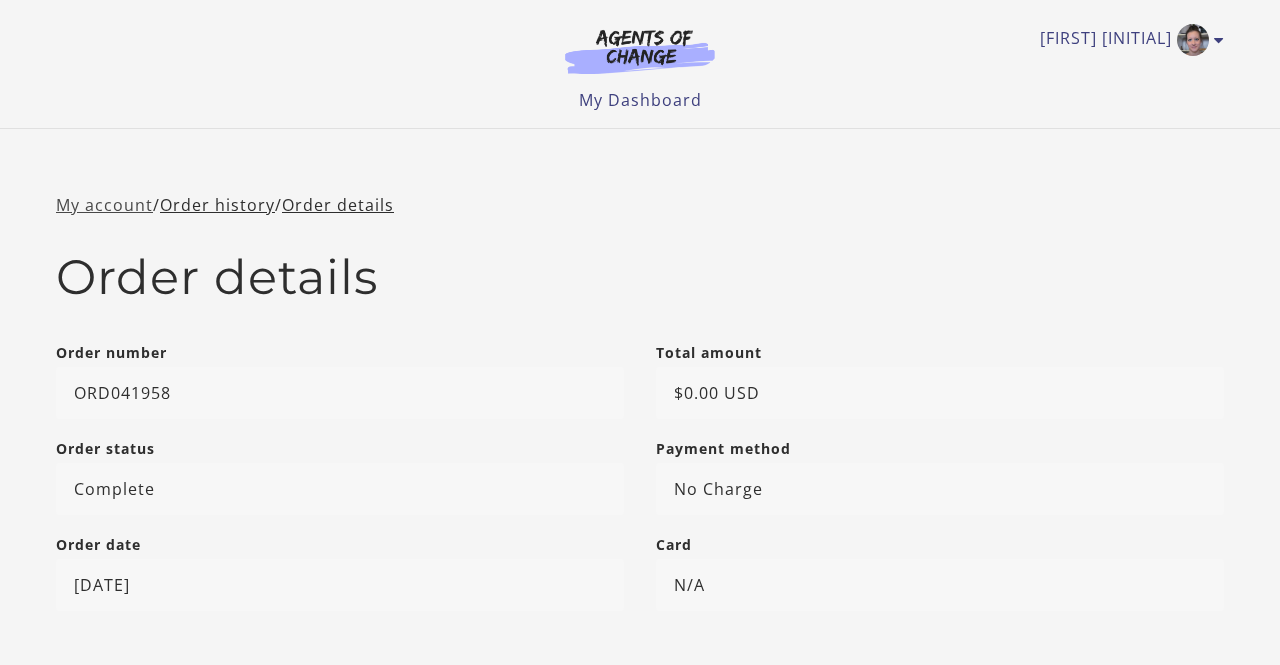 click on "My account" at bounding box center [104, 205] 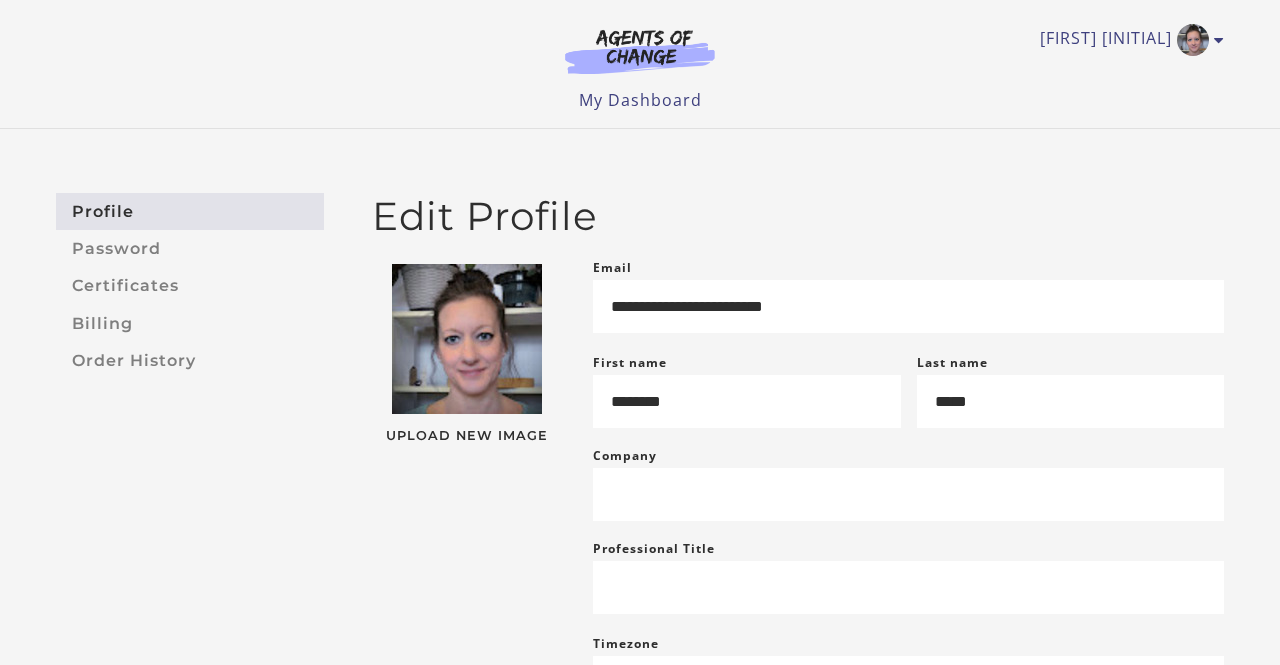 scroll, scrollTop: 0, scrollLeft: 0, axis: both 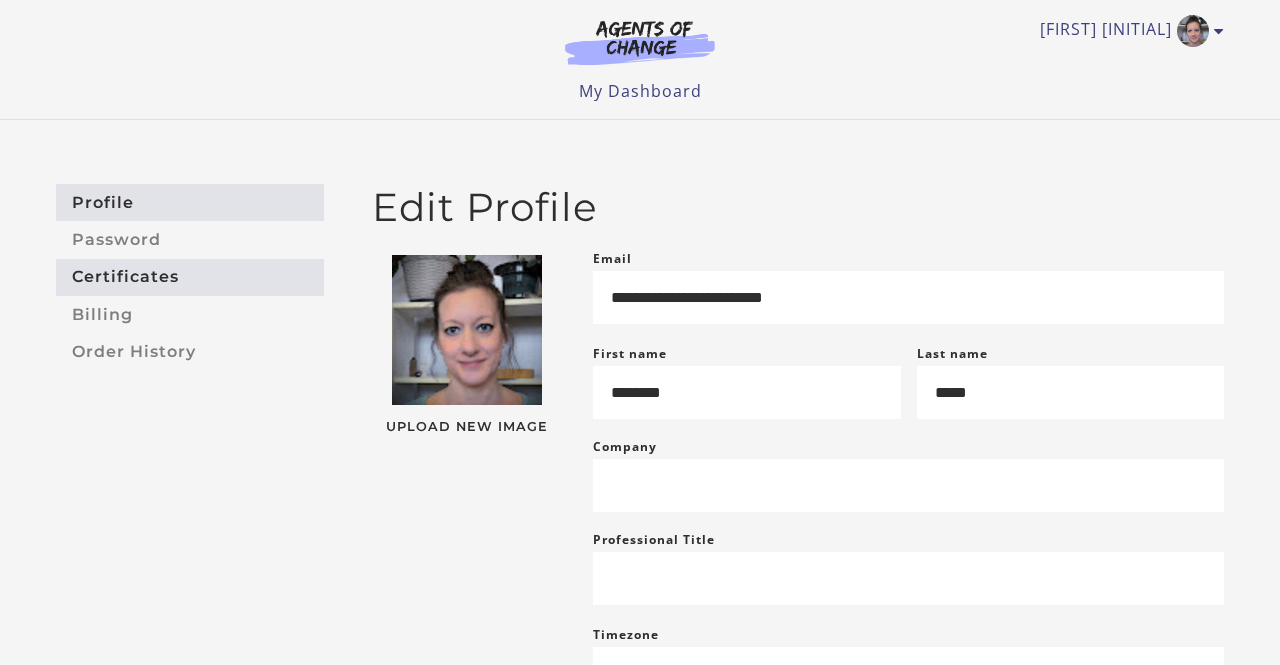 click on "Certificates" at bounding box center [190, 277] 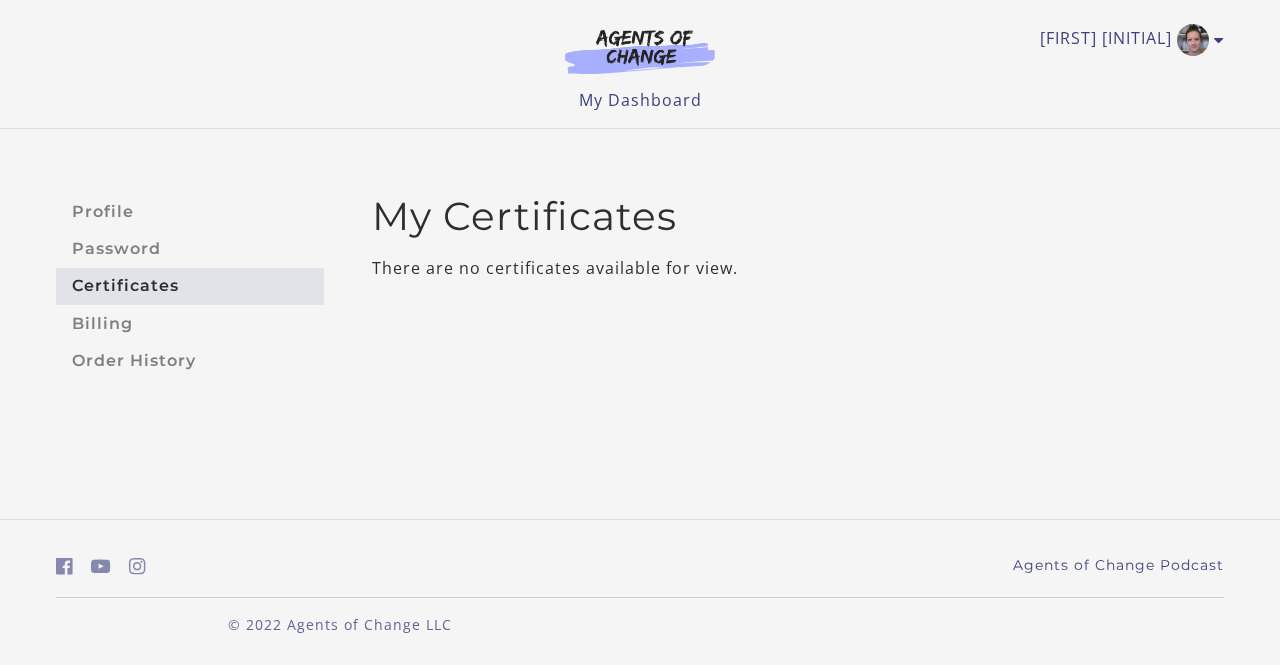scroll, scrollTop: 0, scrollLeft: 0, axis: both 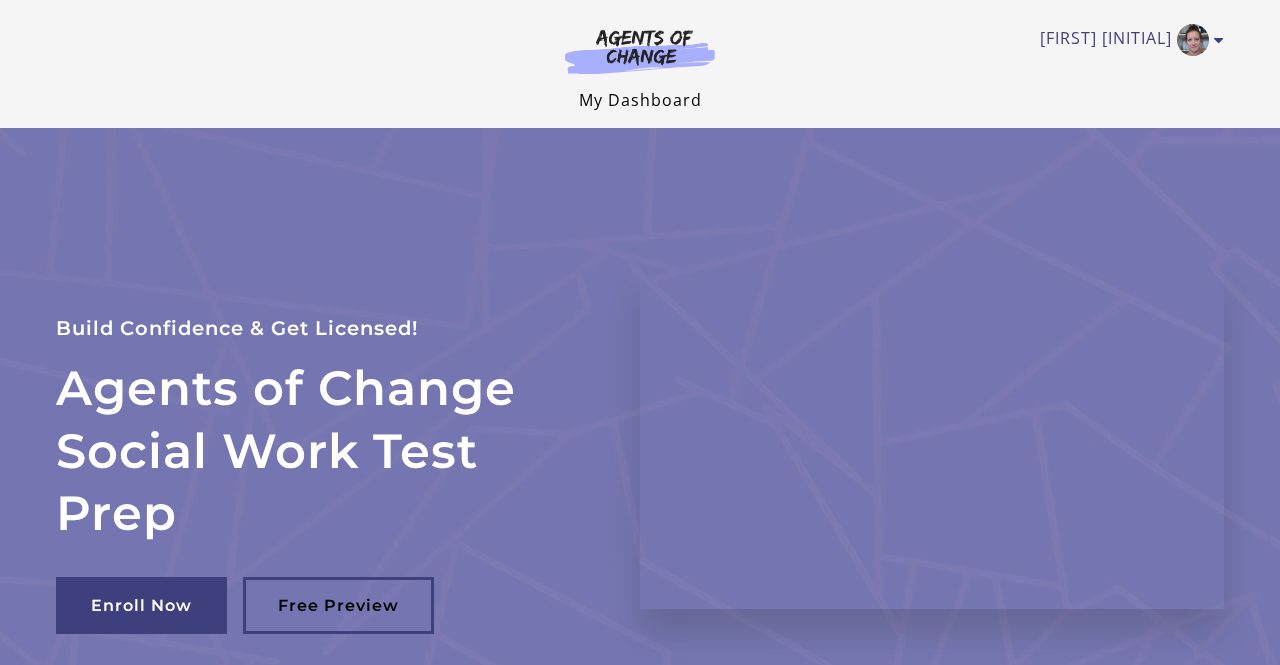 click on "My Dashboard" at bounding box center [640, 100] 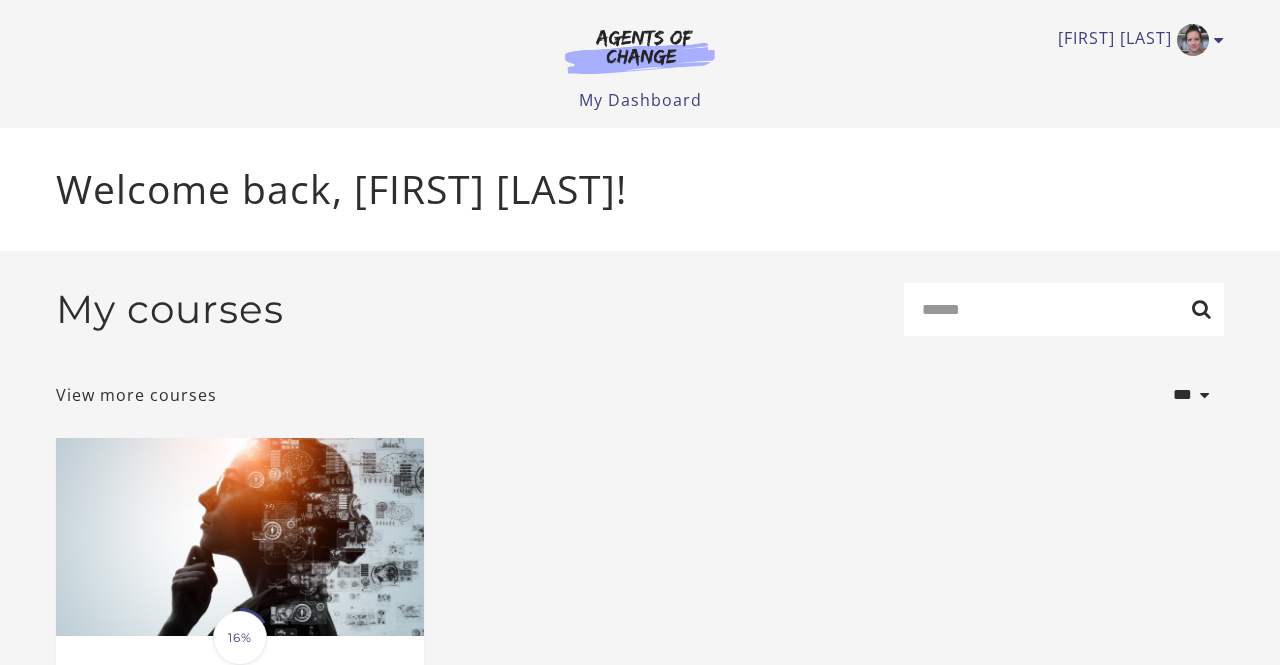 scroll, scrollTop: 0, scrollLeft: 0, axis: both 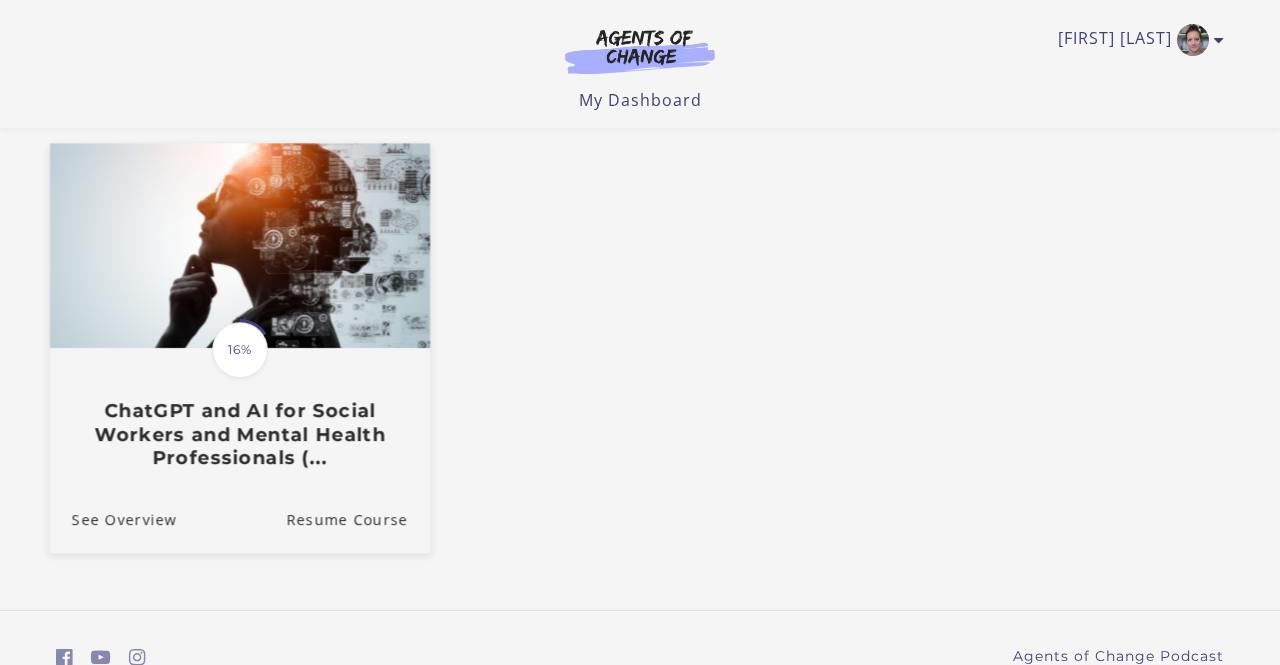 click on "ChatGPT and AI for Social Workers and Mental Health Professionals (..." at bounding box center [240, 434] 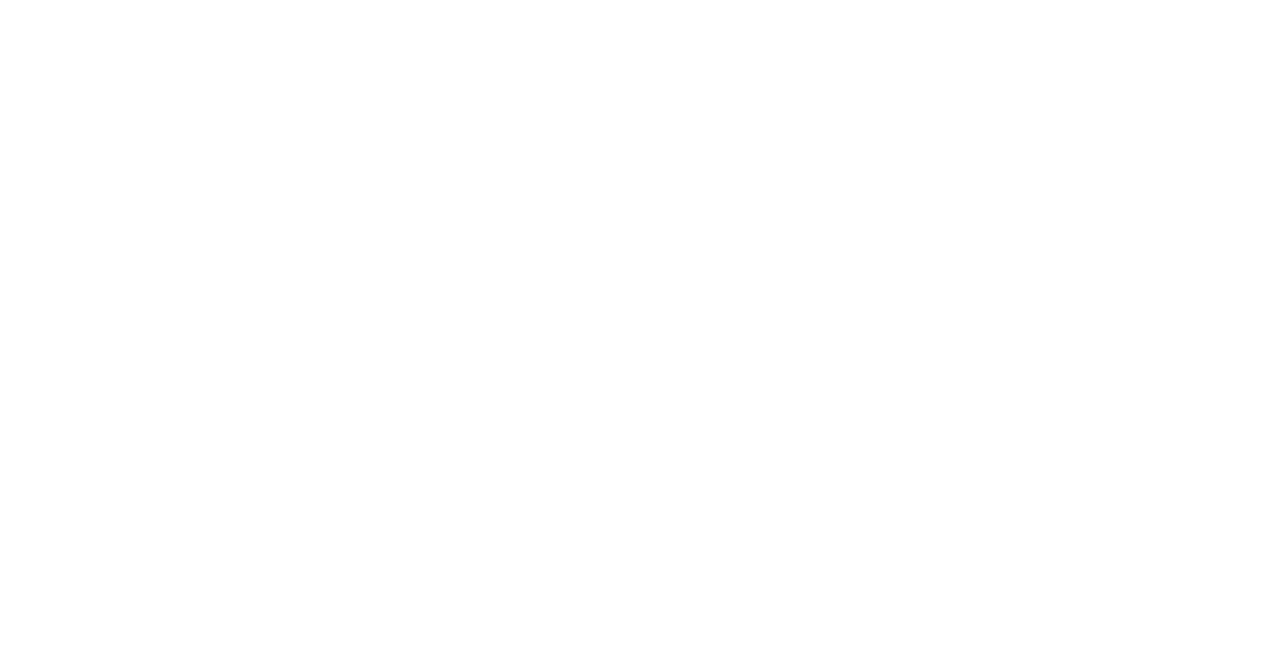 scroll, scrollTop: 0, scrollLeft: 0, axis: both 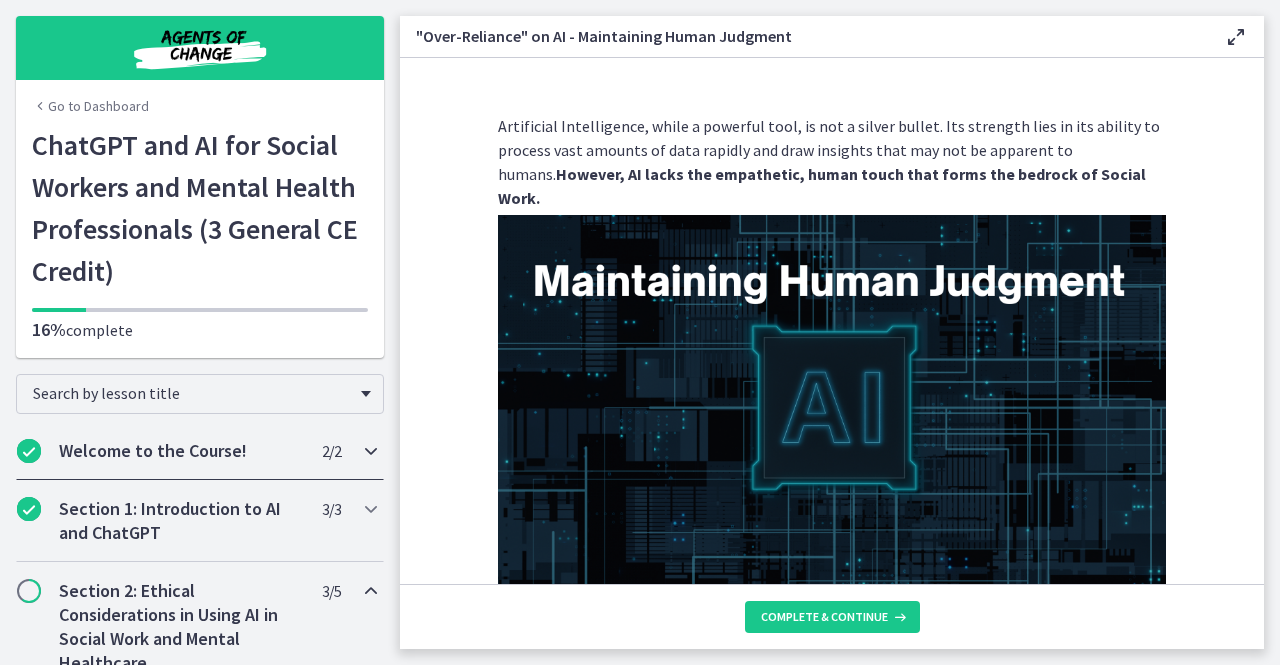 click on "Welcome to the Course!" at bounding box center (181, 451) 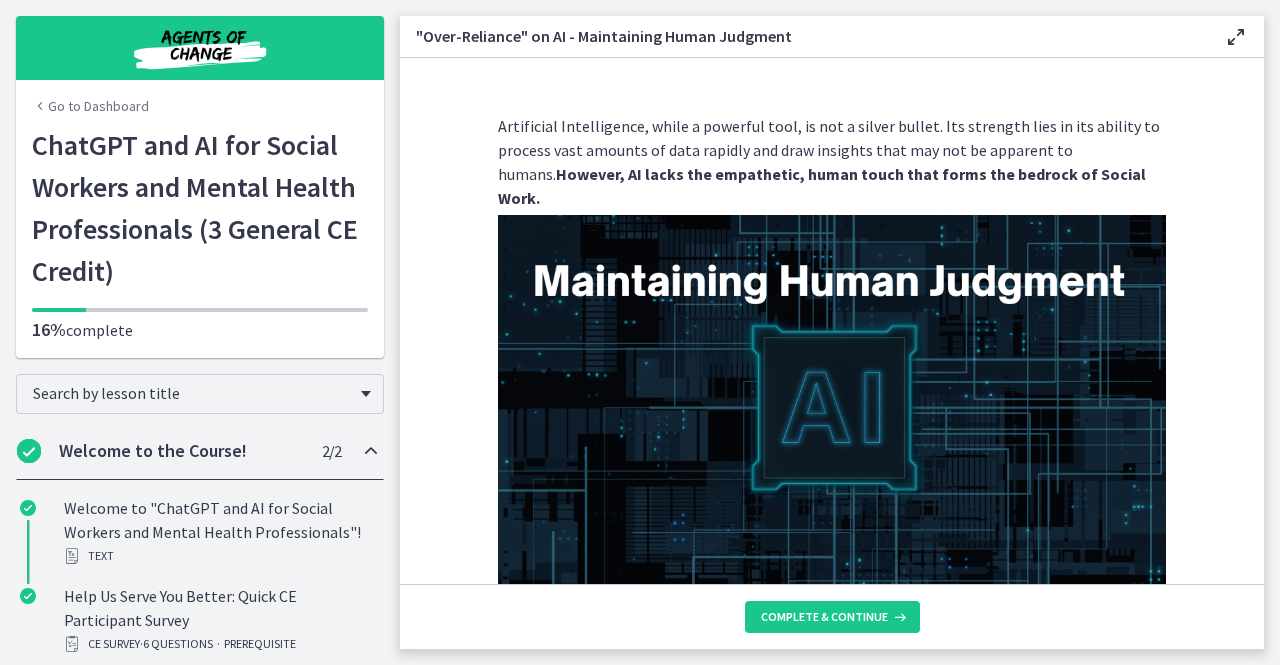 click on "Welcome to the Course!" at bounding box center (181, 451) 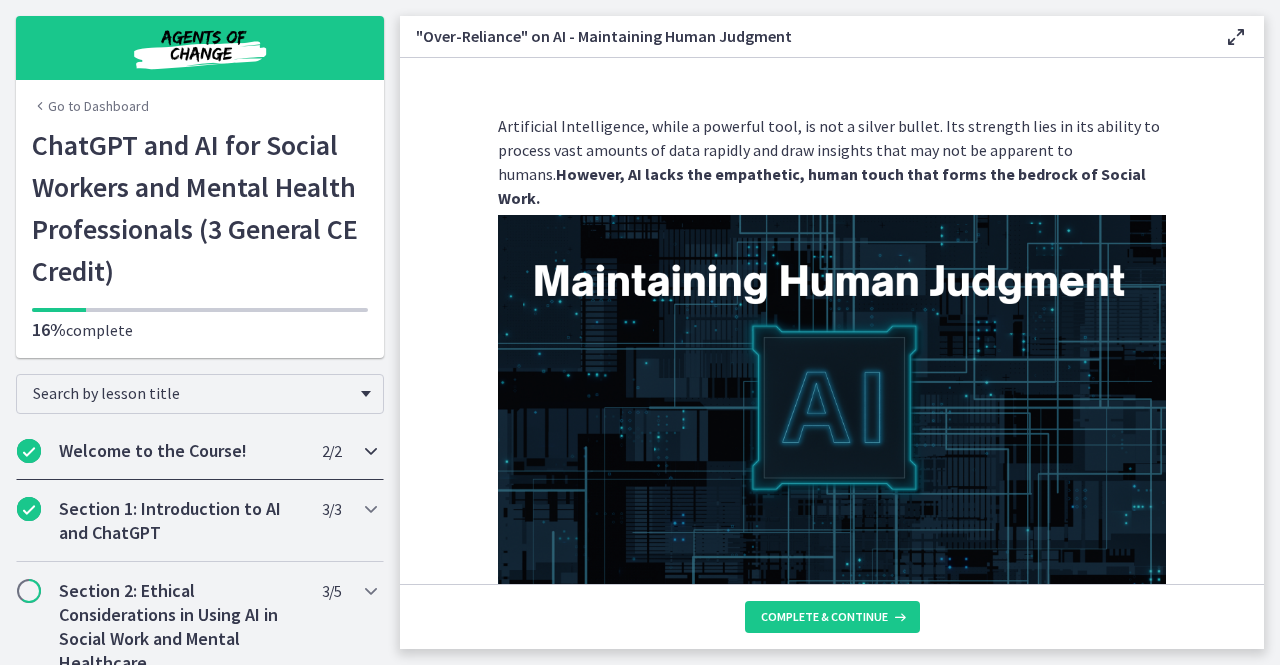 click on "Welcome to the Course!" at bounding box center [181, 451] 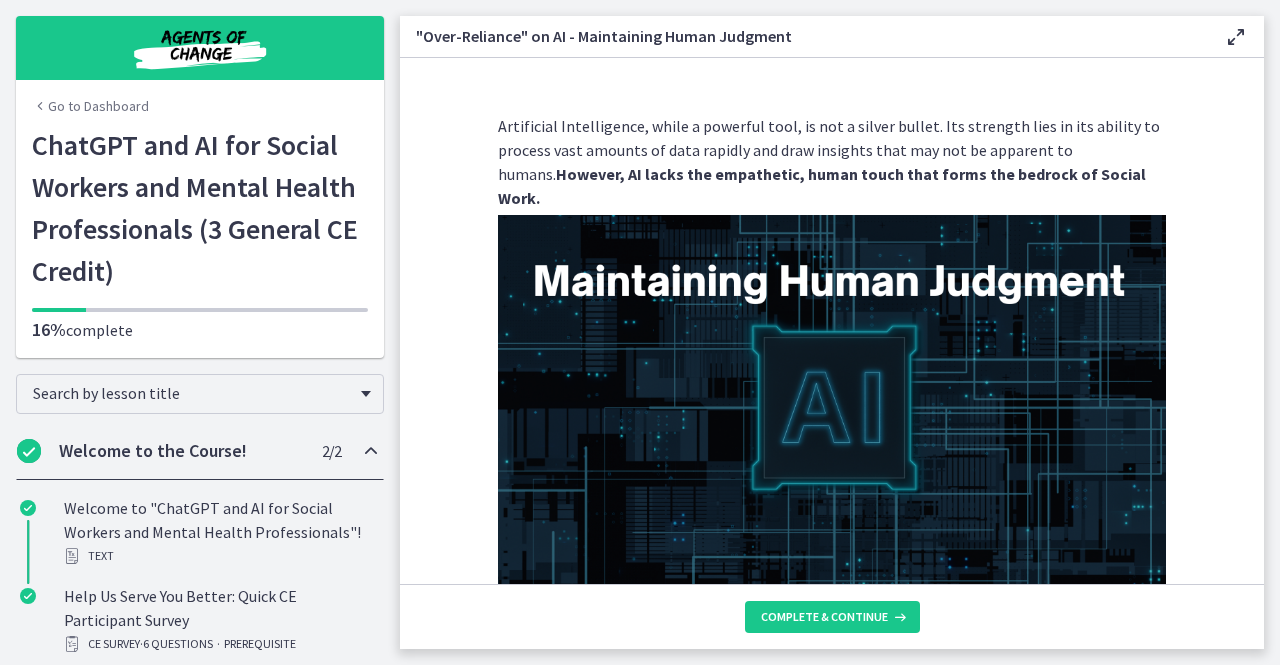 click at bounding box center [371, 451] 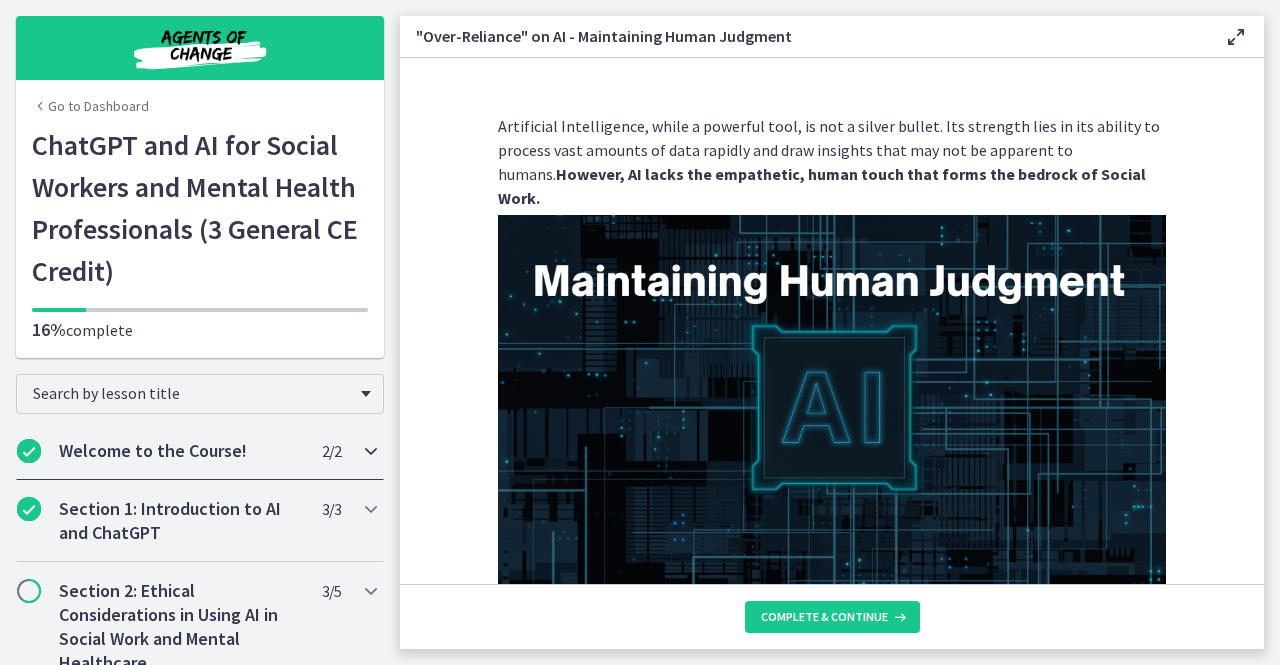 click at bounding box center (371, 451) 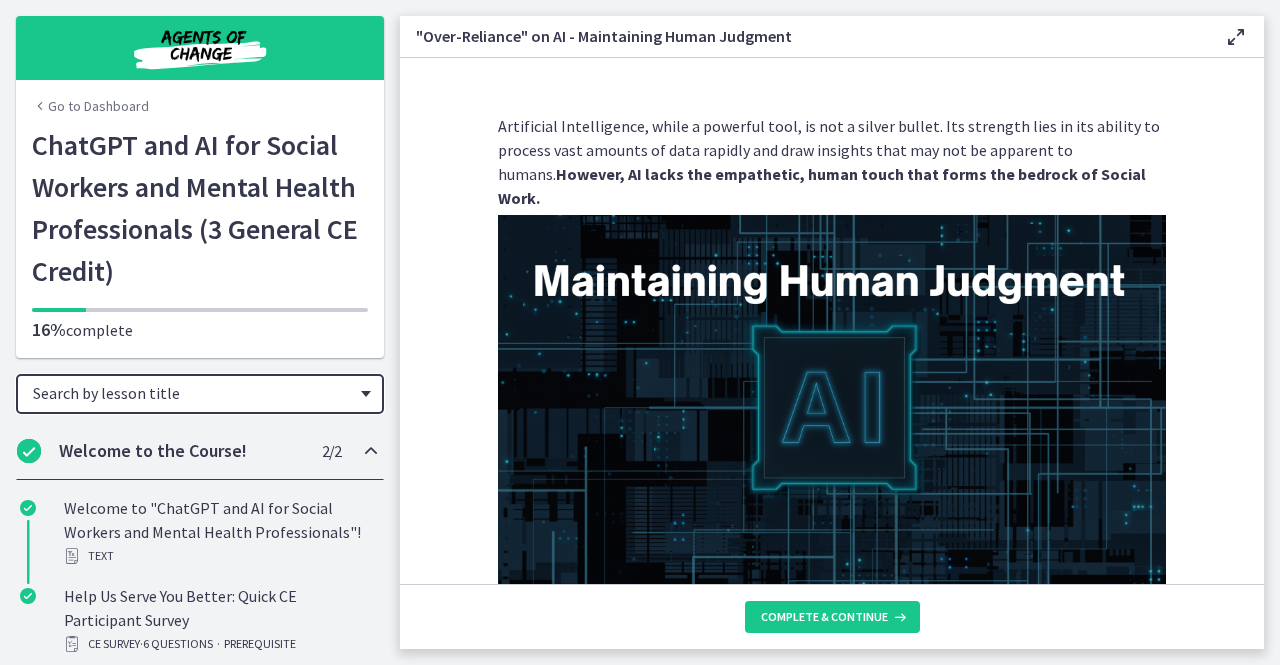 click on "Search by lesson title" at bounding box center [192, 393] 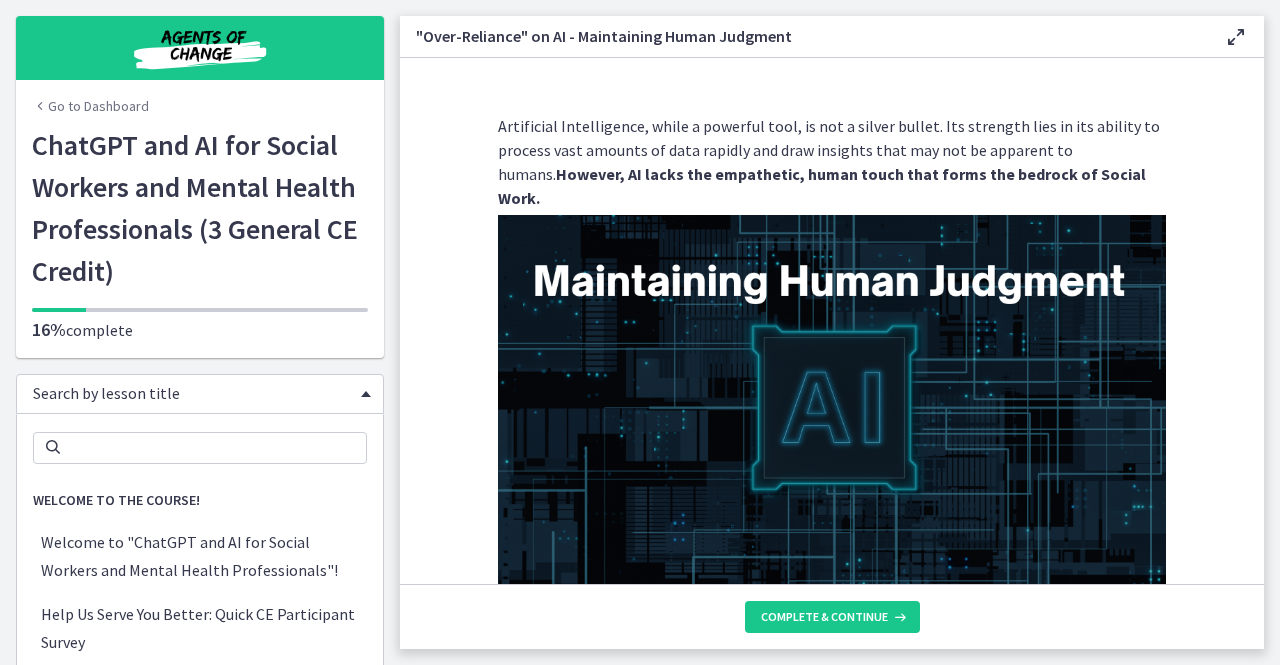 click on "Welcome to the Course!" at bounding box center (116, 500) 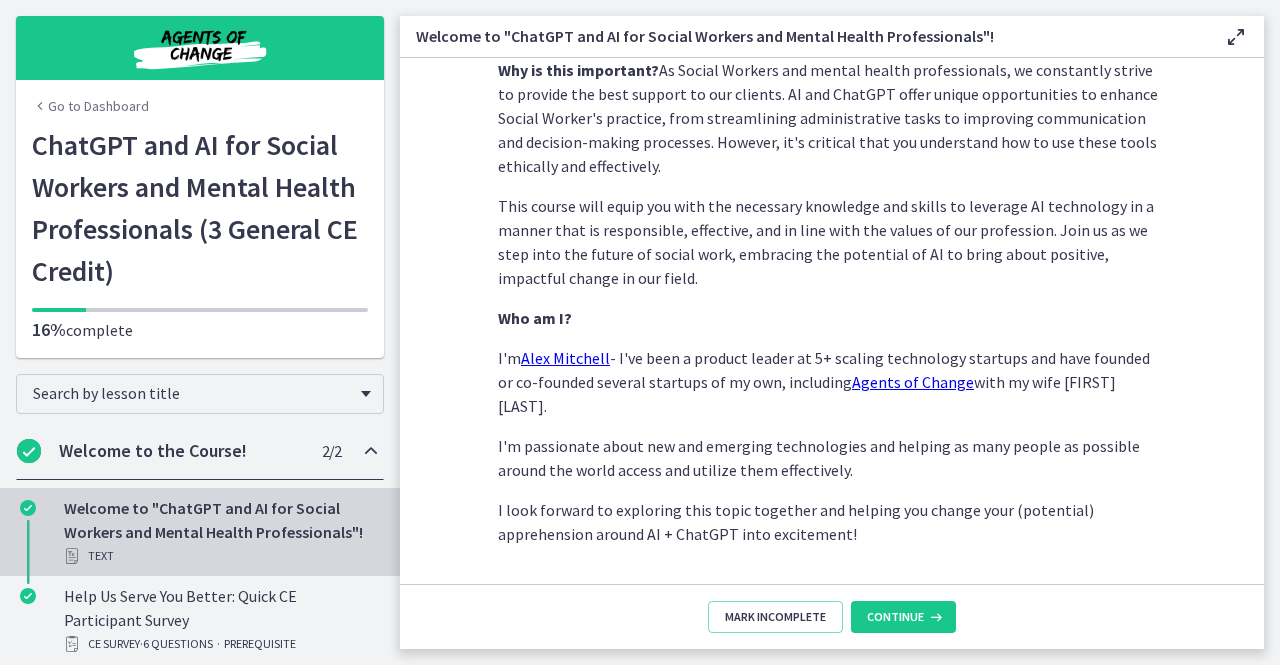 scroll, scrollTop: 1001, scrollLeft: 0, axis: vertical 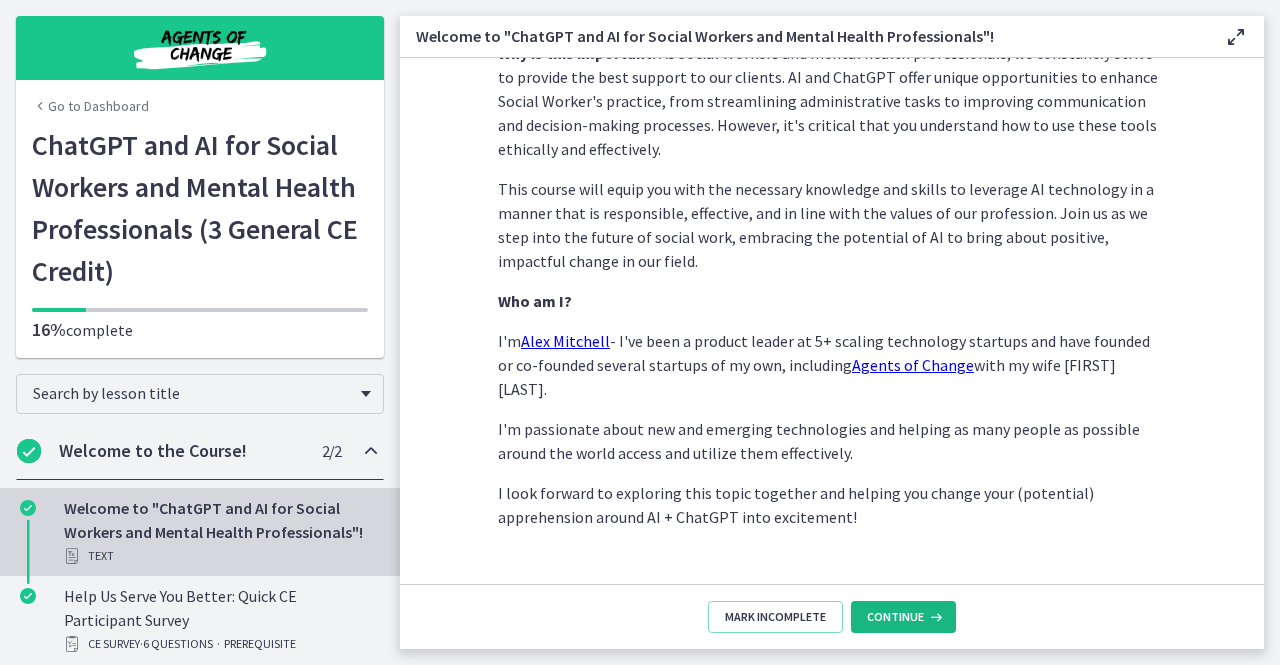 click on "Continue" at bounding box center [895, 617] 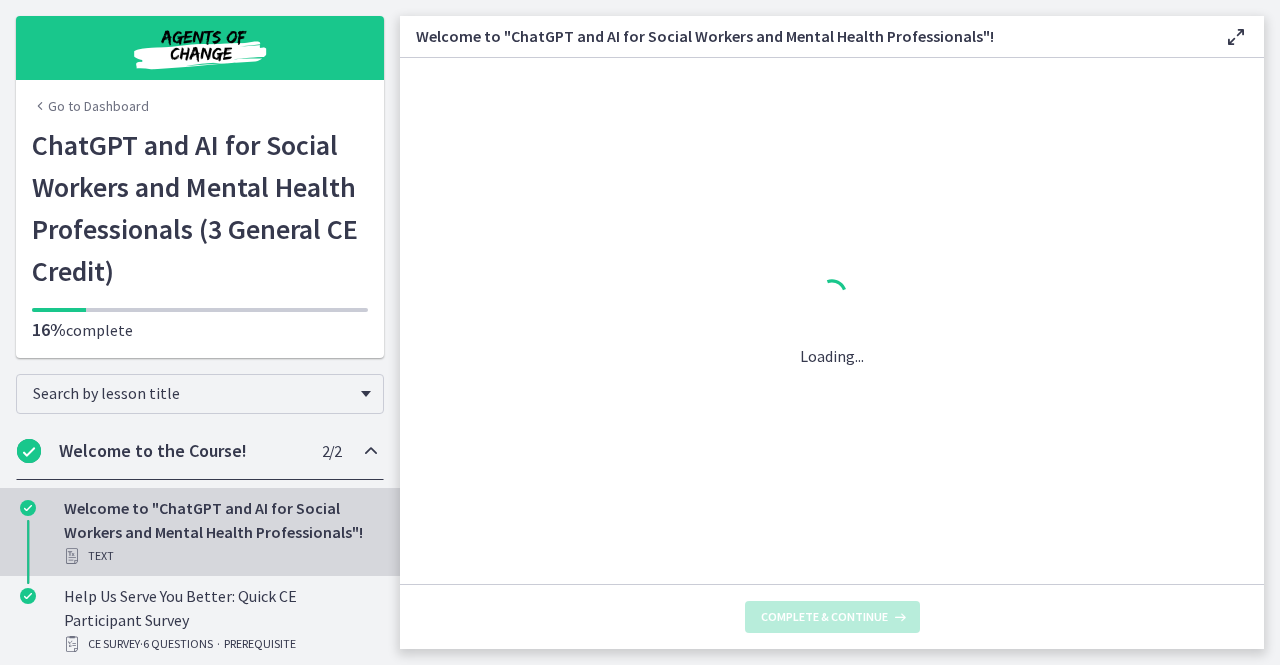 scroll, scrollTop: 0, scrollLeft: 0, axis: both 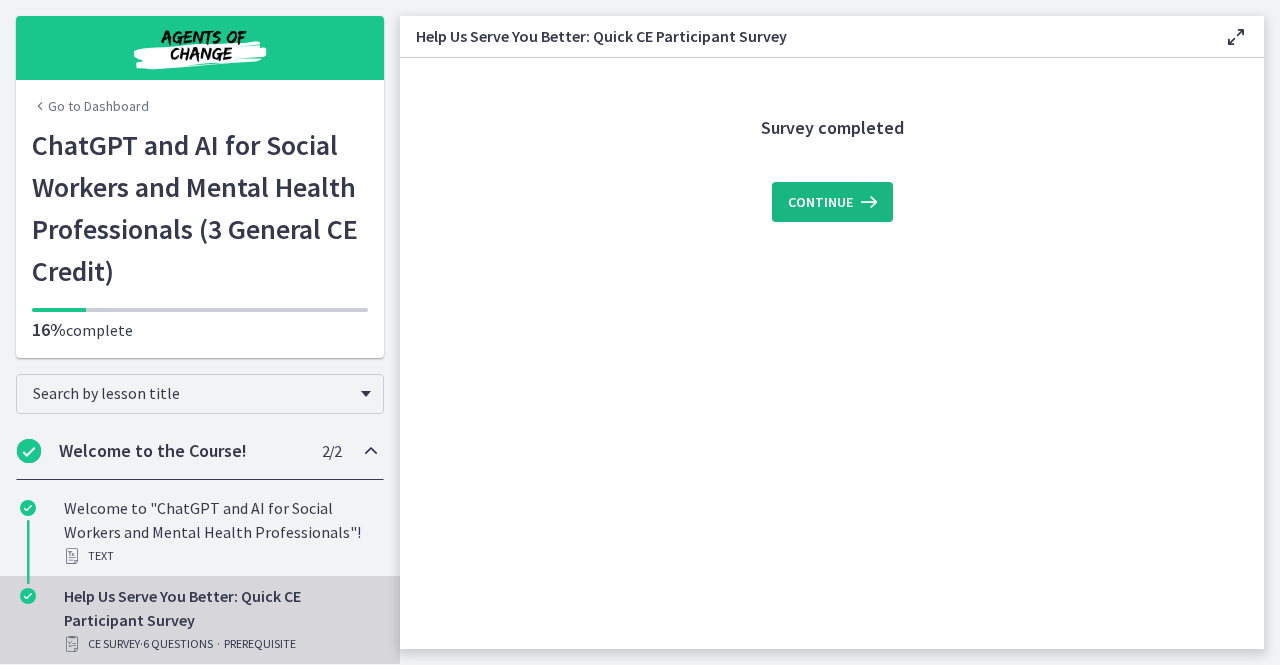 click at bounding box center (867, 202) 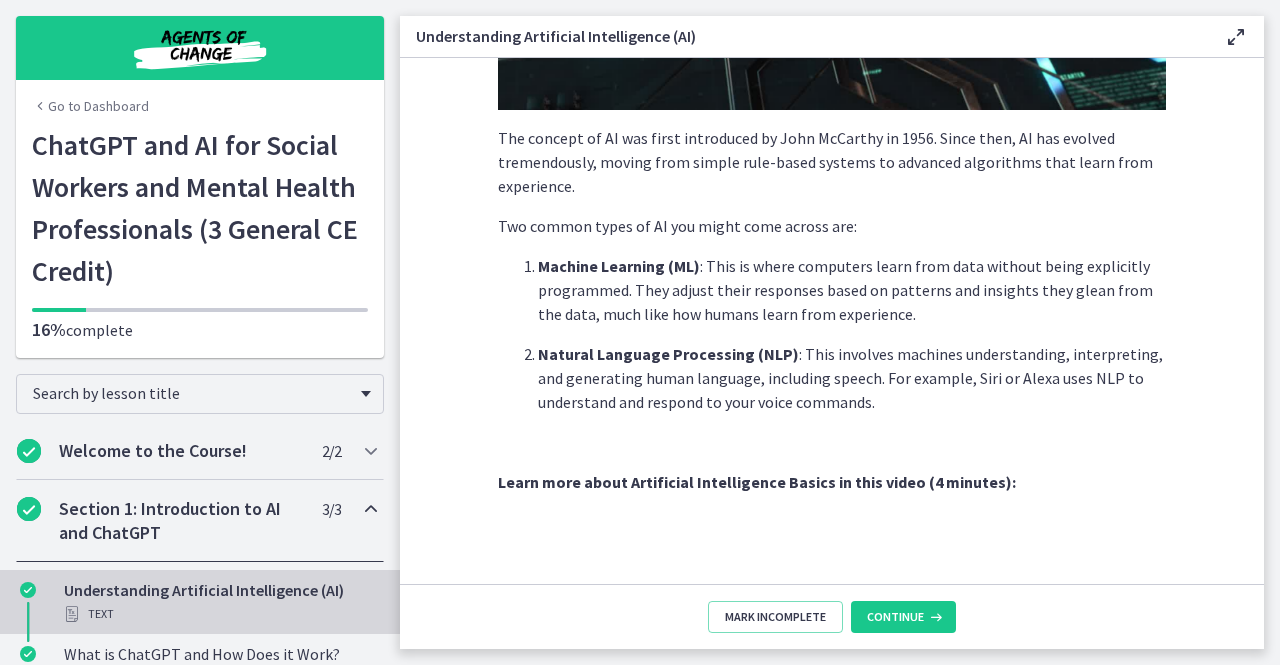 scroll, scrollTop: 944, scrollLeft: 0, axis: vertical 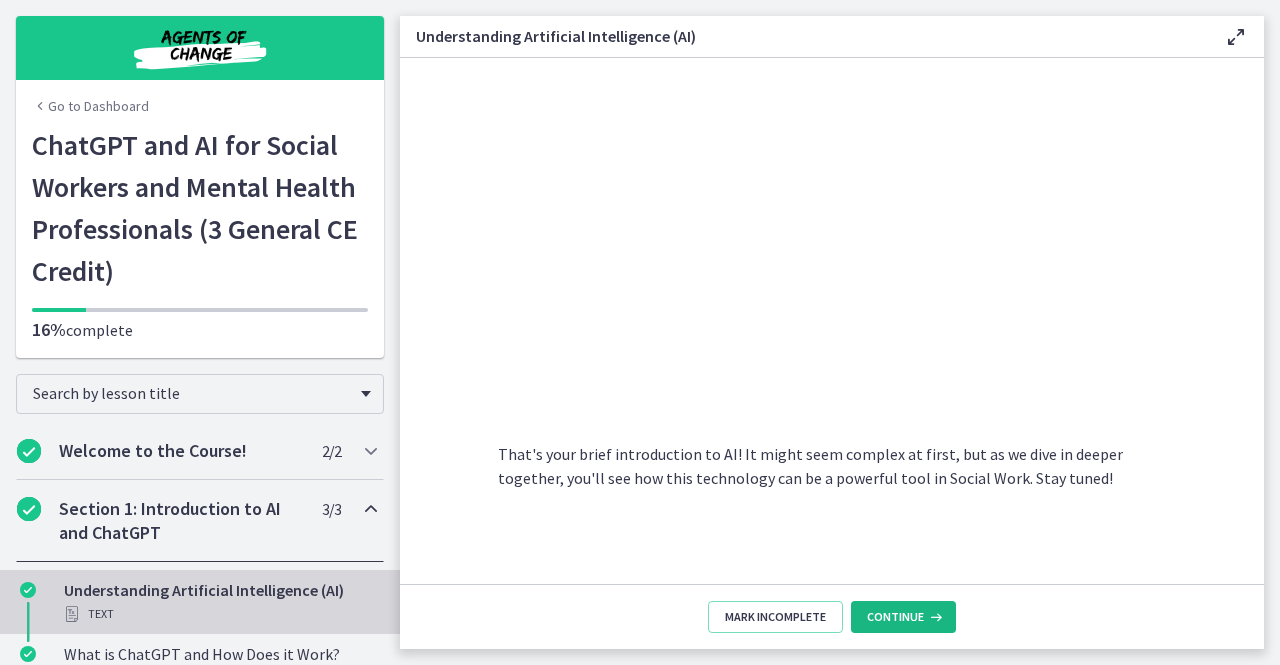 click on "Continue" at bounding box center (895, 617) 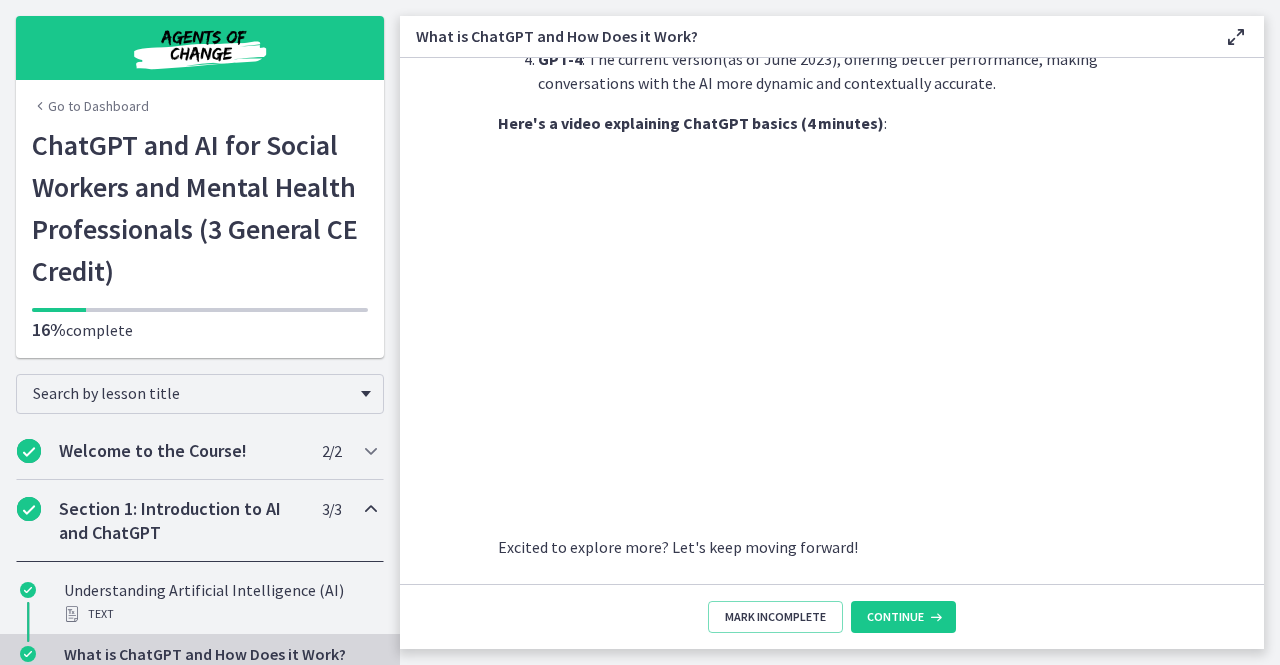 scroll, scrollTop: 1056, scrollLeft: 0, axis: vertical 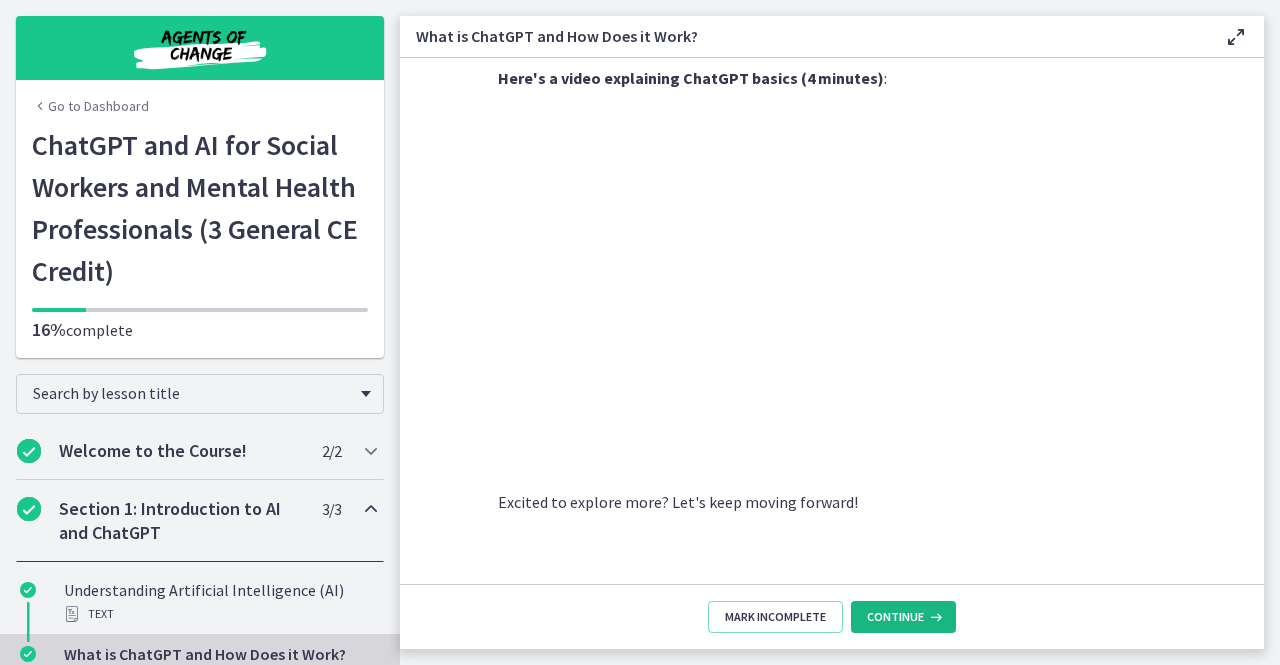 click on "Continue" at bounding box center (895, 617) 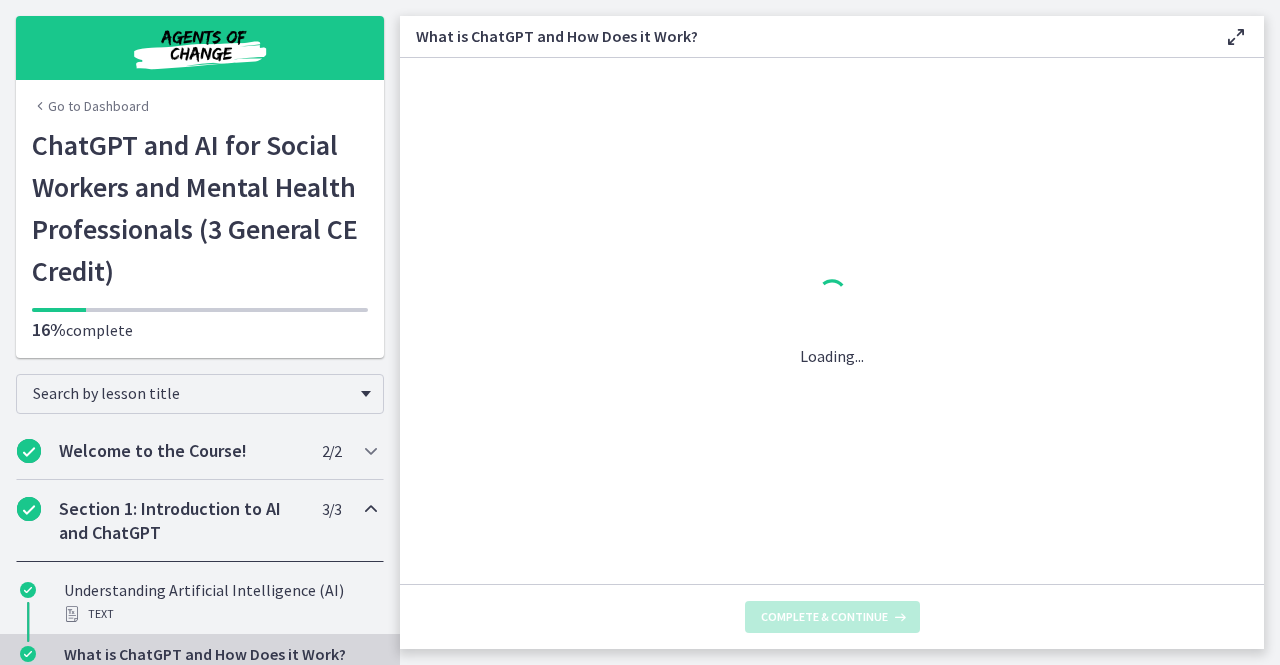 scroll, scrollTop: 0, scrollLeft: 0, axis: both 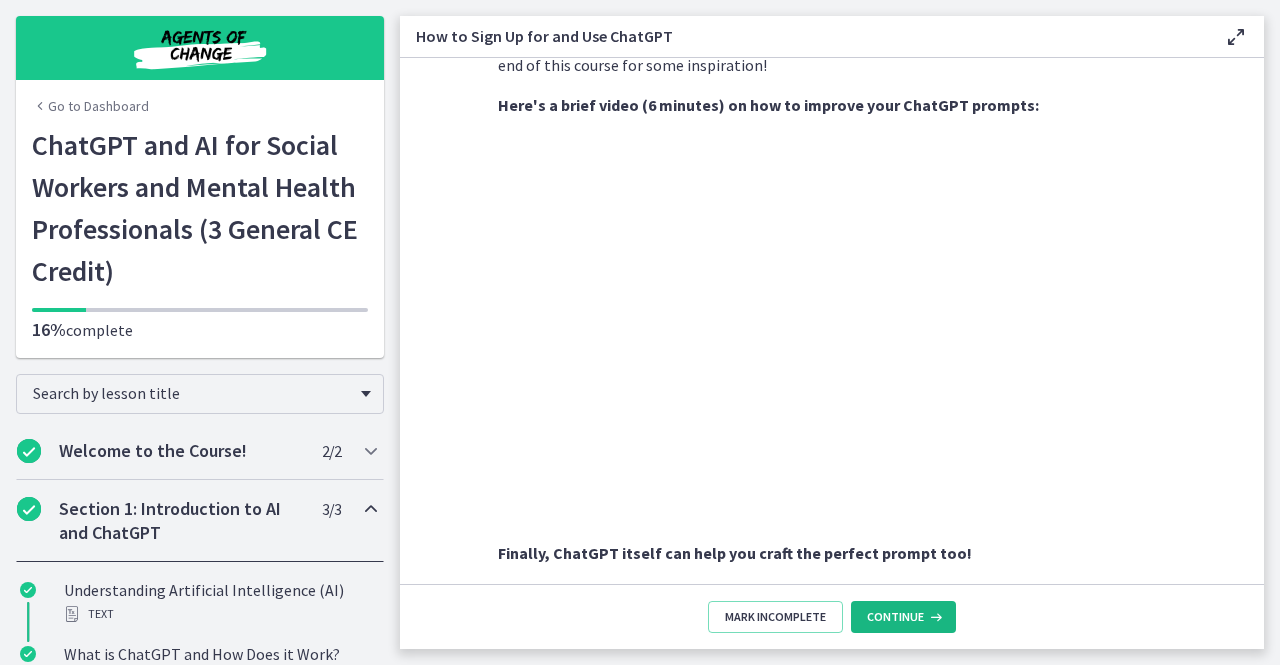 click on "Continue" at bounding box center [903, 617] 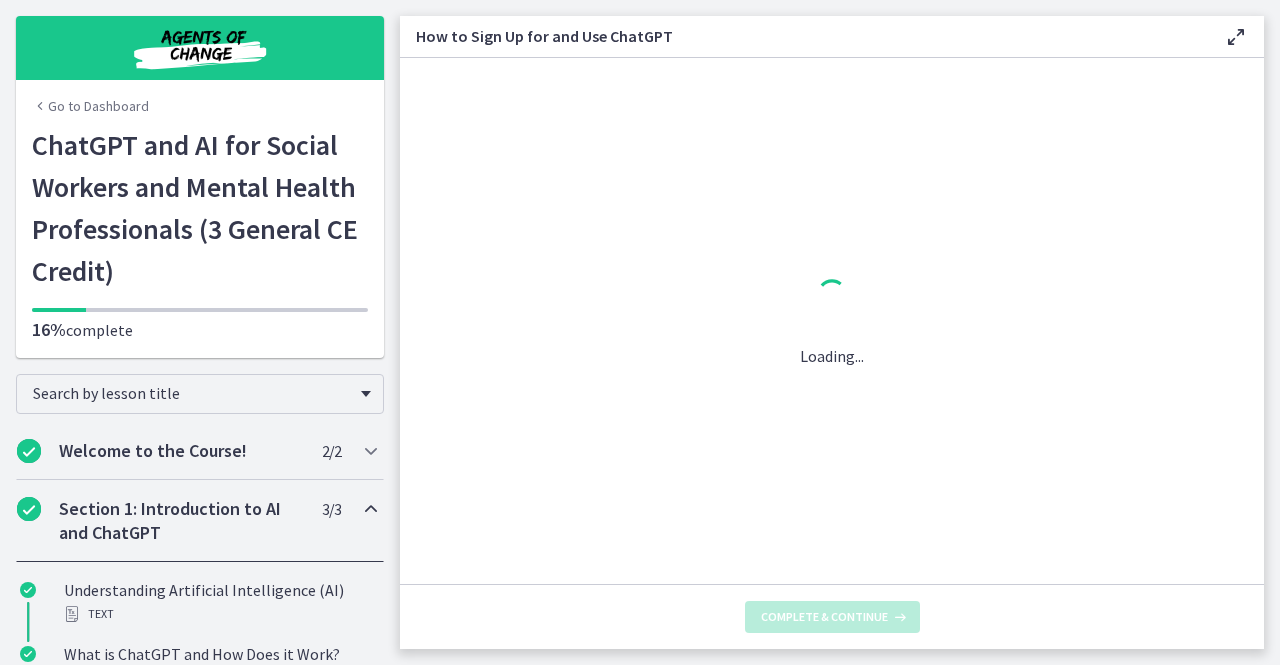 scroll, scrollTop: 0, scrollLeft: 0, axis: both 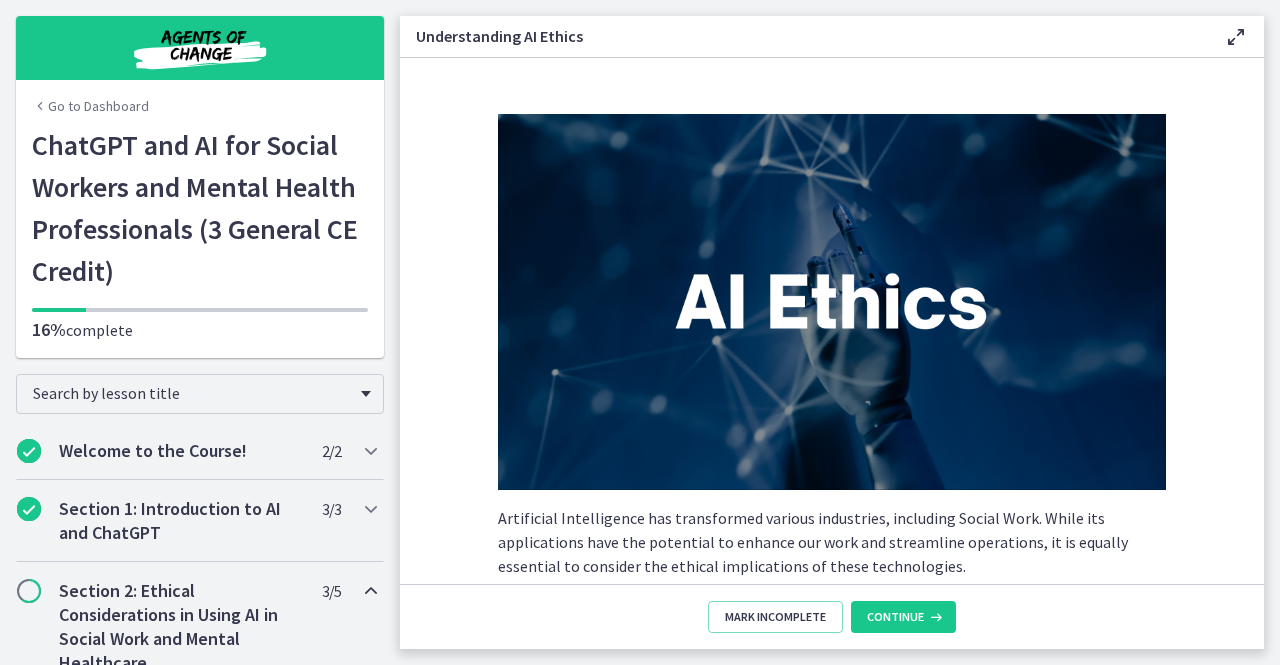 click at bounding box center (832, 302) 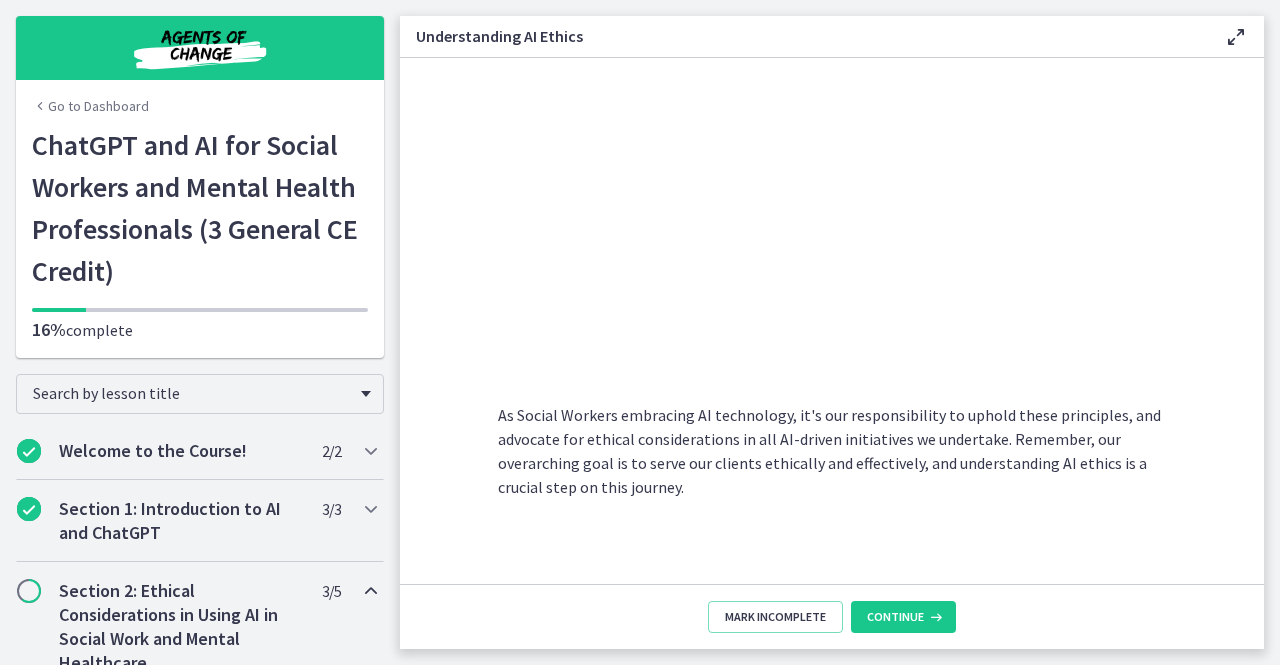 scroll, scrollTop: 1070, scrollLeft: 0, axis: vertical 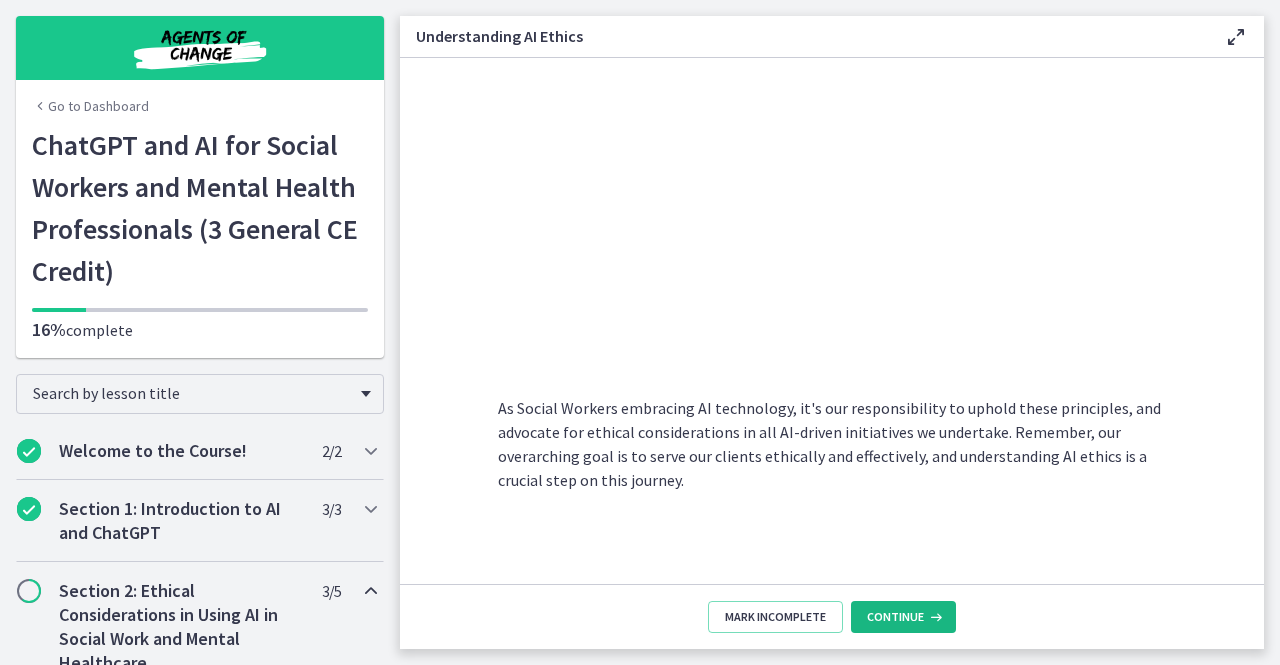 click on "Continue" at bounding box center (895, 617) 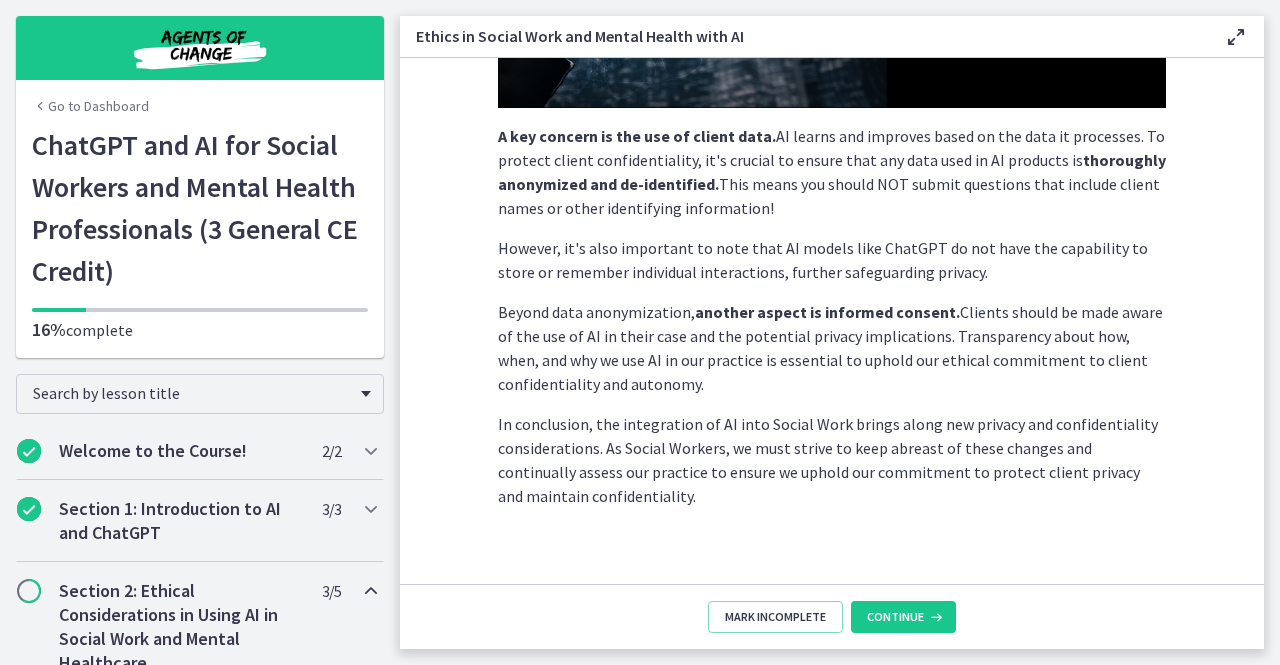 scroll, scrollTop: 577, scrollLeft: 0, axis: vertical 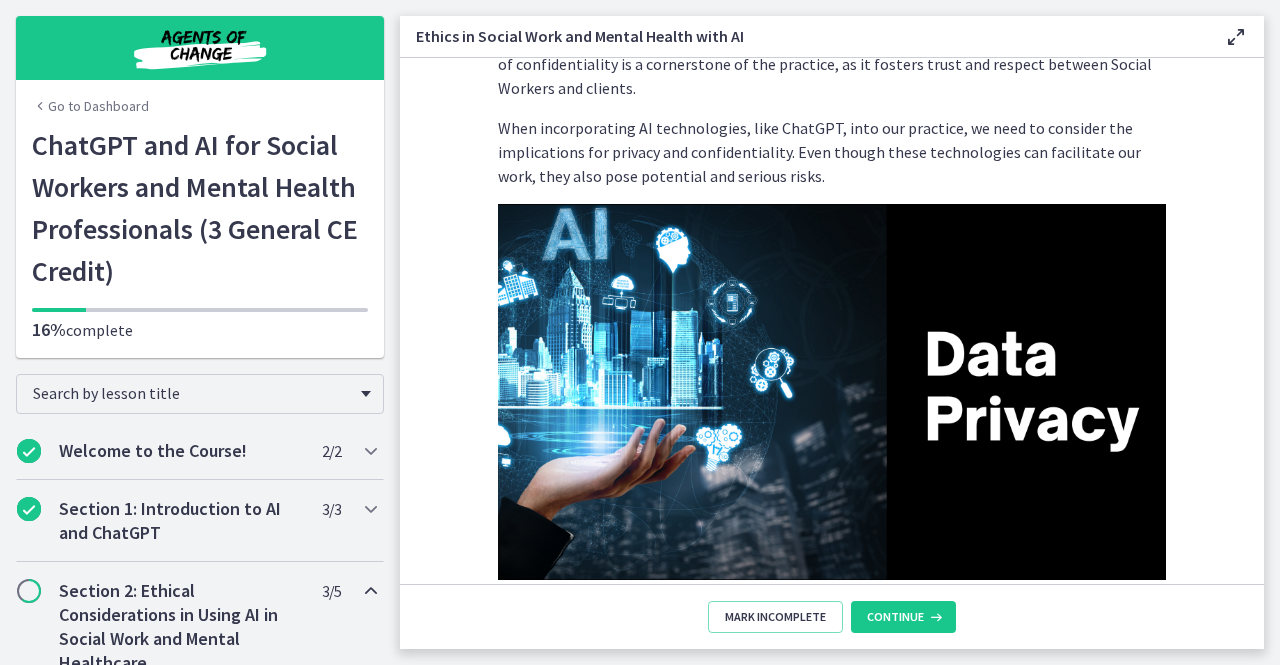 click at bounding box center [832, 392] 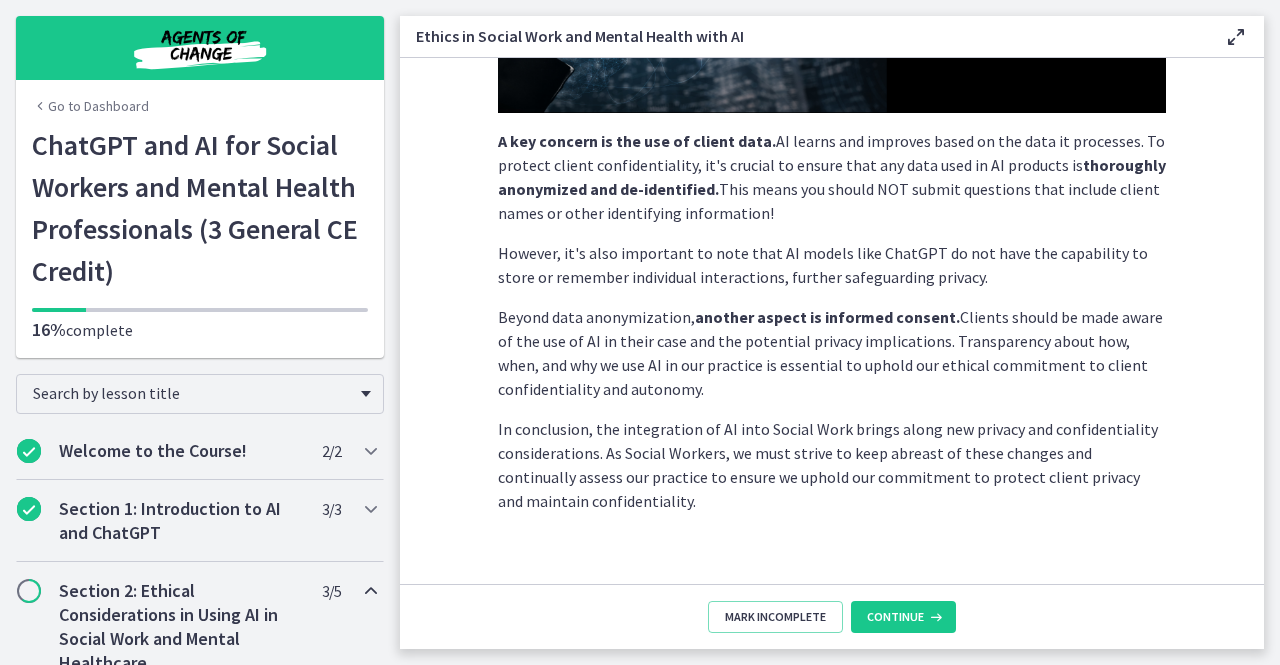 scroll, scrollTop: 577, scrollLeft: 0, axis: vertical 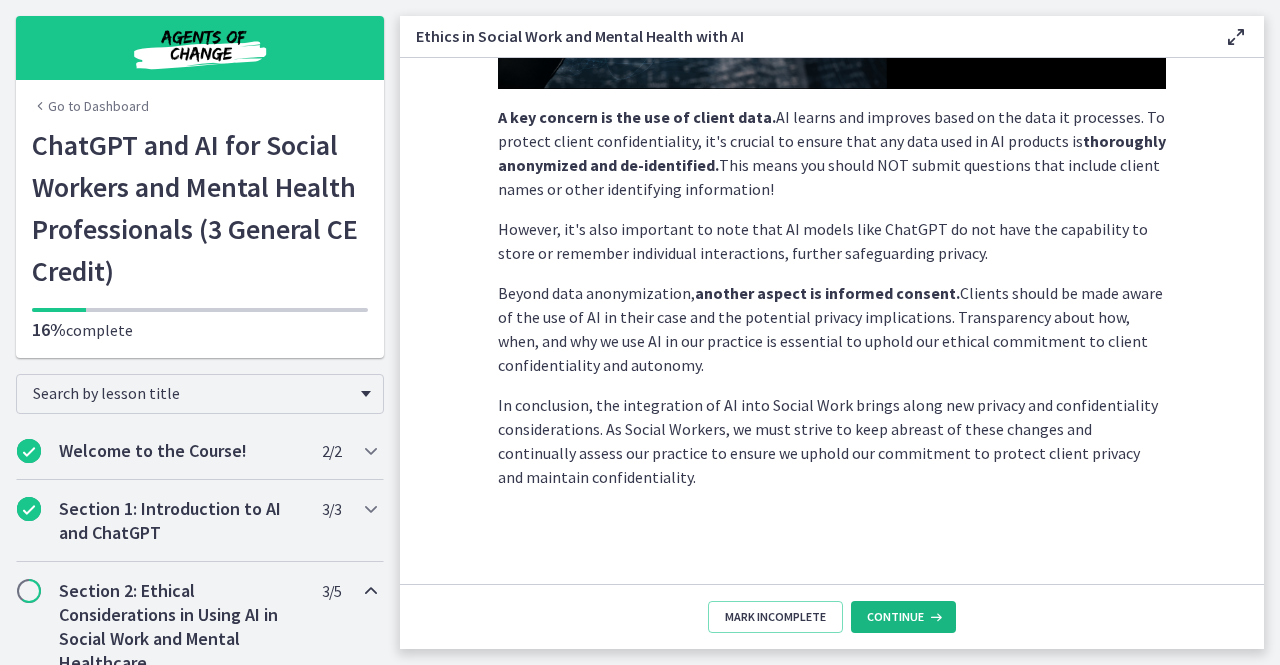 click on "Continue" at bounding box center [895, 617] 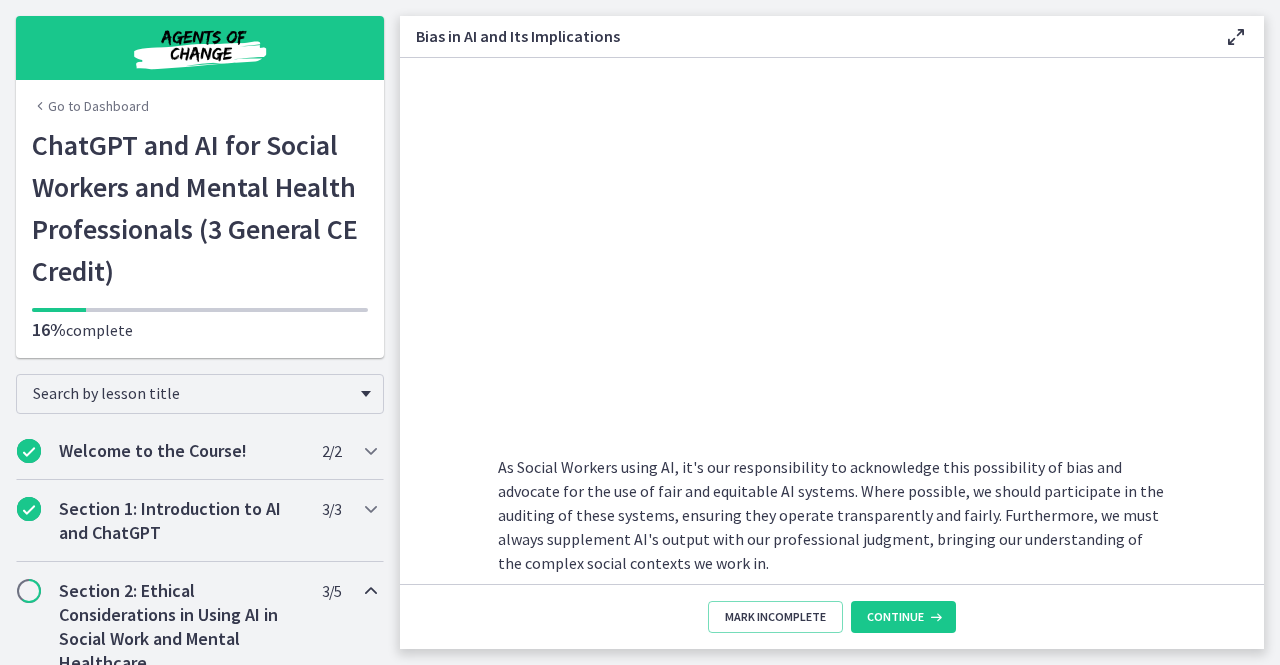 scroll, scrollTop: 804, scrollLeft: 0, axis: vertical 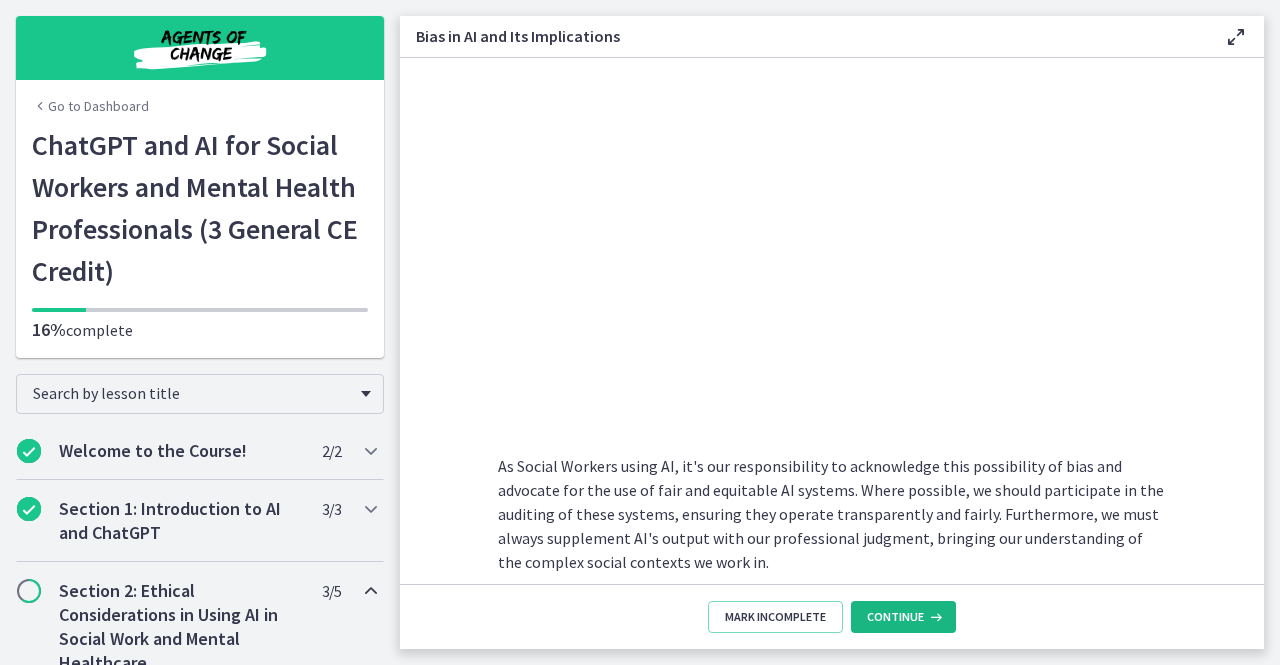 click on "Continue" at bounding box center [895, 617] 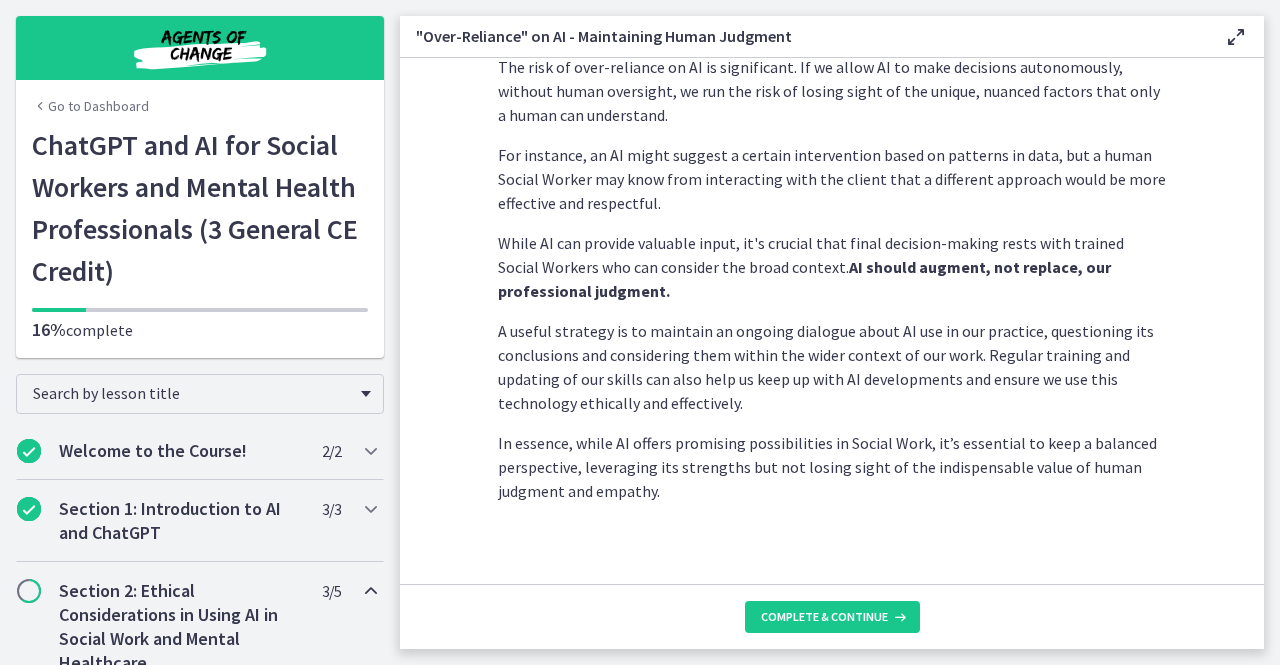 scroll, scrollTop: 566, scrollLeft: 0, axis: vertical 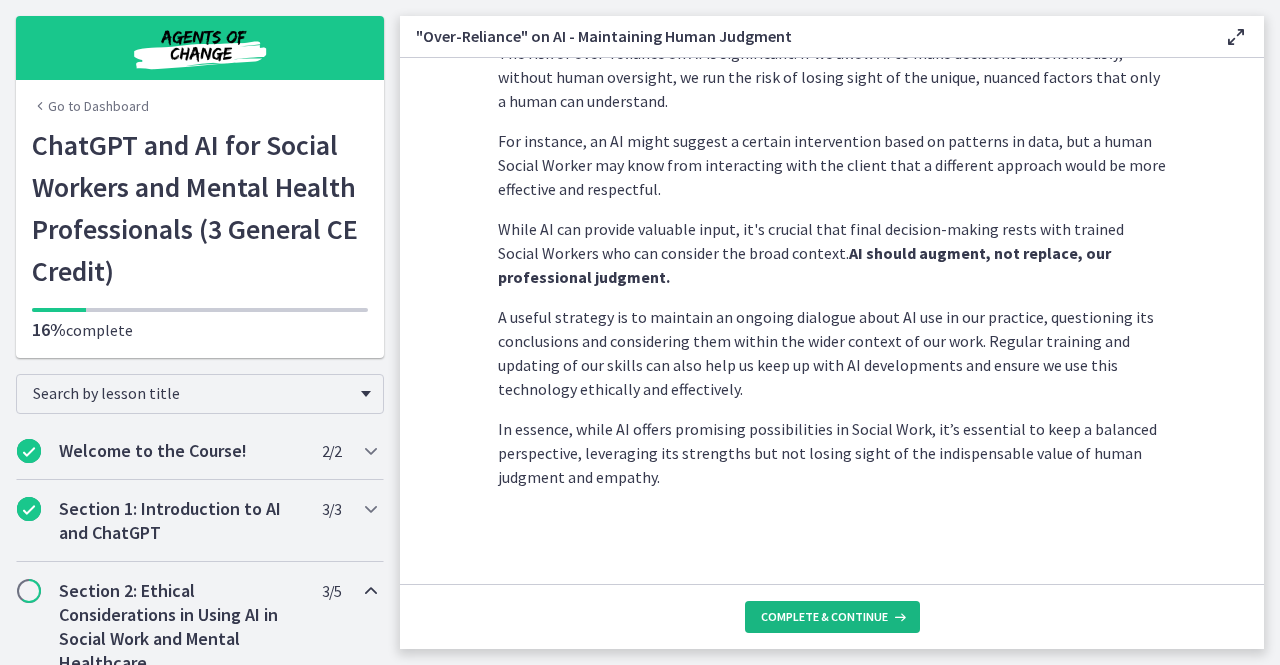 click on "Complete & continue" at bounding box center (824, 617) 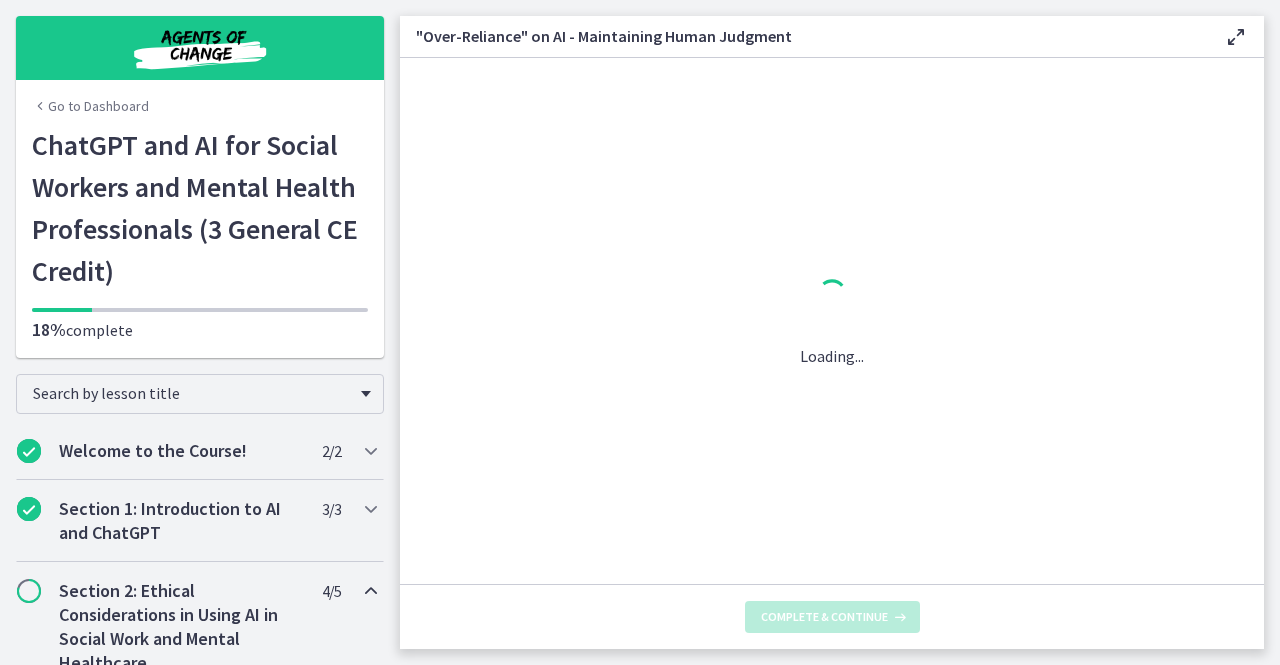scroll, scrollTop: 0, scrollLeft: 0, axis: both 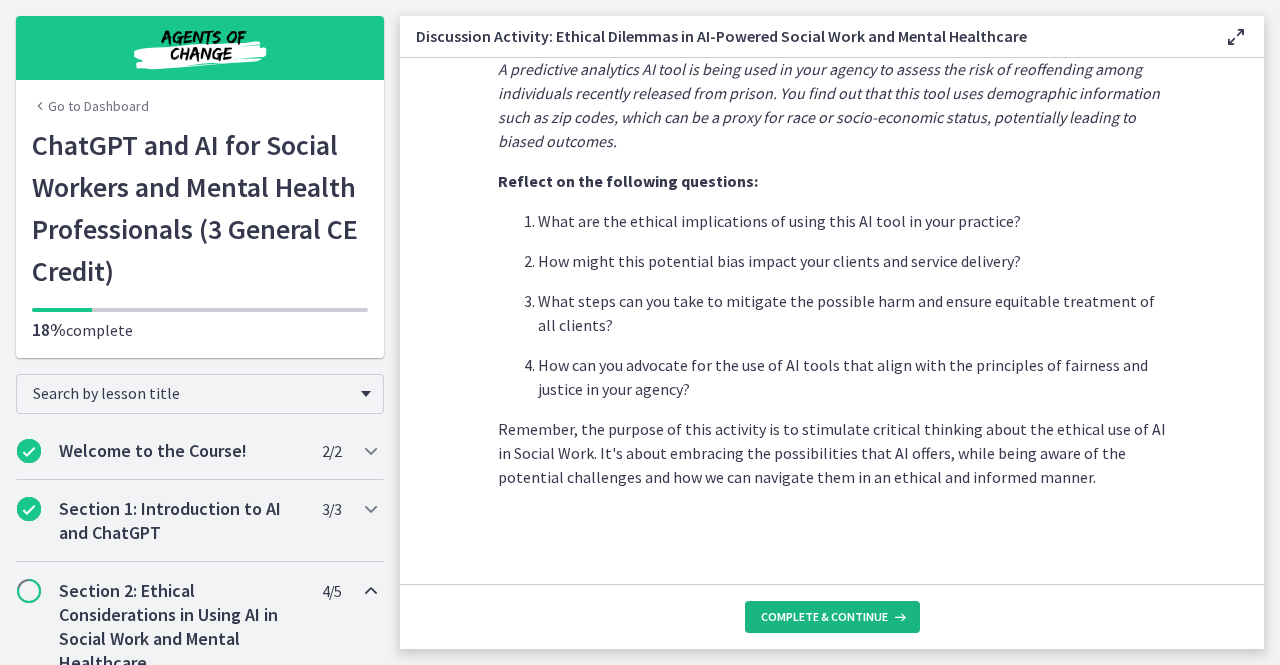 click on "Complete & continue" at bounding box center [824, 617] 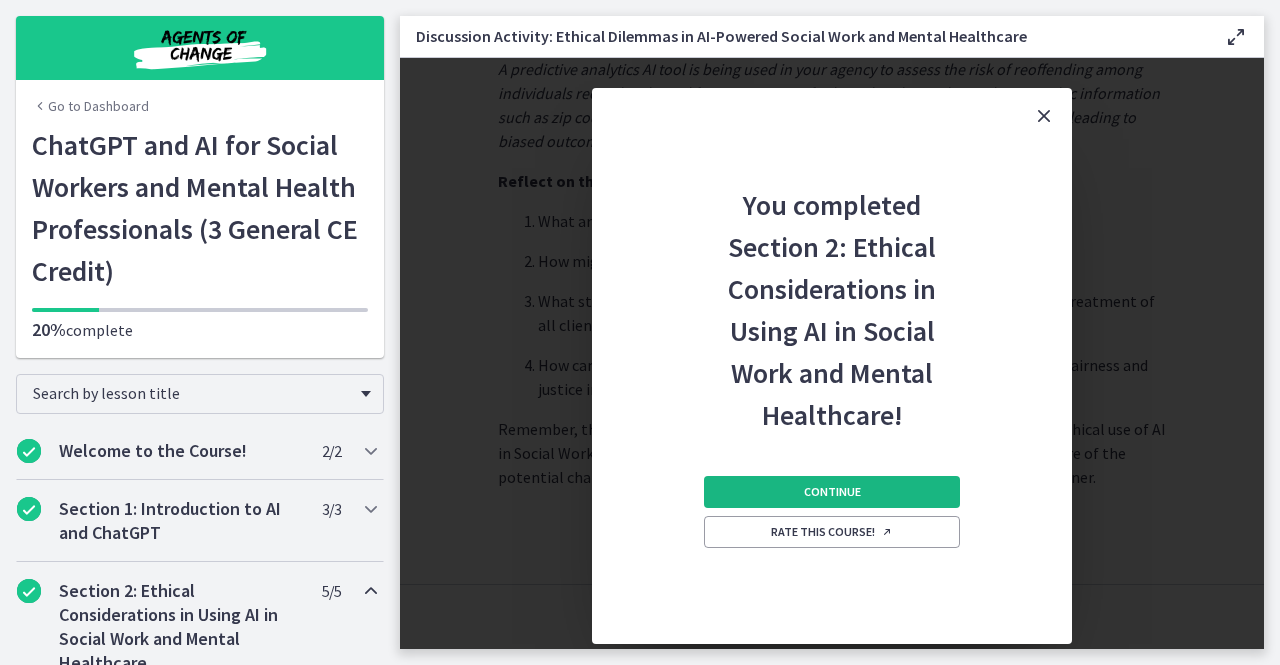 click on "Continue" at bounding box center (832, 492) 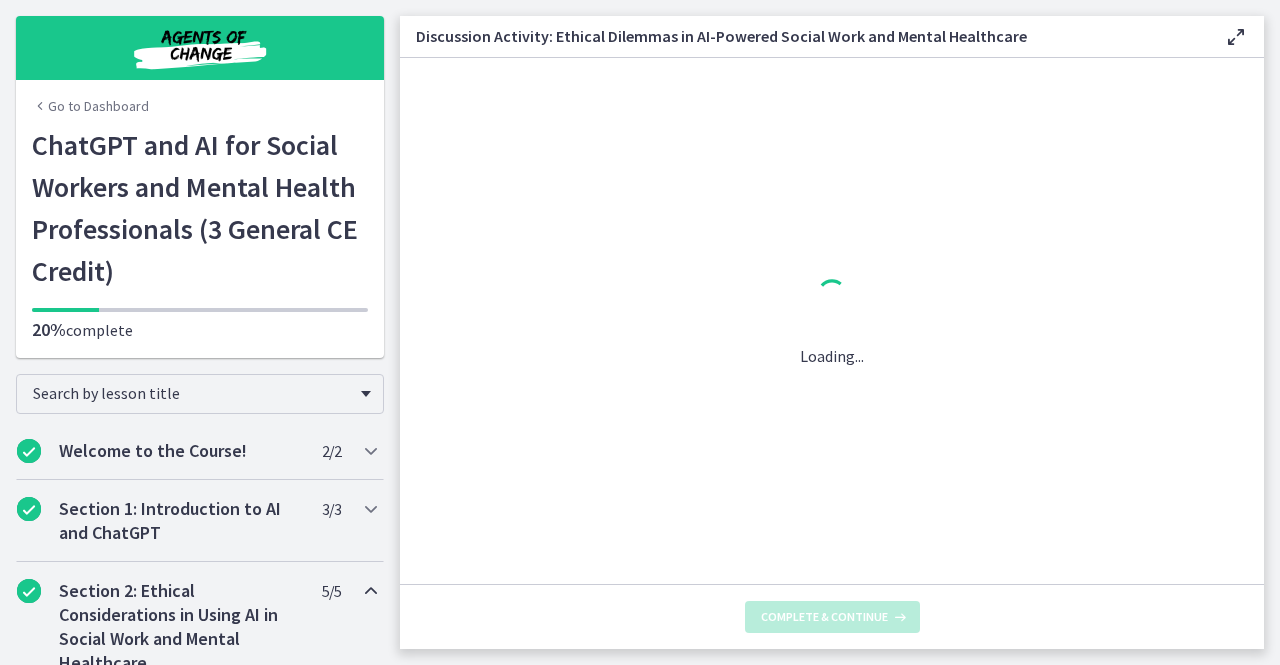 scroll, scrollTop: 0, scrollLeft: 0, axis: both 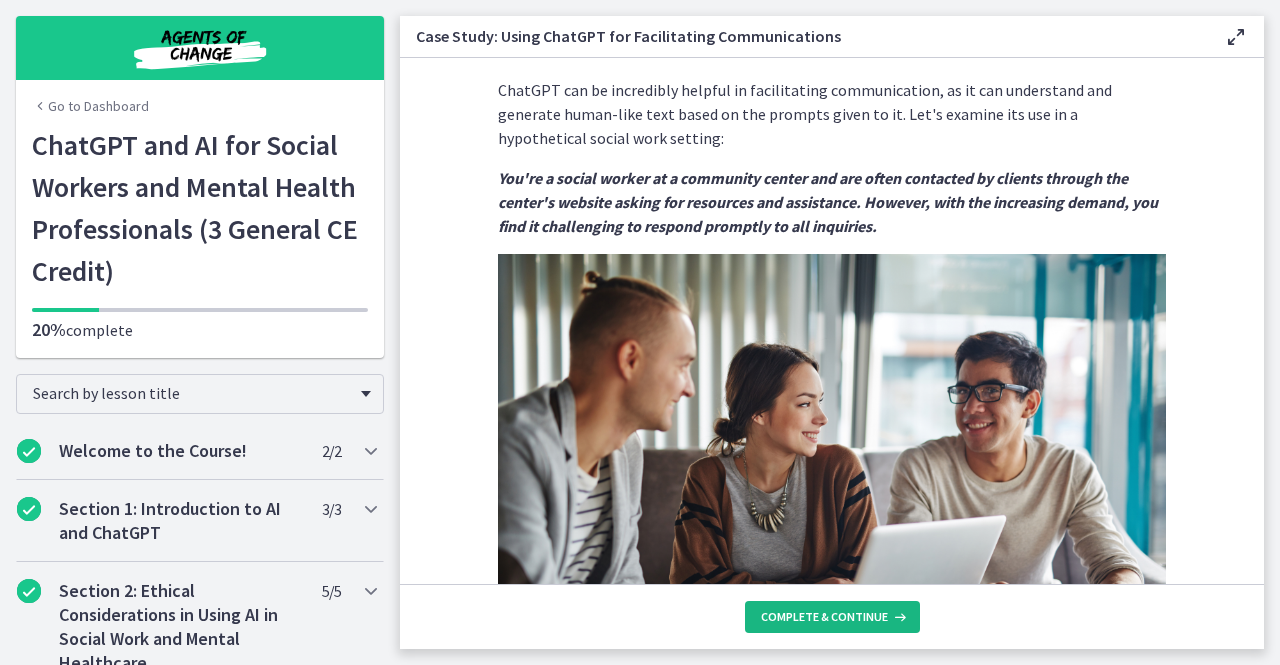 click on "Complete & continue" at bounding box center (824, 617) 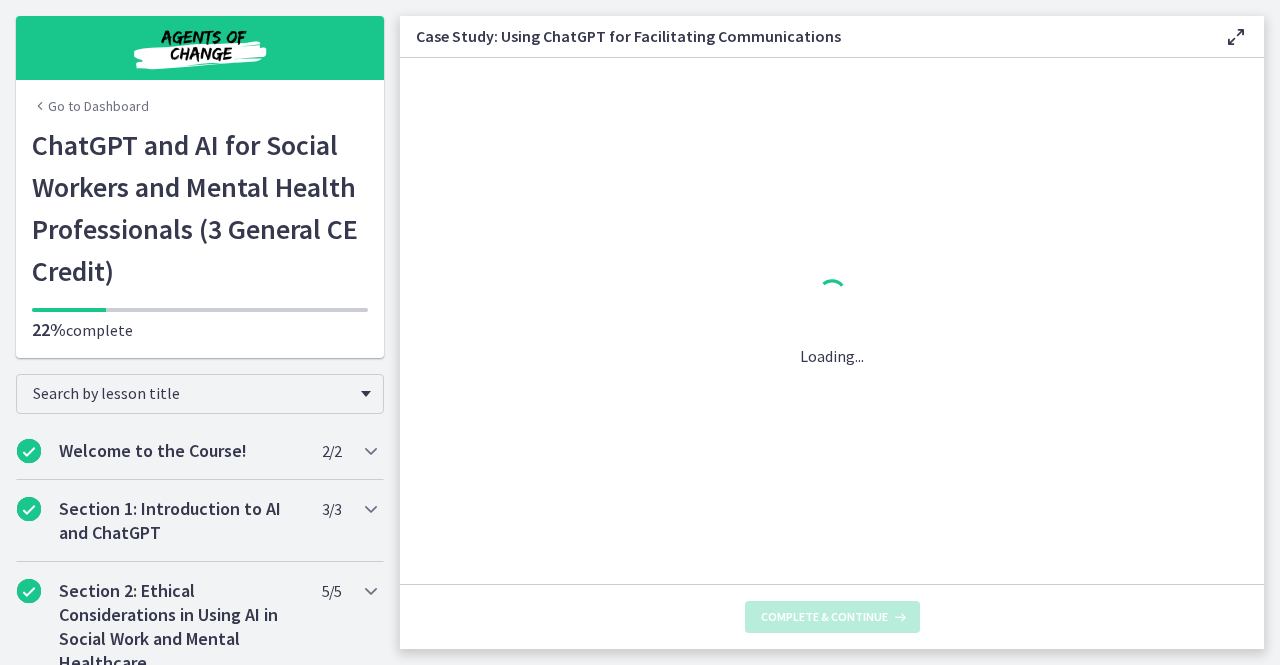scroll, scrollTop: 0, scrollLeft: 0, axis: both 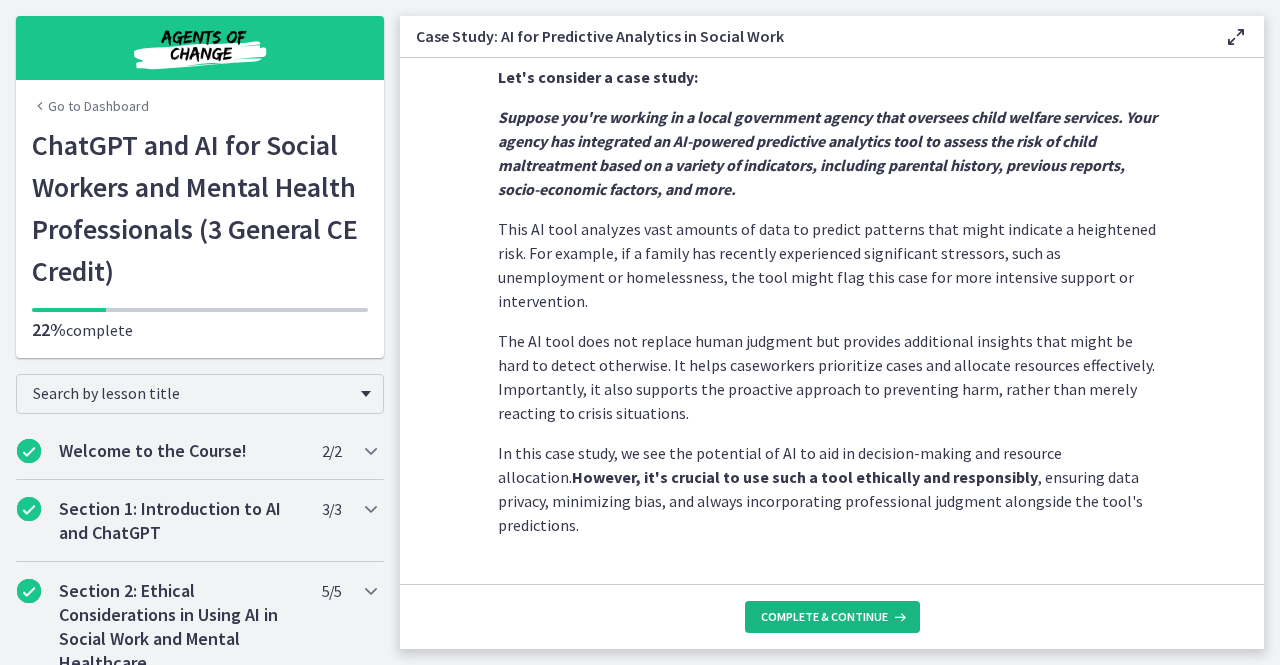 click on "Complete & continue" at bounding box center [832, 617] 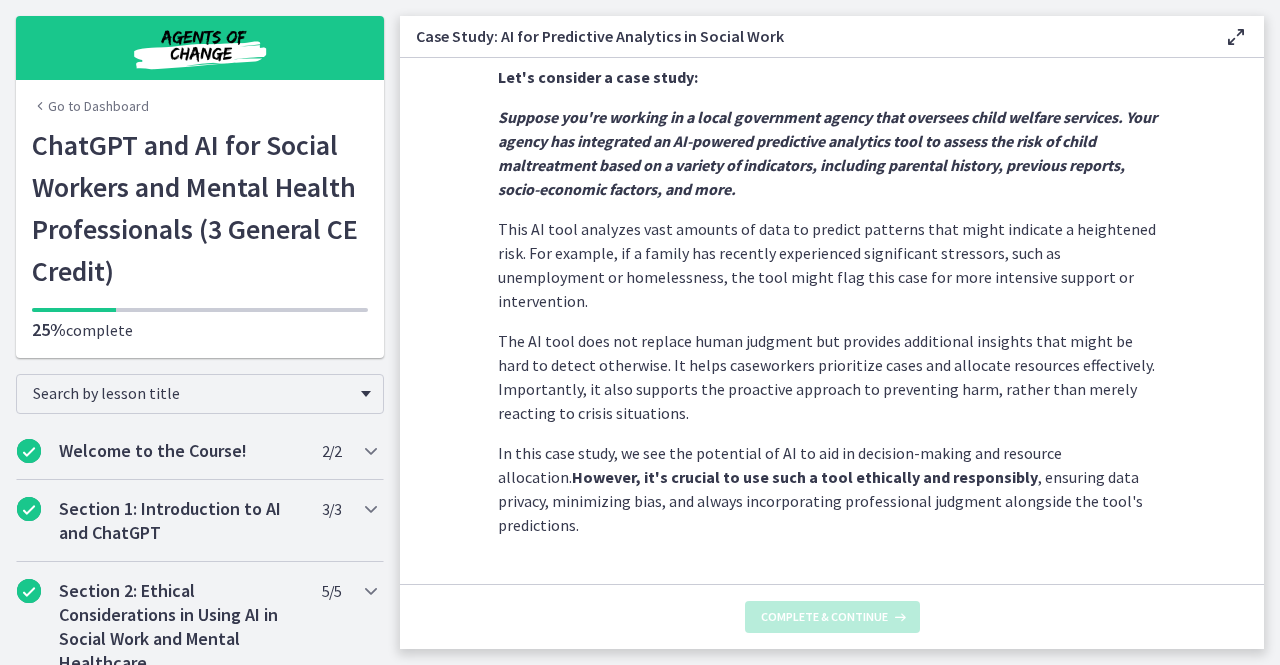 scroll, scrollTop: 0, scrollLeft: 0, axis: both 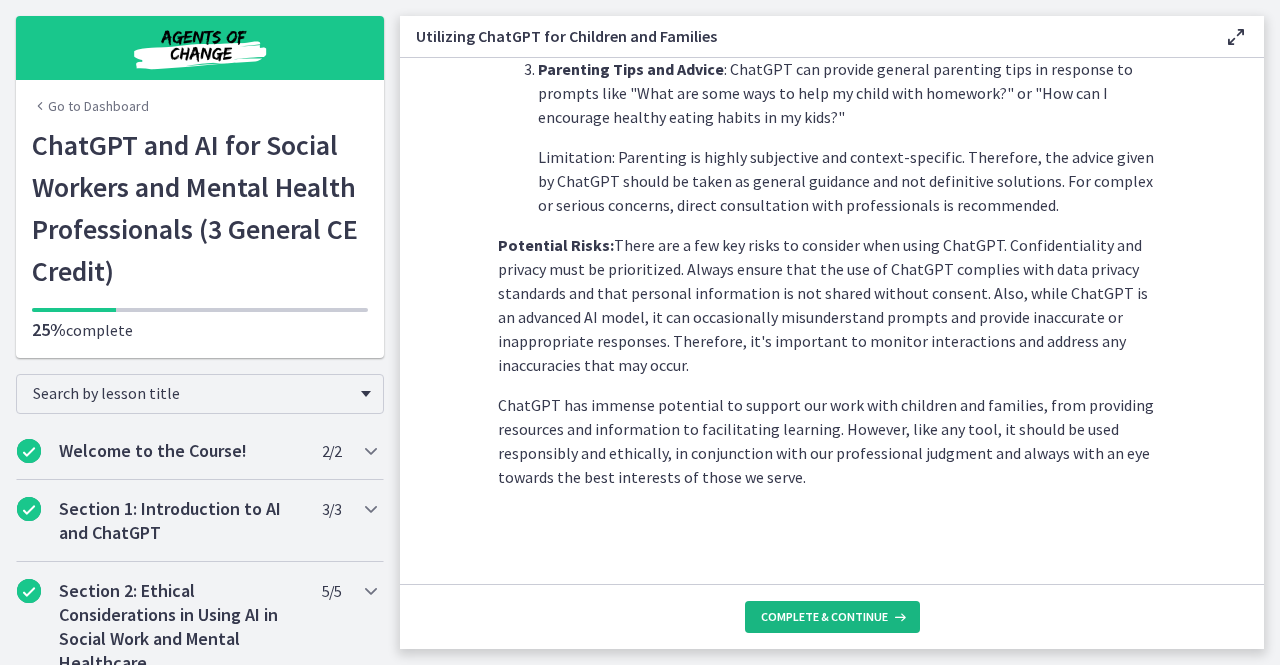 click on "Complete & continue" at bounding box center (824, 617) 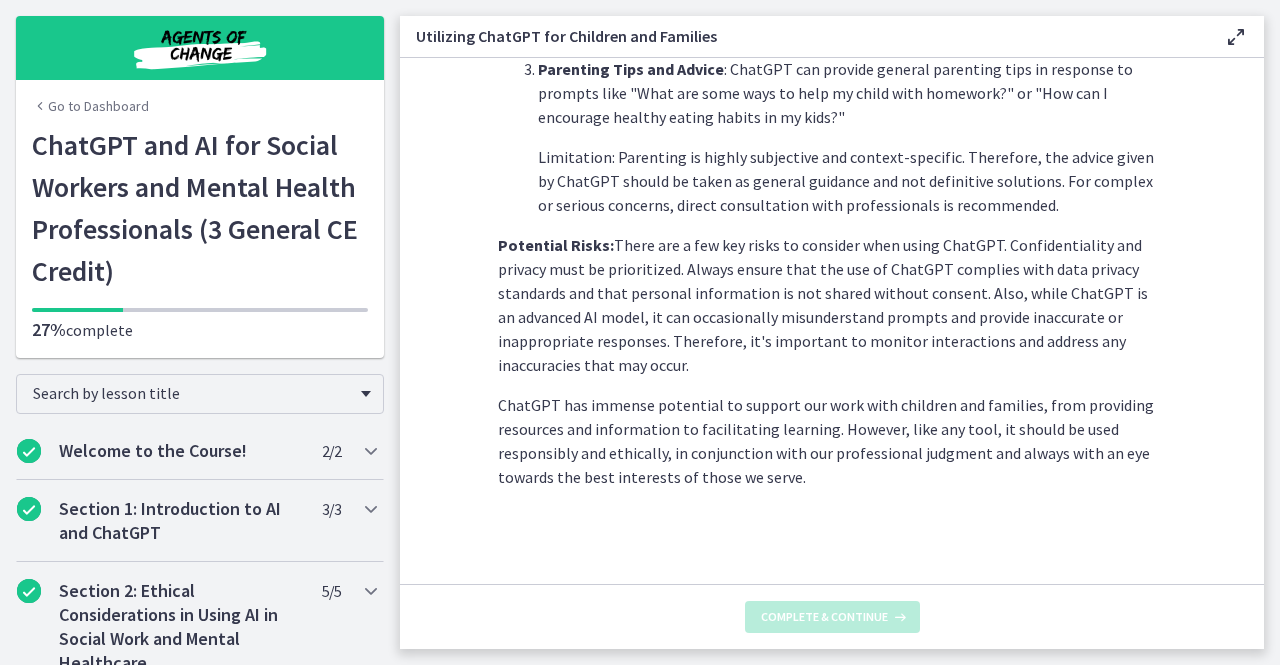 scroll, scrollTop: 0, scrollLeft: 0, axis: both 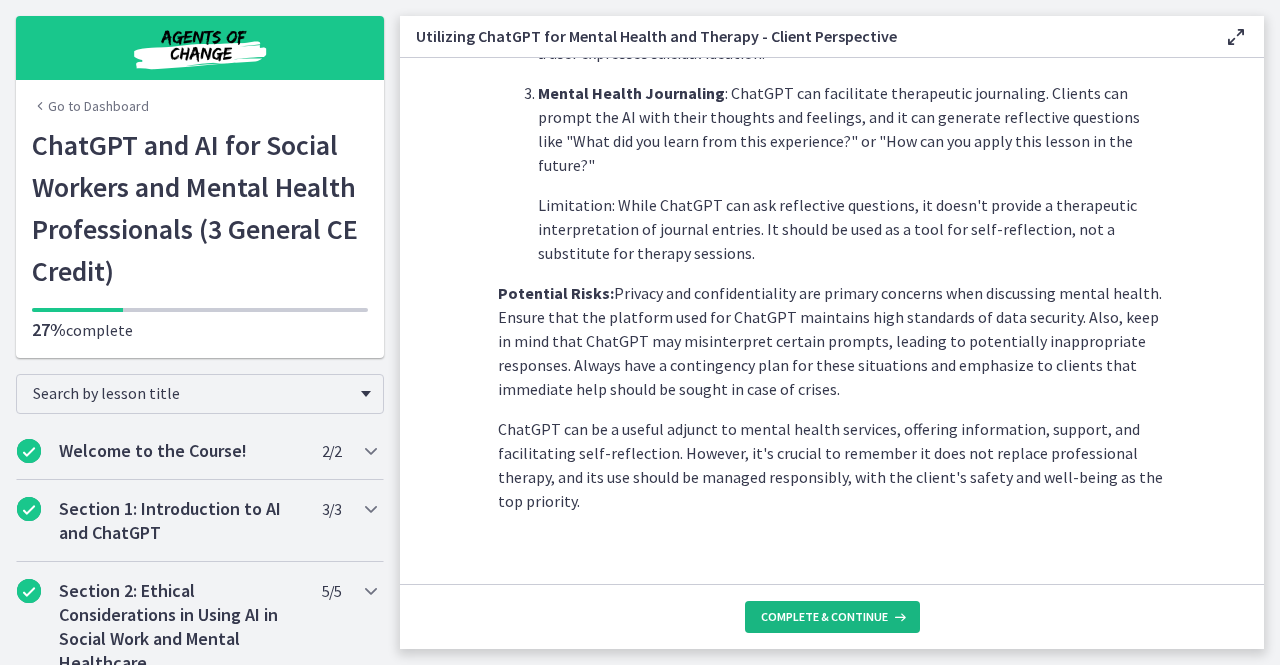 click on "Complete & continue" at bounding box center [824, 617] 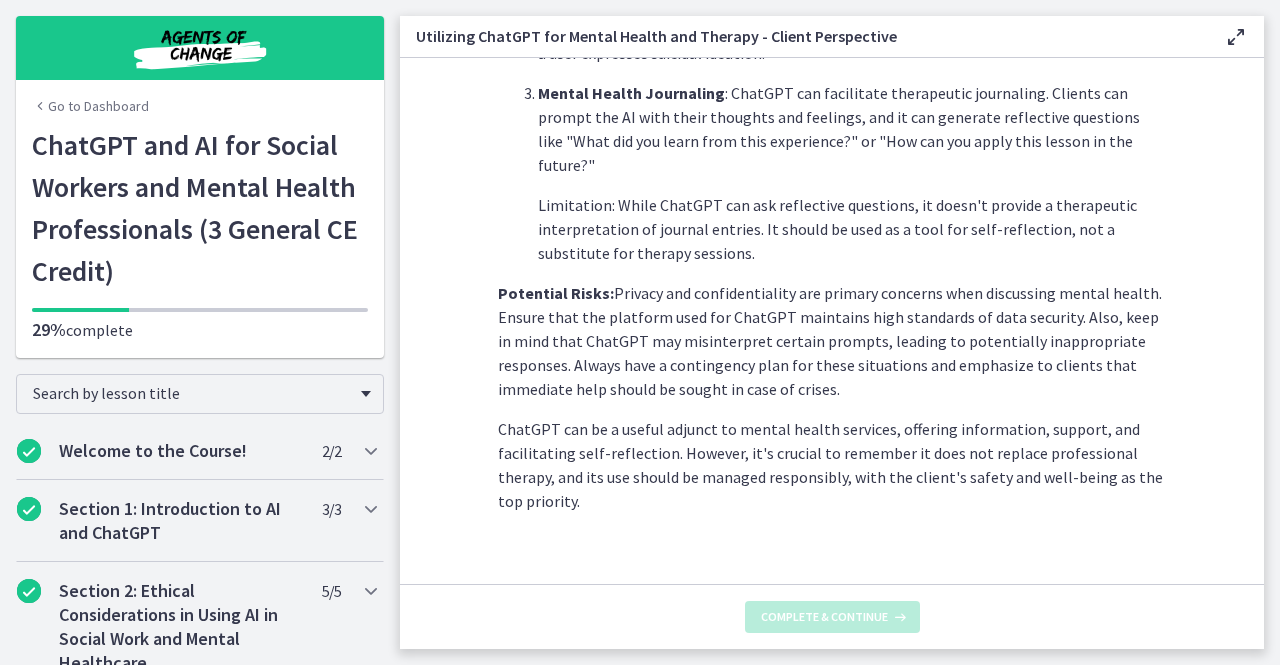 scroll, scrollTop: 0, scrollLeft: 0, axis: both 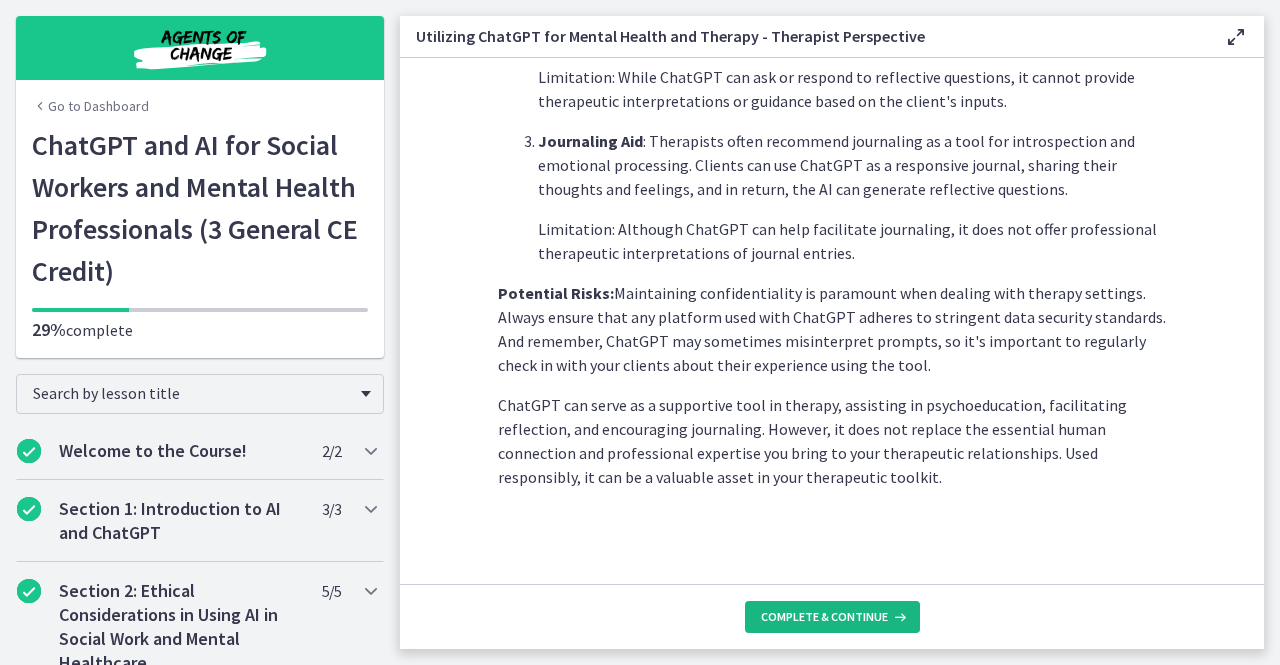 click on "Complete & continue" at bounding box center (824, 617) 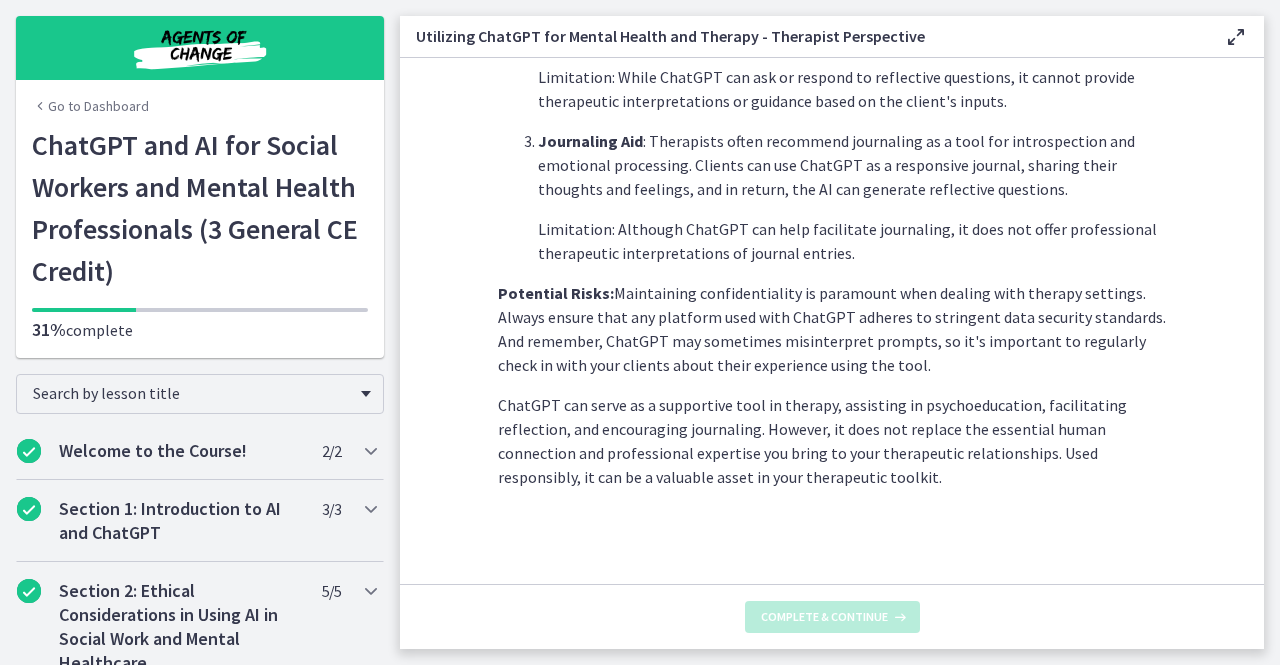 scroll, scrollTop: 0, scrollLeft: 0, axis: both 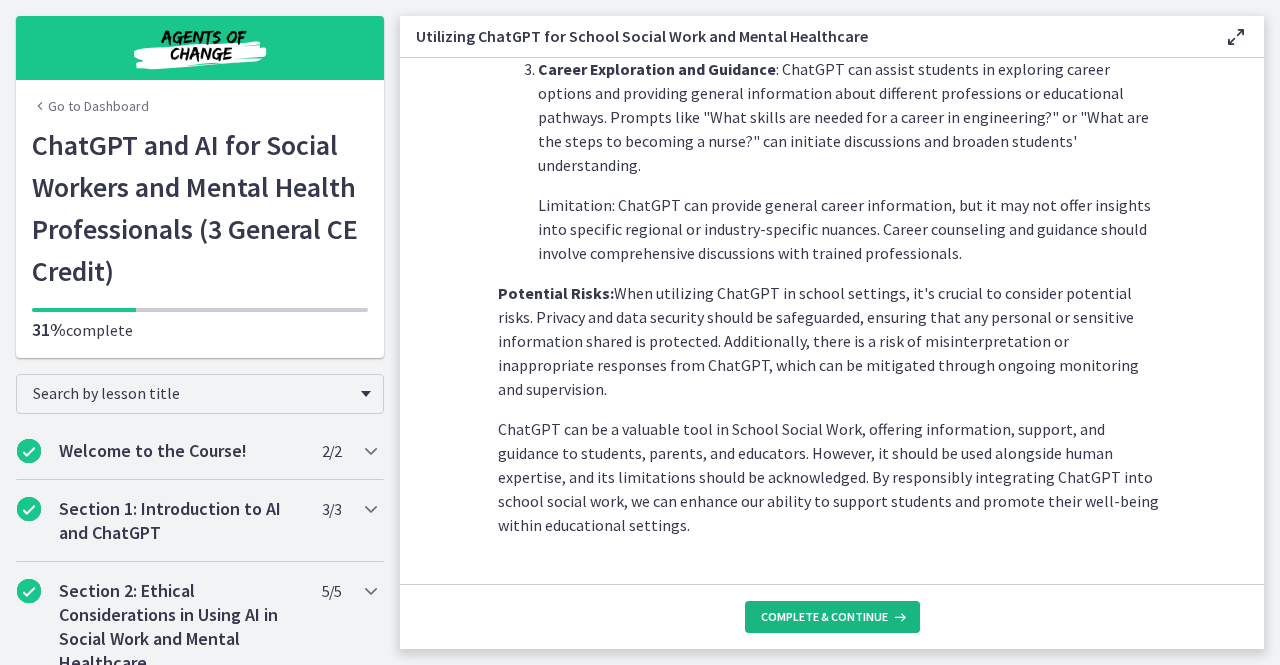 click on "Complete & continue" at bounding box center (832, 617) 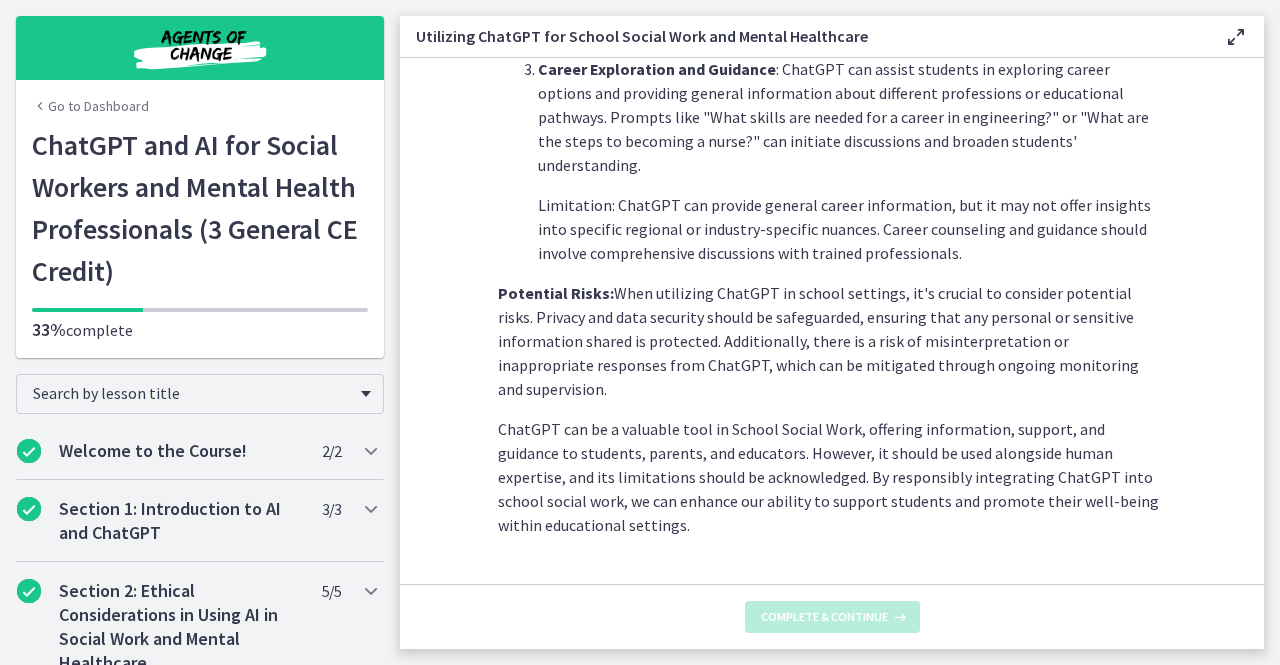 scroll, scrollTop: 0, scrollLeft: 0, axis: both 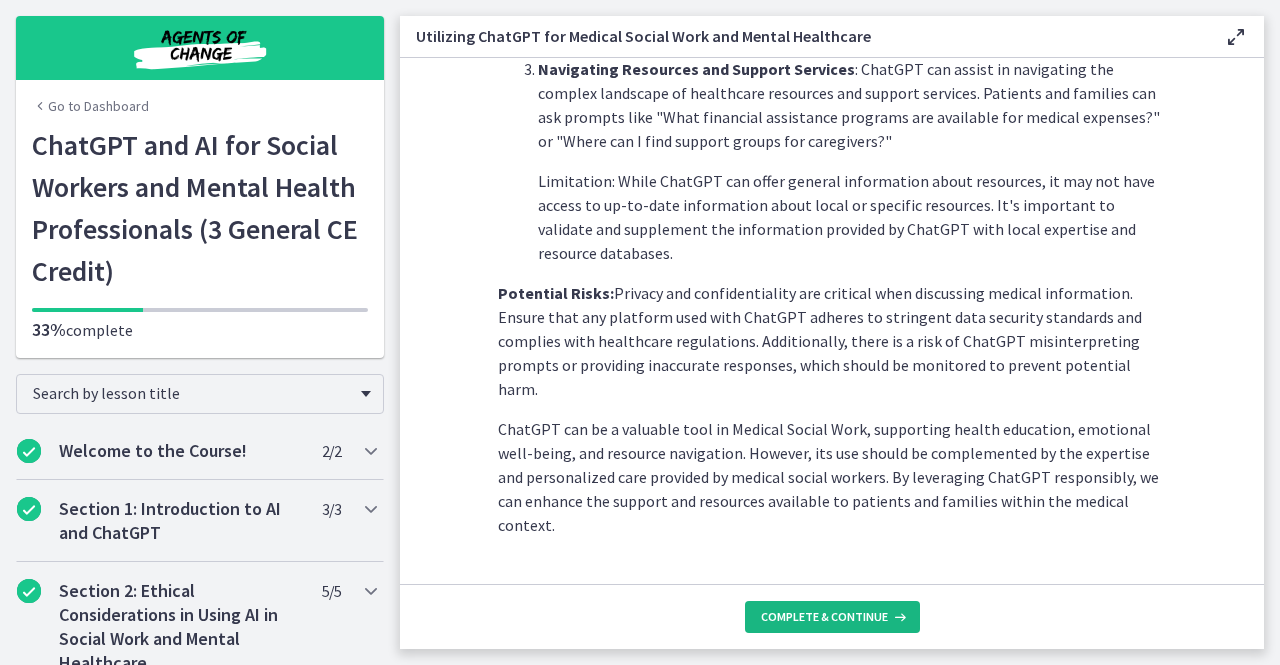 click on "Complete & continue" at bounding box center (824, 617) 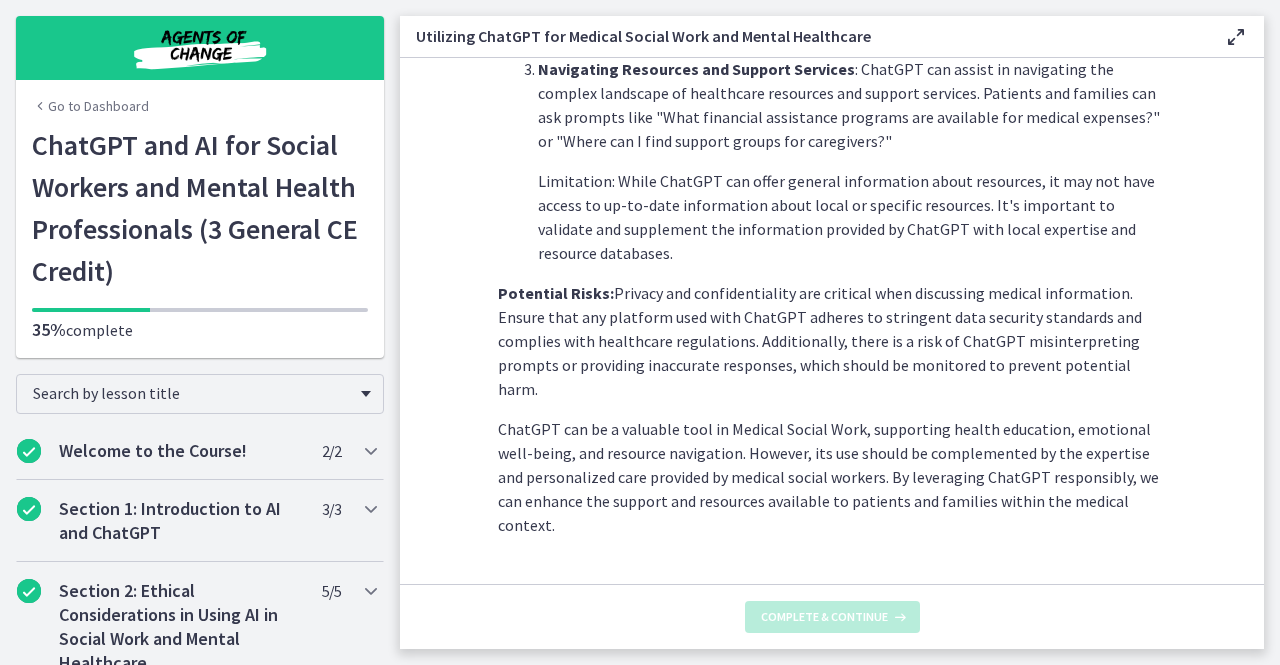 scroll, scrollTop: 0, scrollLeft: 0, axis: both 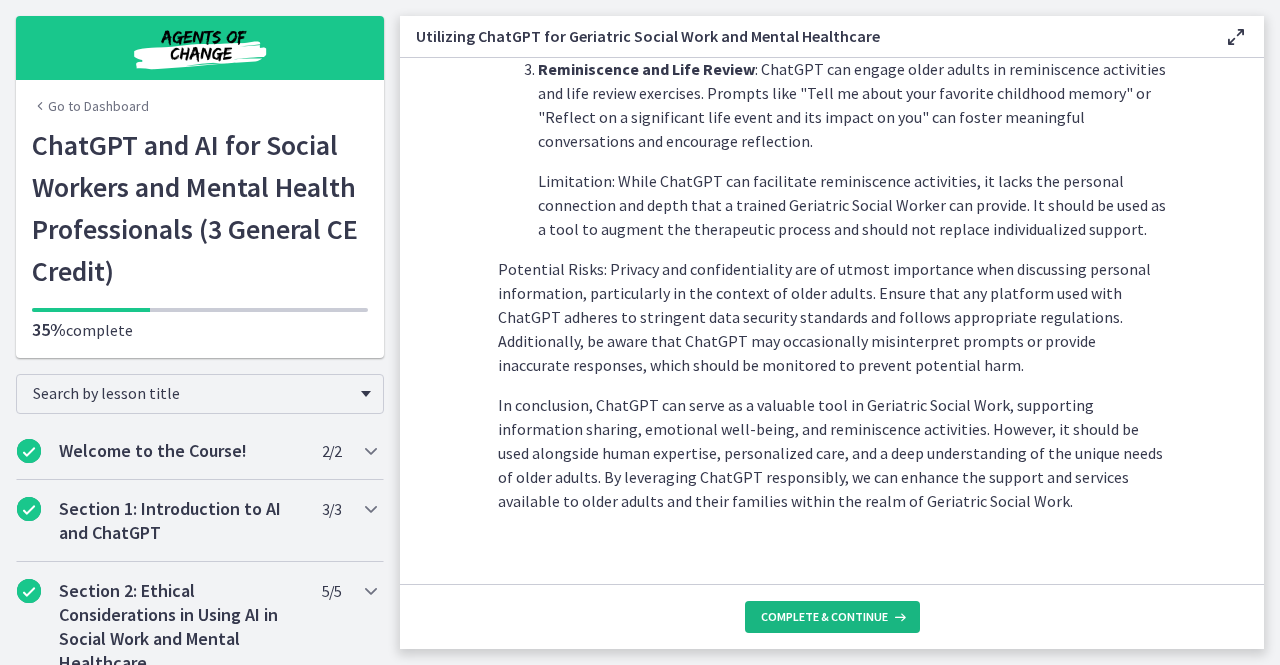 click on "Complete & continue" at bounding box center [824, 617] 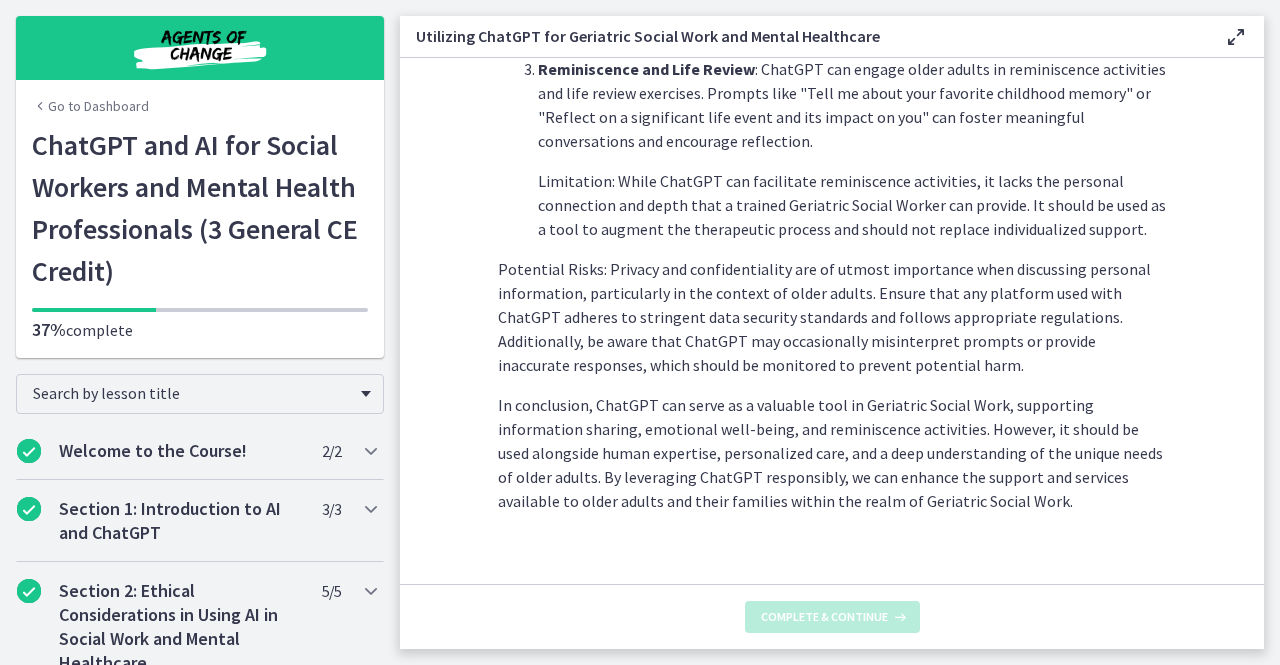 scroll, scrollTop: 0, scrollLeft: 0, axis: both 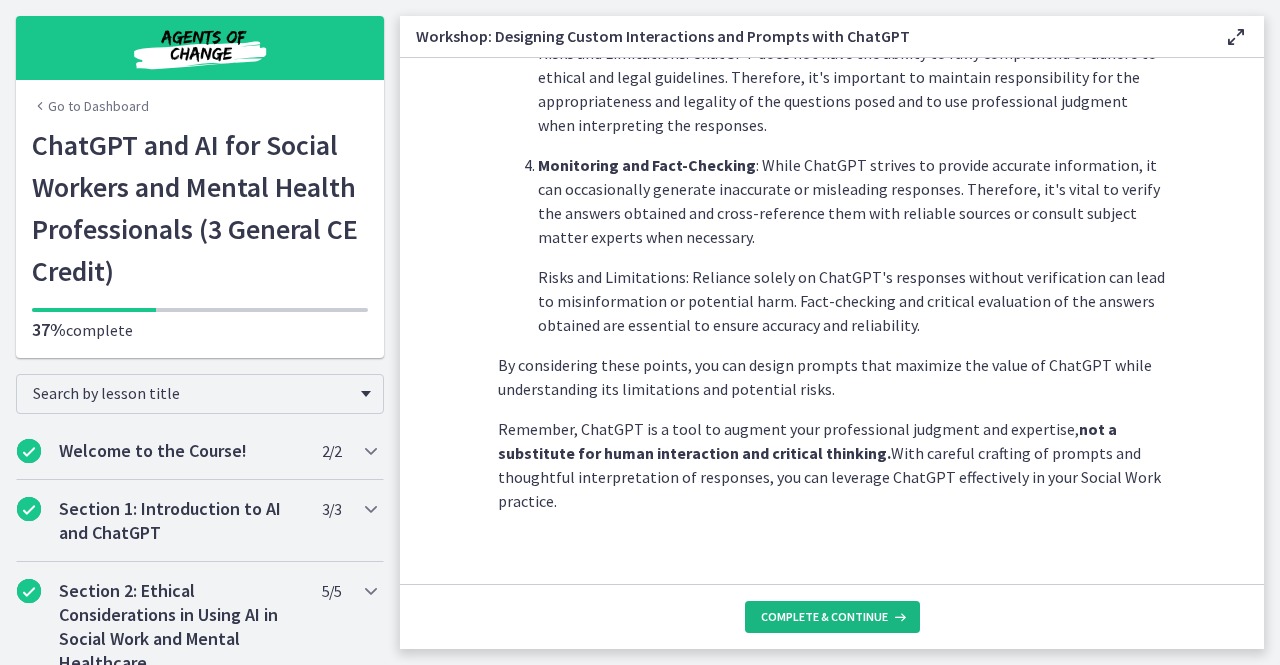 click on "Complete & continue" at bounding box center (824, 617) 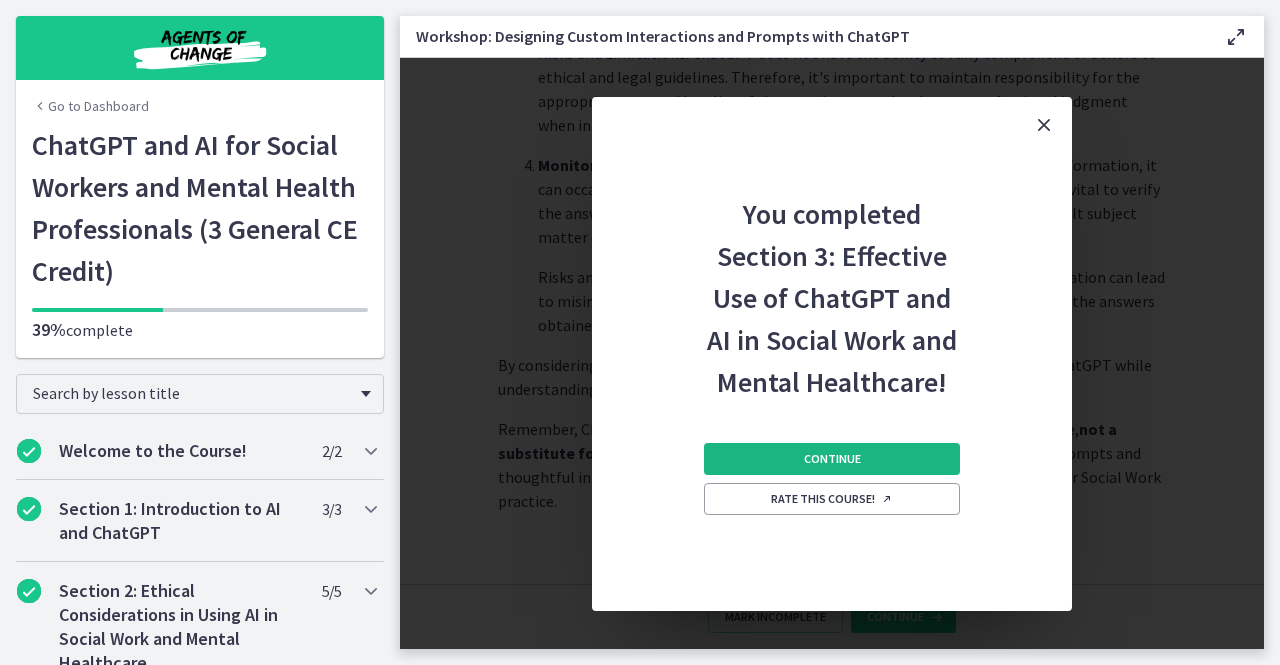 click on "Continue" at bounding box center (832, 459) 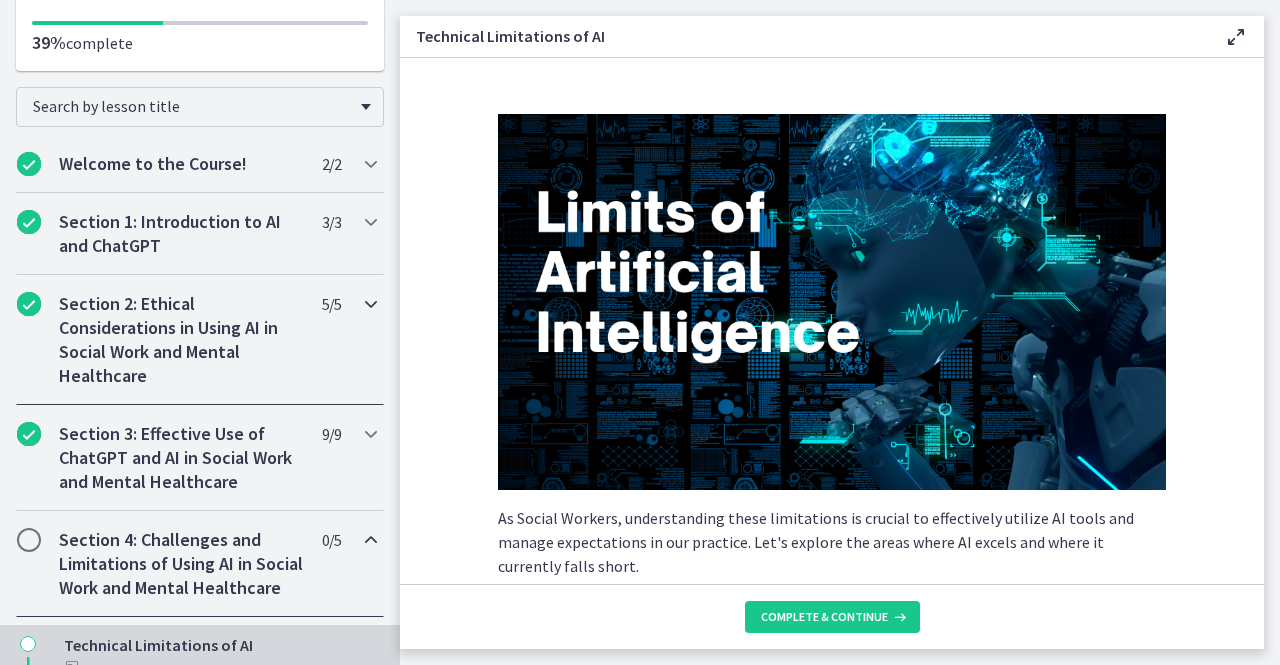 scroll, scrollTop: 288, scrollLeft: 0, axis: vertical 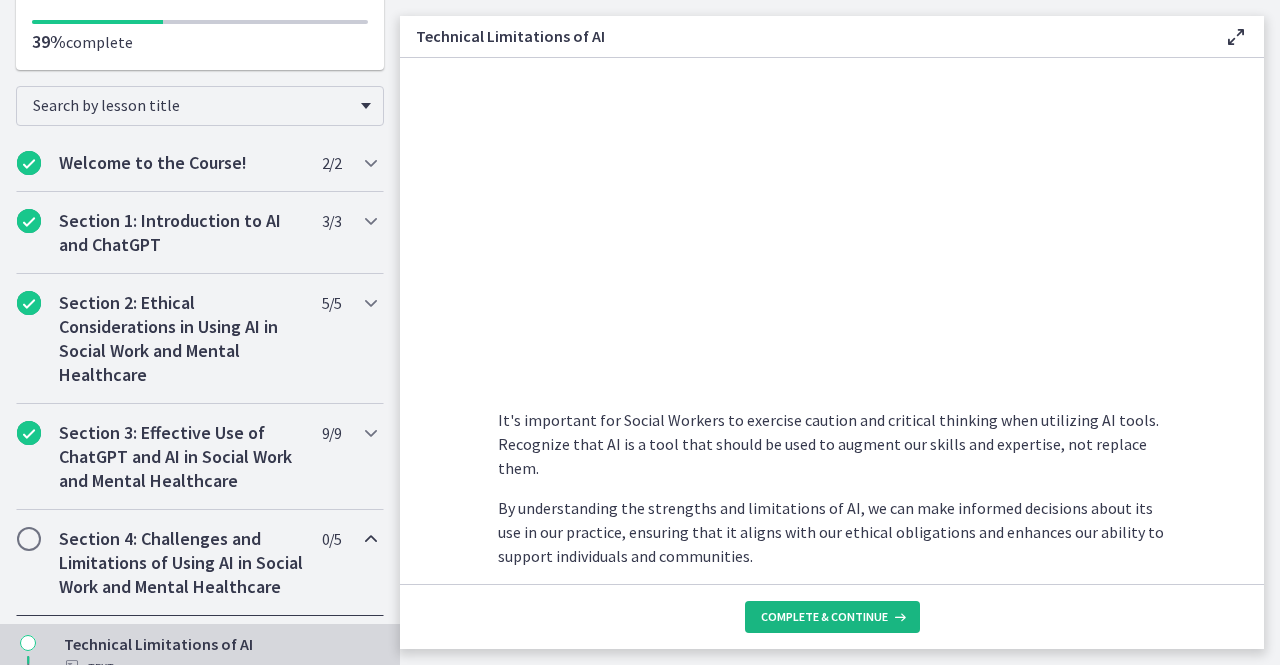 click on "Complete & continue" at bounding box center [824, 617] 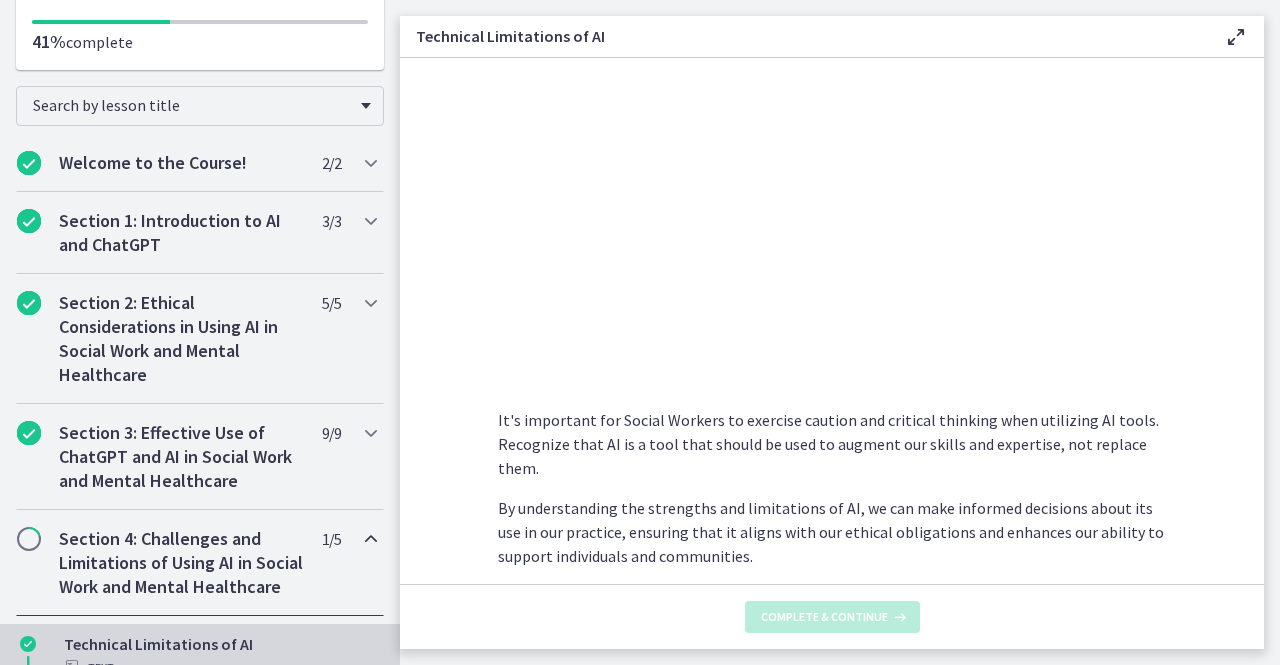 scroll, scrollTop: 0, scrollLeft: 0, axis: both 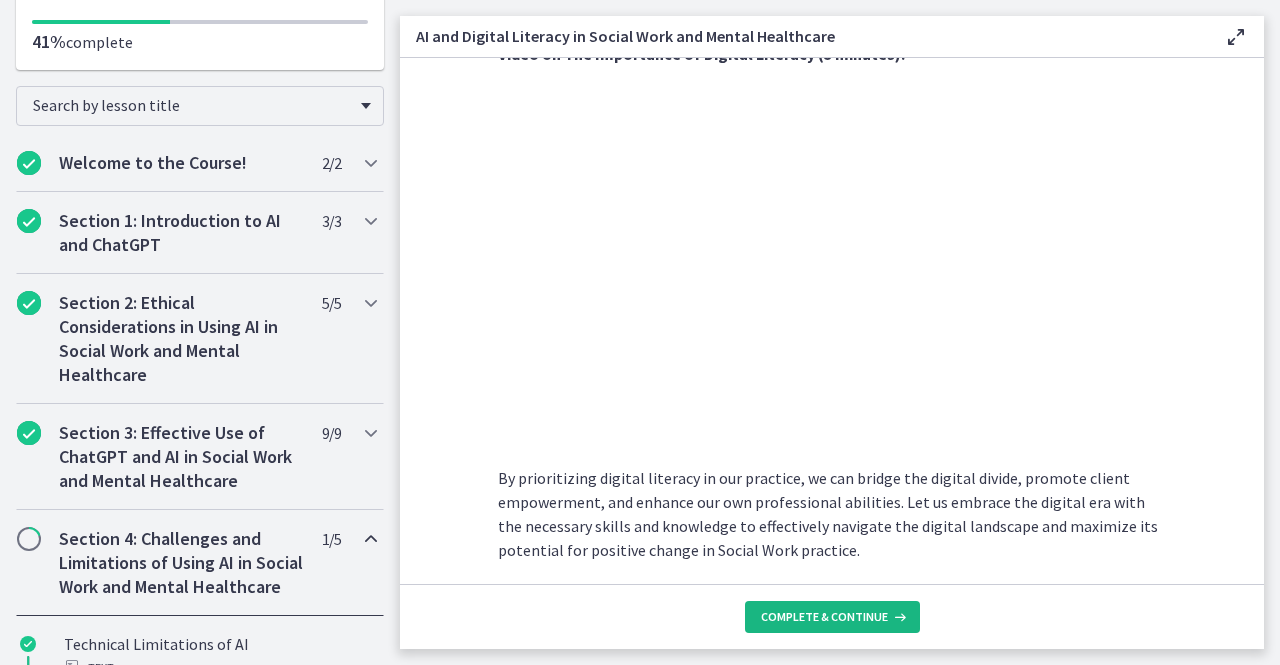 click on "Complete & continue" at bounding box center (824, 617) 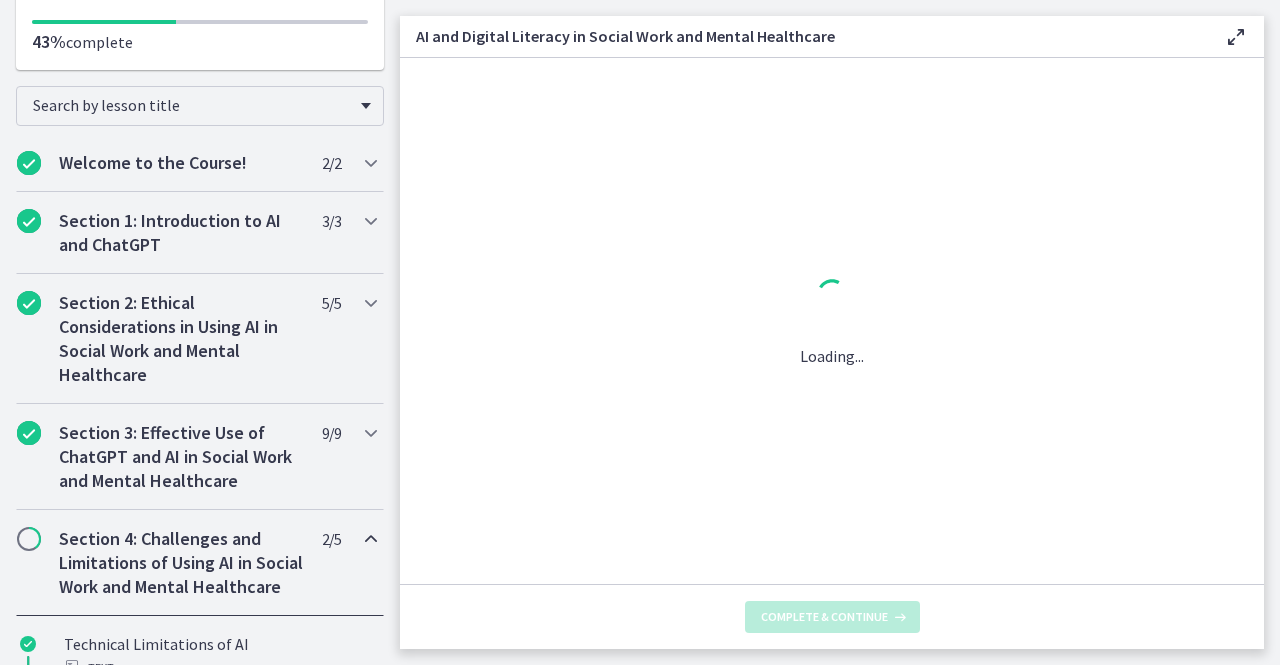 scroll, scrollTop: 0, scrollLeft: 0, axis: both 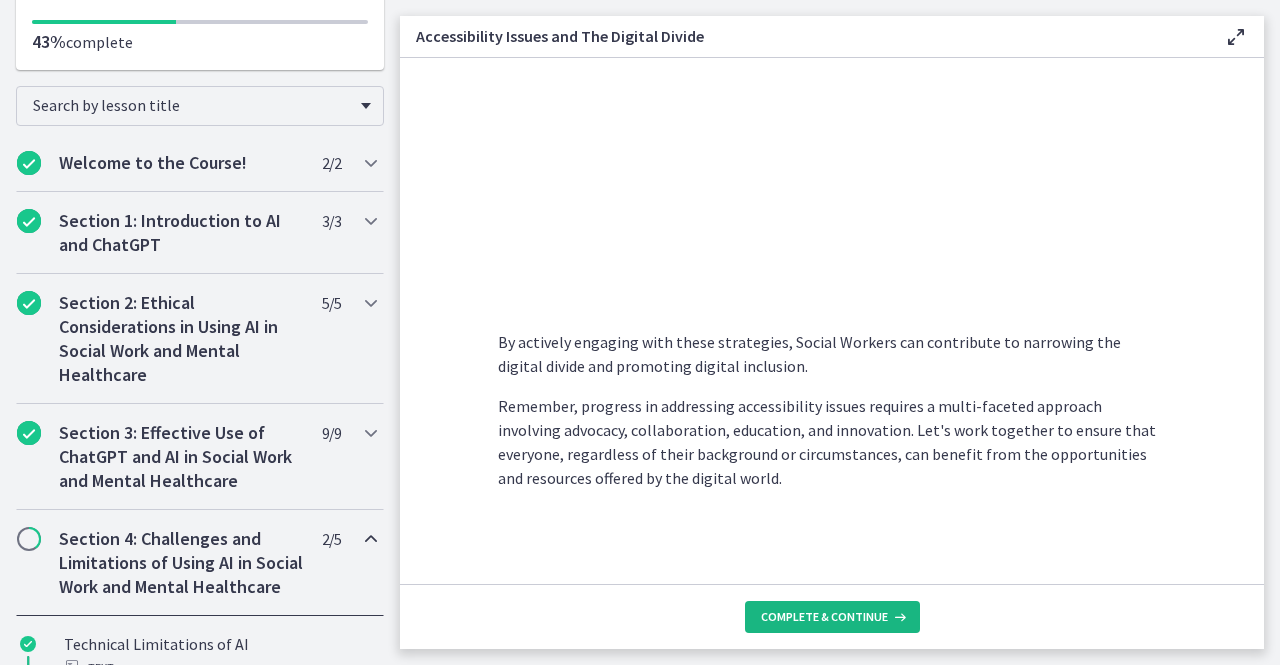click on "Complete & continue" at bounding box center (824, 617) 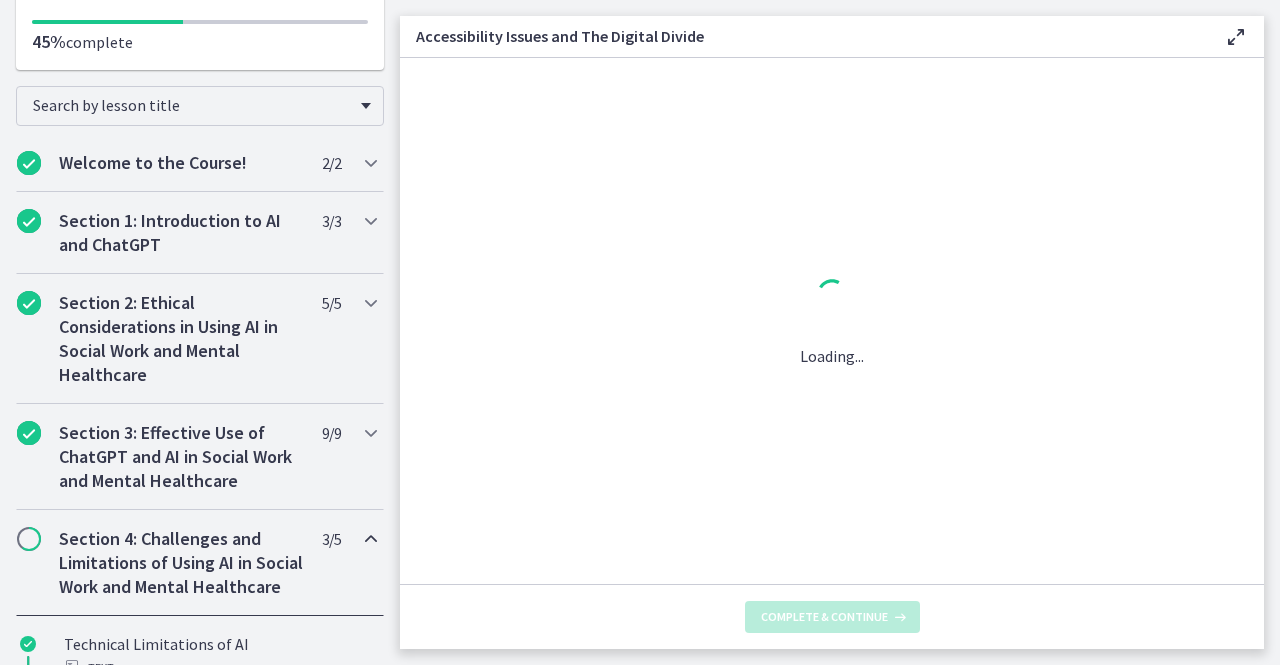scroll, scrollTop: 0, scrollLeft: 0, axis: both 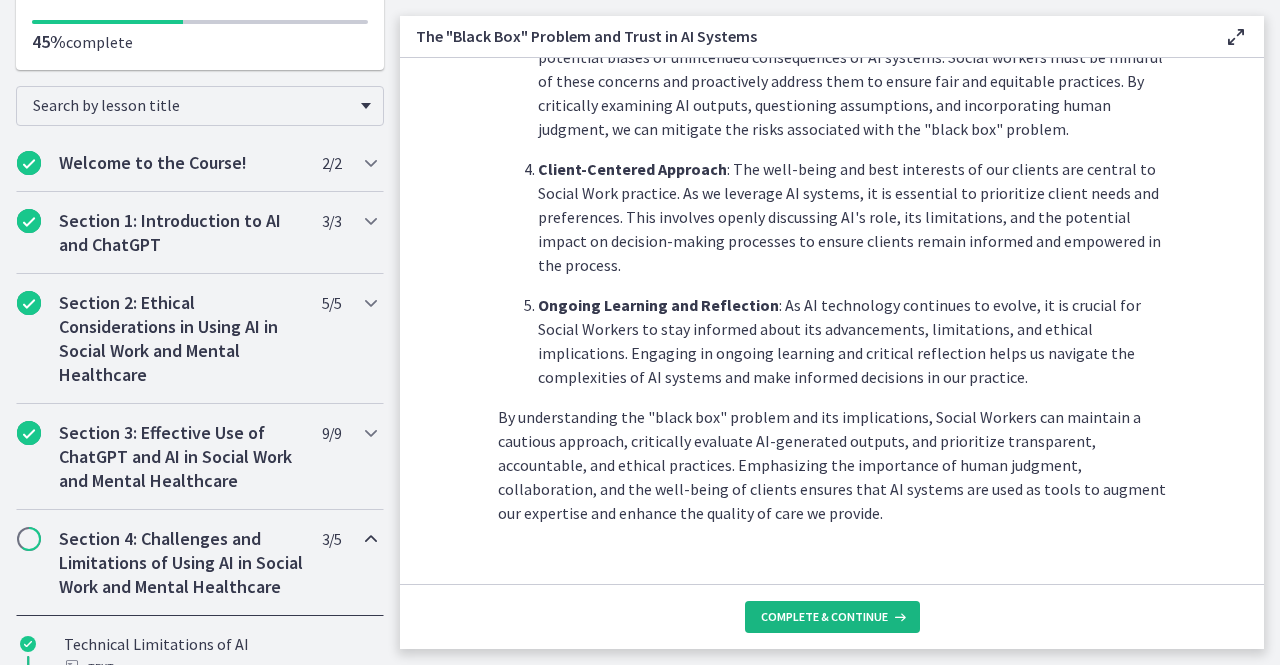 click on "Complete & continue" at bounding box center [832, 617] 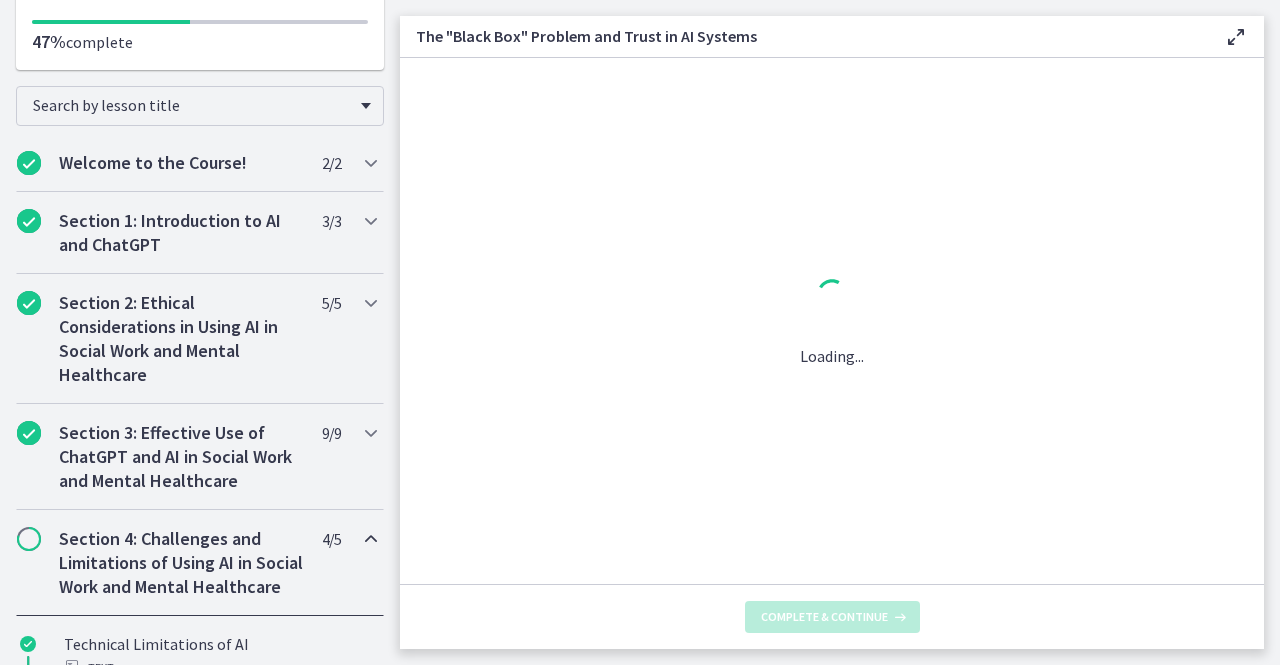 scroll, scrollTop: 0, scrollLeft: 0, axis: both 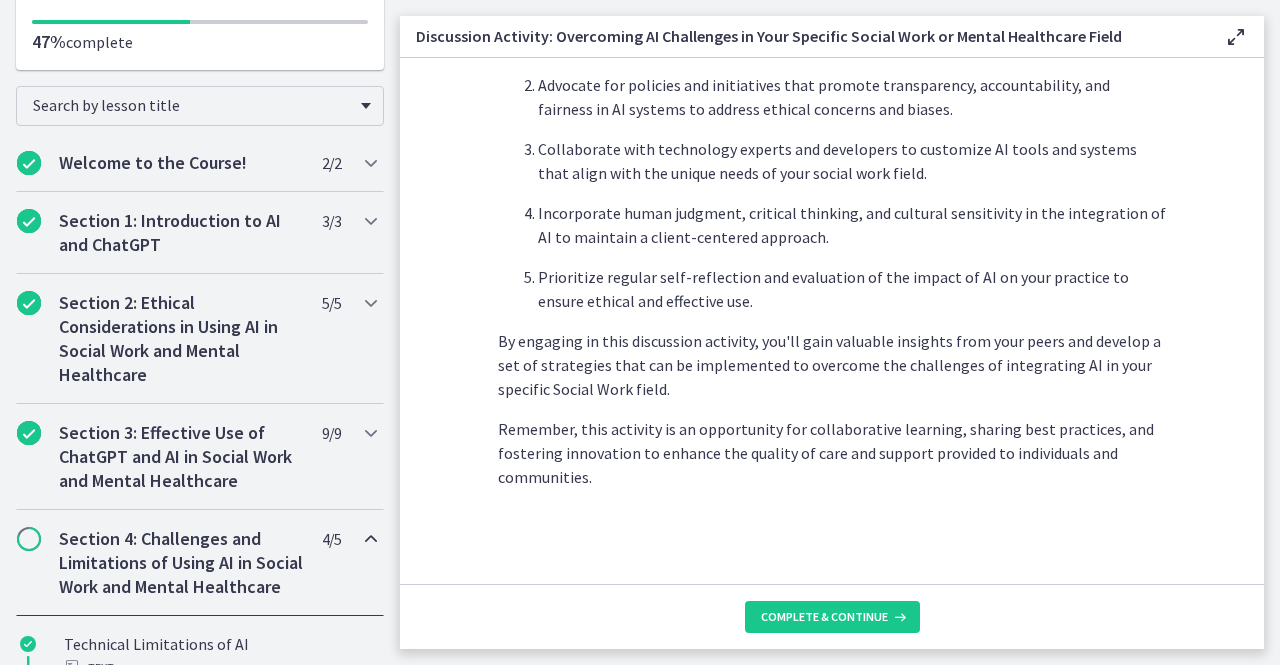 click on "Discussion Activity: Overcoming AI Challenges in Your Specific Social Work or Mental Healthcare Field
Enable fullscreen
By actively participating in this activity, you'll gain insights from fellow Social Workers and develop a tailored approach to address AI challenges in your practice.
Step 1: Identify AI Challenges: In your field of Social Work, reflect on the specific challenges you may encounter when integrating AI. Consider the following questions:
What are the potential limitations or risks of using AI in your field?
Are there any ethical or legal considerations that need to be addressed?
How might AI impact the human connection and empathy that is integral to your work?
Are there concerns about bias or the "black box" problem specific to your field?" at bounding box center [840, 332] 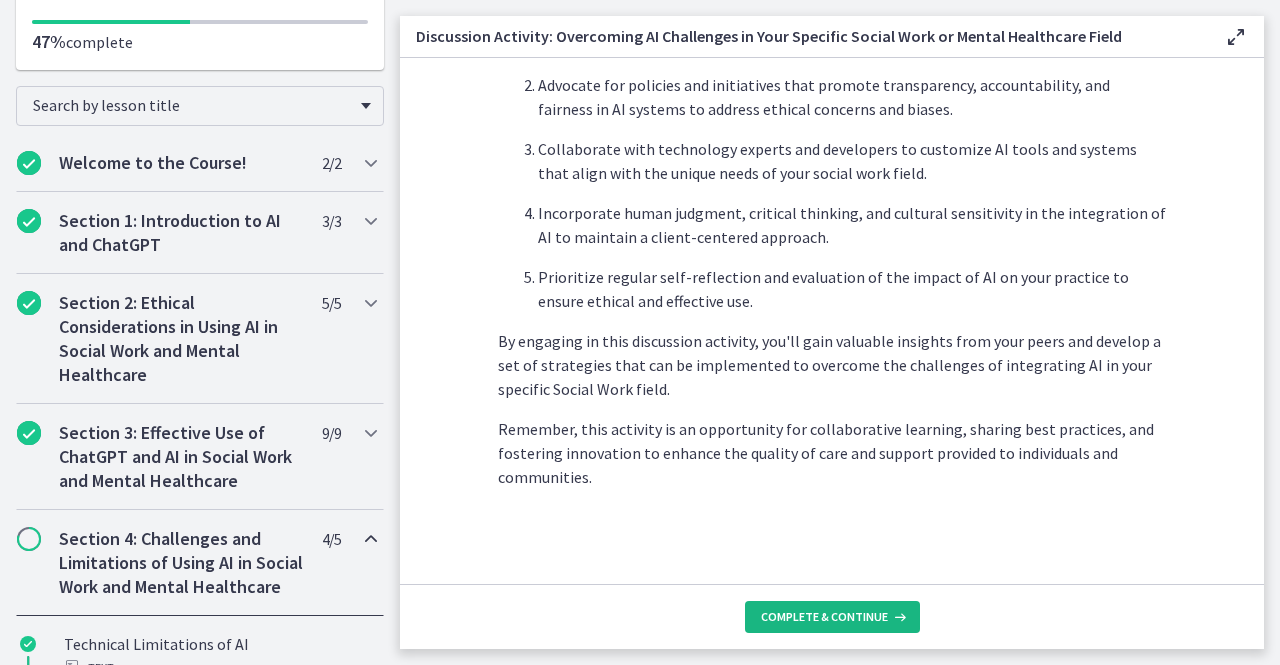 click on "Complete & continue" at bounding box center (832, 617) 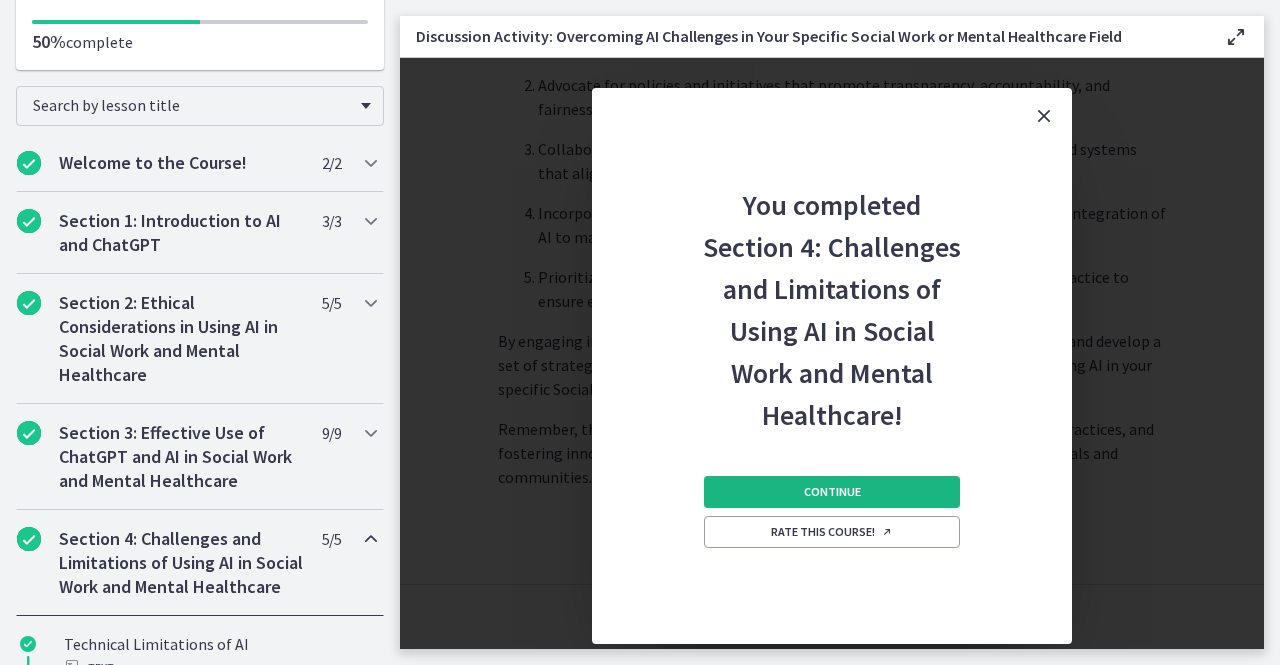click on "Continue" at bounding box center (832, 492) 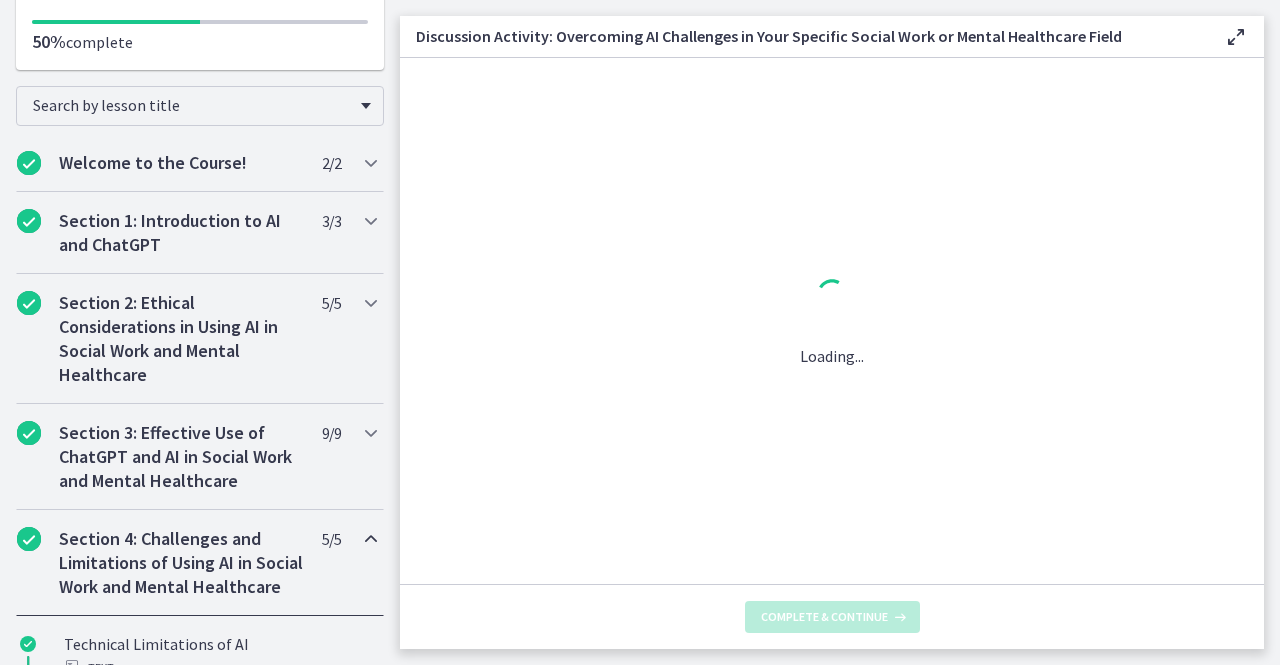 scroll, scrollTop: 0, scrollLeft: 0, axis: both 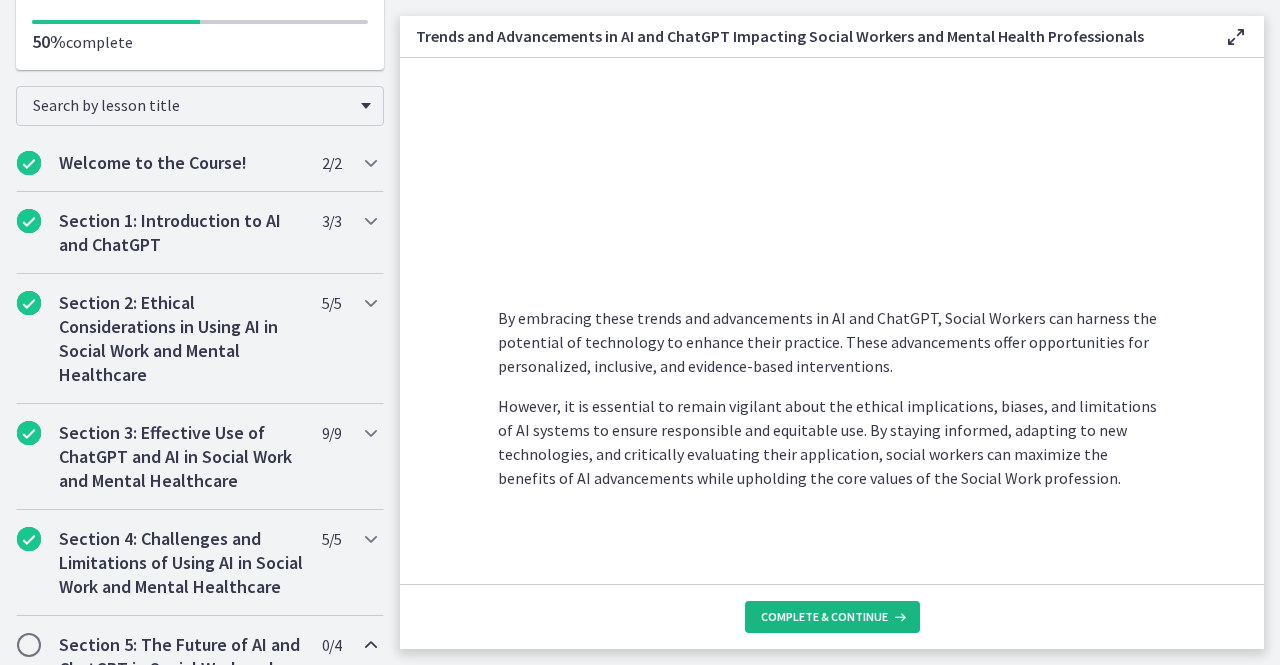 click on "Complete & continue" at bounding box center [824, 617] 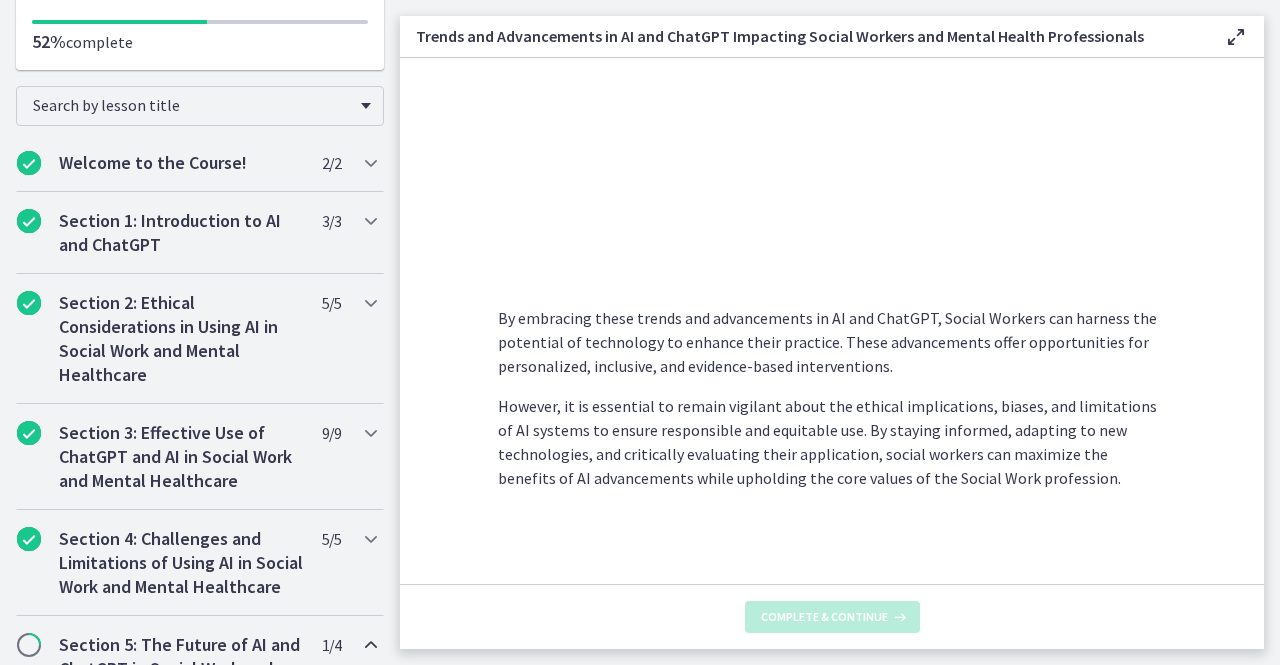 scroll, scrollTop: 0, scrollLeft: 0, axis: both 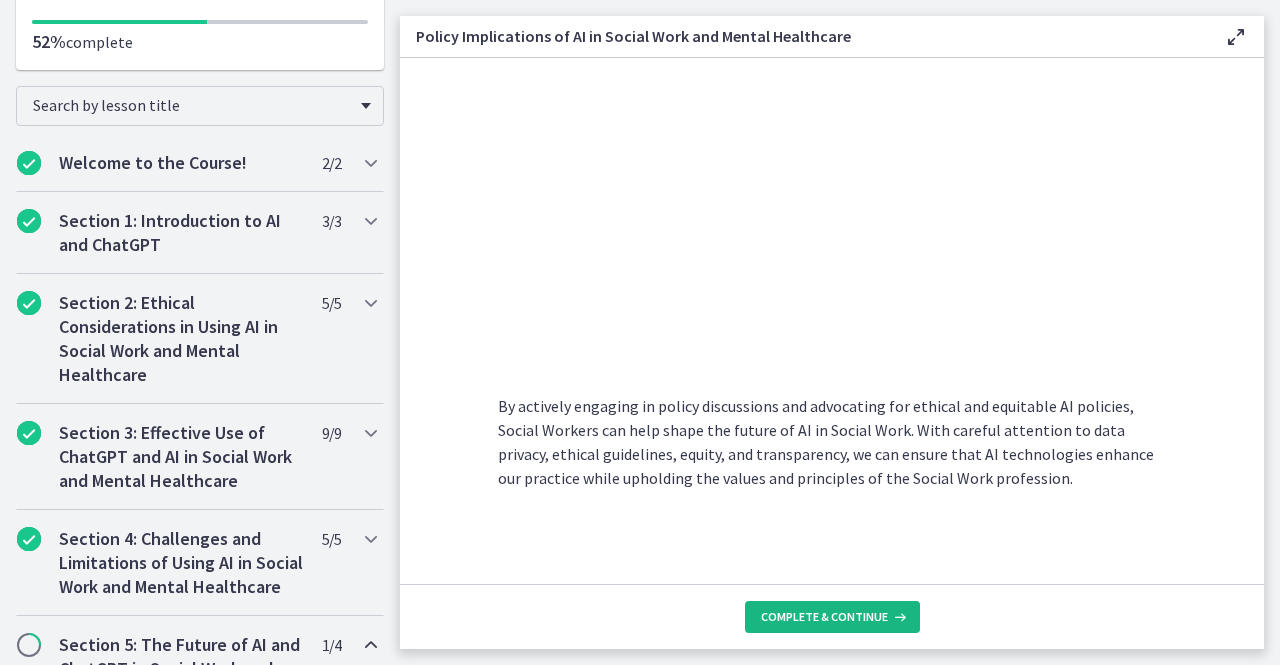 click on "Complete & continue" at bounding box center [832, 617] 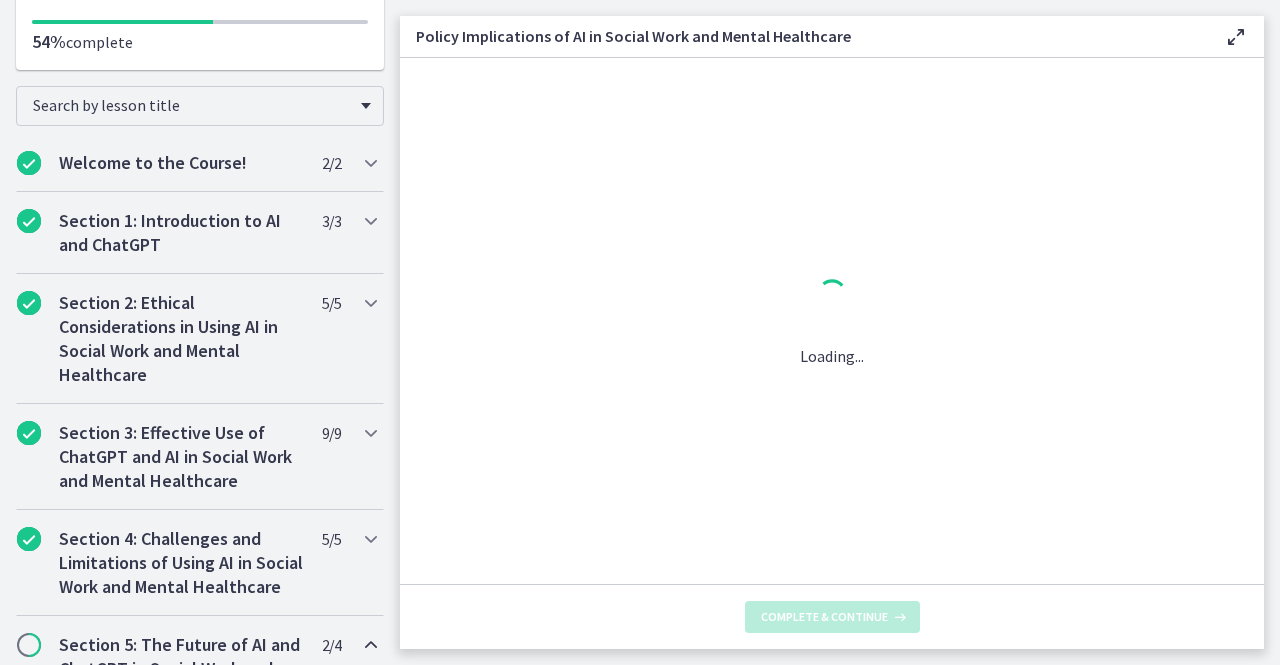 scroll, scrollTop: 0, scrollLeft: 0, axis: both 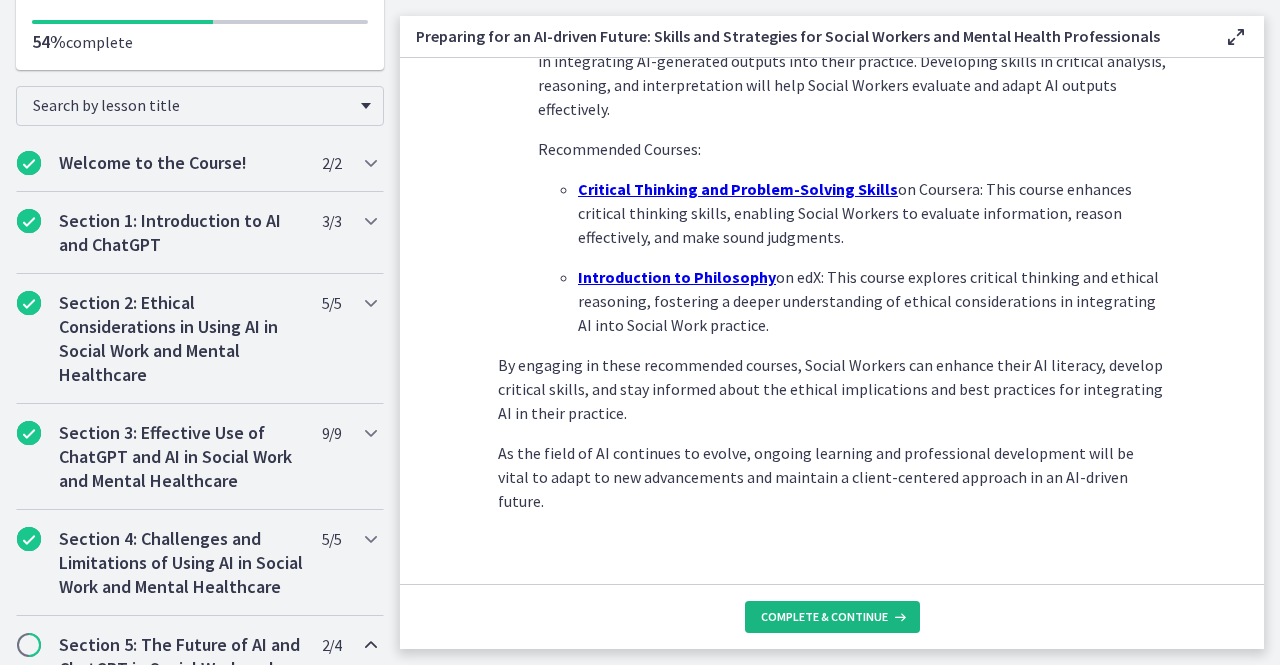 click on "Complete & continue" at bounding box center [824, 617] 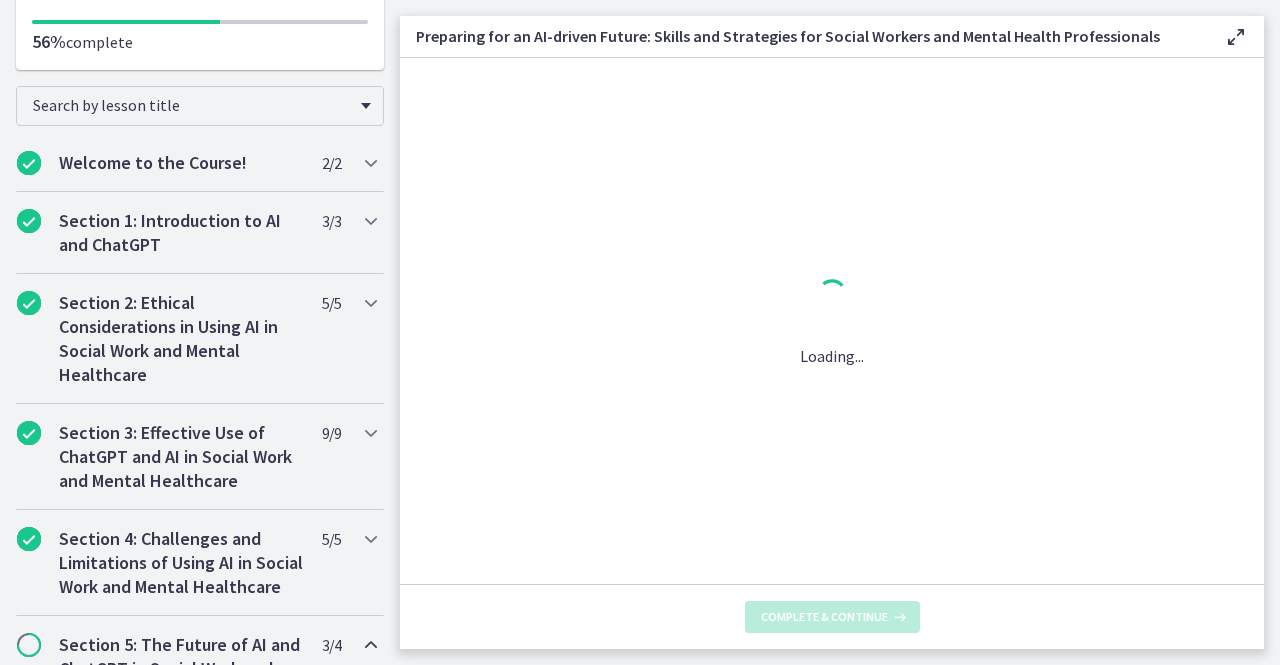 scroll, scrollTop: 0, scrollLeft: 0, axis: both 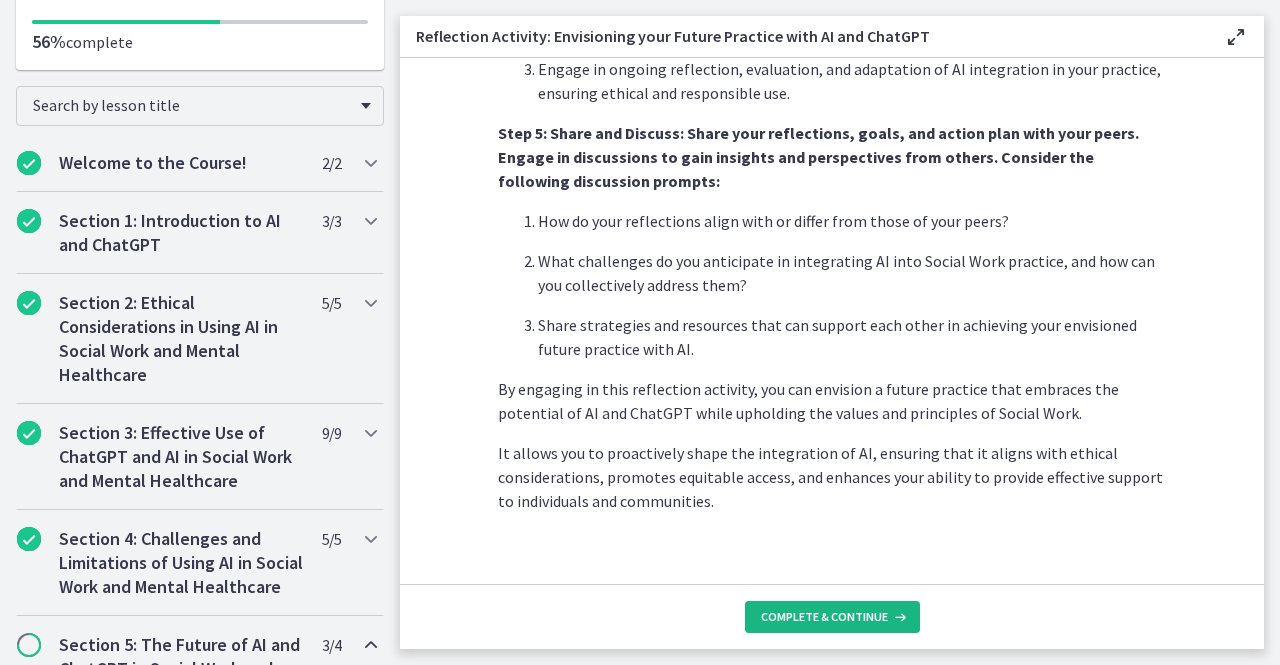 click on "Complete & continue" at bounding box center [824, 617] 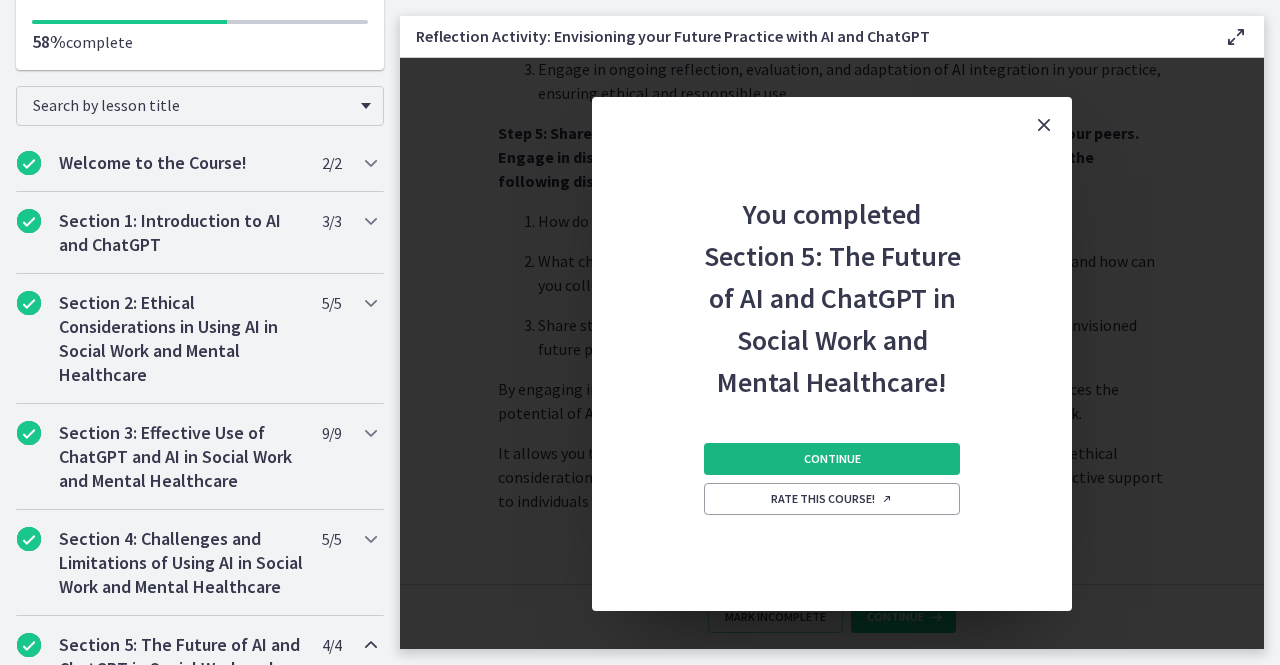 click on "Continue" at bounding box center (832, 459) 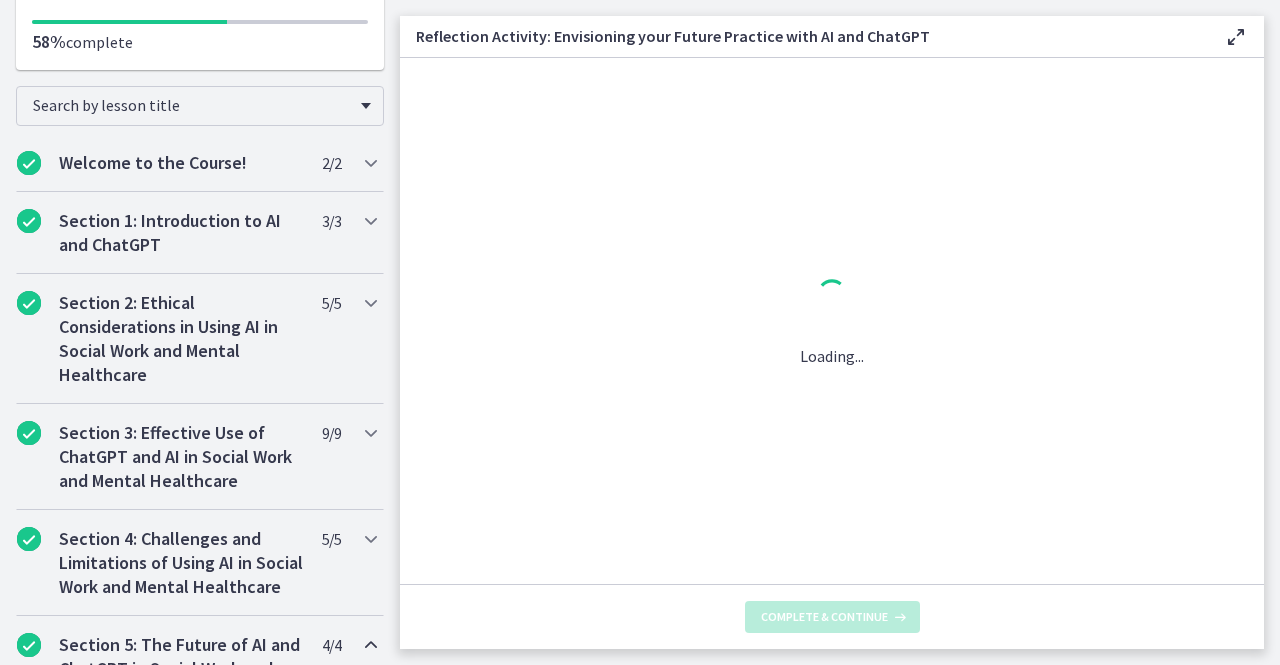 scroll, scrollTop: 0, scrollLeft: 0, axis: both 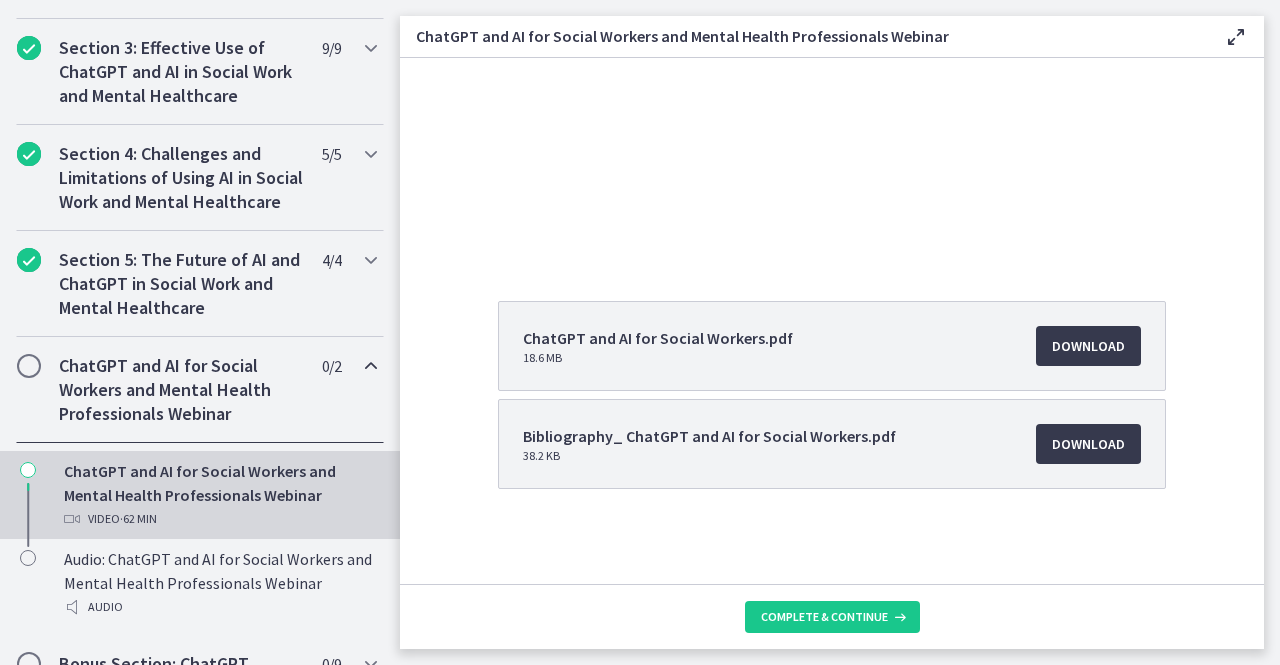 click at bounding box center (29, 366) 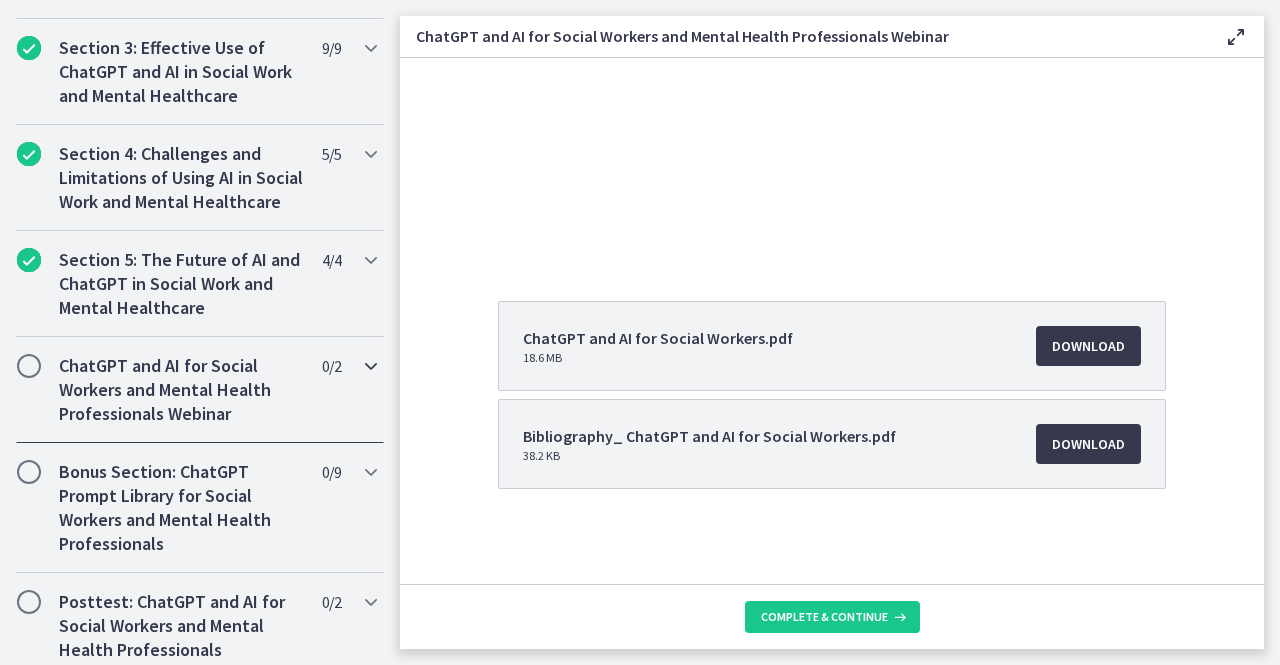 click at bounding box center (29, 366) 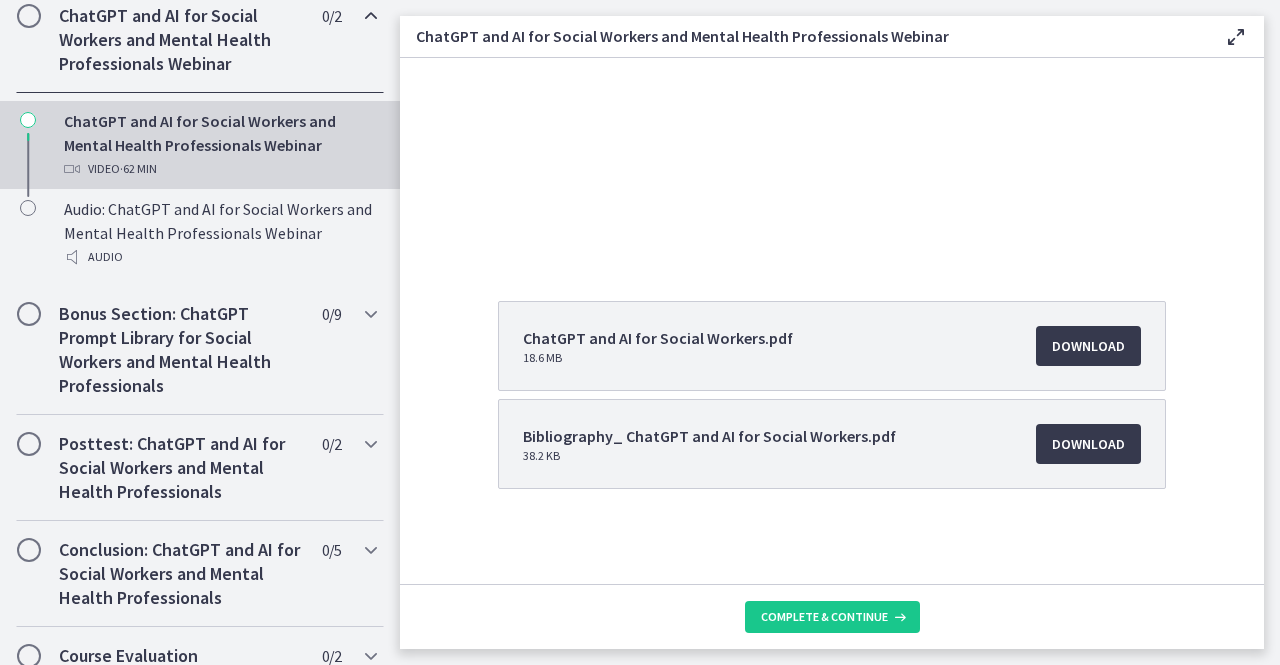 scroll, scrollTop: 1036, scrollLeft: 0, axis: vertical 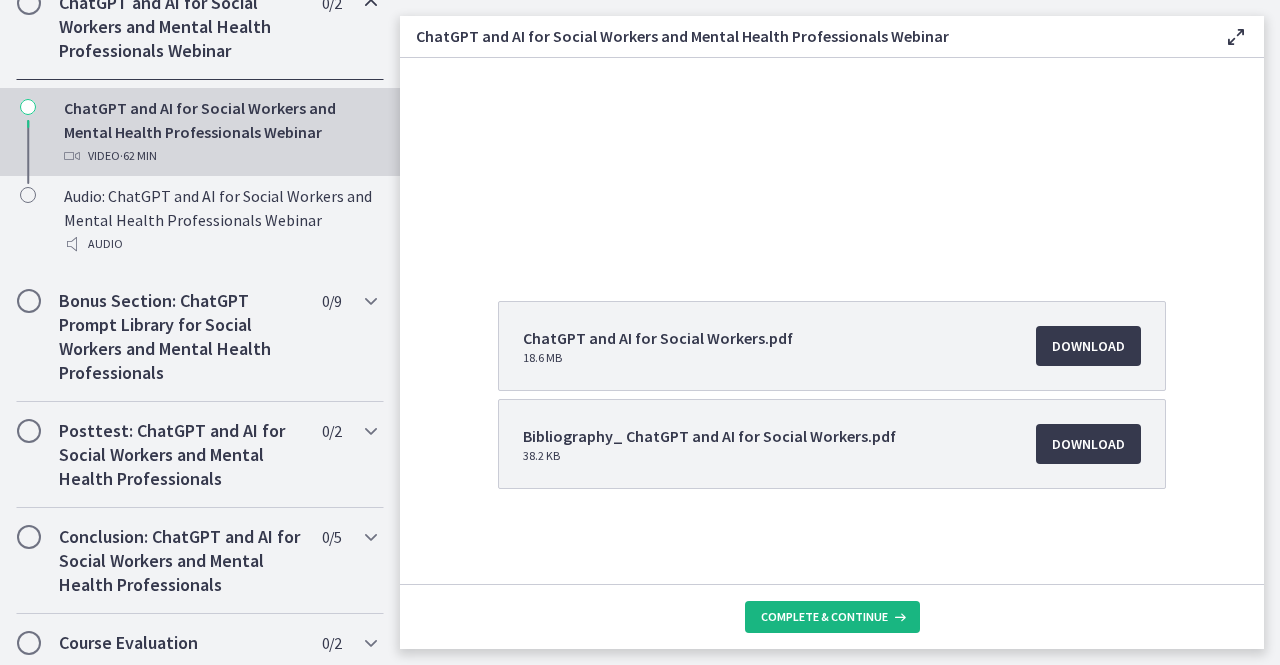 click on "Complete & continue" at bounding box center (824, 617) 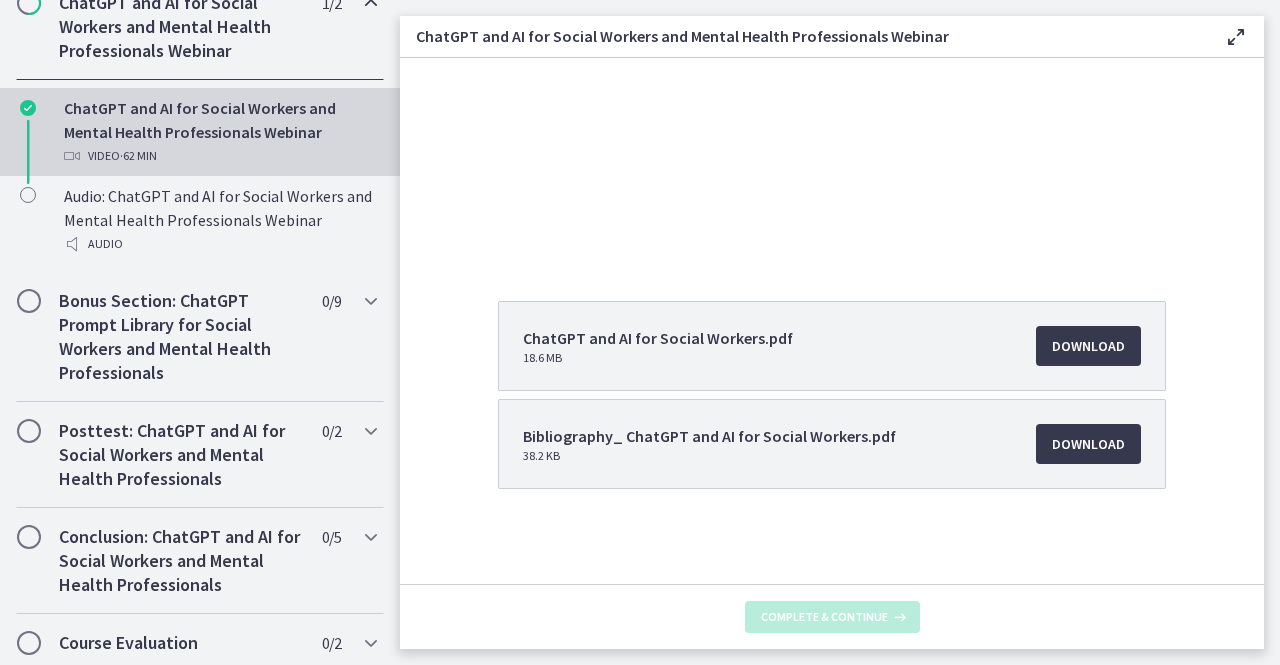 scroll, scrollTop: 0, scrollLeft: 0, axis: both 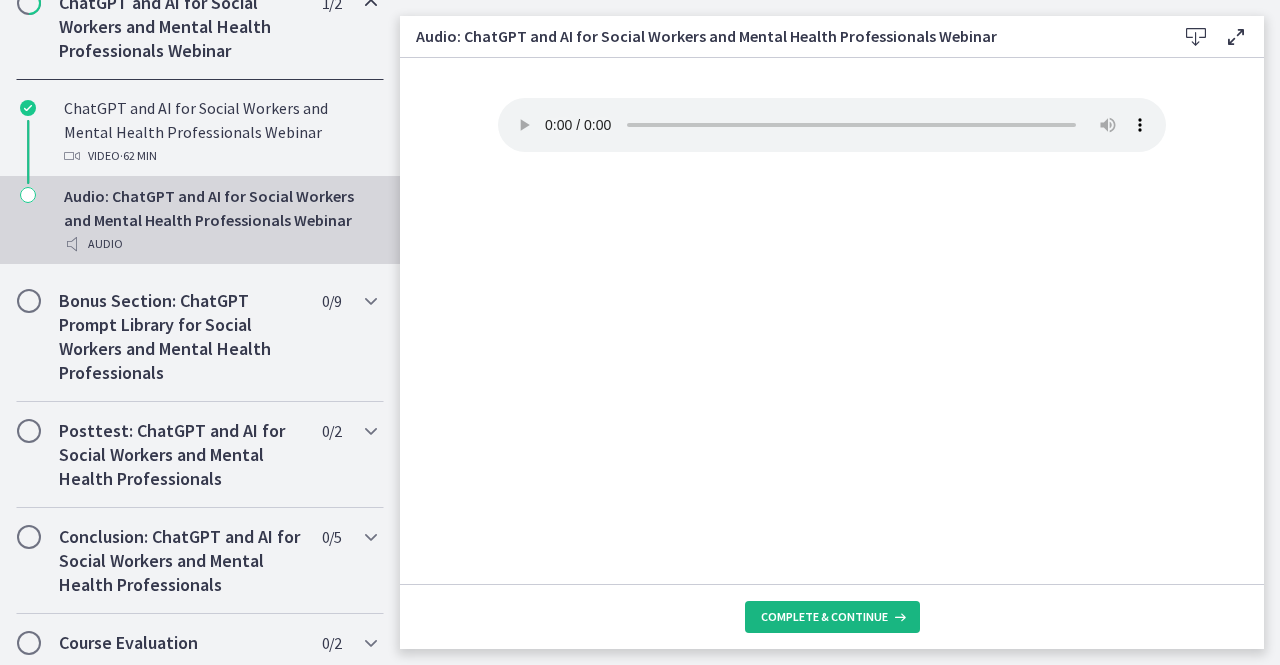 click on "Complete & continue" at bounding box center (824, 617) 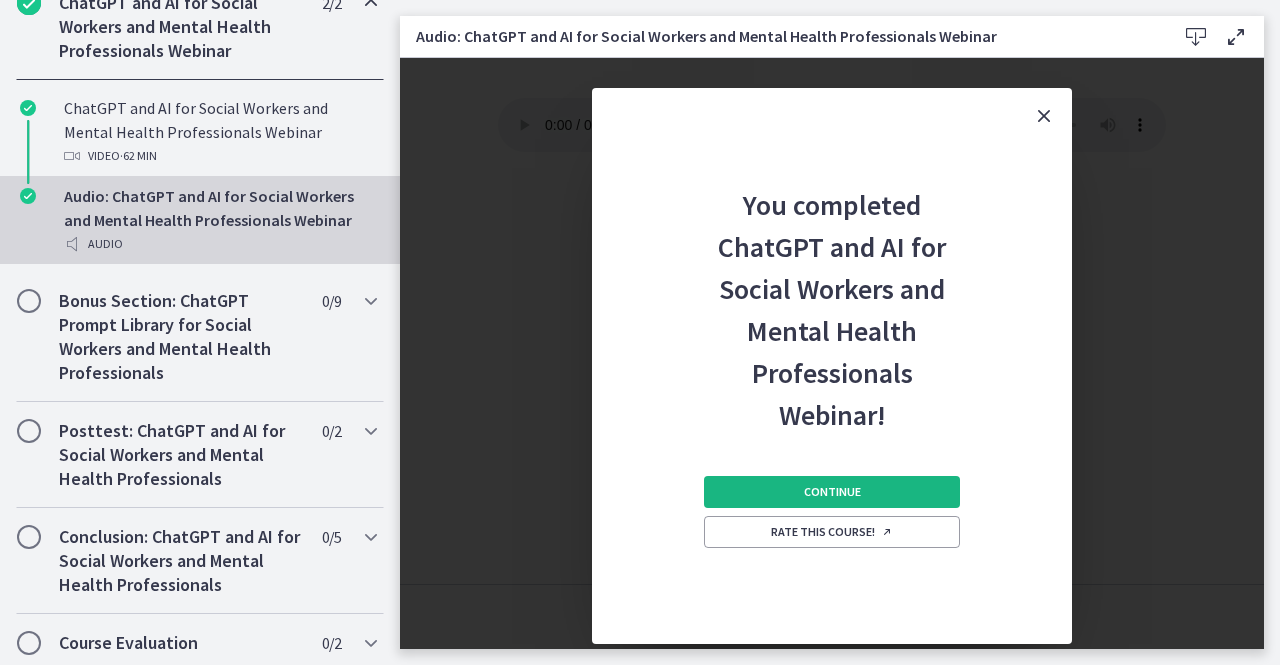 click on "Continue" at bounding box center (832, 492) 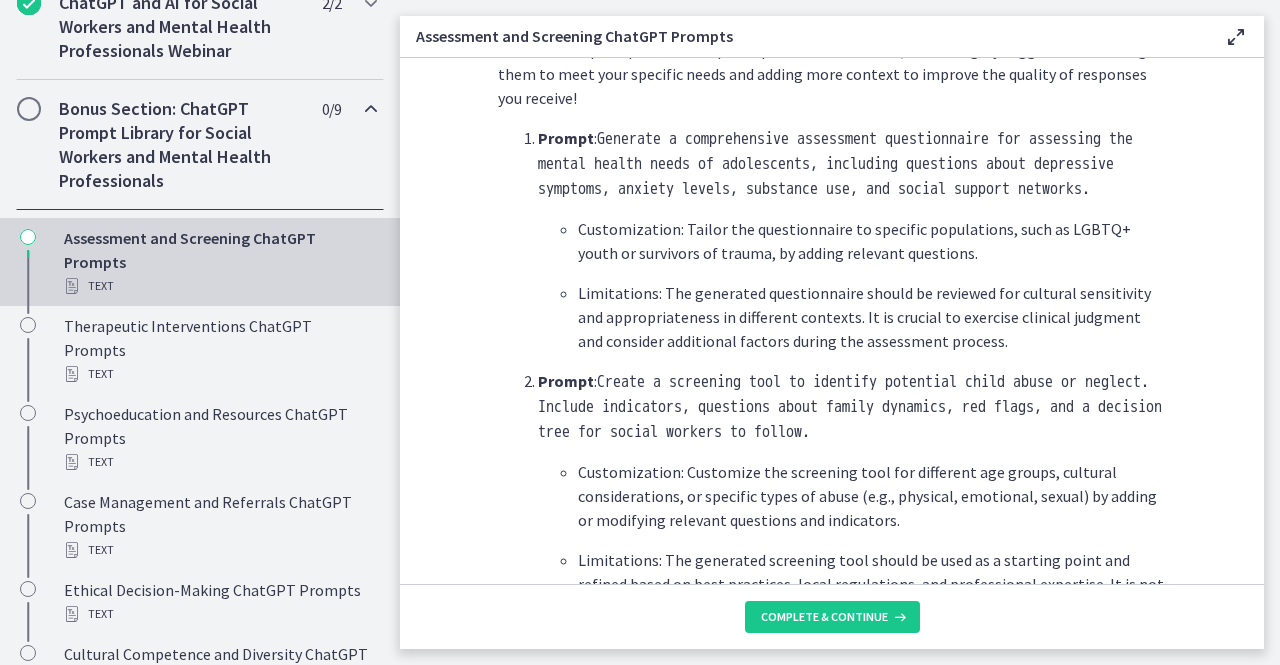 scroll, scrollTop: 640, scrollLeft: 0, axis: vertical 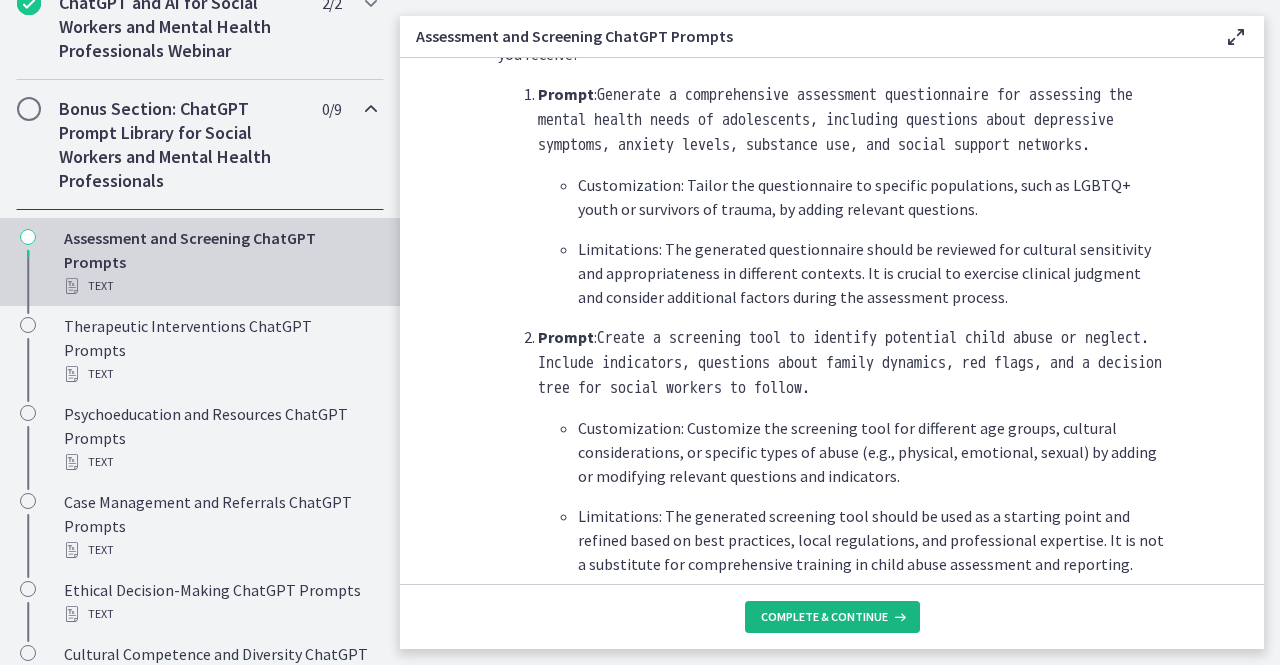 click on "Complete & continue" at bounding box center [824, 617] 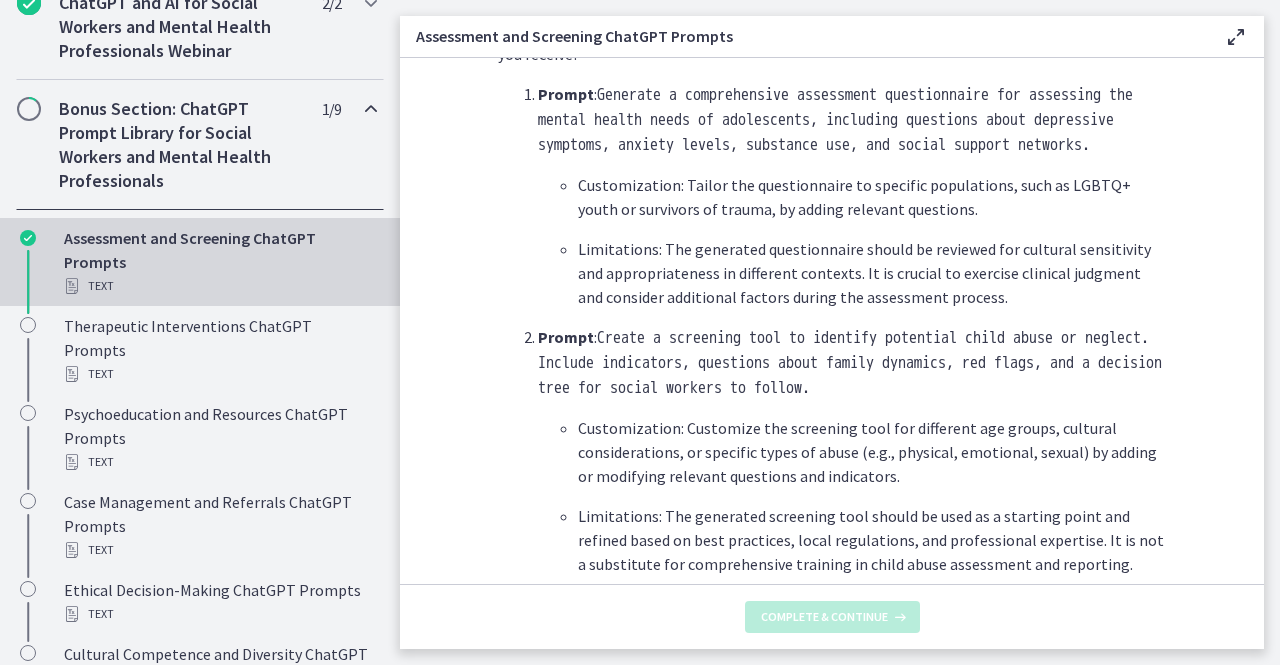 scroll, scrollTop: 0, scrollLeft: 0, axis: both 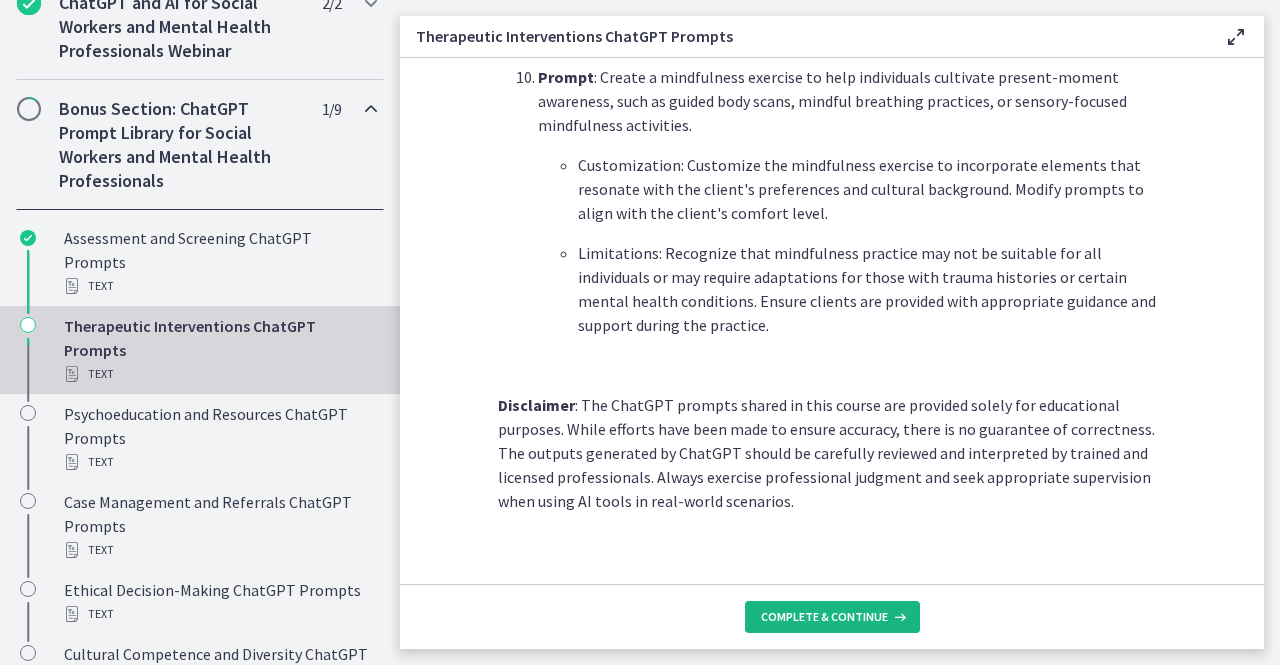 click on "Complete & continue" at bounding box center (824, 617) 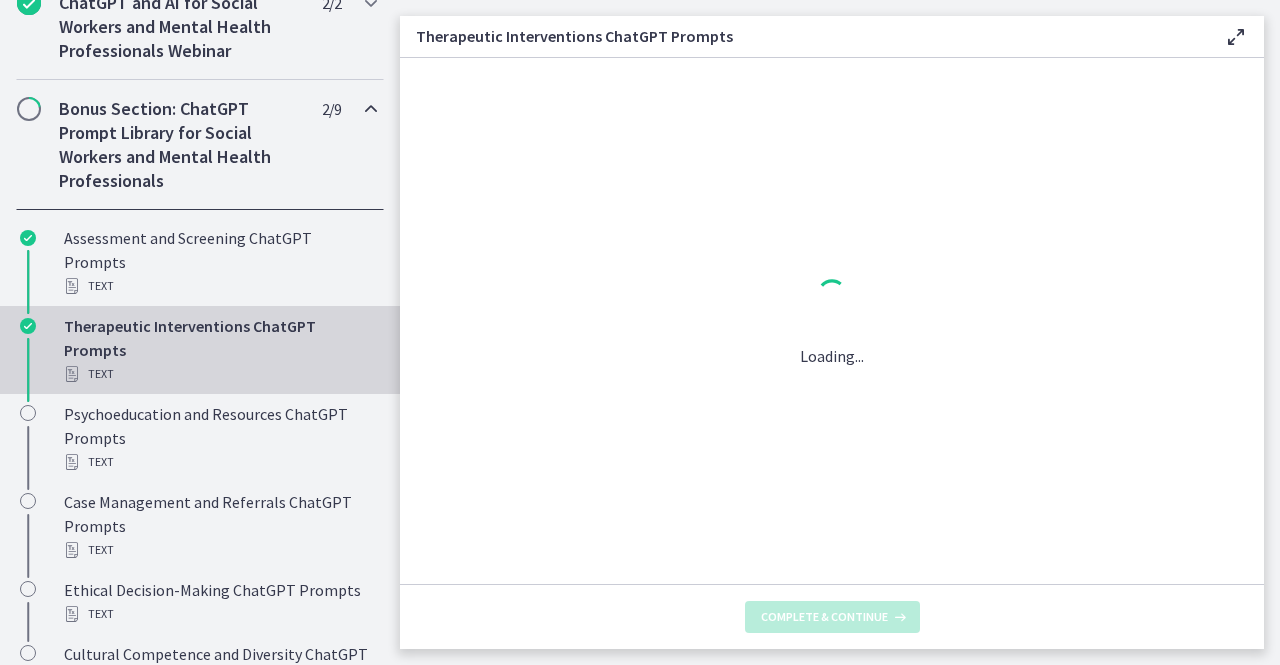 scroll, scrollTop: 0, scrollLeft: 0, axis: both 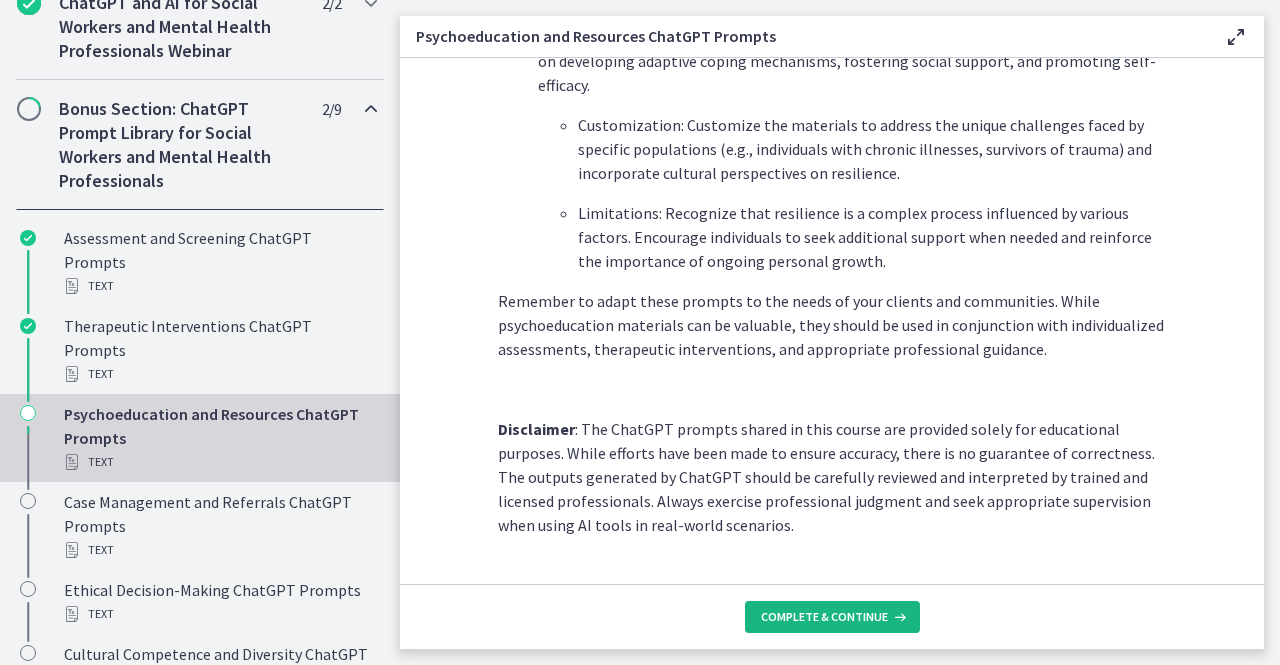 click on "Complete & continue" at bounding box center [824, 617] 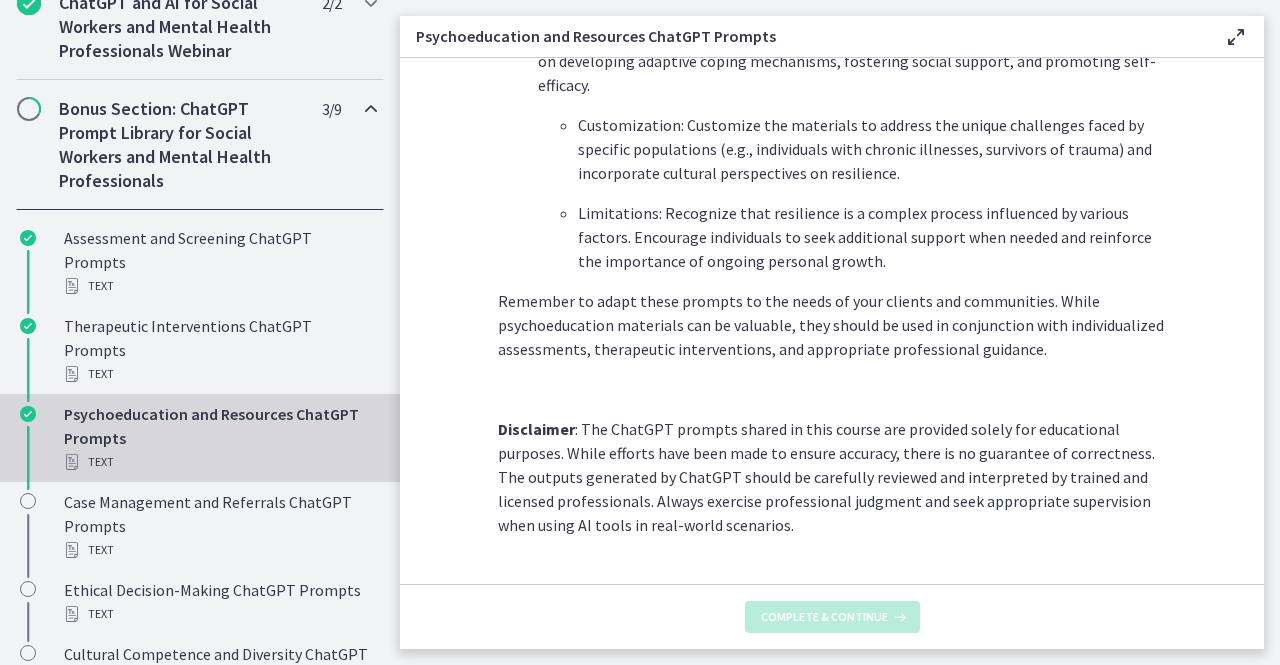 scroll, scrollTop: 0, scrollLeft: 0, axis: both 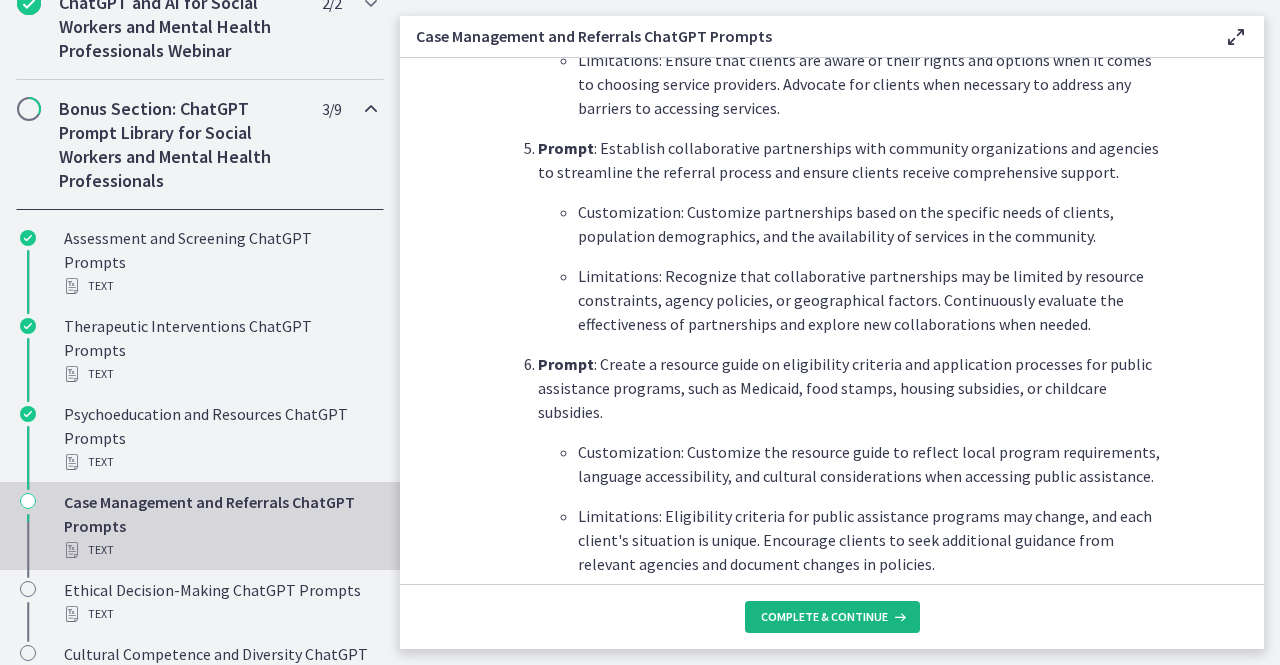 click on "Complete & continue" at bounding box center (824, 617) 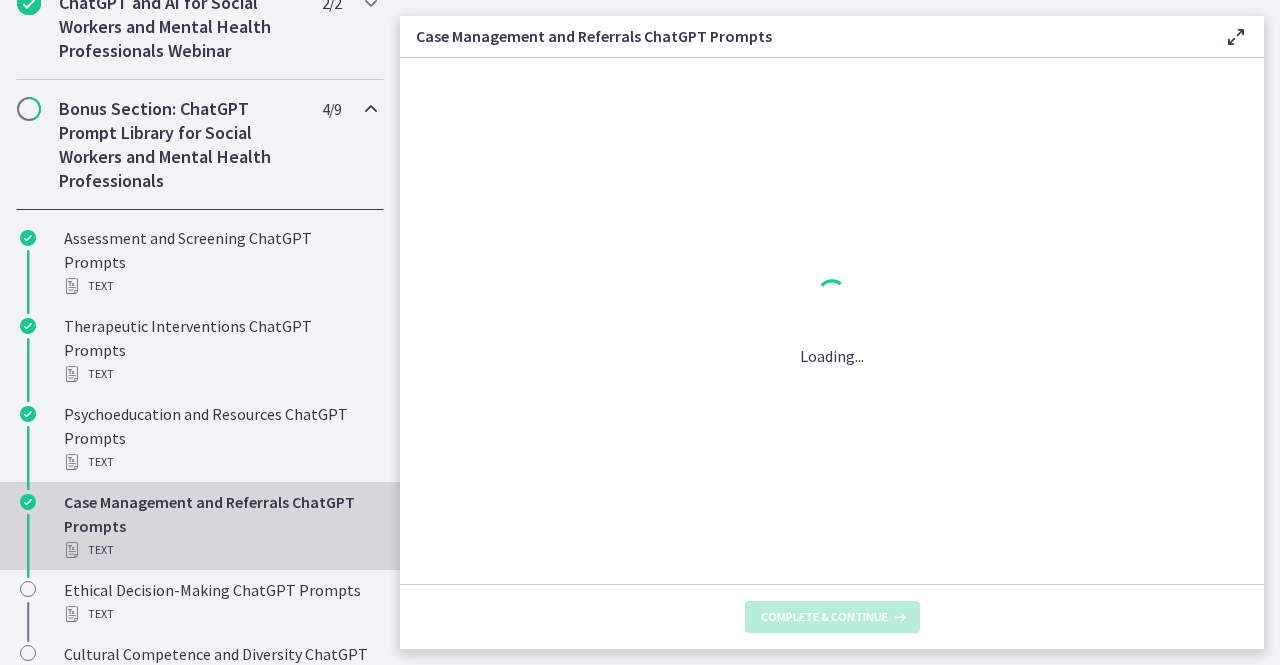 scroll, scrollTop: 0, scrollLeft: 0, axis: both 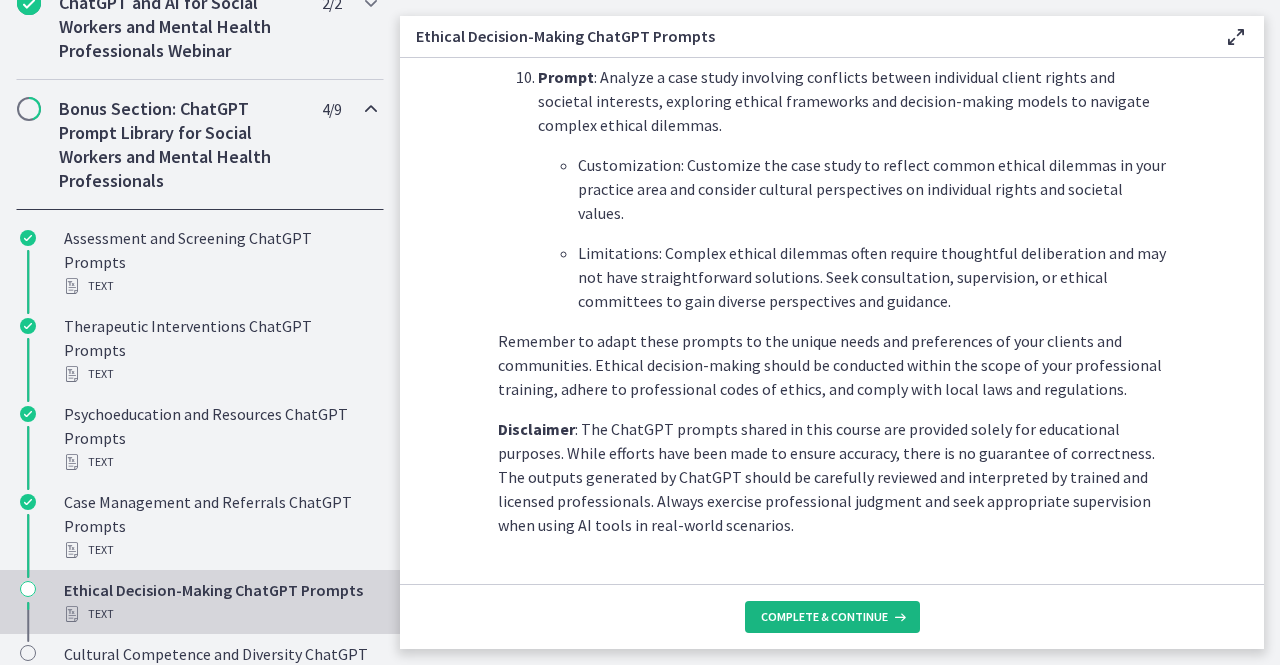 click on "Complete & continue" at bounding box center [824, 617] 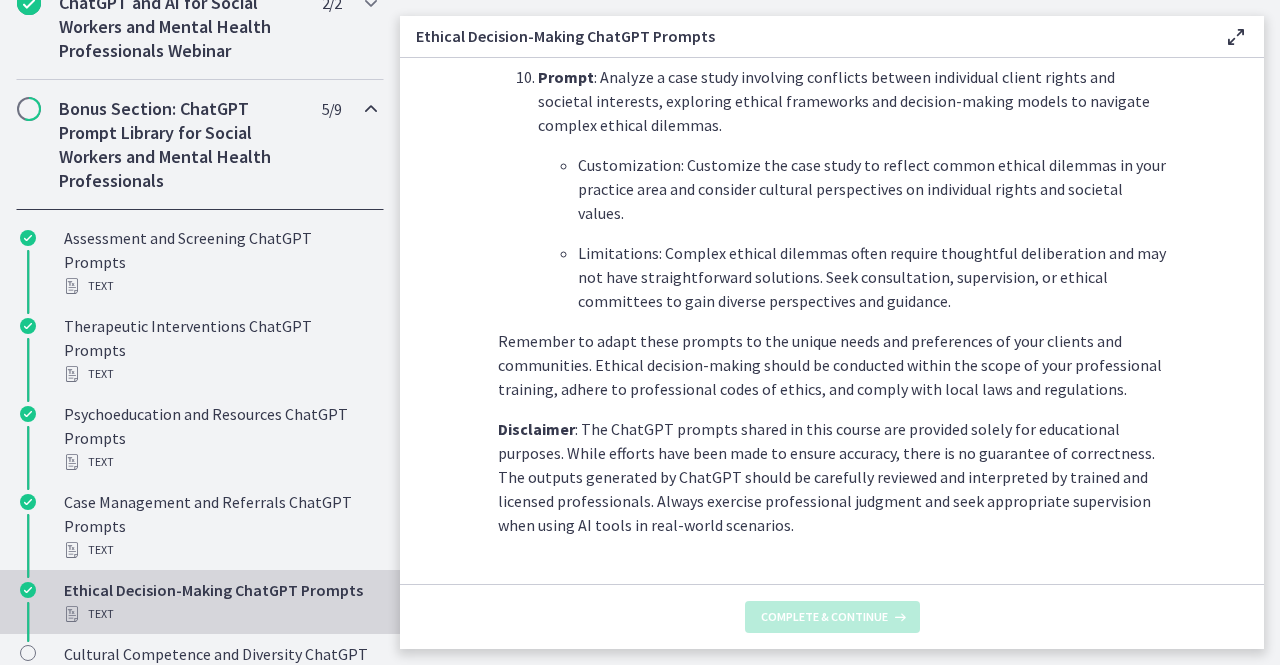 scroll, scrollTop: 0, scrollLeft: 0, axis: both 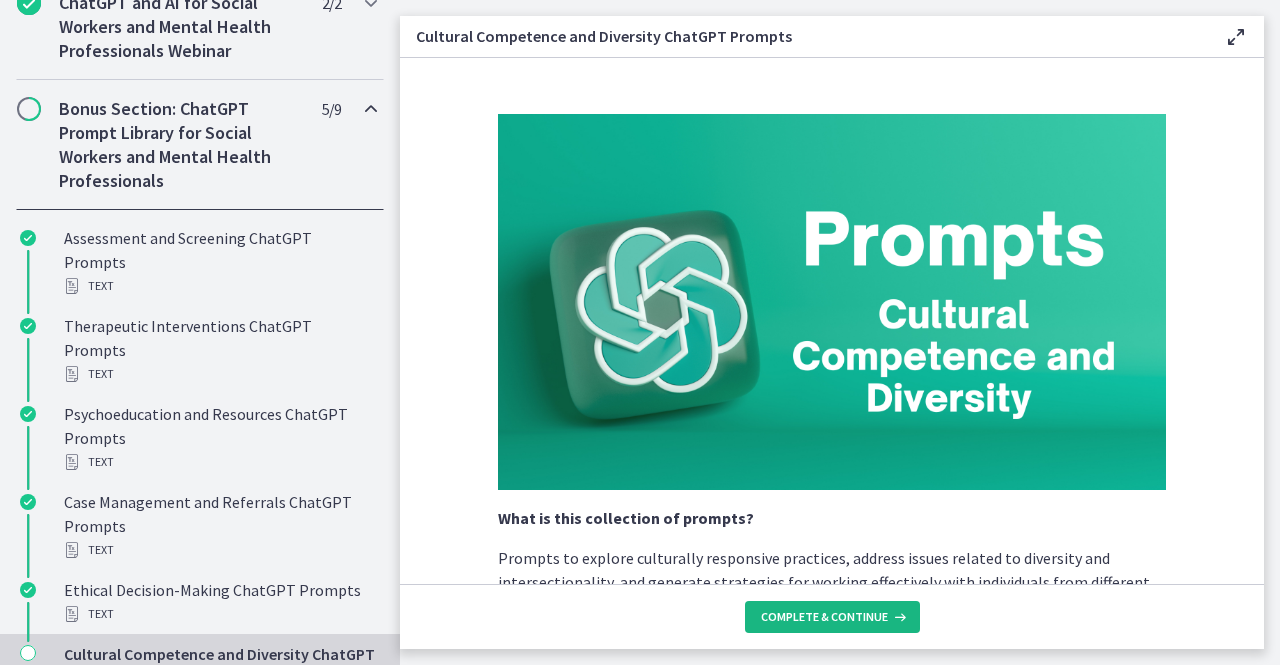click on "Complete & continue" at bounding box center (824, 617) 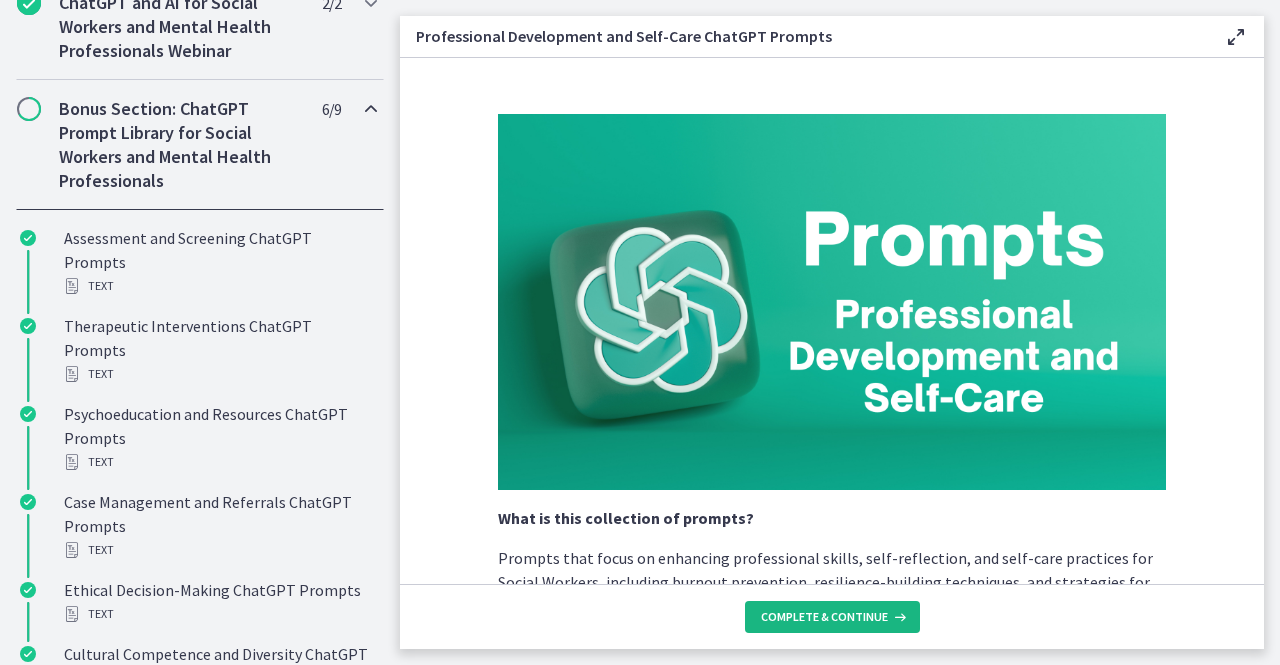 click on "Complete & continue" at bounding box center (824, 617) 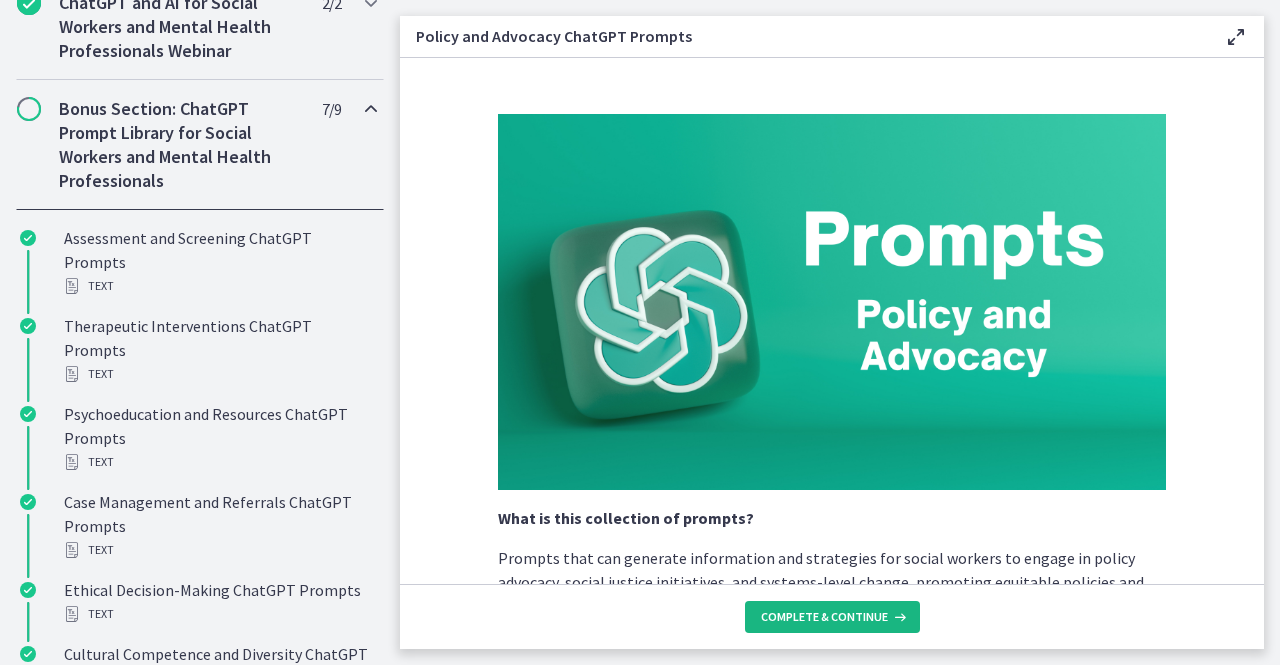 click on "Complete & continue" at bounding box center (824, 617) 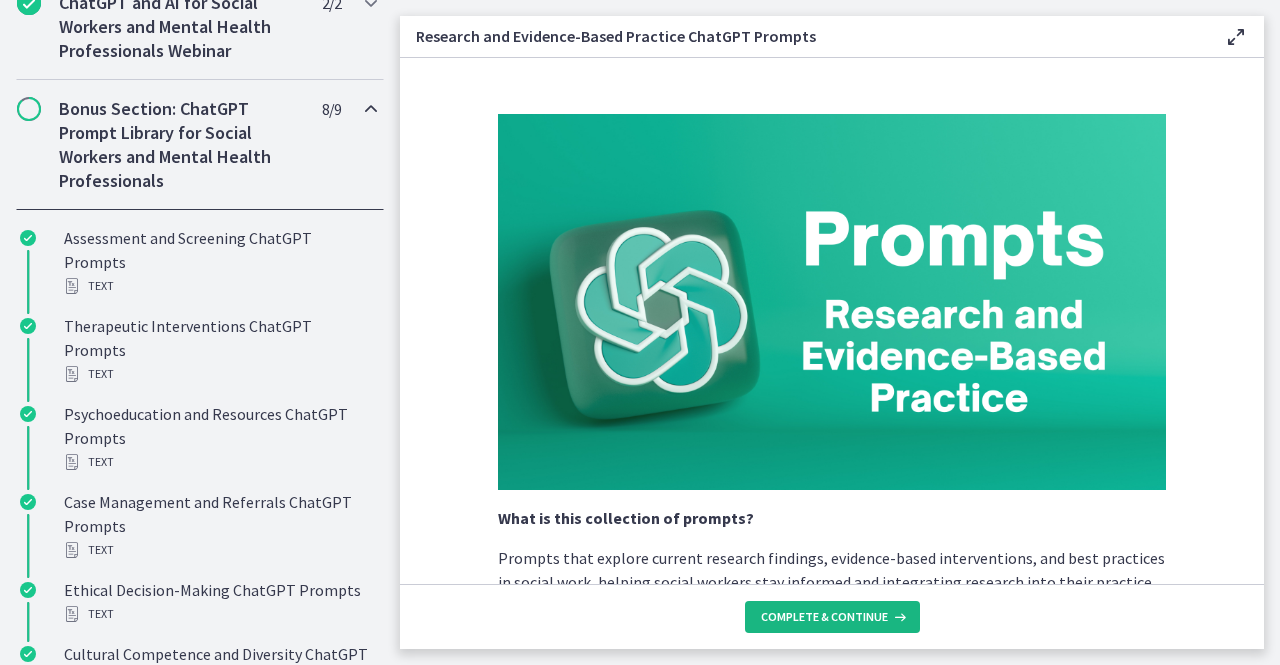 click on "Complete & continue" at bounding box center (824, 617) 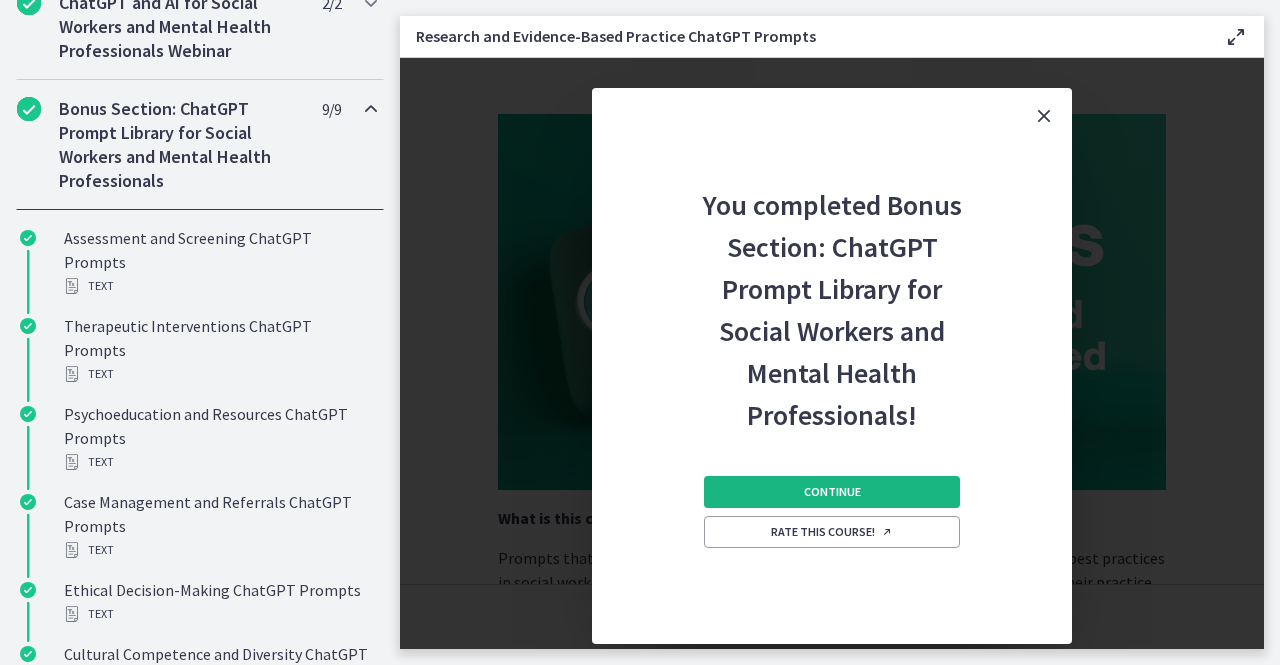 click on "Continue" at bounding box center [832, 492] 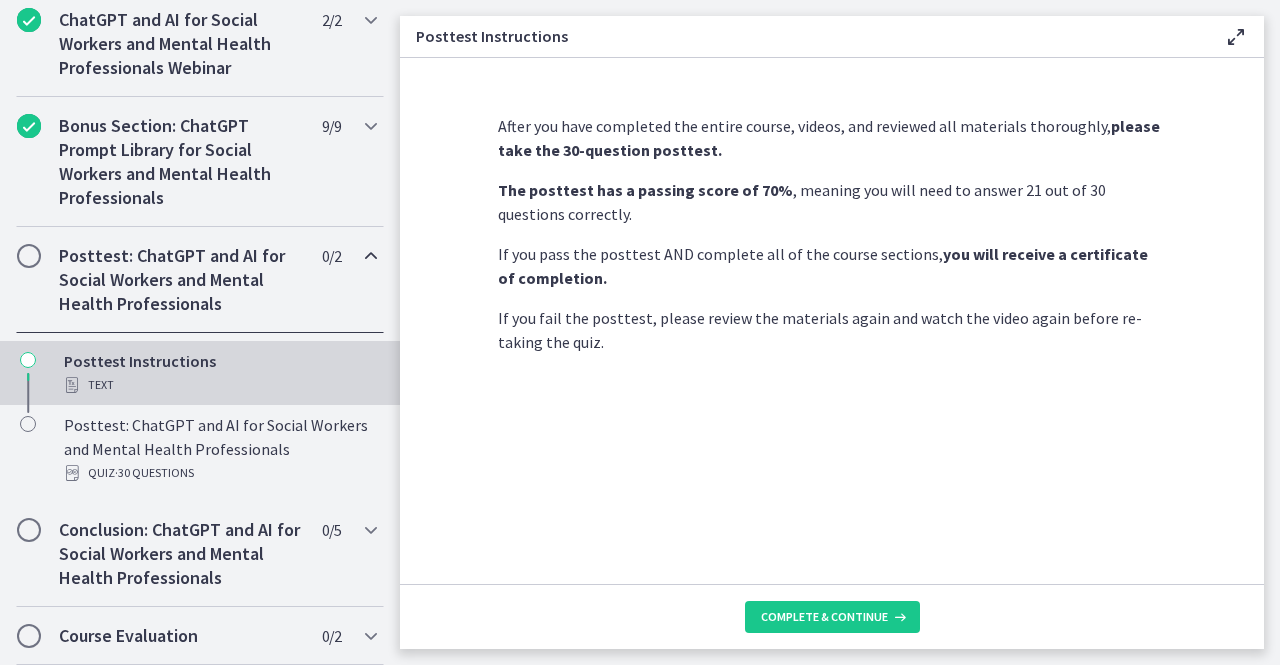 scroll, scrollTop: 1012, scrollLeft: 0, axis: vertical 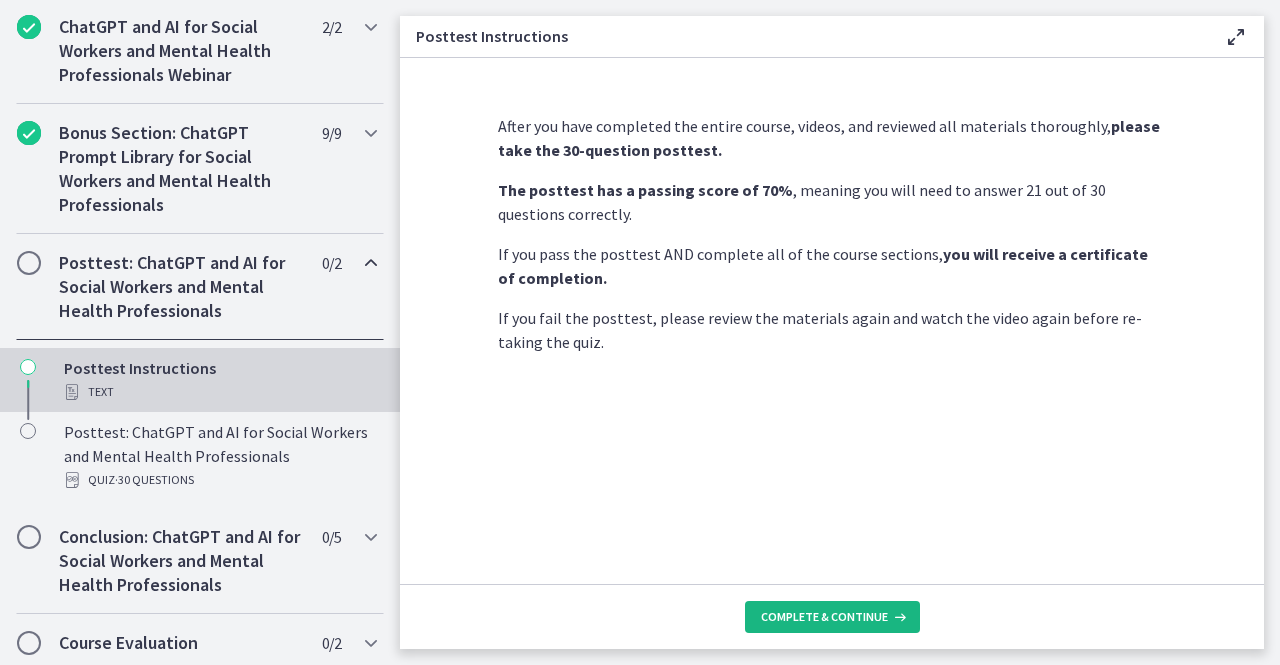 click on "Complete & continue" at bounding box center (824, 617) 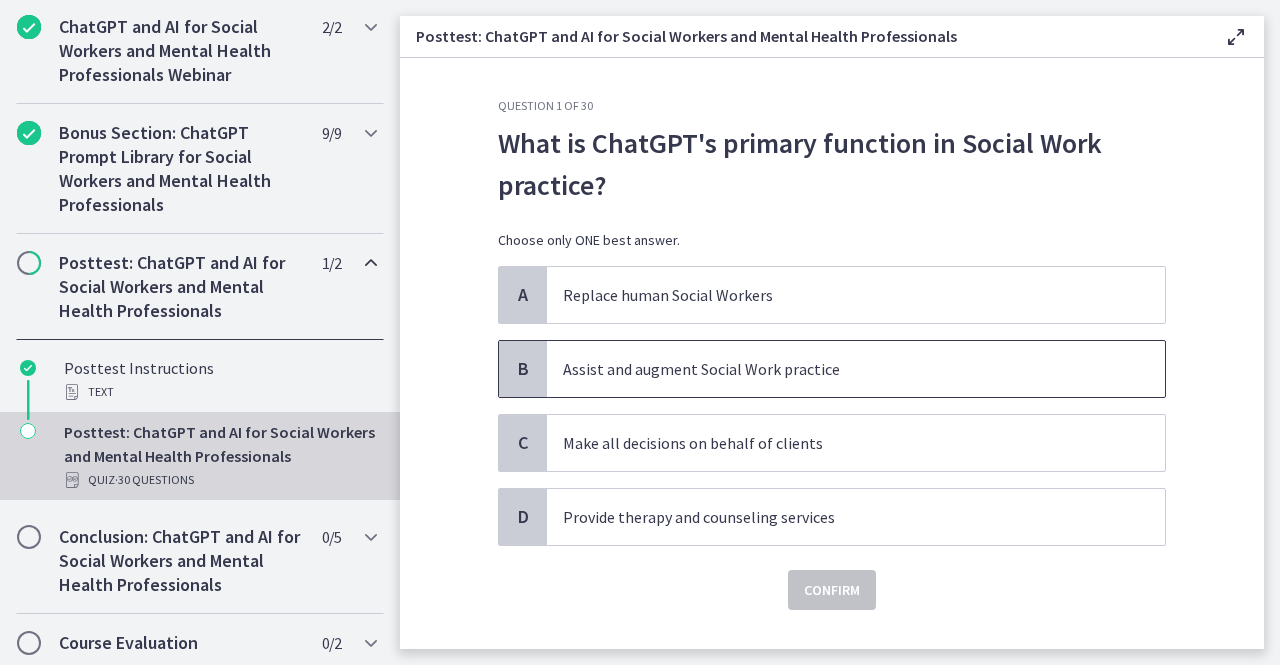 click on "Assist and augment Social Work practice" at bounding box center [836, 369] 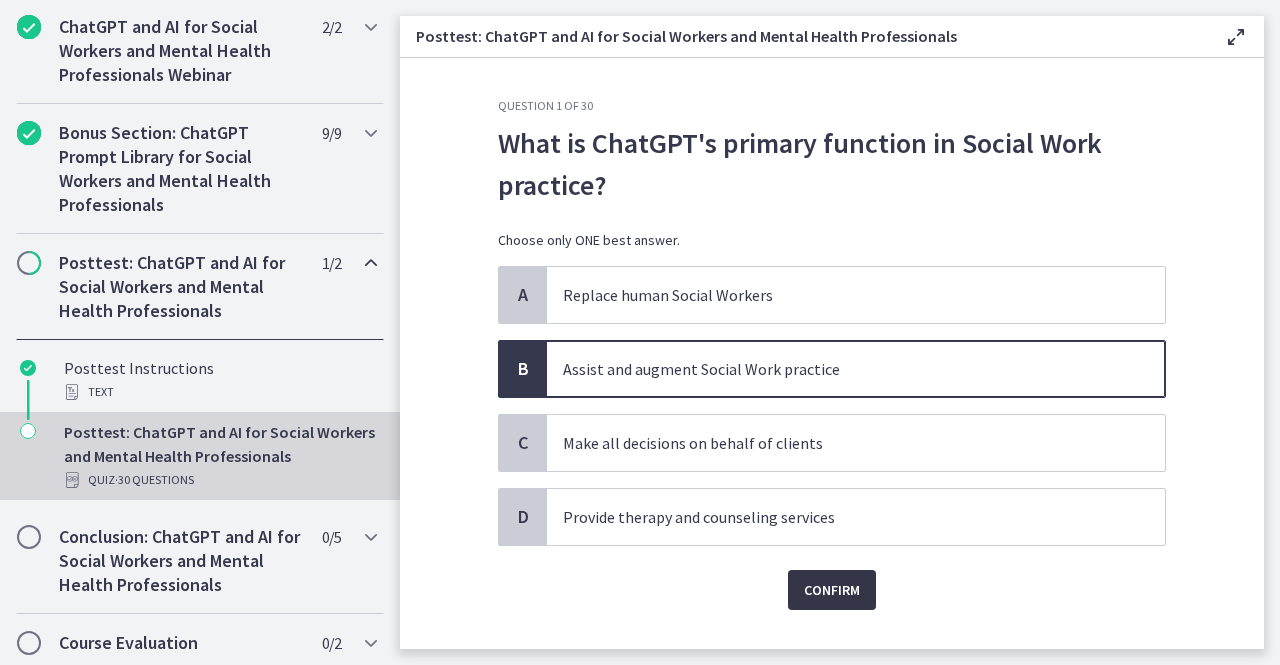 click on "Confirm" at bounding box center [832, 590] 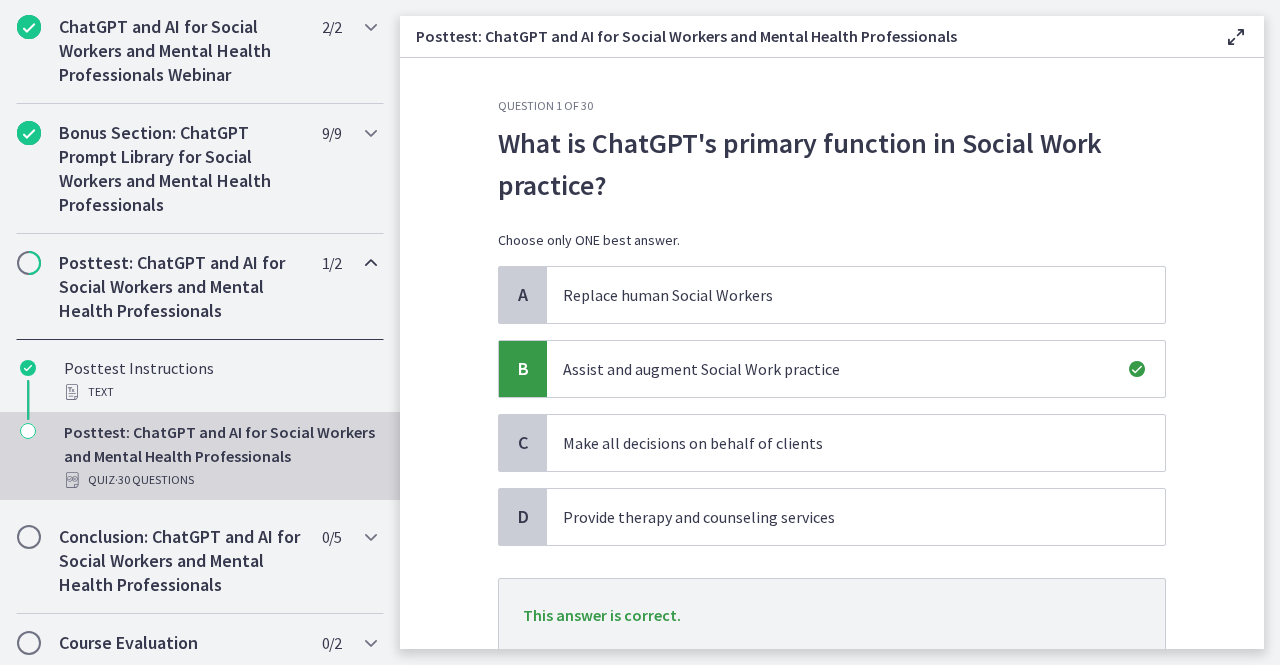 scroll, scrollTop: 143, scrollLeft: 0, axis: vertical 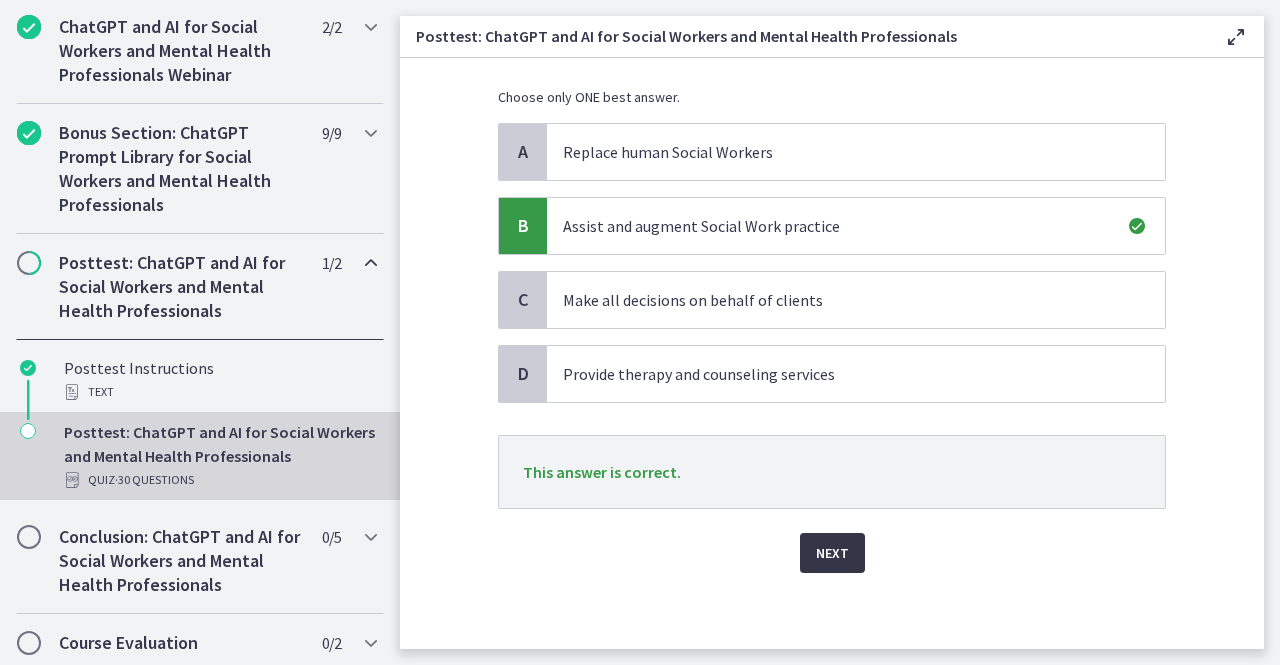 click on "Next" at bounding box center (832, 553) 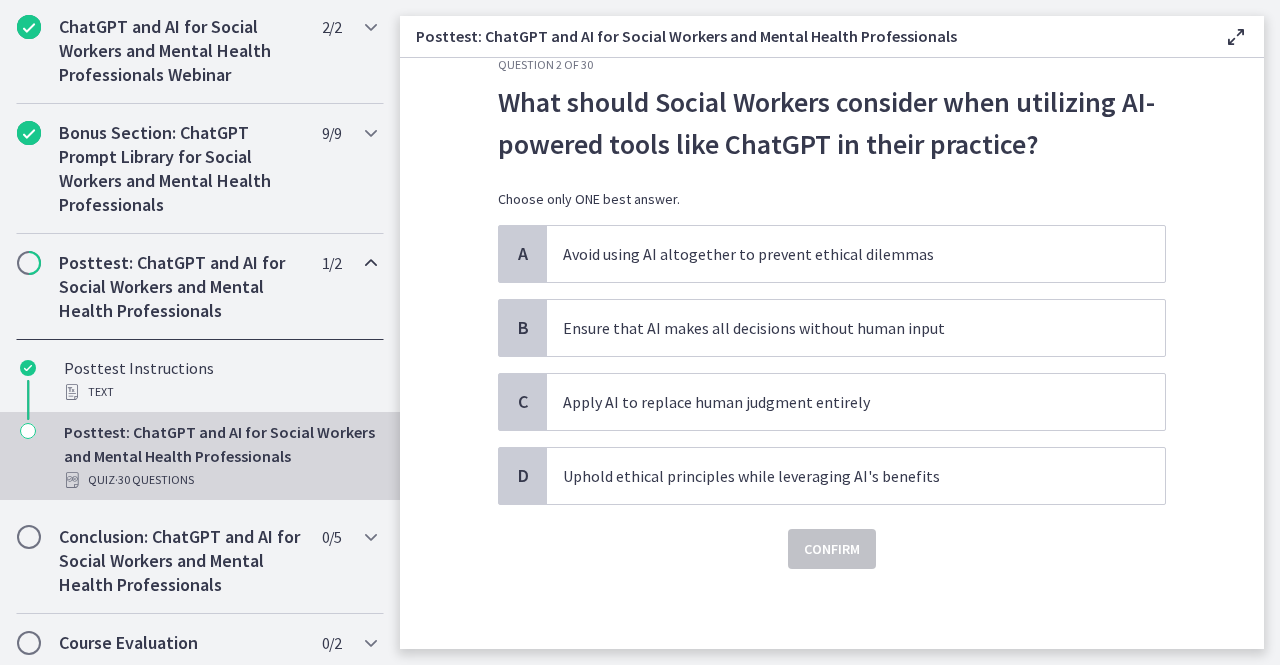 scroll, scrollTop: 0, scrollLeft: 0, axis: both 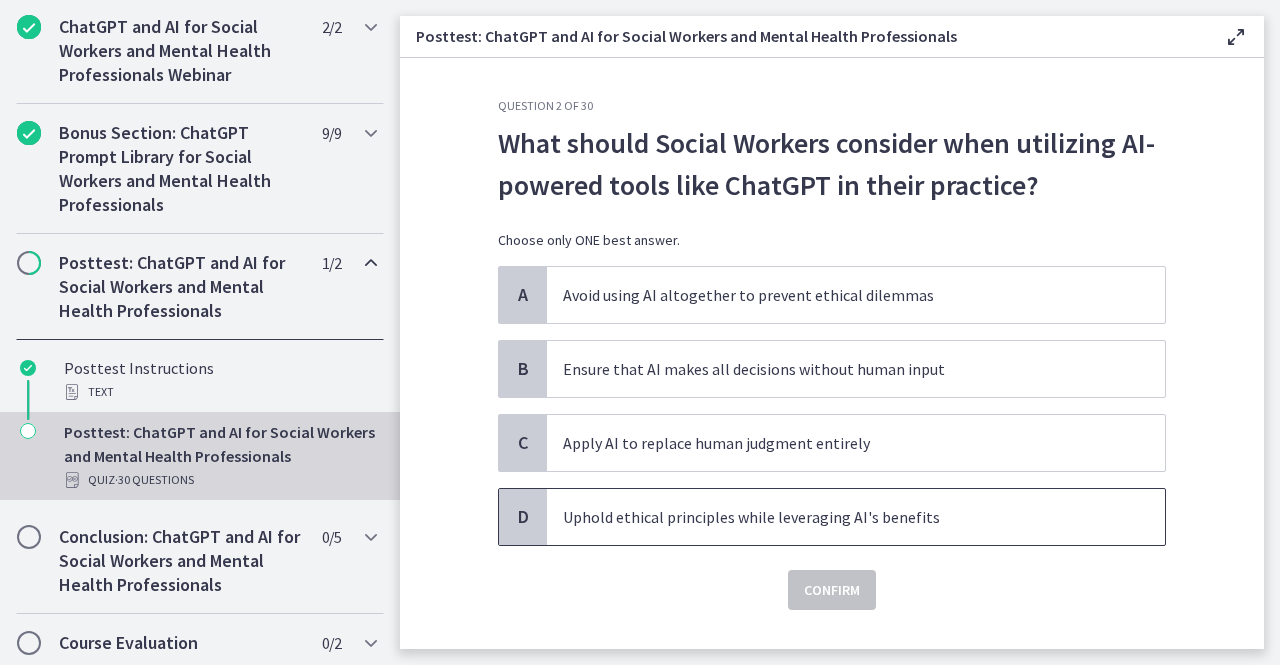 click on "Uphold ethical principles while leveraging AI's benefits" at bounding box center (856, 517) 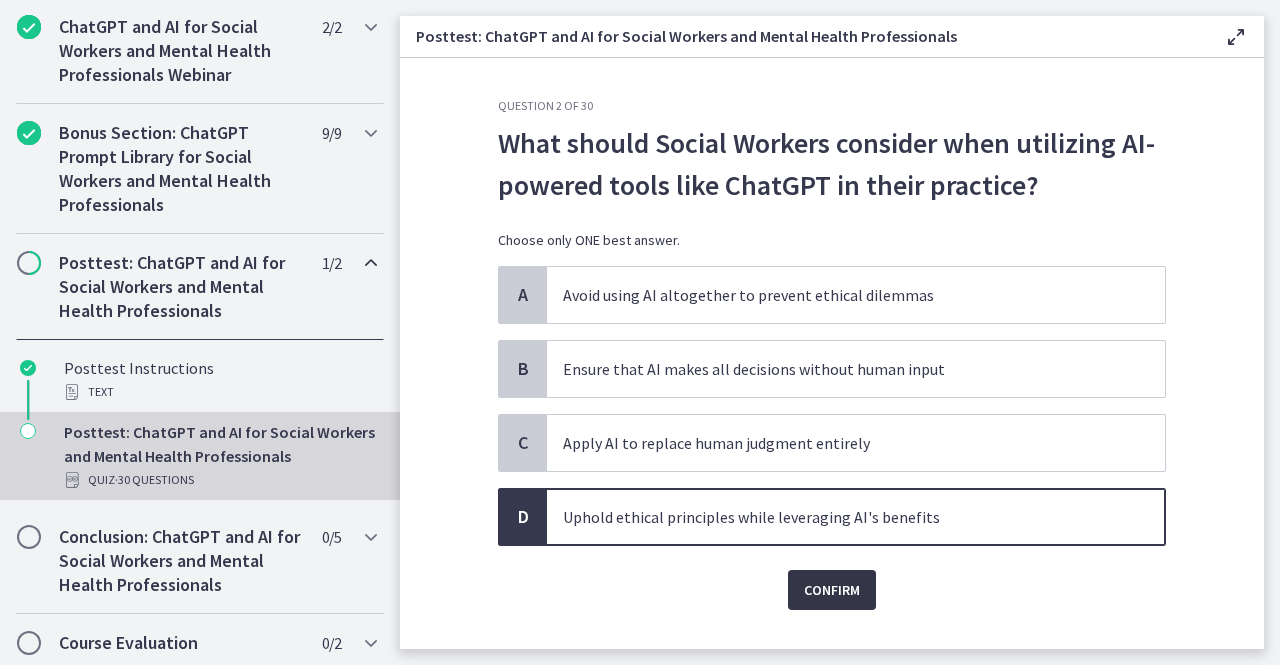 click on "Confirm" at bounding box center (832, 590) 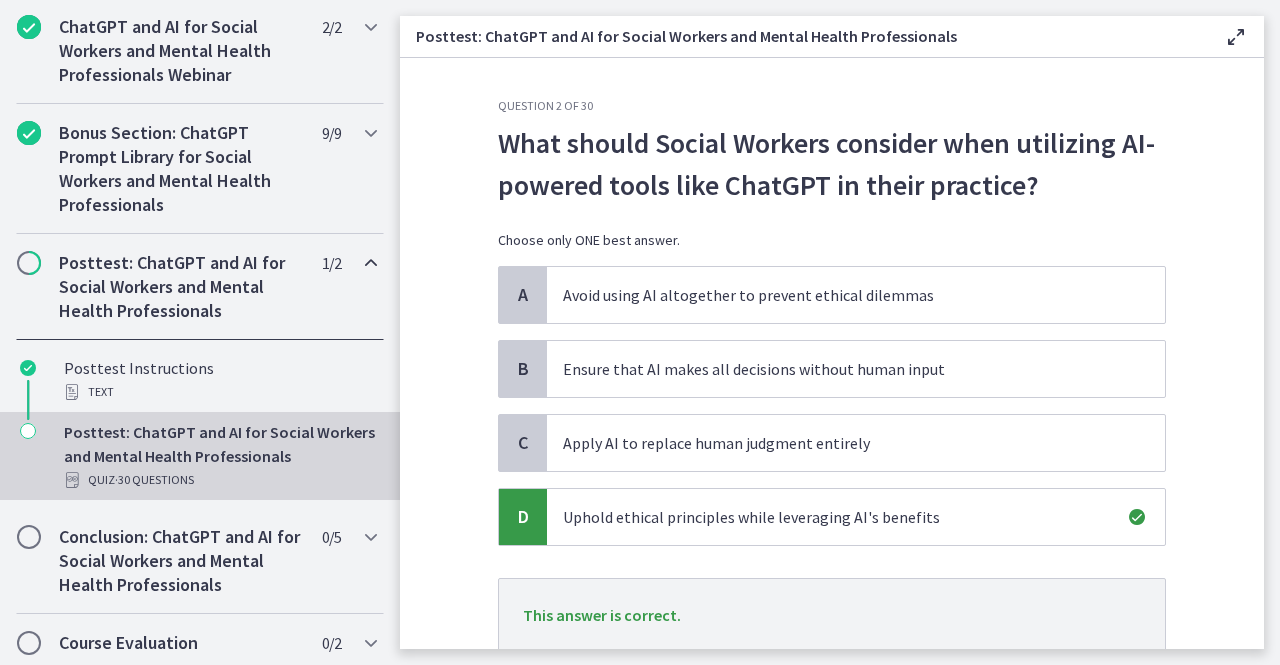 scroll, scrollTop: 143, scrollLeft: 0, axis: vertical 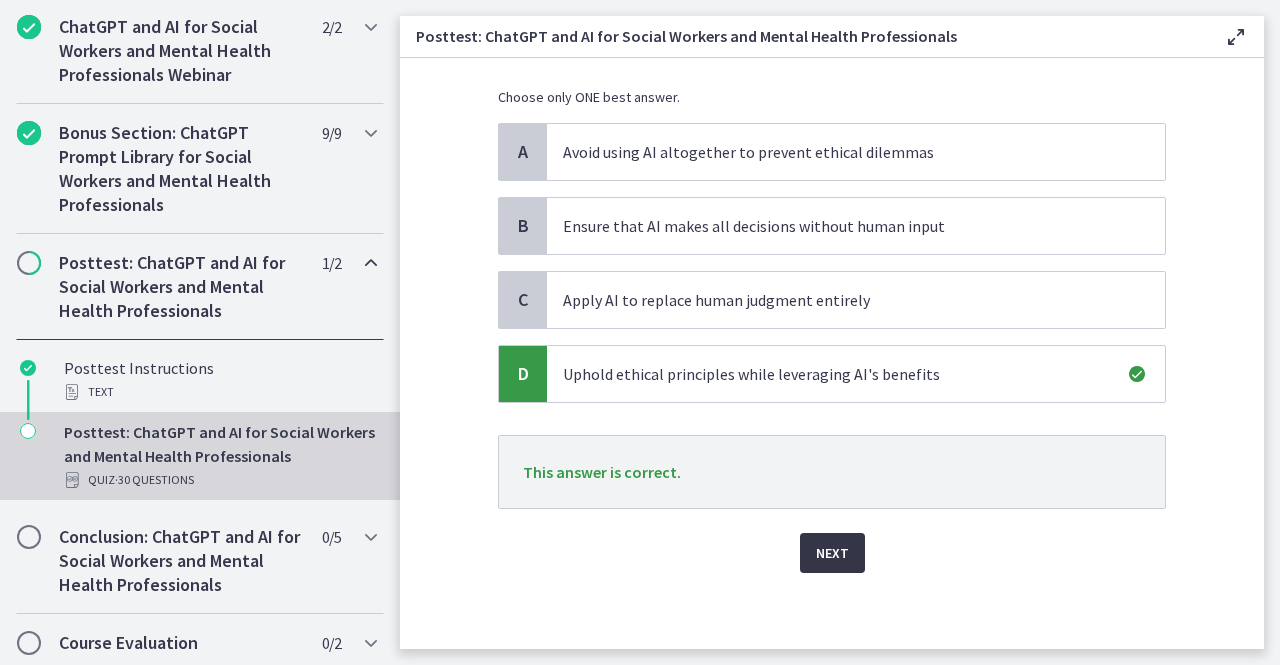 click on "Next" at bounding box center (832, 553) 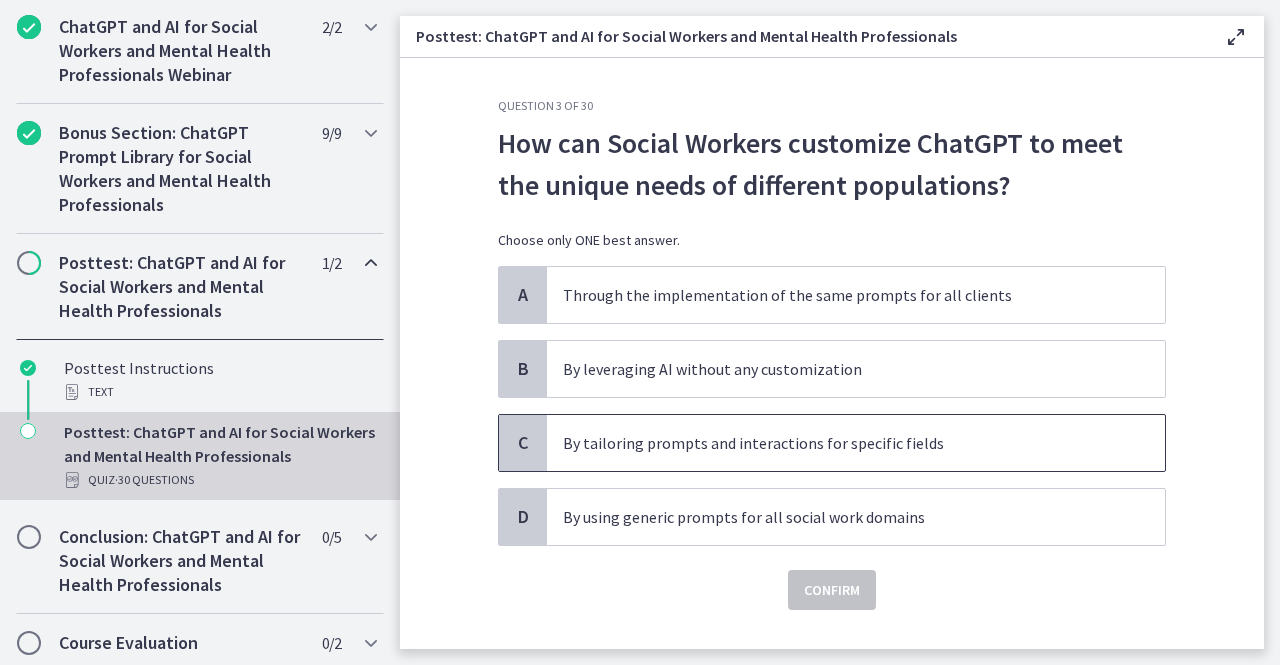 click on "By tailoring prompts and interactions for specific fields" at bounding box center (836, 443) 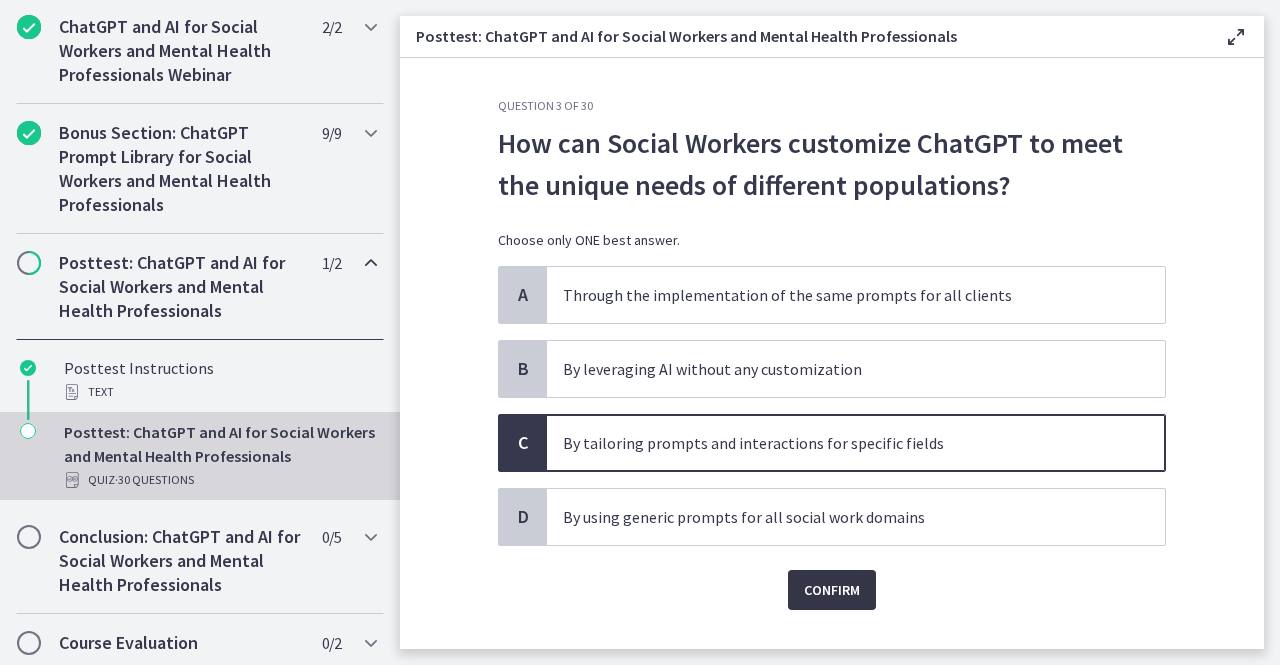click on "Confirm" at bounding box center [832, 590] 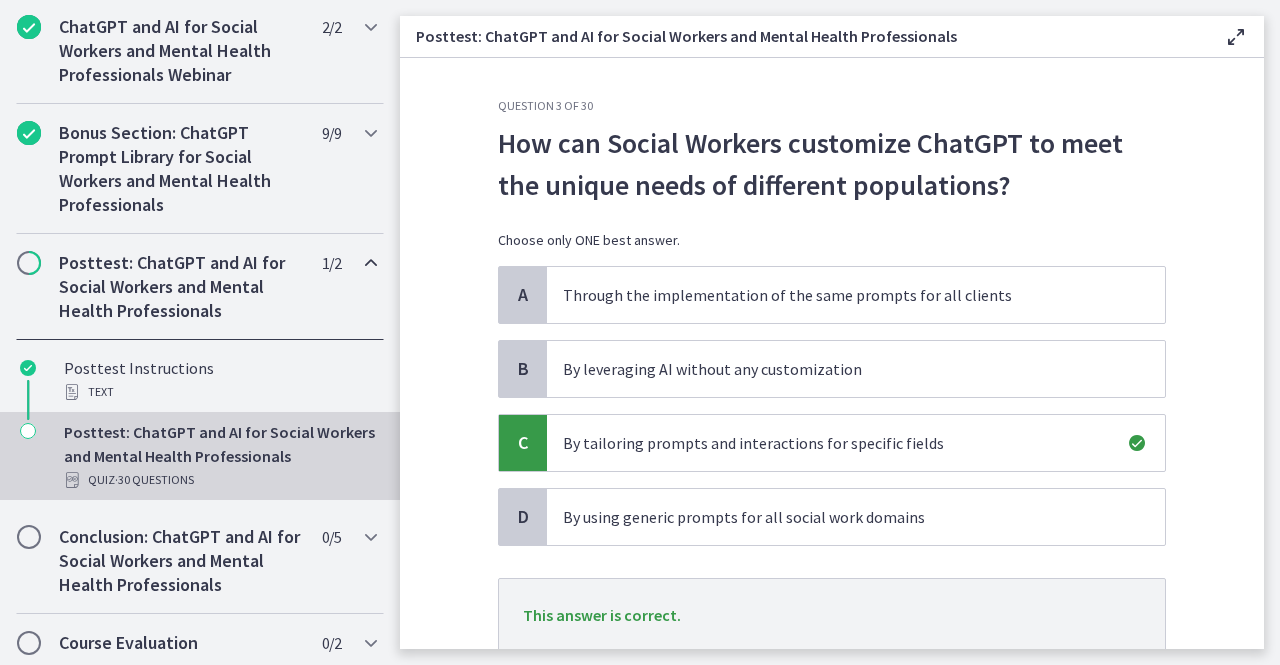 scroll, scrollTop: 143, scrollLeft: 0, axis: vertical 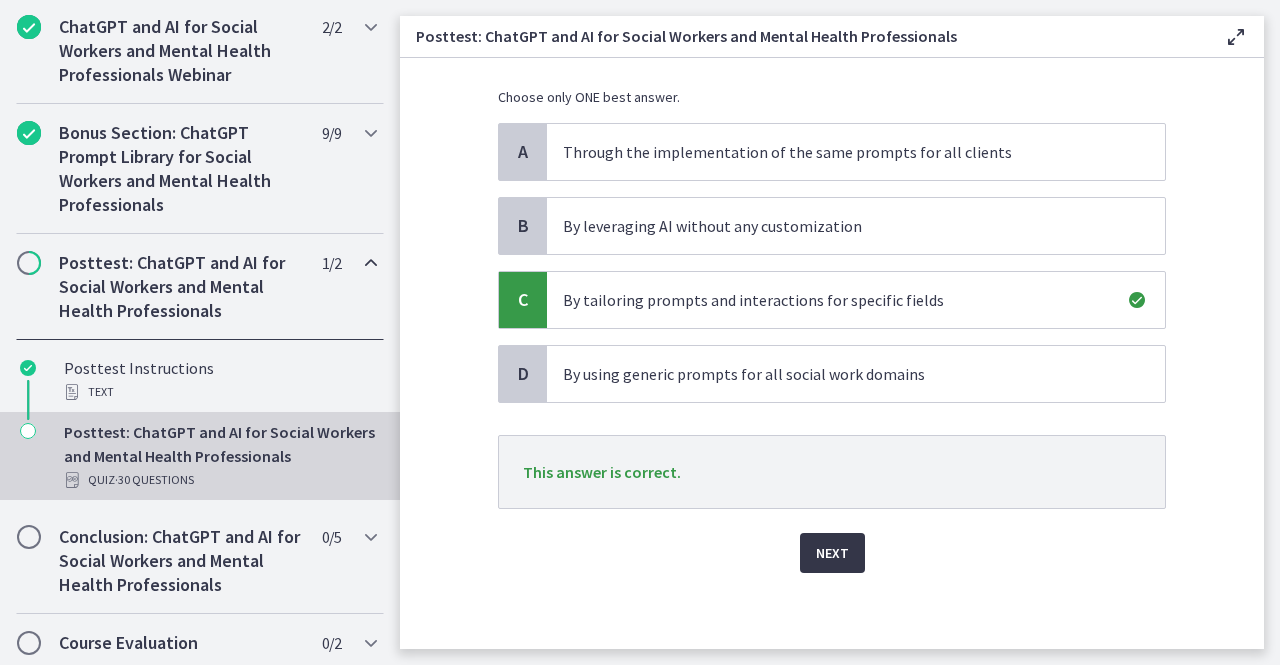 click on "Next" at bounding box center [832, 553] 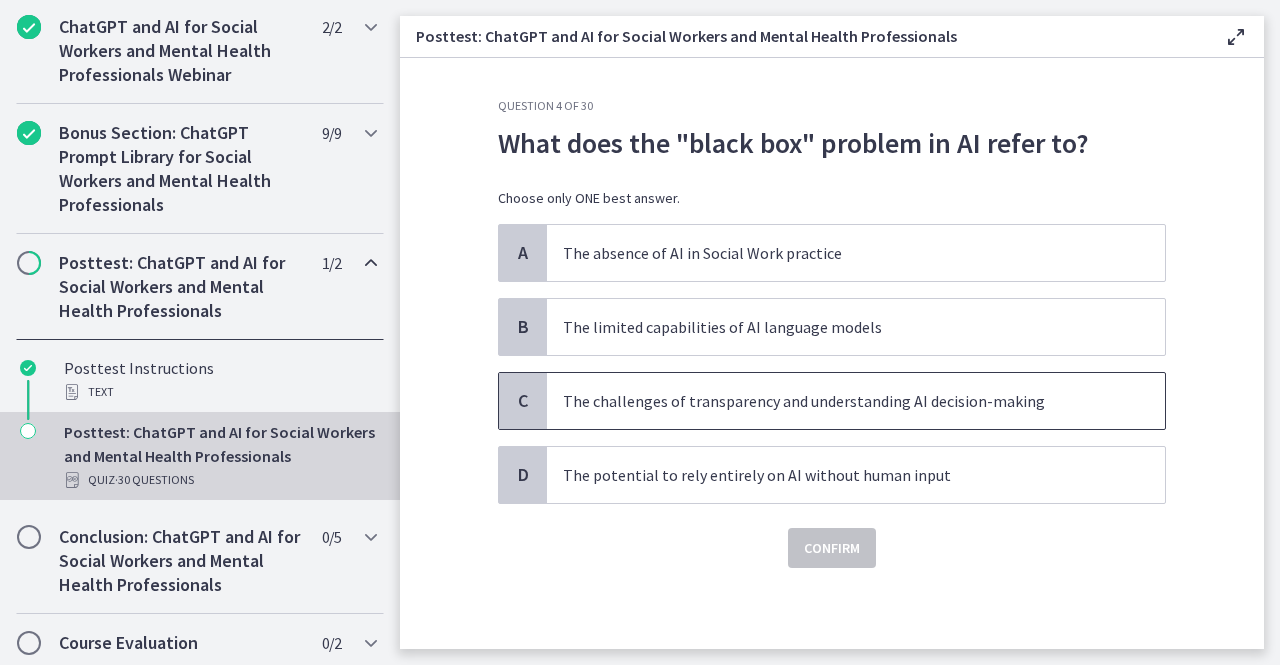 click on "The challenges of transparency and understanding AI decision-making" at bounding box center [836, 401] 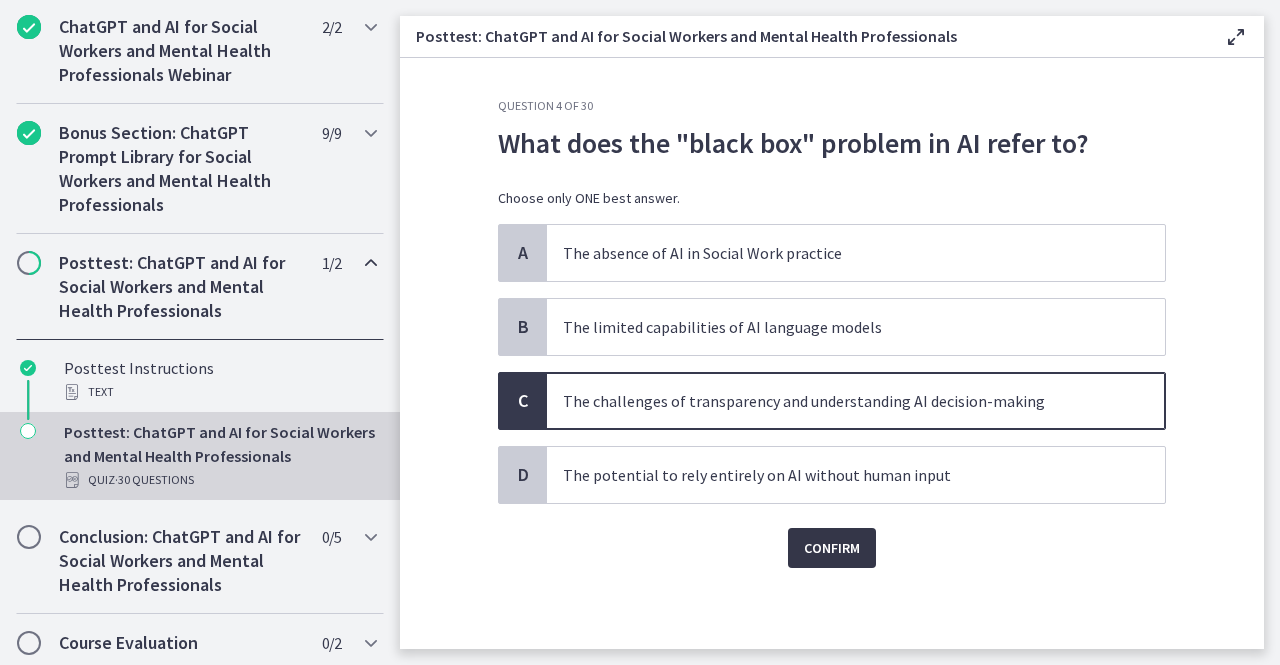 click on "Confirm" at bounding box center [832, 548] 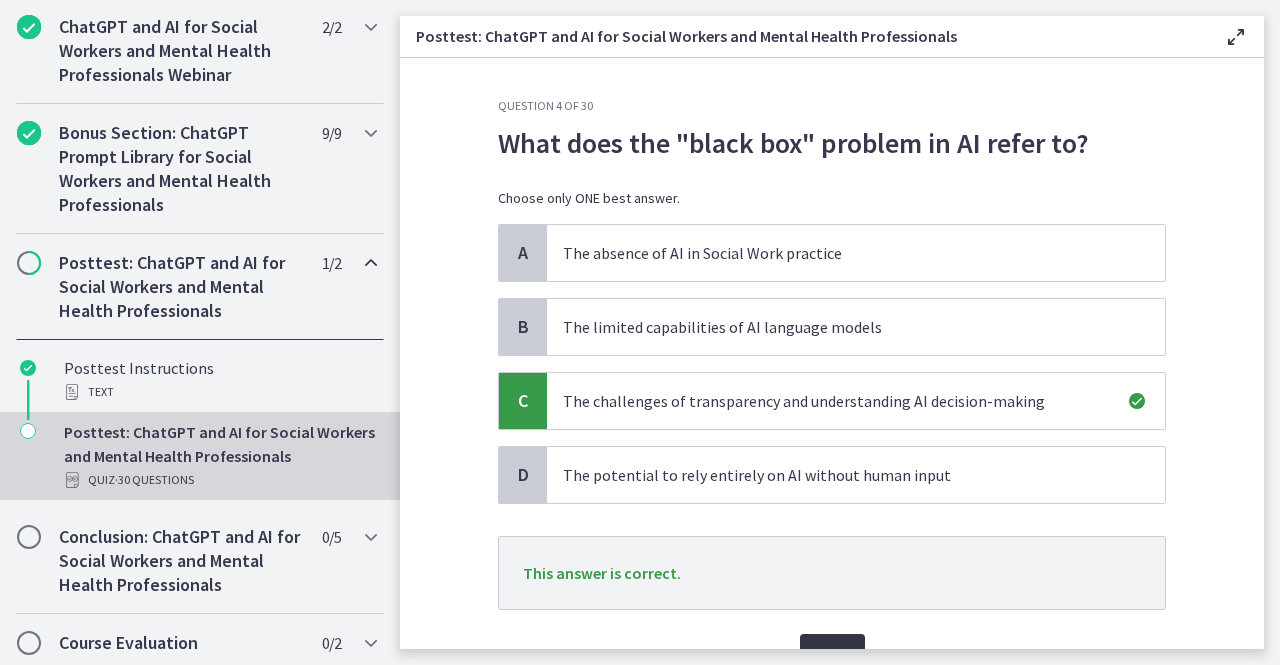 click on "Next" at bounding box center (832, 654) 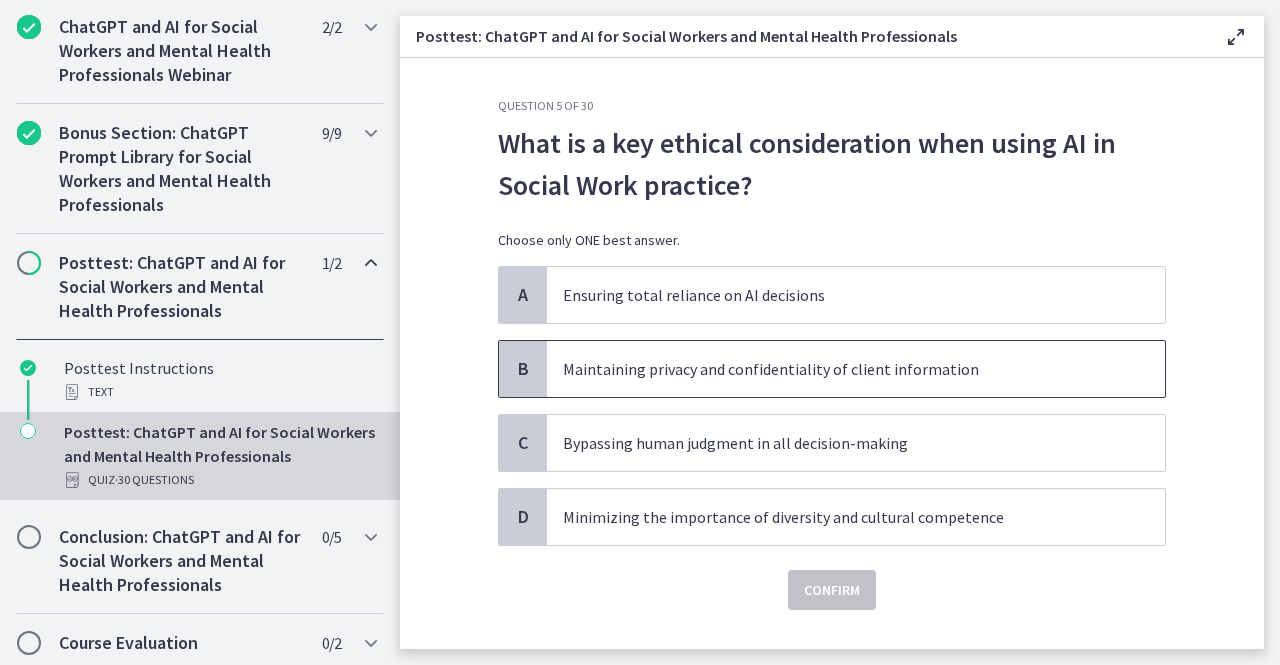 click on "Maintaining privacy and confidentiality of client information" at bounding box center (856, 369) 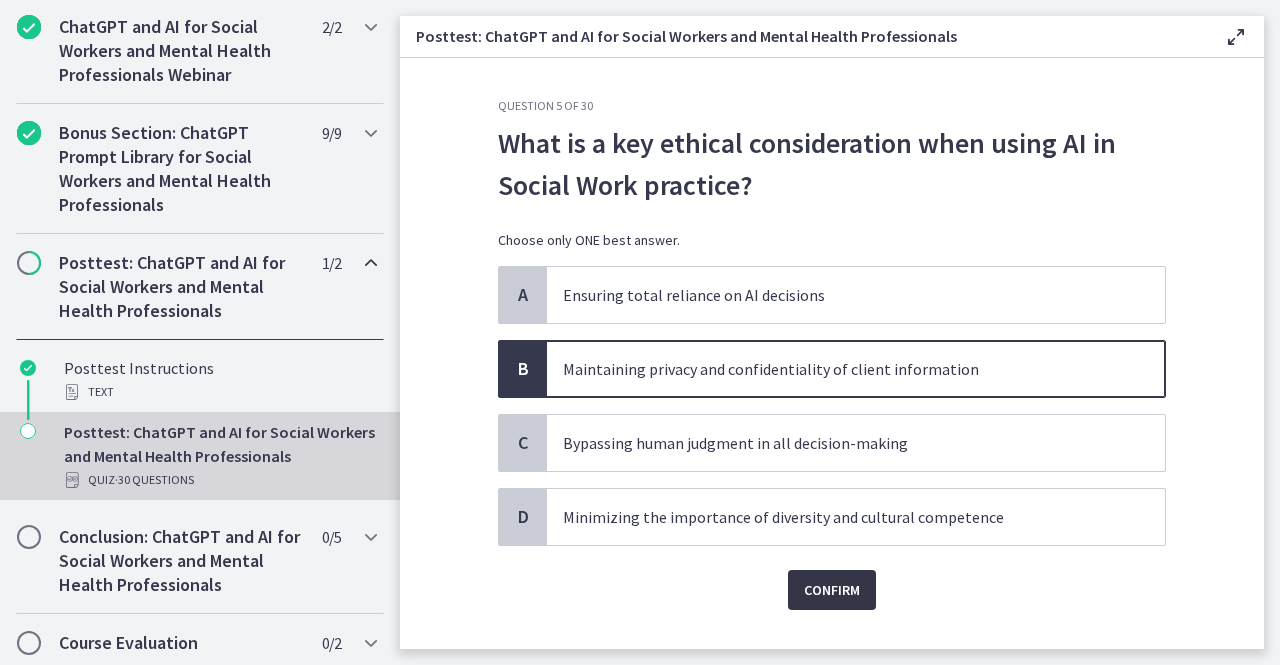 click on "Confirm" at bounding box center (832, 590) 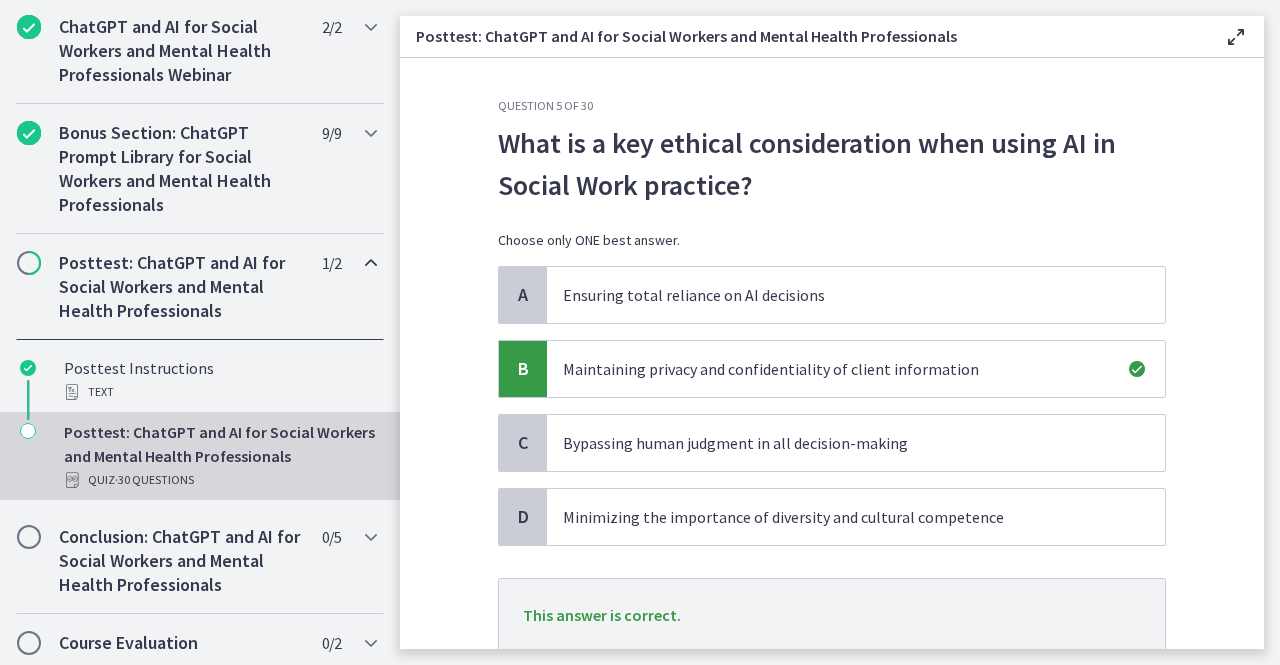 scroll, scrollTop: 143, scrollLeft: 0, axis: vertical 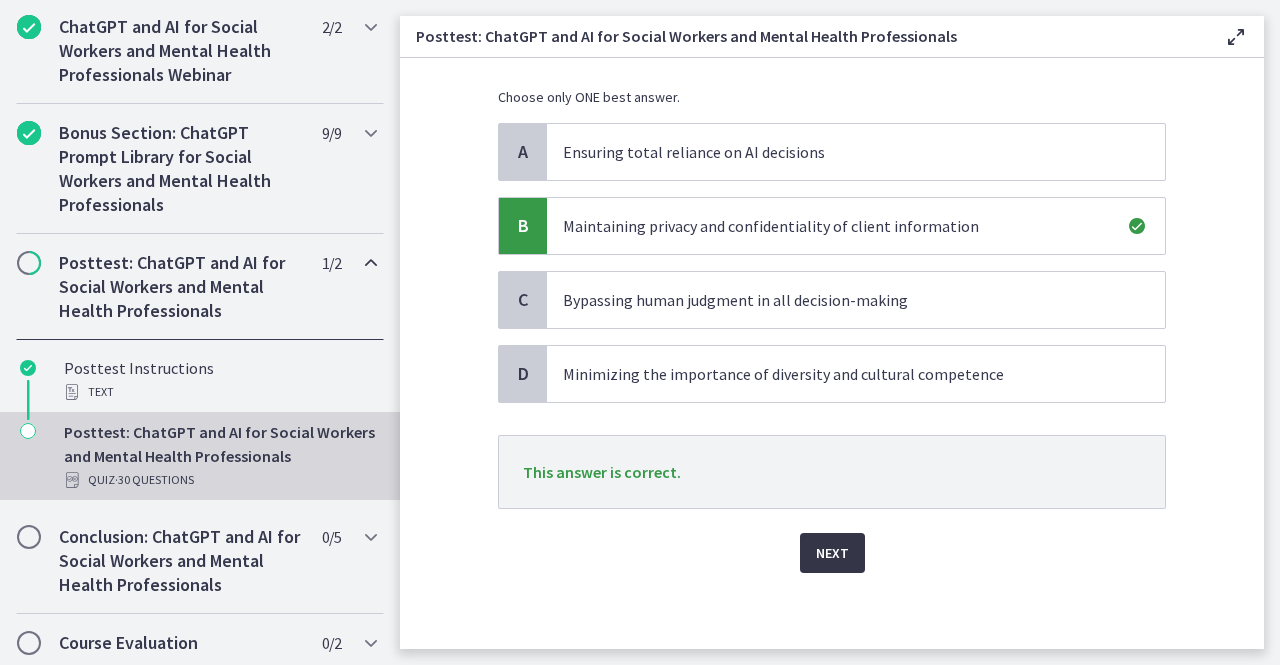 click on "Next" at bounding box center [832, 553] 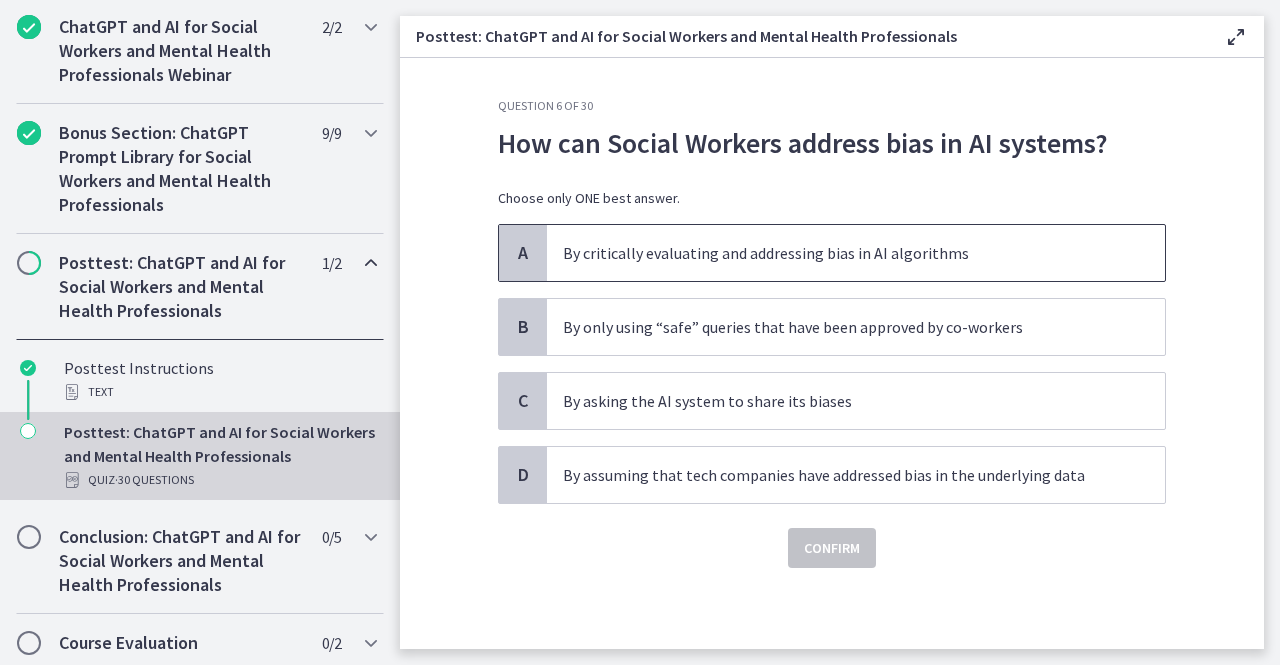 click on "By critically evaluating and addressing bias in AI algorithms" at bounding box center [836, 253] 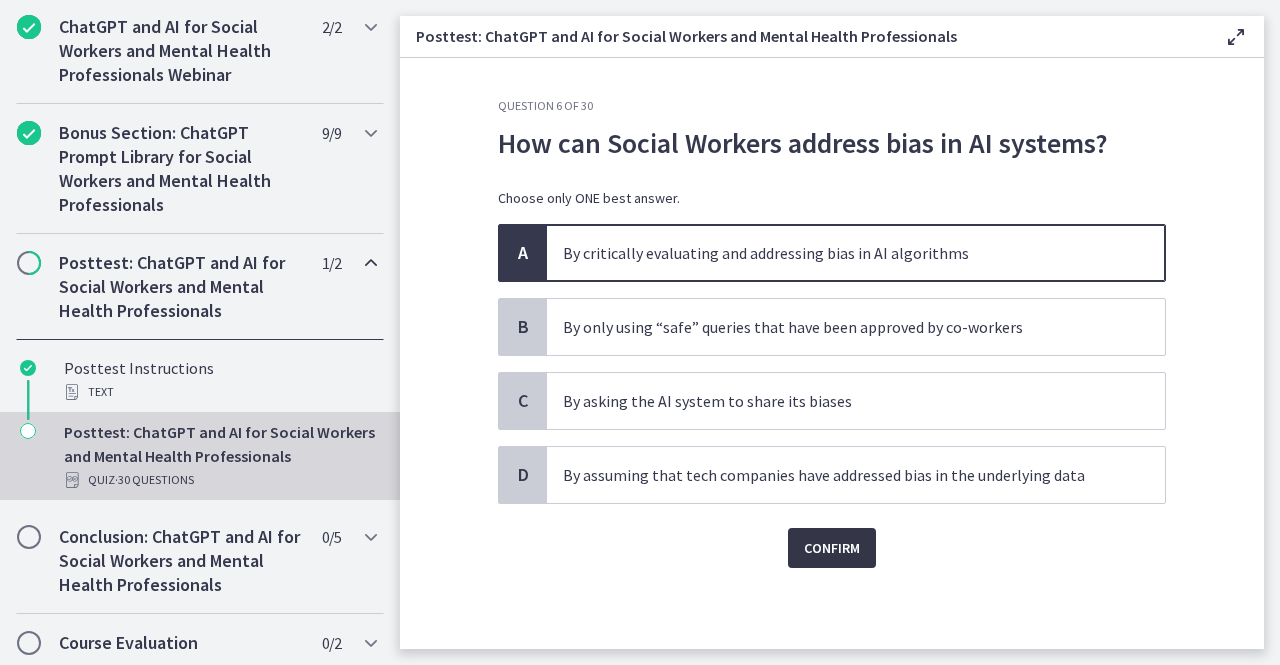 click on "Confirm" at bounding box center [832, 548] 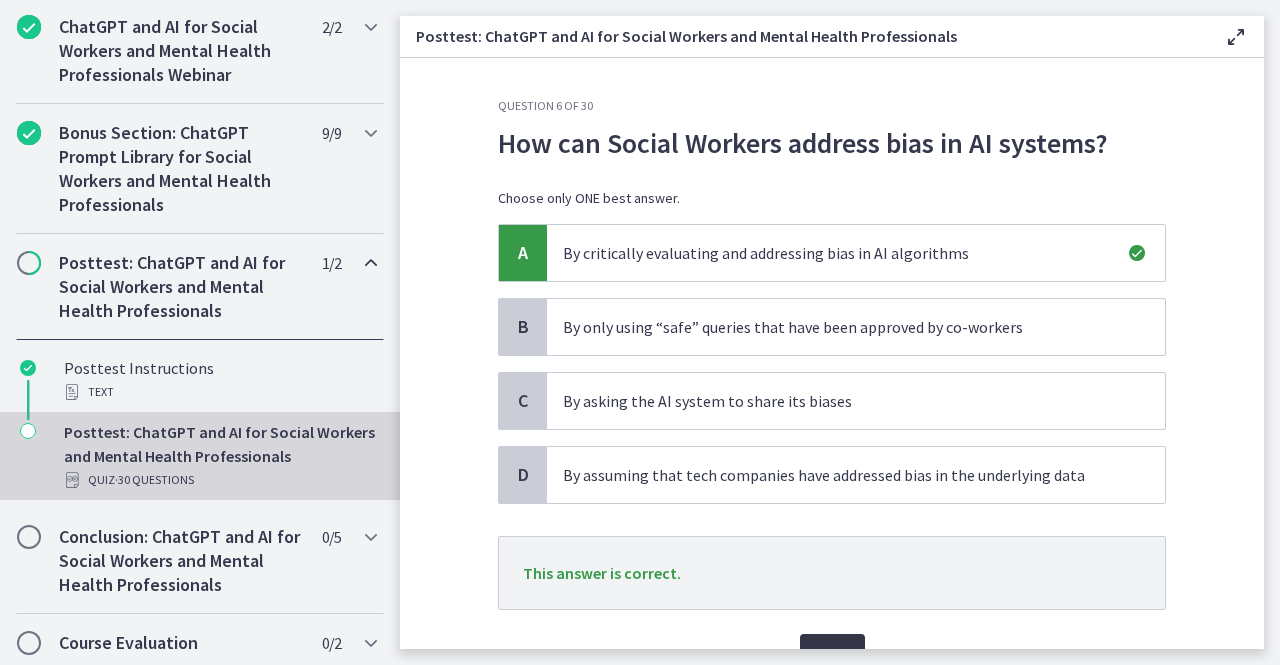 scroll, scrollTop: 101, scrollLeft: 0, axis: vertical 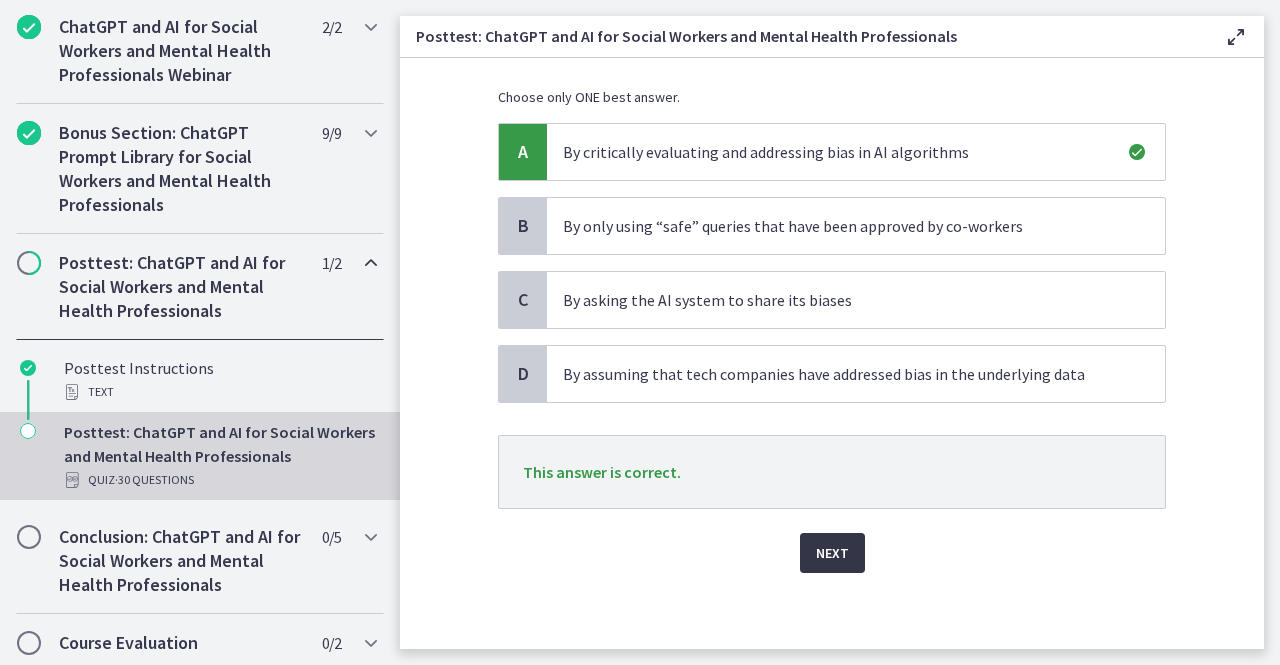 click on "Next" at bounding box center [832, 553] 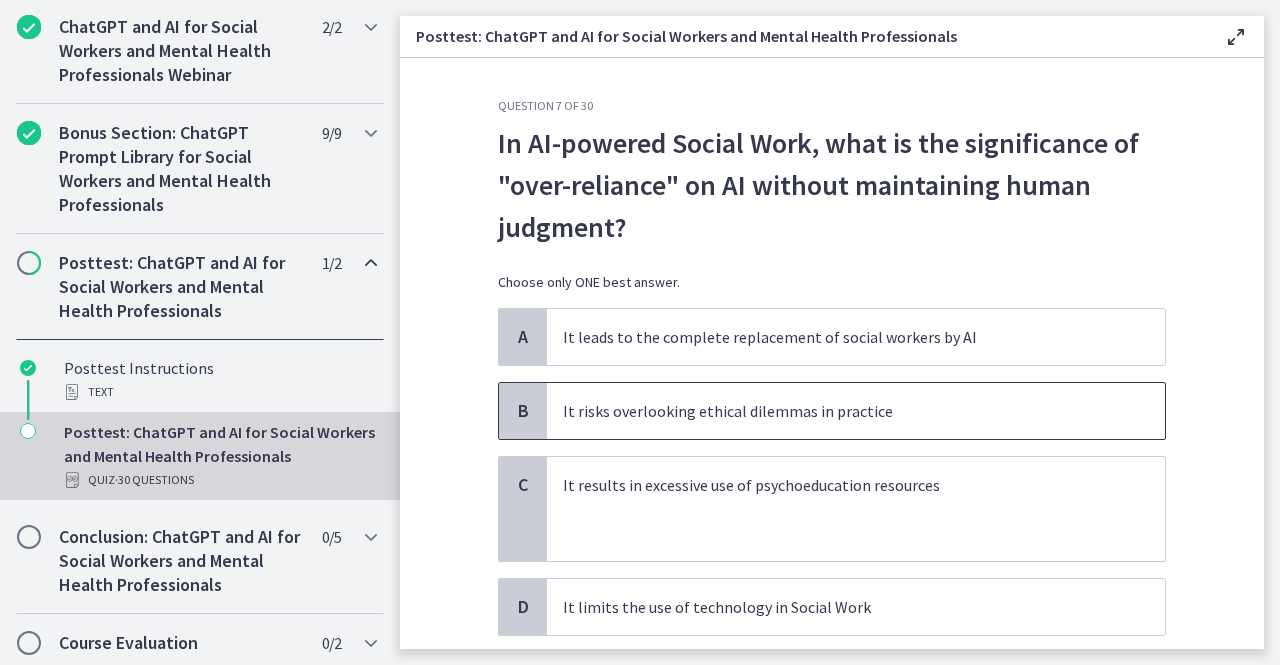 click on "It risks overlooking ethical dilemmas in practice" at bounding box center [836, 411] 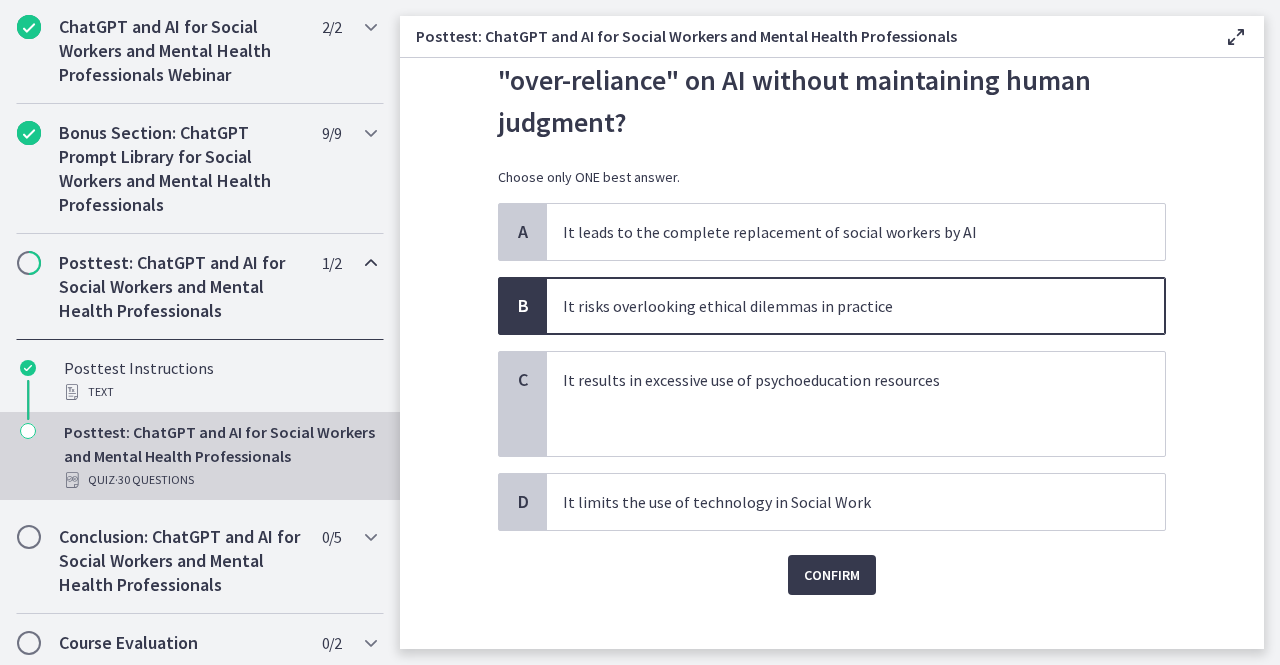 scroll, scrollTop: 128, scrollLeft: 0, axis: vertical 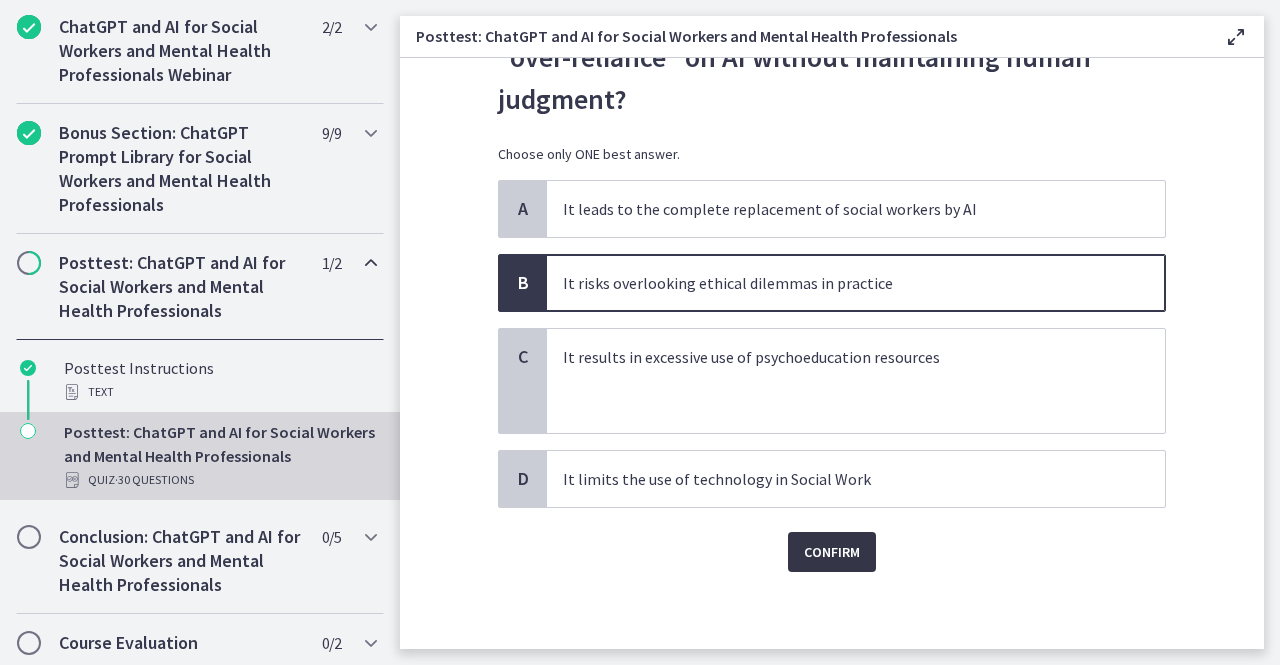 click on "Confirm" at bounding box center [832, 552] 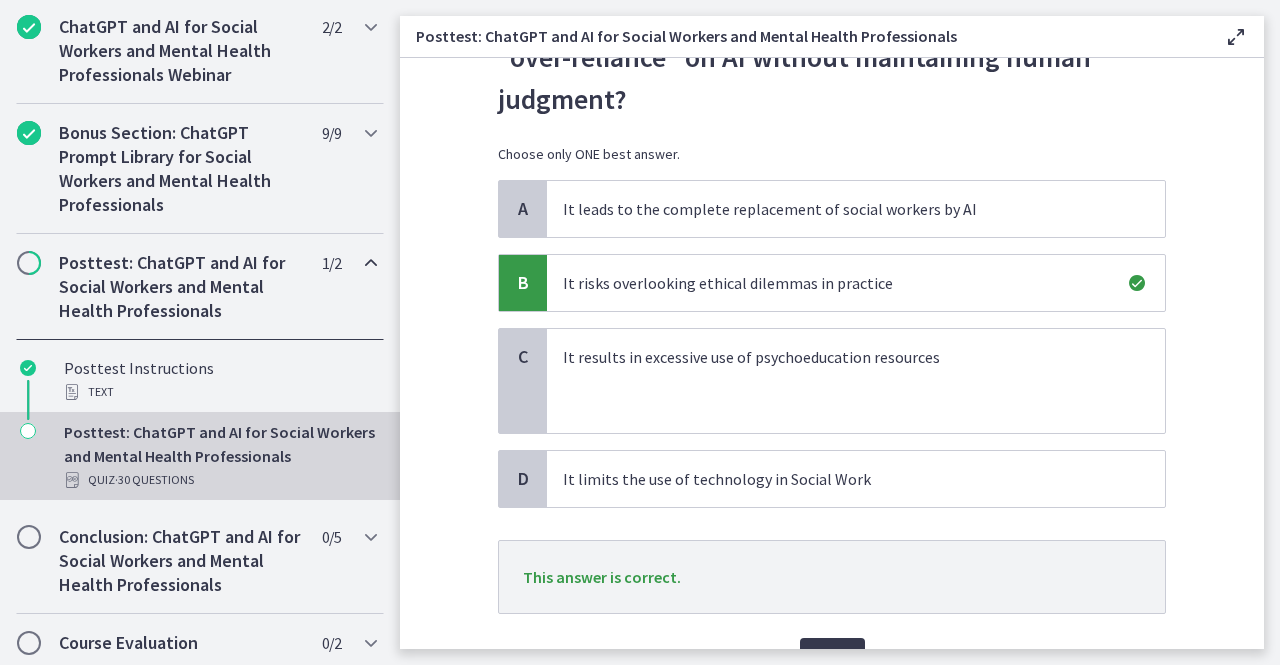 scroll, scrollTop: 233, scrollLeft: 0, axis: vertical 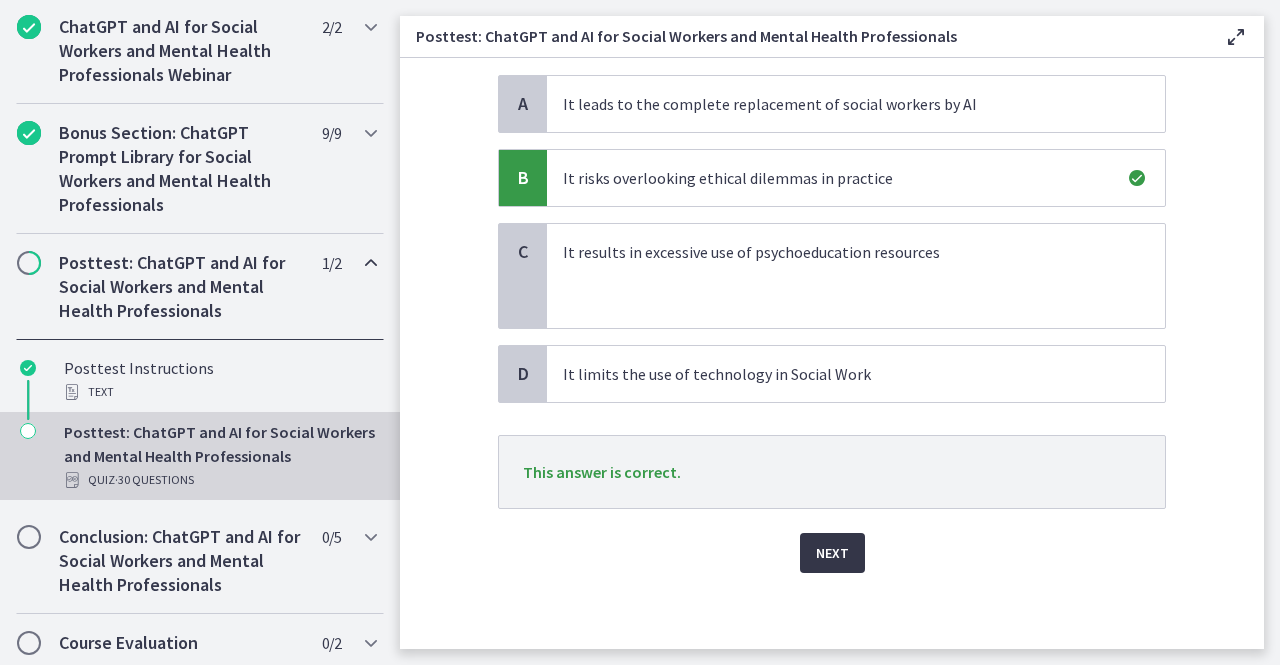 click on "Next" at bounding box center [832, 553] 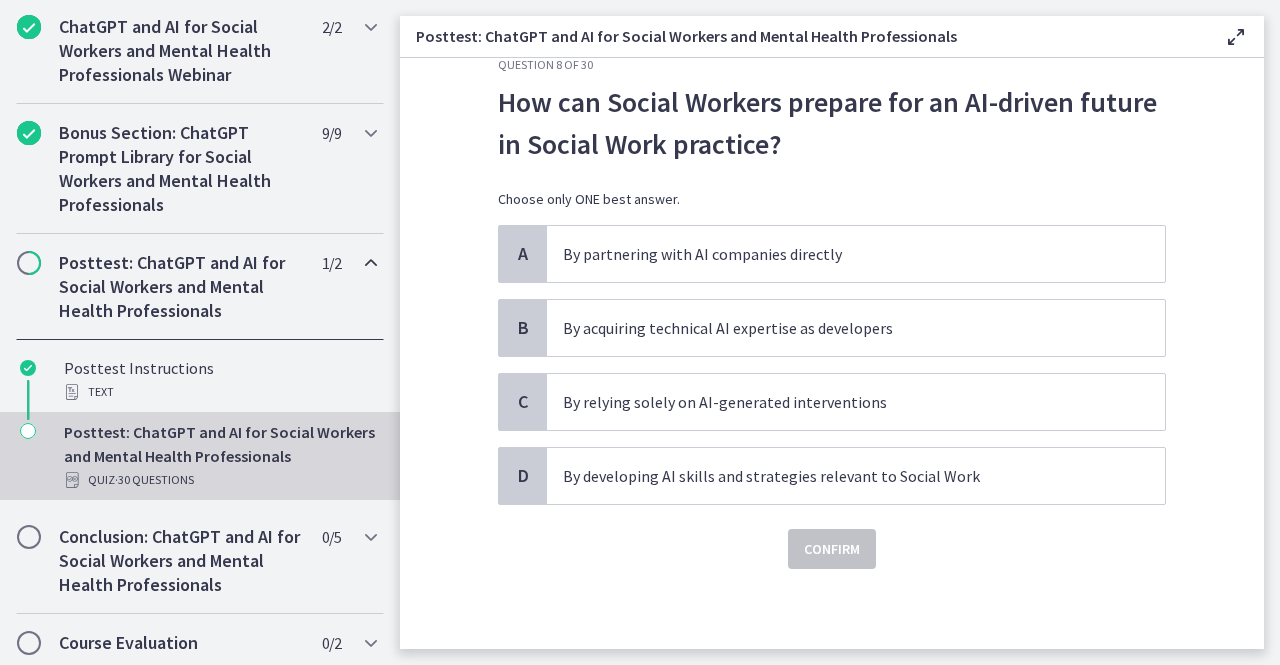 scroll, scrollTop: 0, scrollLeft: 0, axis: both 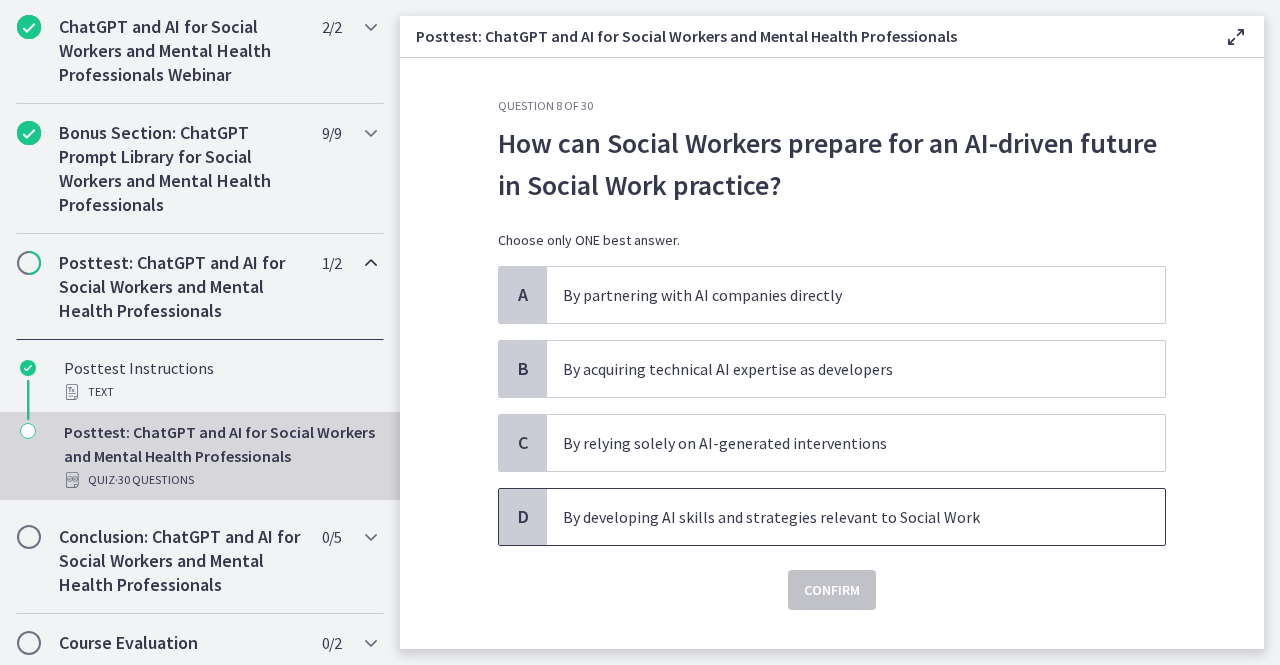 click on "By developing AI skills and strategies relevant to Social Work" at bounding box center (836, 517) 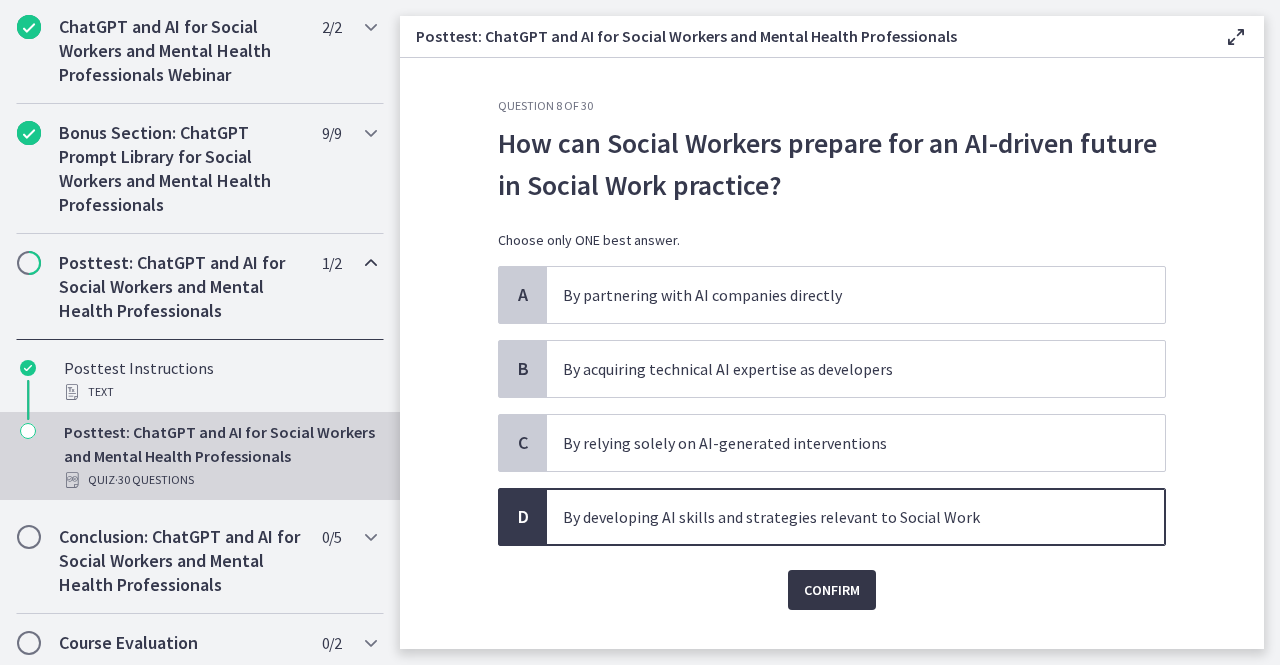 click on "Confirm" at bounding box center [832, 590] 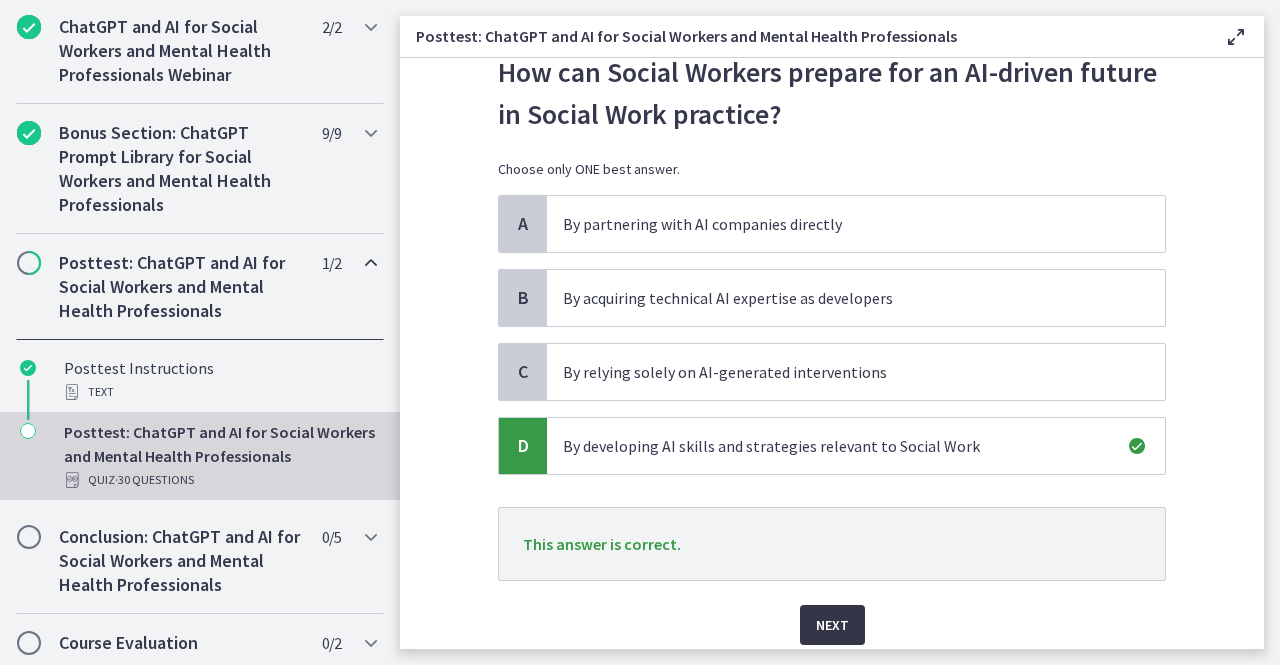 scroll, scrollTop: 143, scrollLeft: 0, axis: vertical 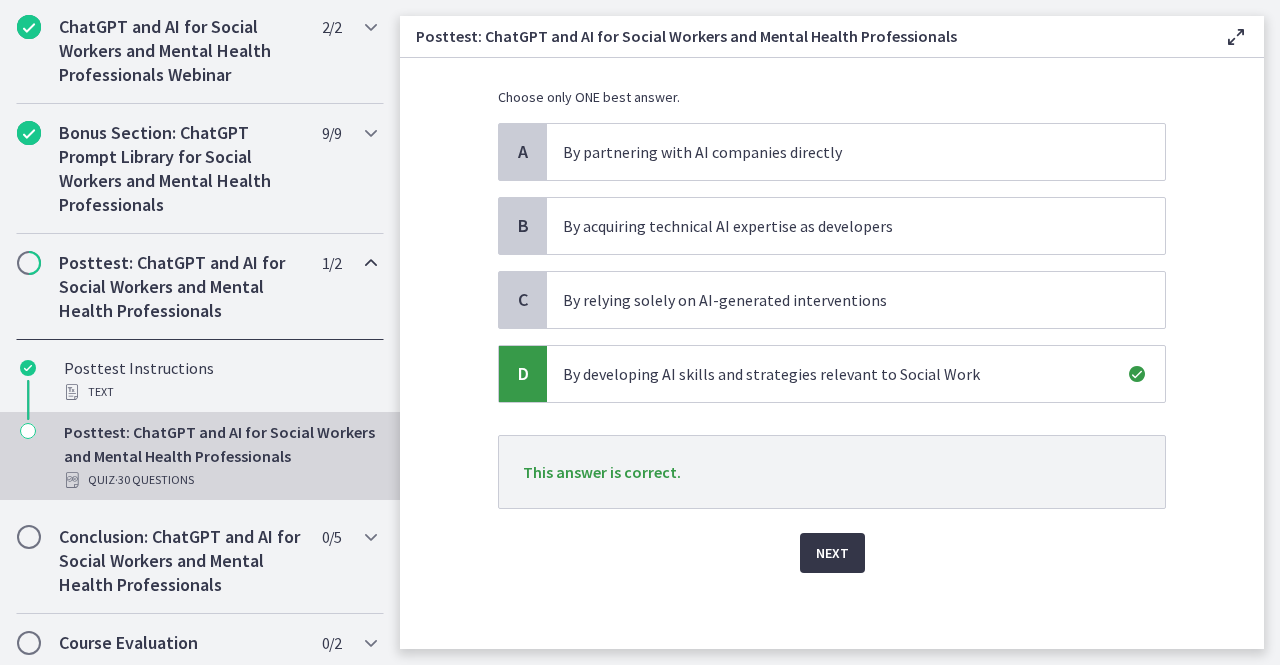 click on "Next" at bounding box center (832, 553) 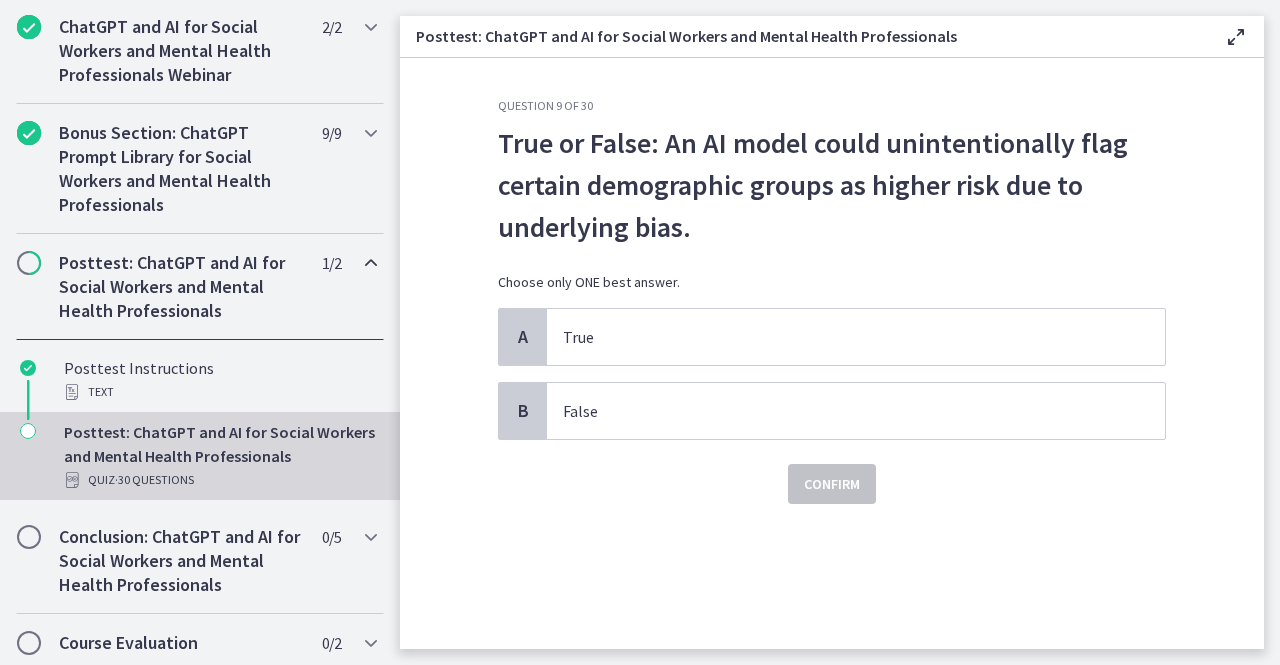 scroll, scrollTop: 0, scrollLeft: 0, axis: both 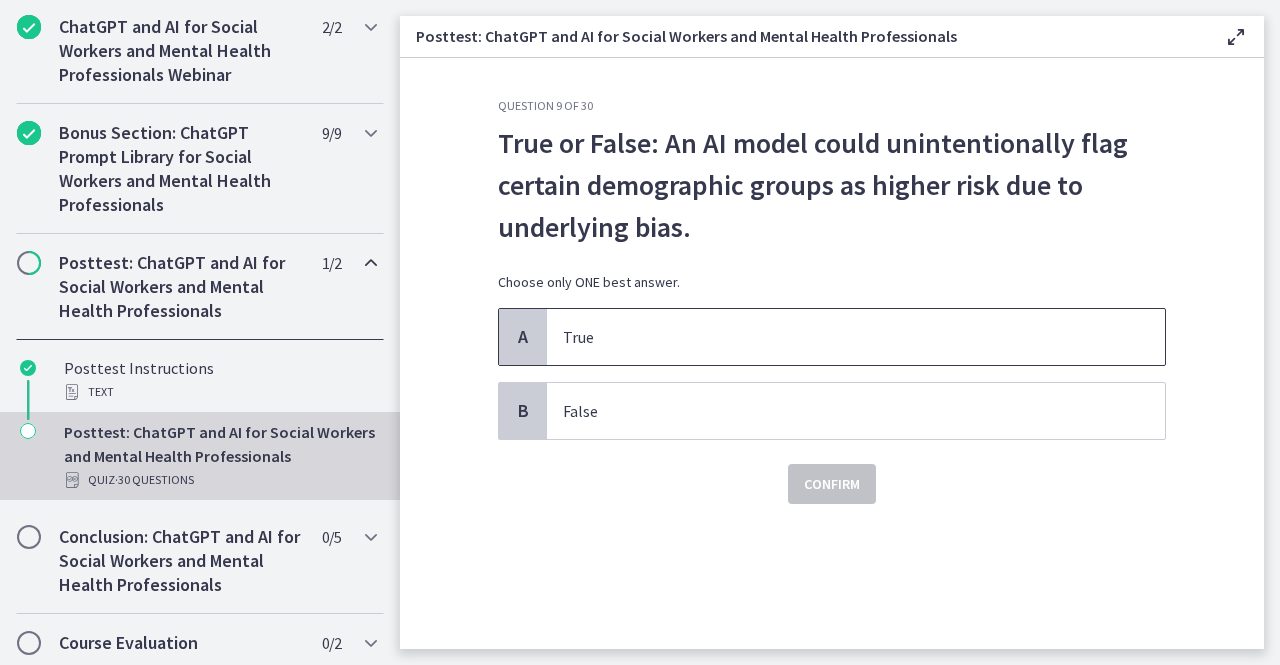click on "True" at bounding box center (856, 337) 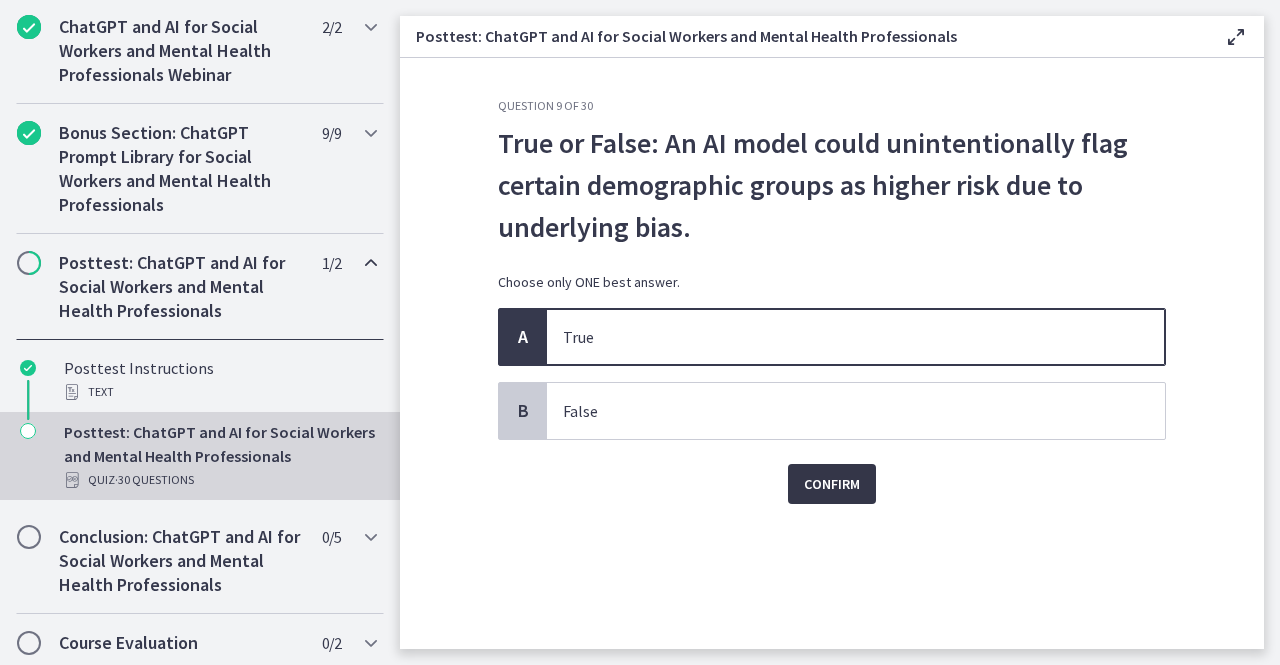click on "Confirm" at bounding box center [832, 484] 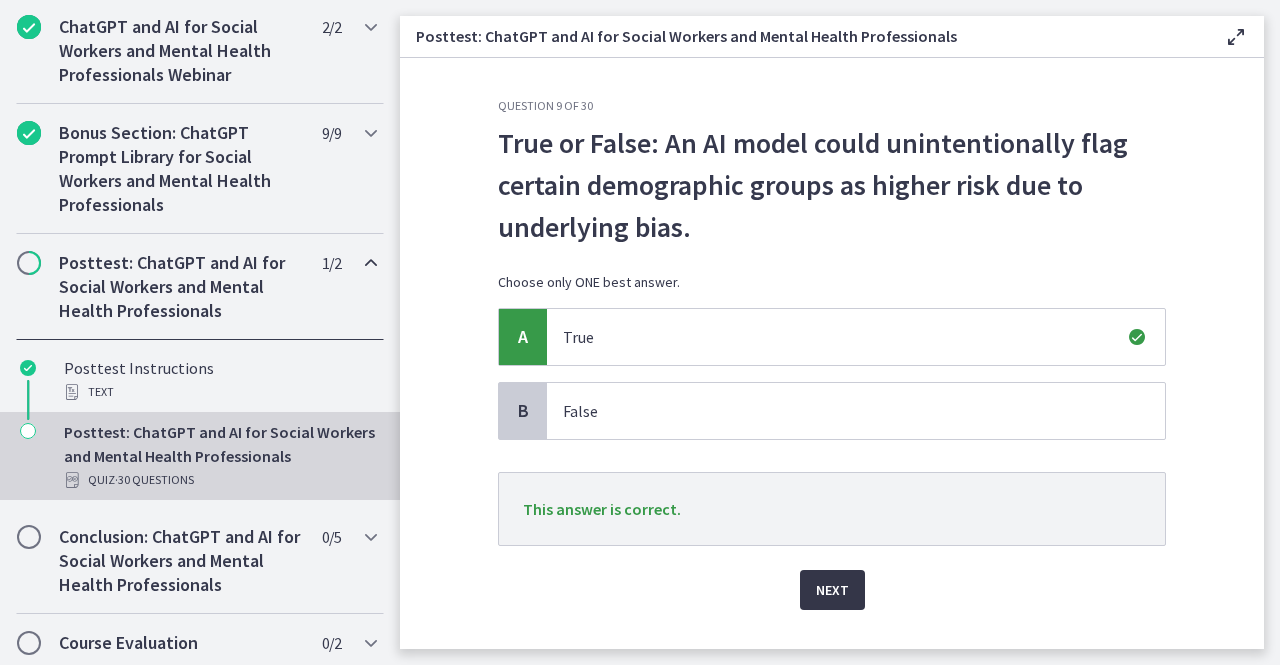 click on "Next" at bounding box center [832, 590] 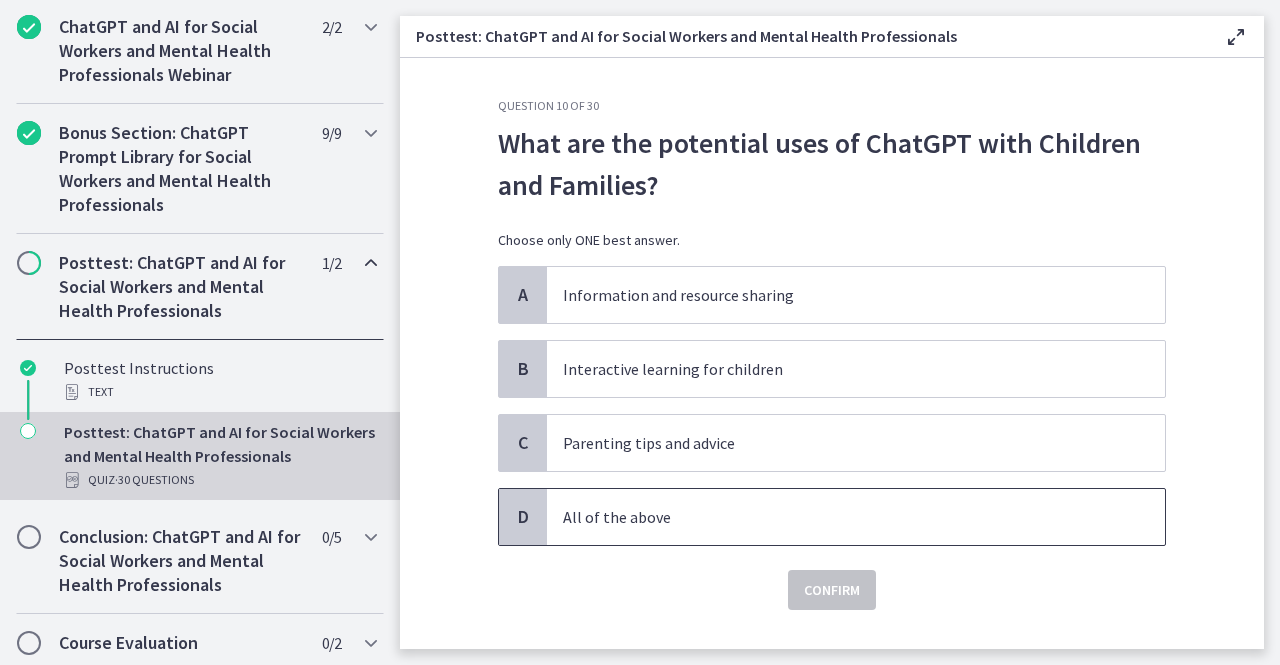 click on "All of the above" at bounding box center [836, 517] 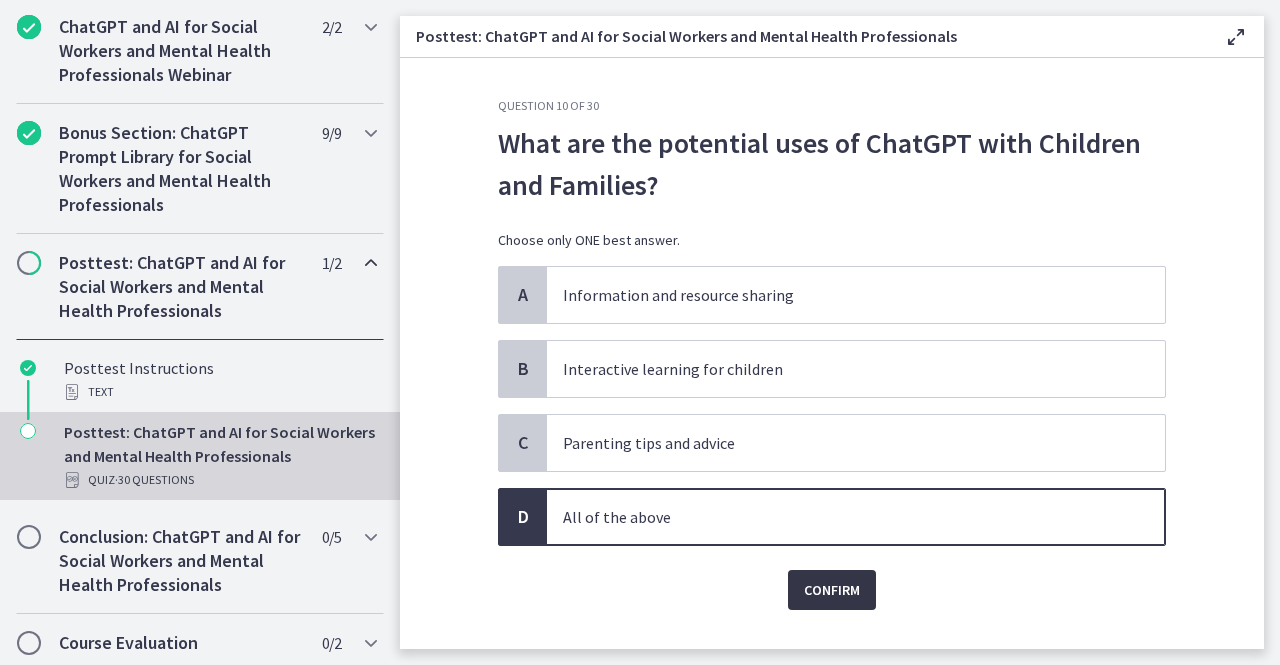 click on "Confirm" at bounding box center (832, 590) 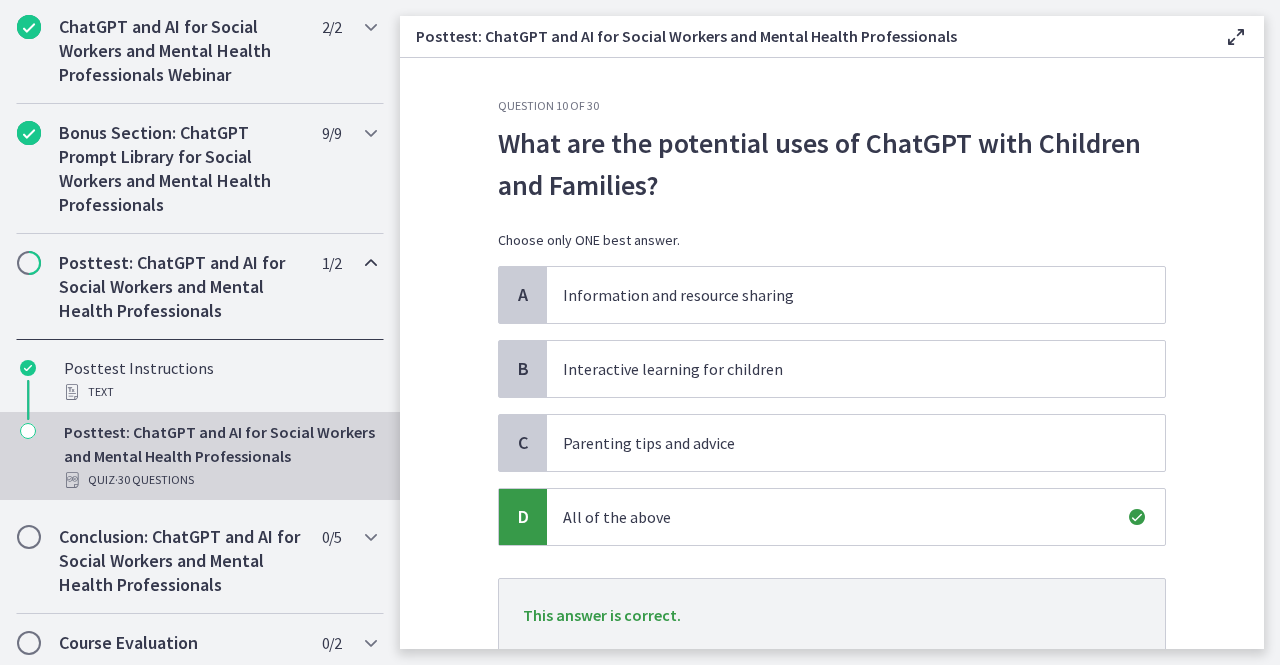 scroll, scrollTop: 143, scrollLeft: 0, axis: vertical 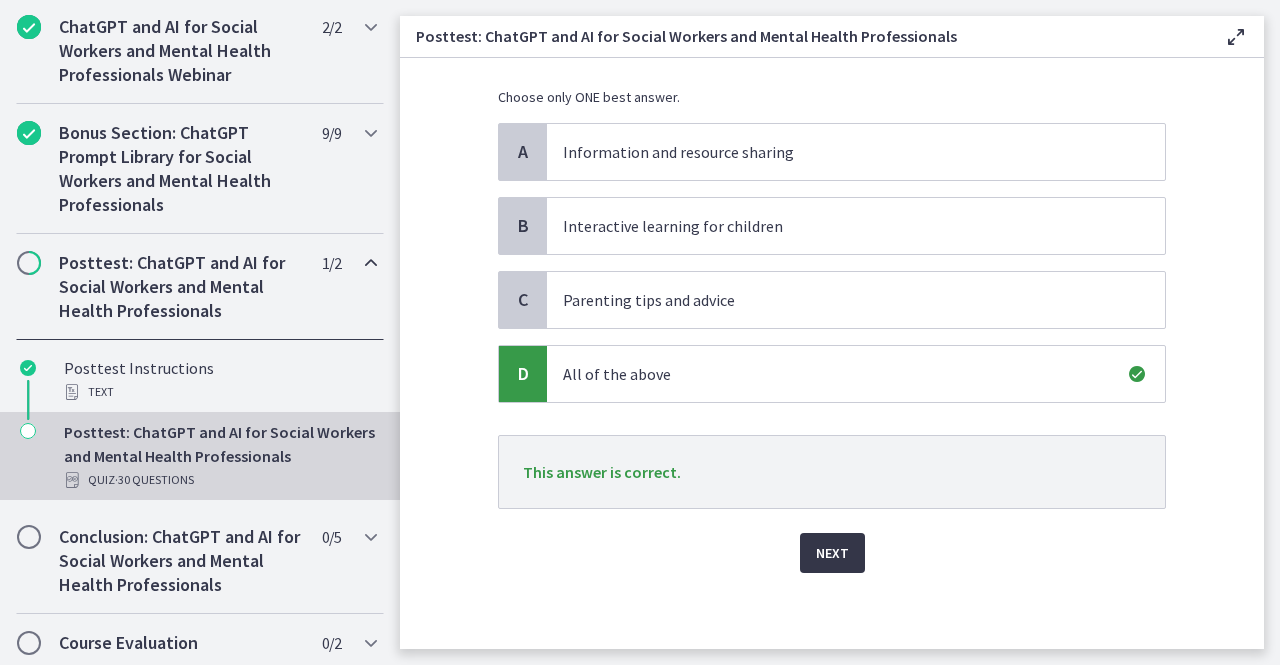 click on "Next" at bounding box center (832, 553) 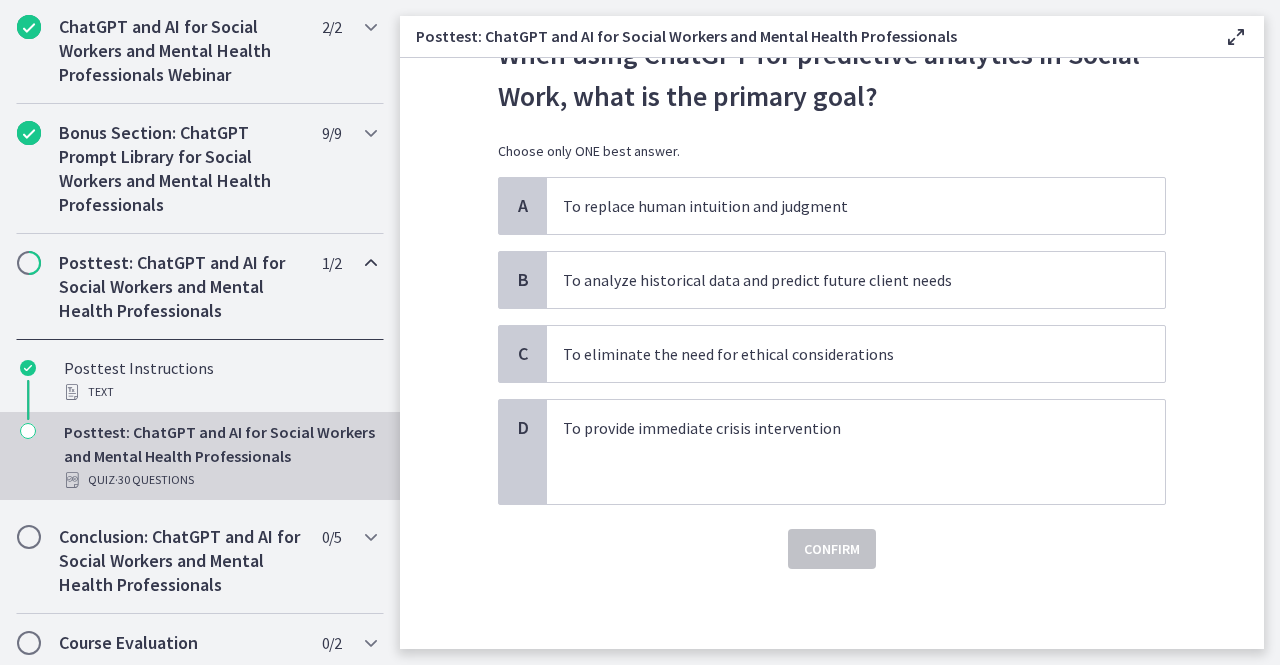 scroll, scrollTop: 0, scrollLeft: 0, axis: both 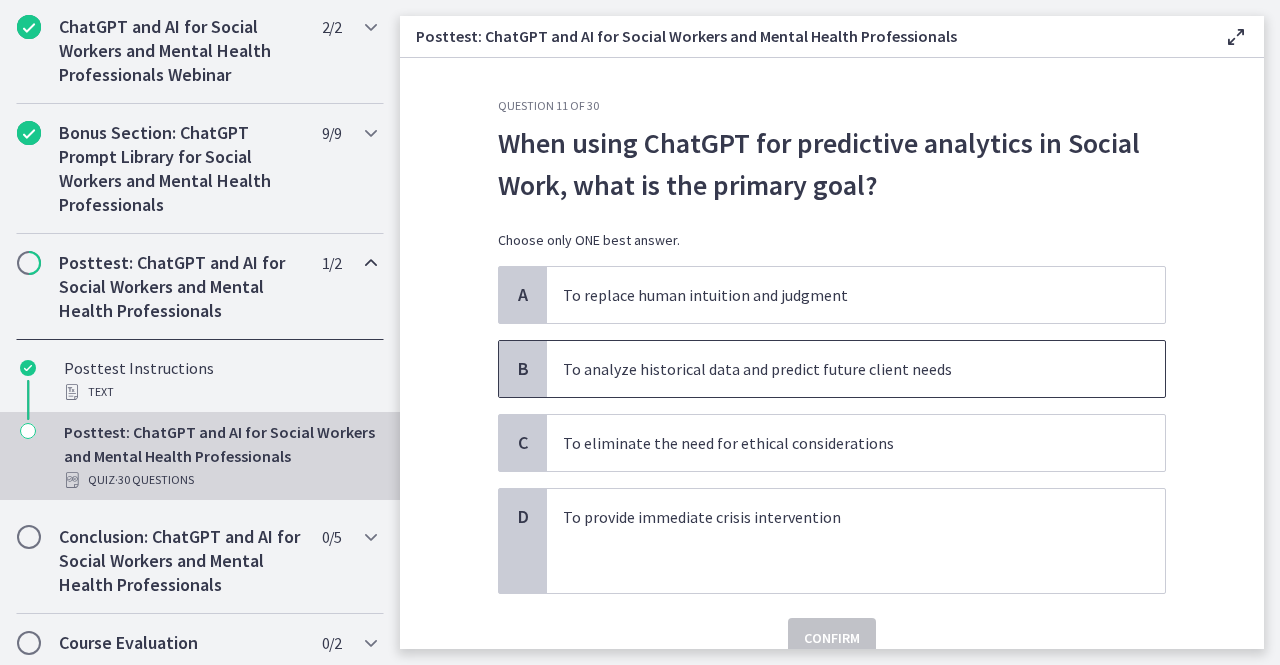 click on "To analyze historical data and predict future client needs" at bounding box center [836, 369] 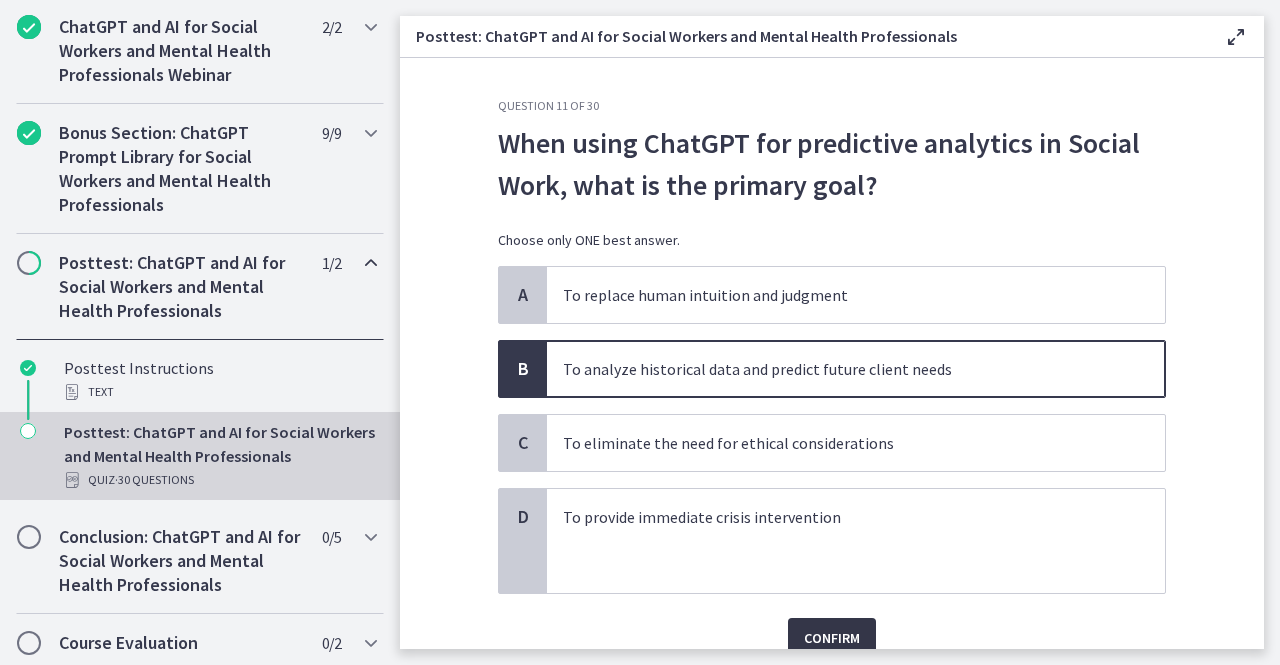 click on "Confirm" at bounding box center [832, 638] 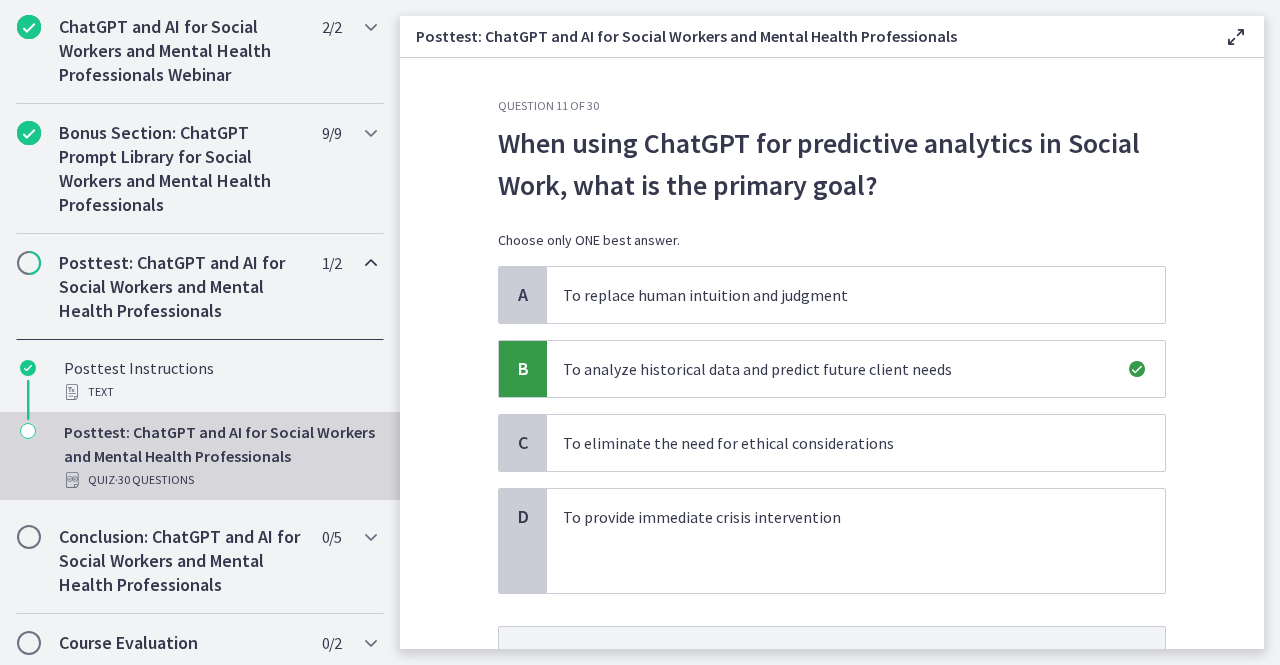 scroll, scrollTop: 191, scrollLeft: 0, axis: vertical 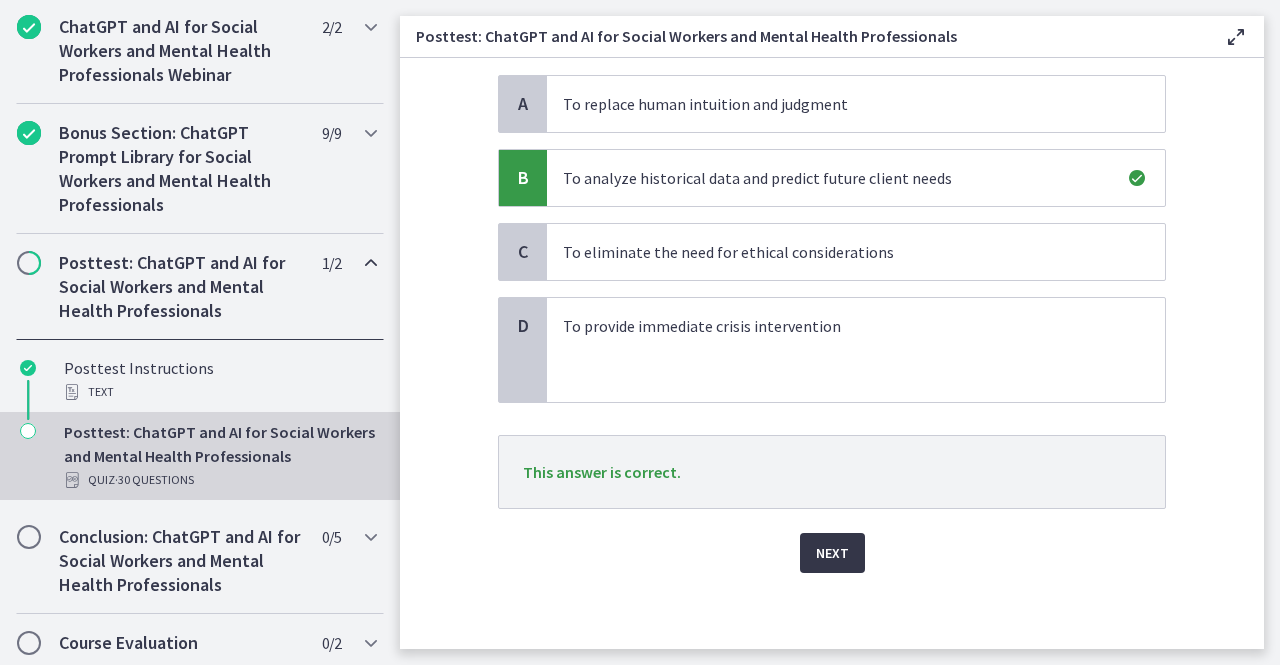 click on "Next" at bounding box center (832, 553) 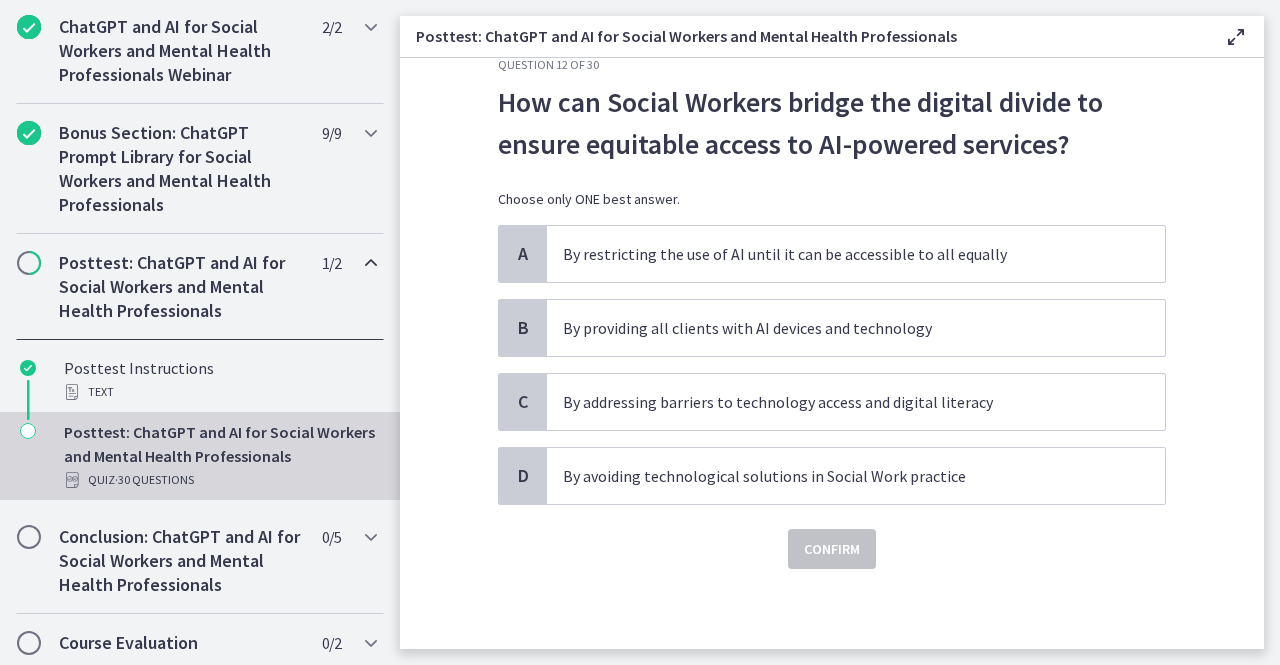 scroll, scrollTop: 0, scrollLeft: 0, axis: both 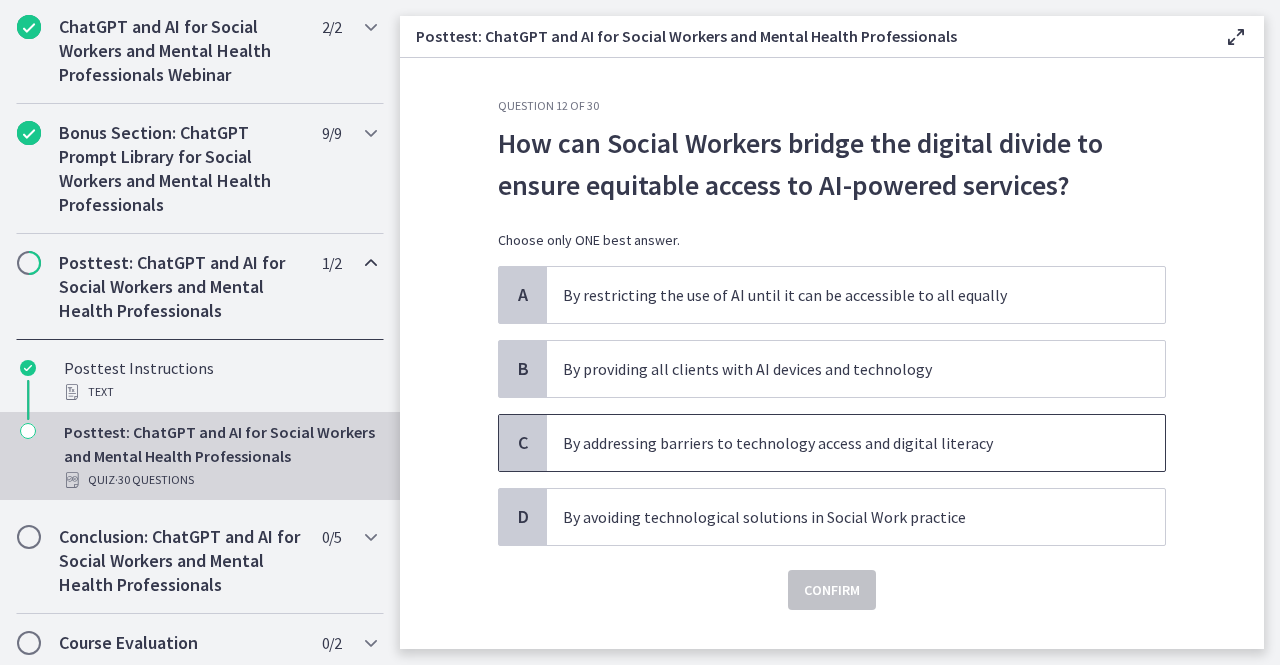 click on "By addressing barriers to technology access and digital literacy" at bounding box center [836, 443] 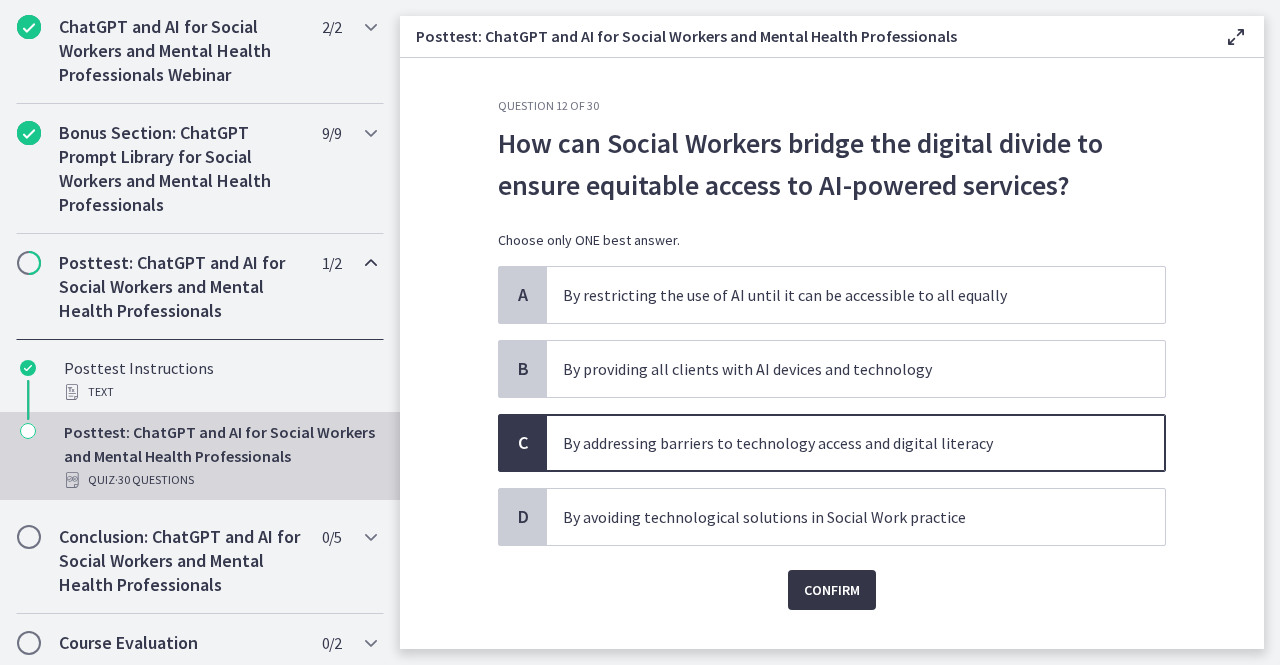 click on "Confirm" at bounding box center (832, 590) 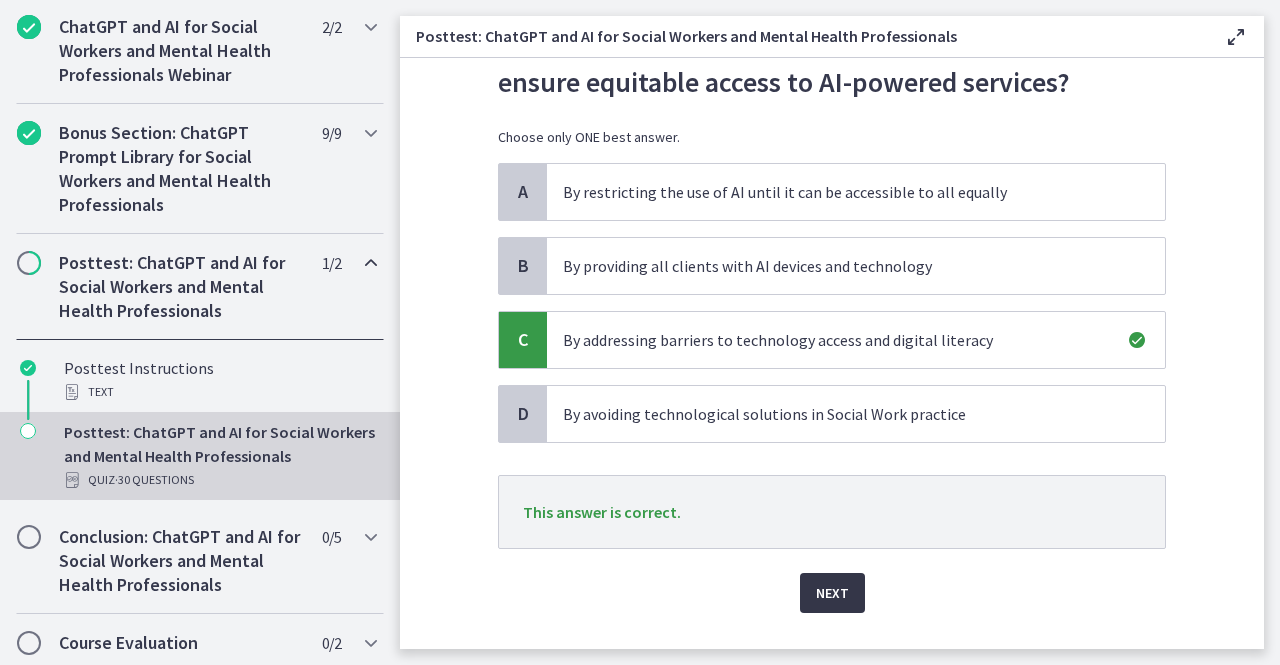 scroll, scrollTop: 143, scrollLeft: 0, axis: vertical 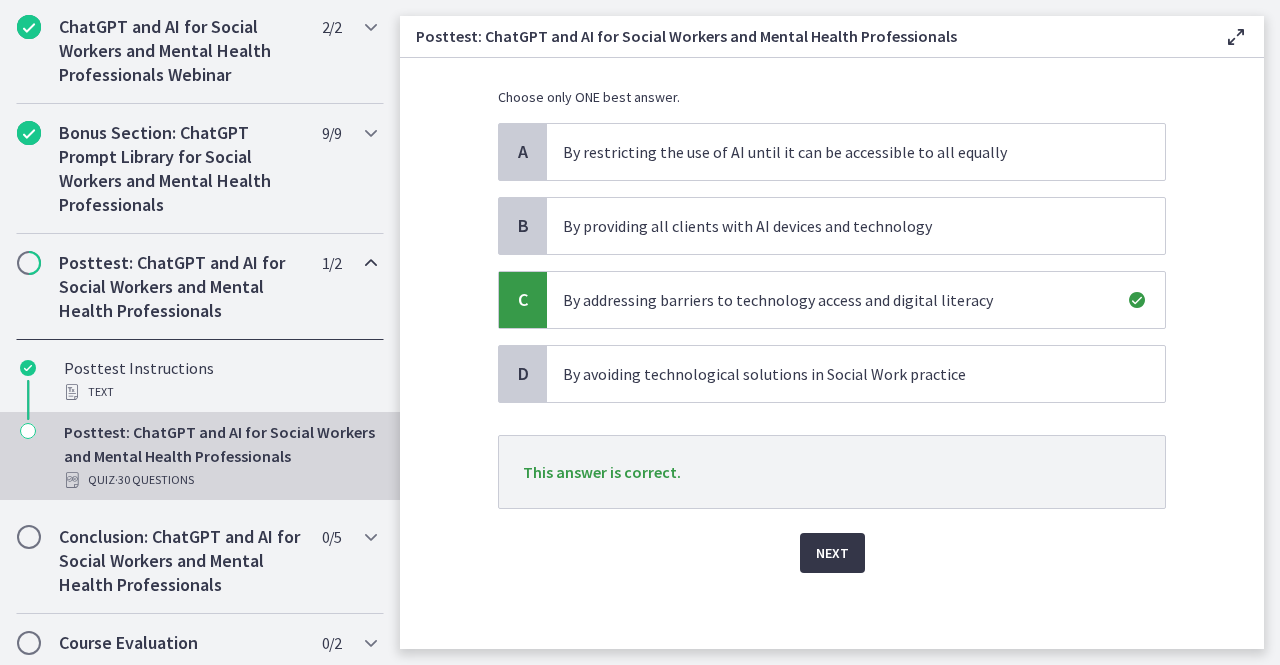 click on "Next" at bounding box center (832, 553) 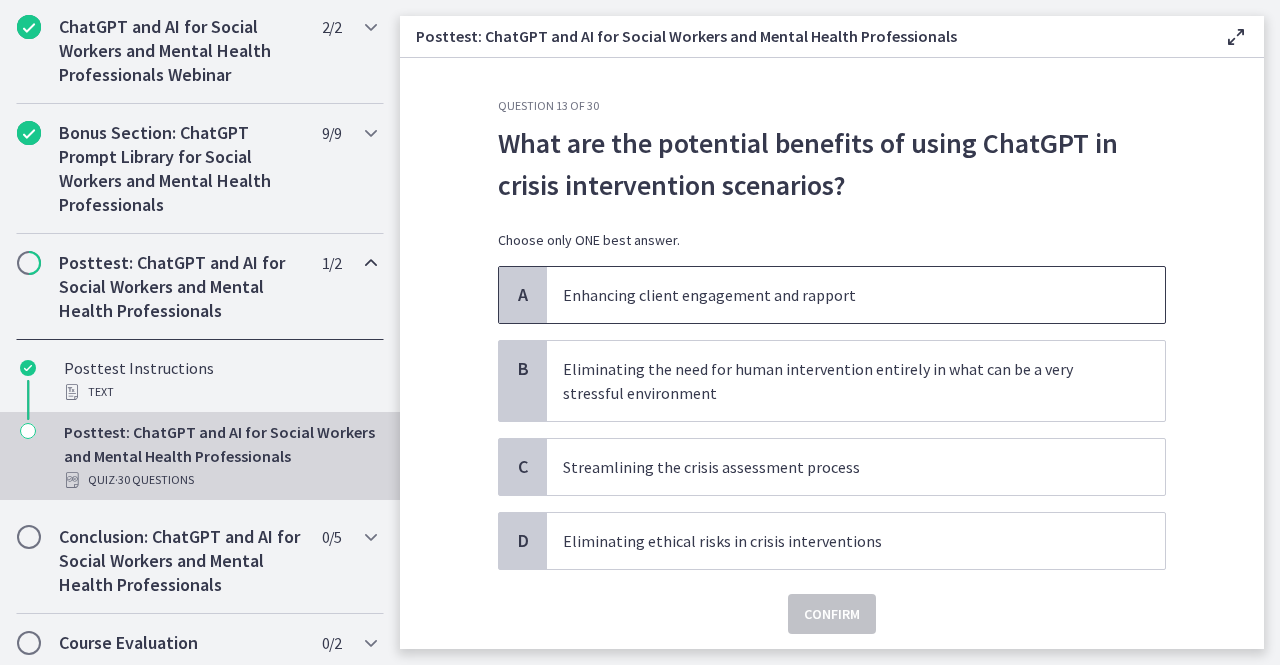 click on "Enhancing client engagement and rapport" at bounding box center (836, 295) 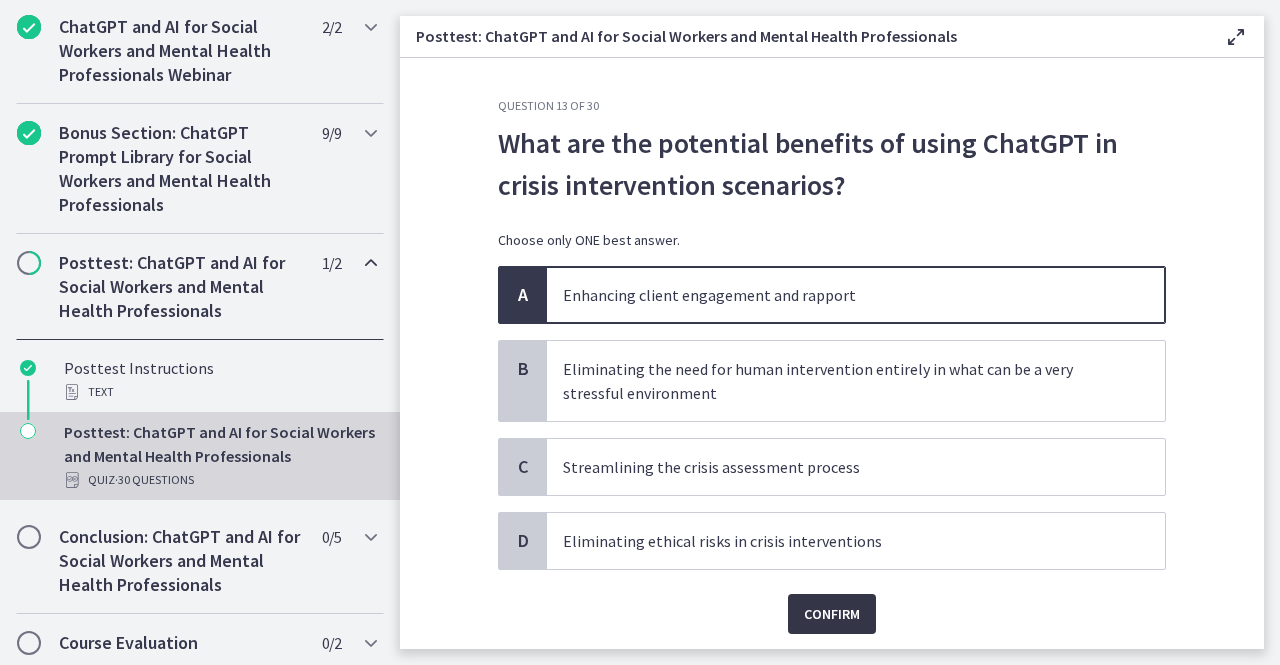 click on "Confirm" at bounding box center (832, 614) 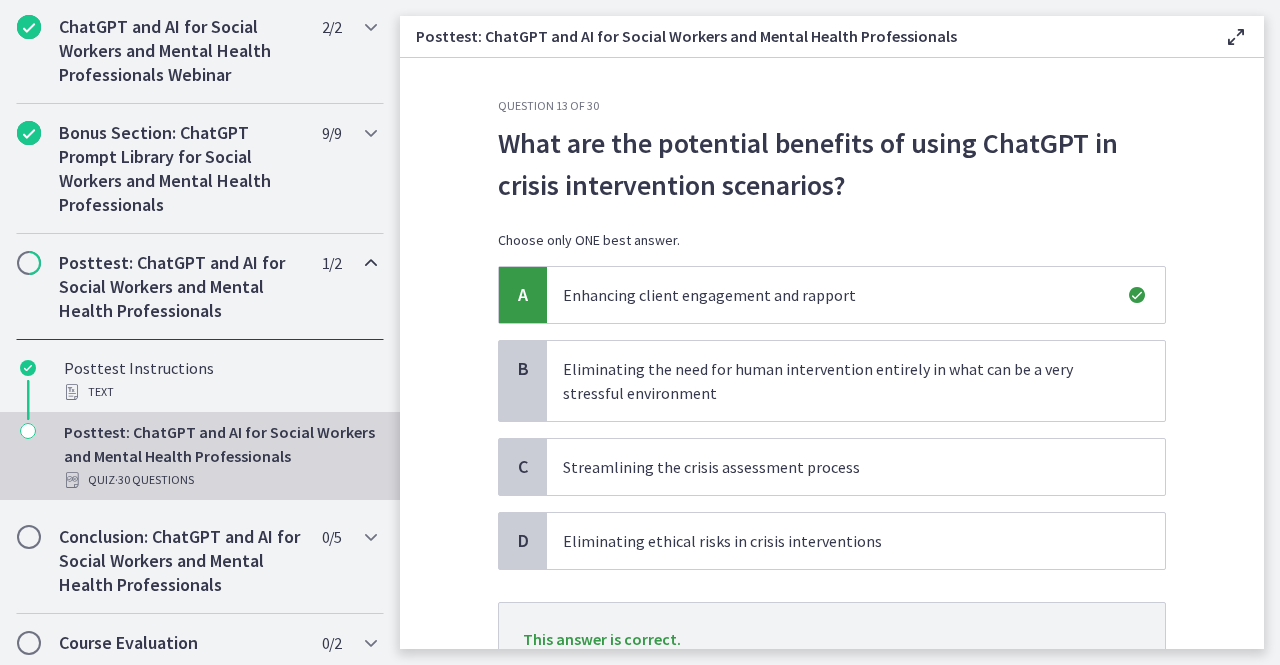 scroll, scrollTop: 167, scrollLeft: 0, axis: vertical 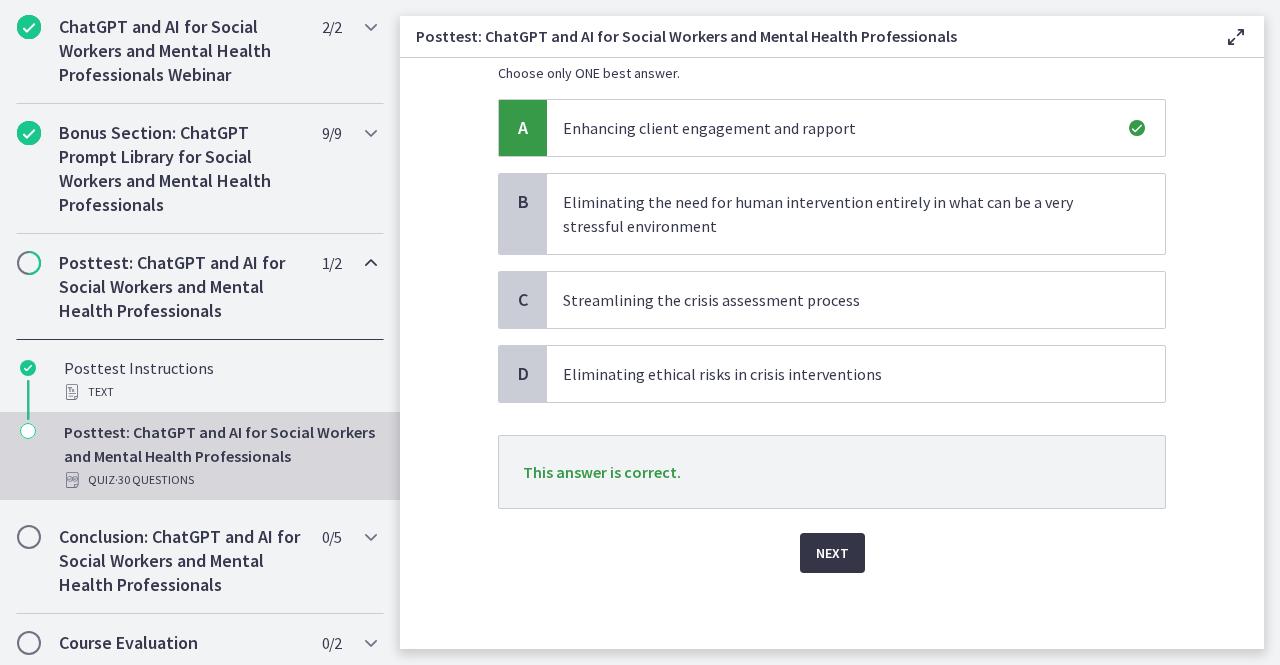 click on "Next" at bounding box center (832, 553) 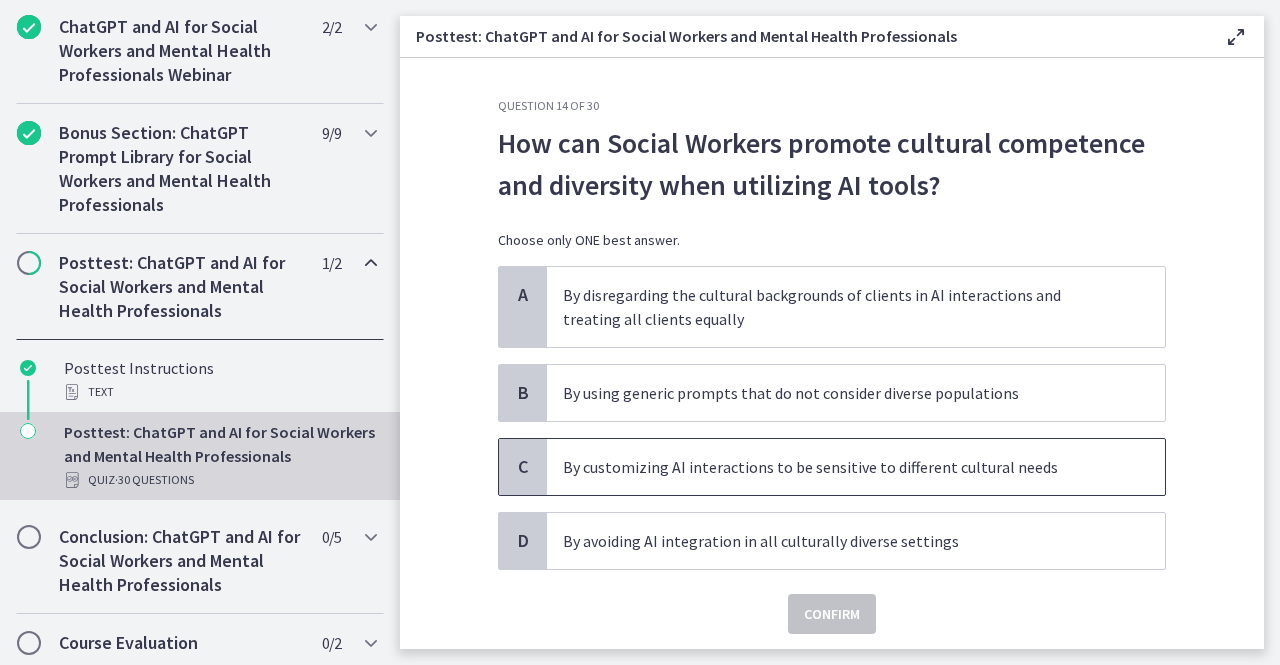 click on "By customizing AI interactions to be sensitive to different cultural needs" at bounding box center (856, 467) 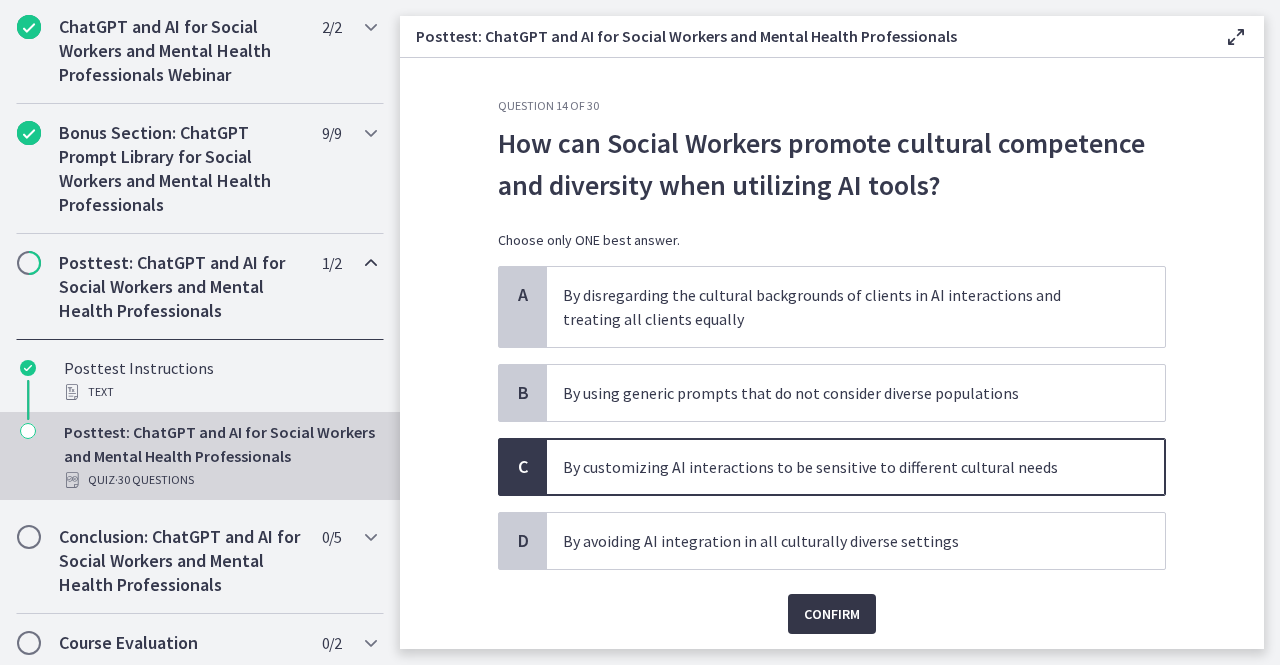 click on "Confirm" at bounding box center (832, 614) 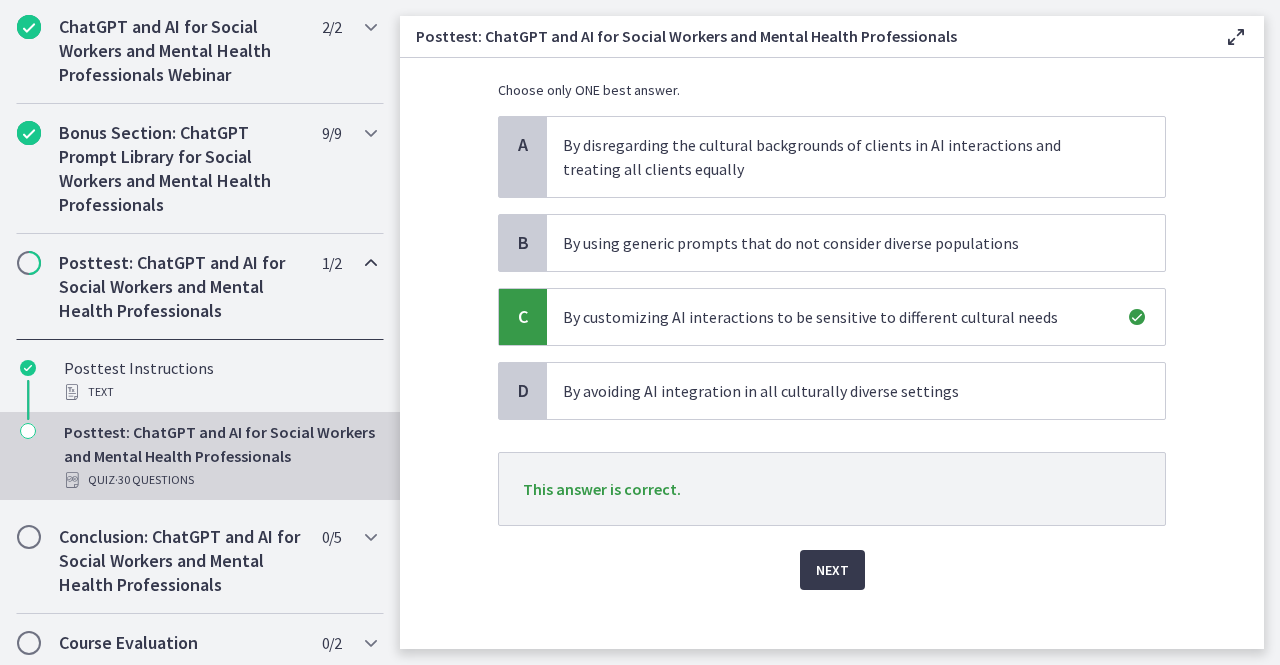 scroll, scrollTop: 167, scrollLeft: 0, axis: vertical 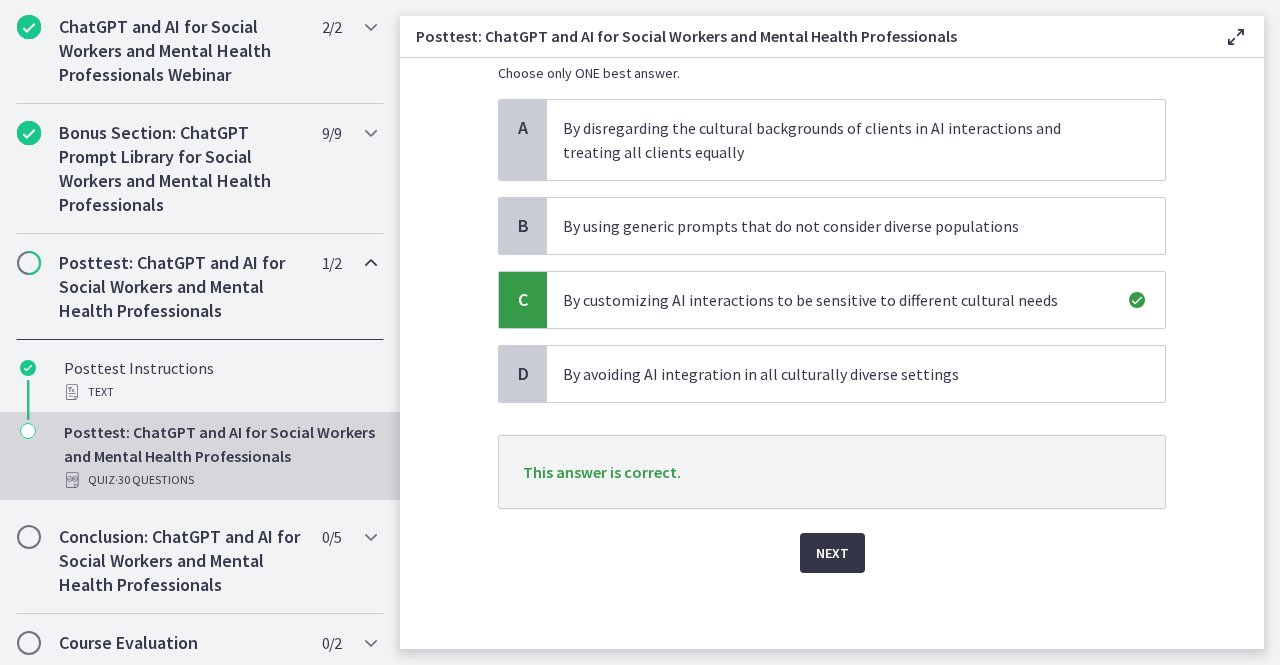 click on "Next" at bounding box center (832, 553) 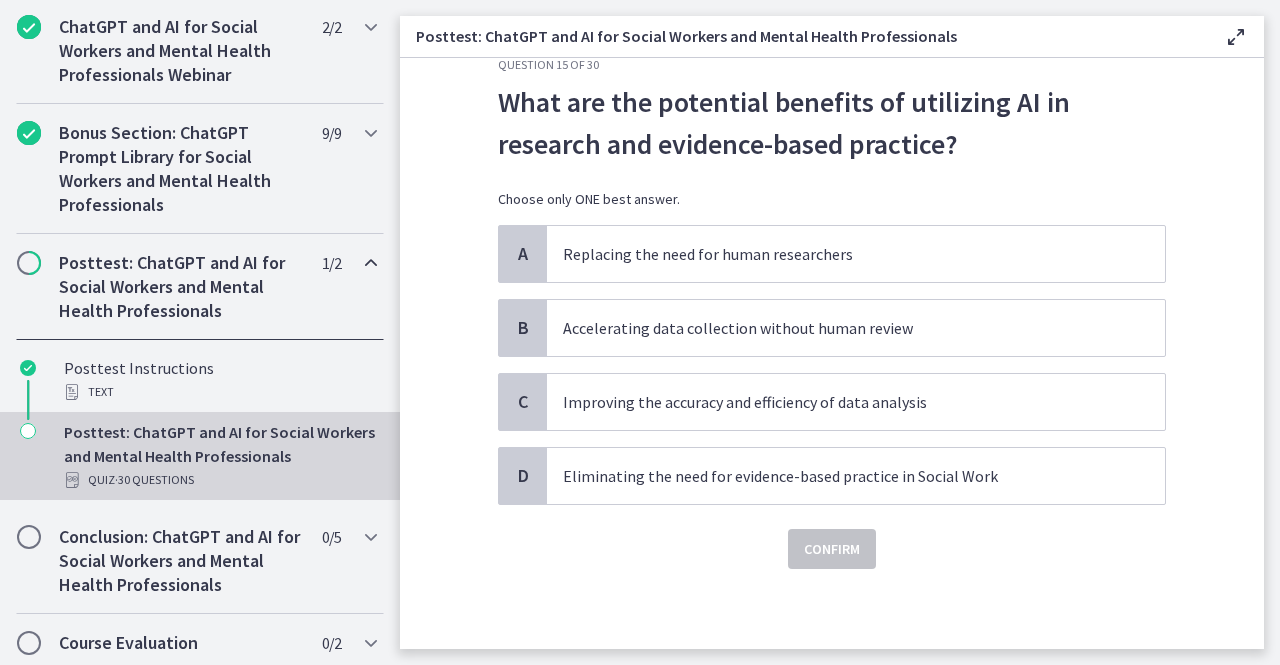 scroll, scrollTop: 0, scrollLeft: 0, axis: both 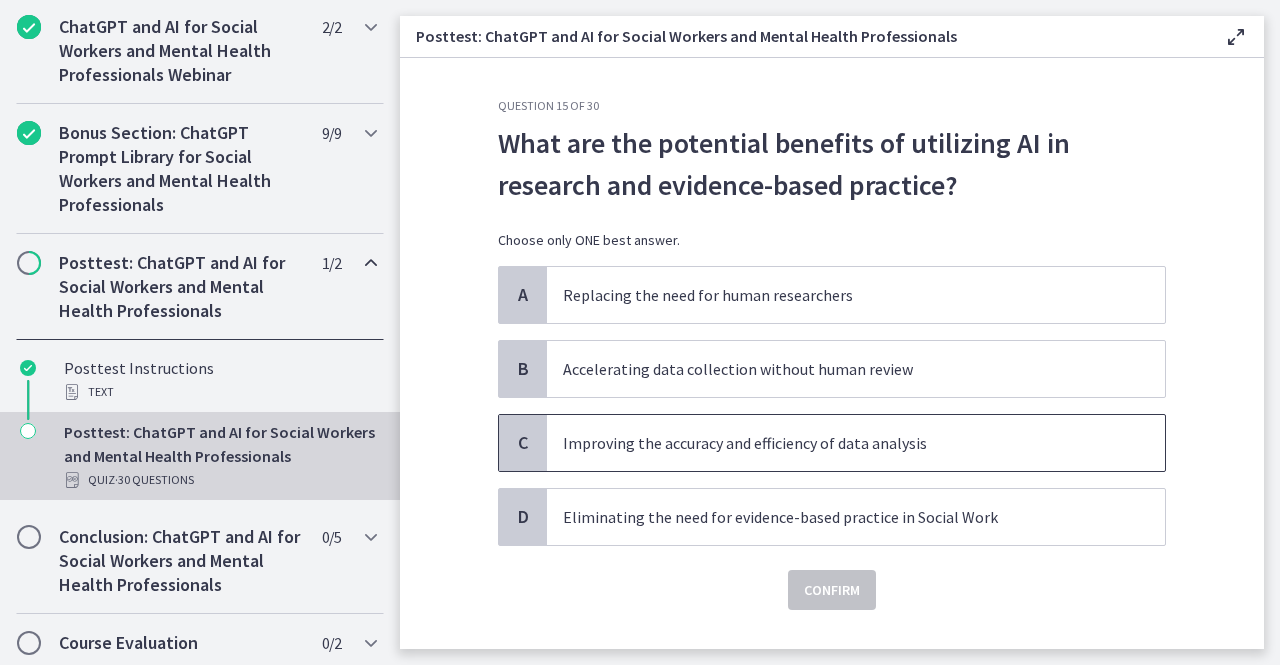 click on "Improving the accuracy and efficiency of data analysis" at bounding box center (836, 443) 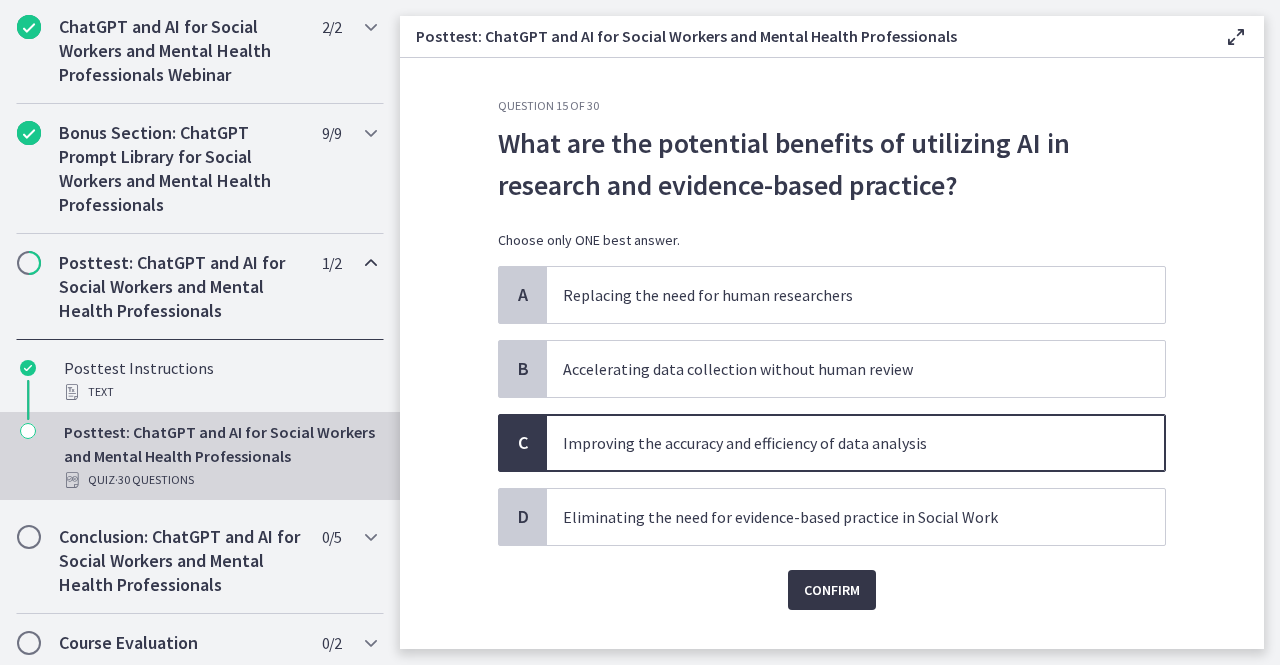 click on "Confirm" at bounding box center (832, 590) 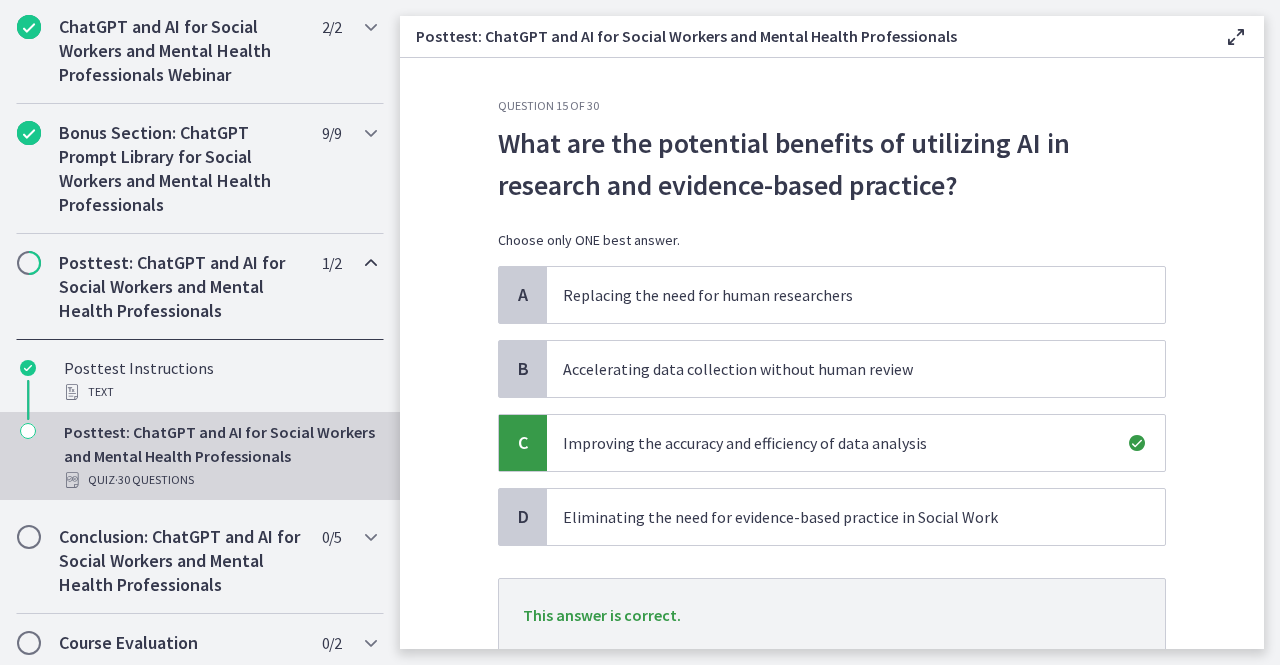 scroll, scrollTop: 143, scrollLeft: 0, axis: vertical 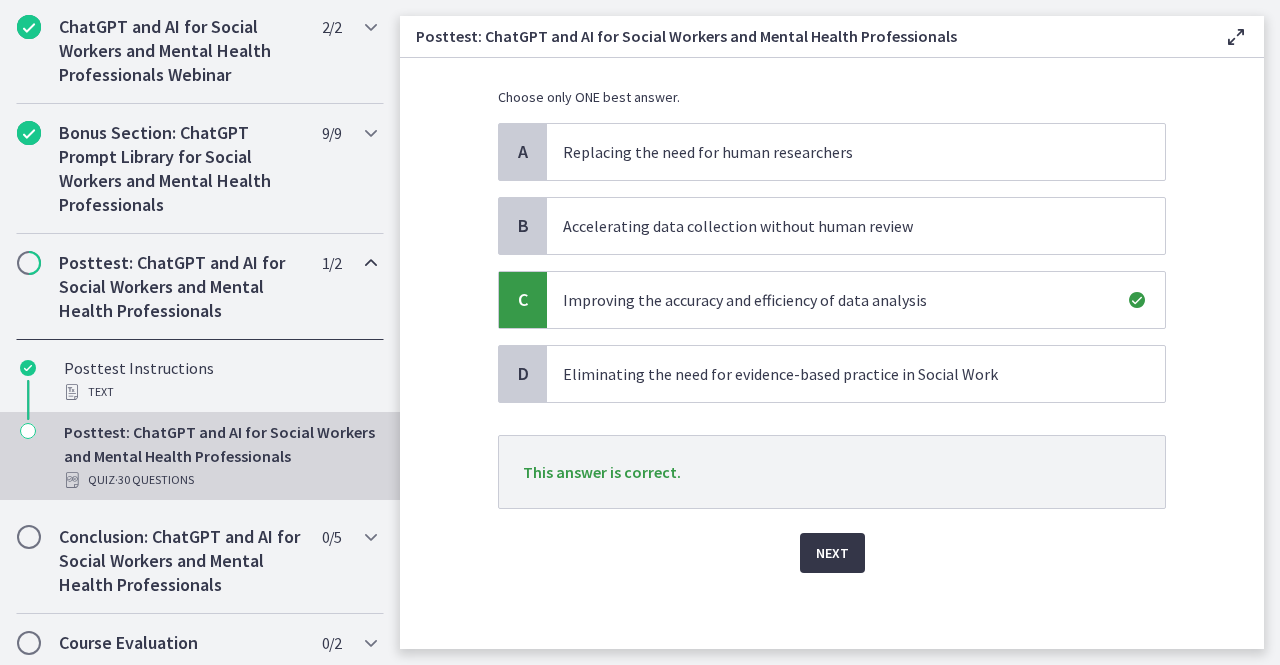 click on "Next" at bounding box center [832, 553] 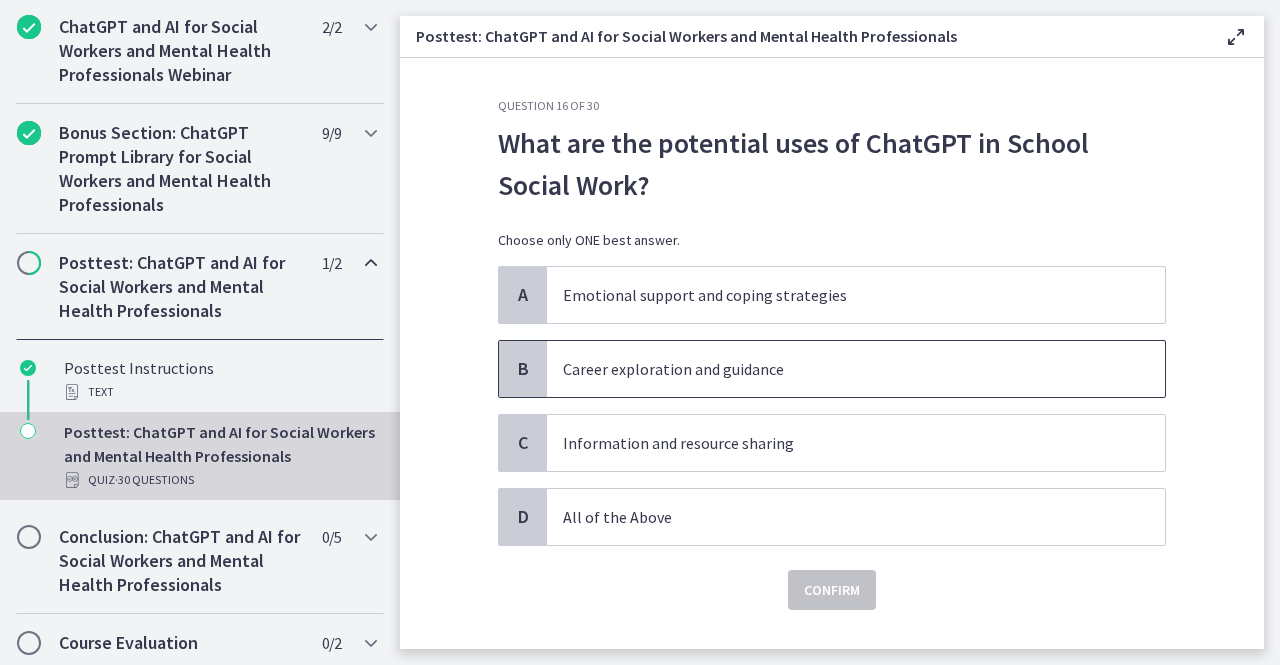 click on "Career exploration and guidance" at bounding box center [856, 369] 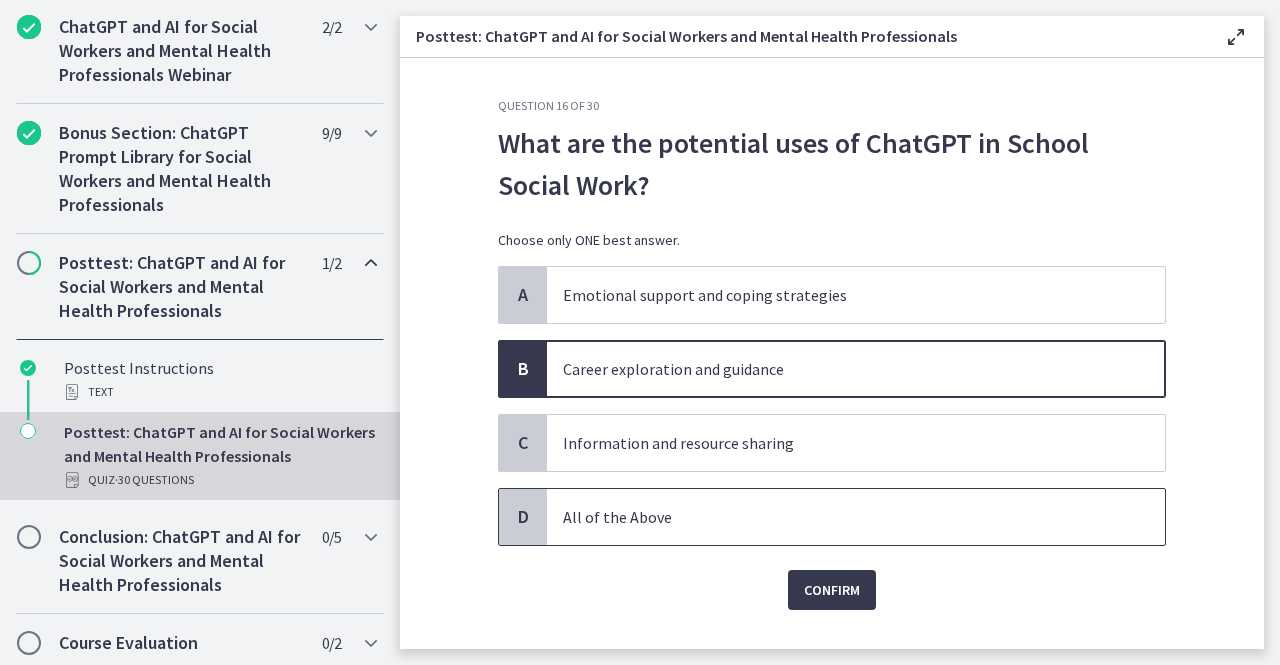 click on "All of the Above" at bounding box center [836, 517] 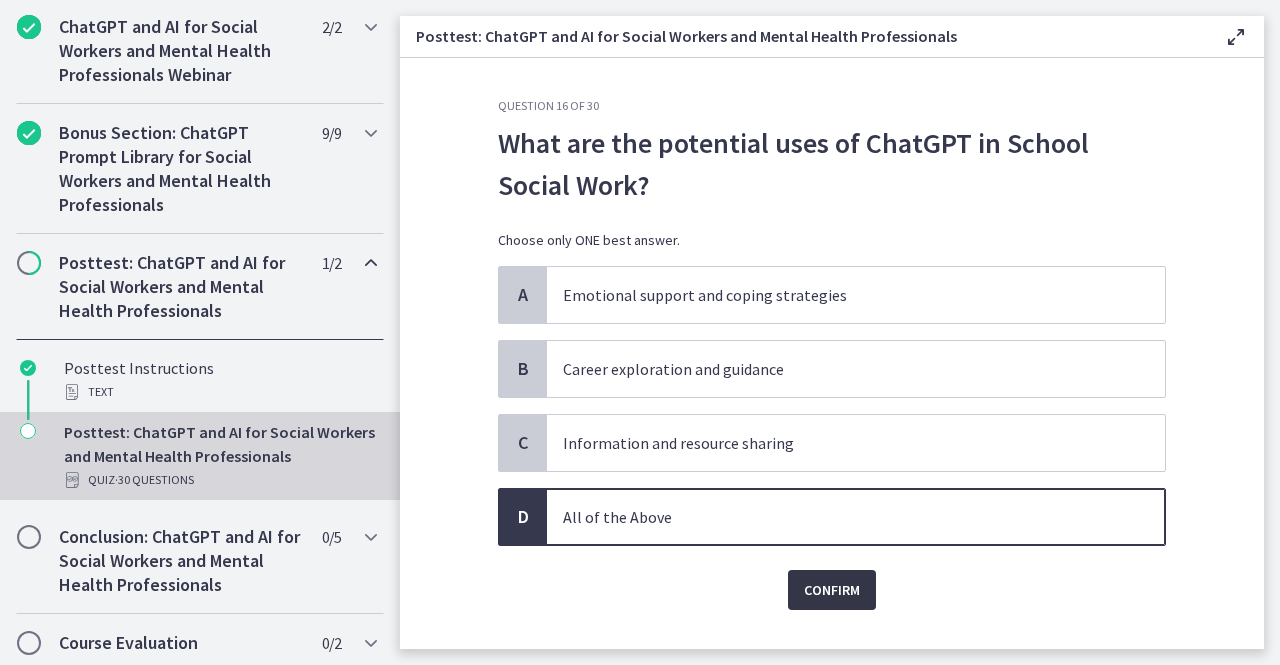 click on "Confirm" at bounding box center (832, 590) 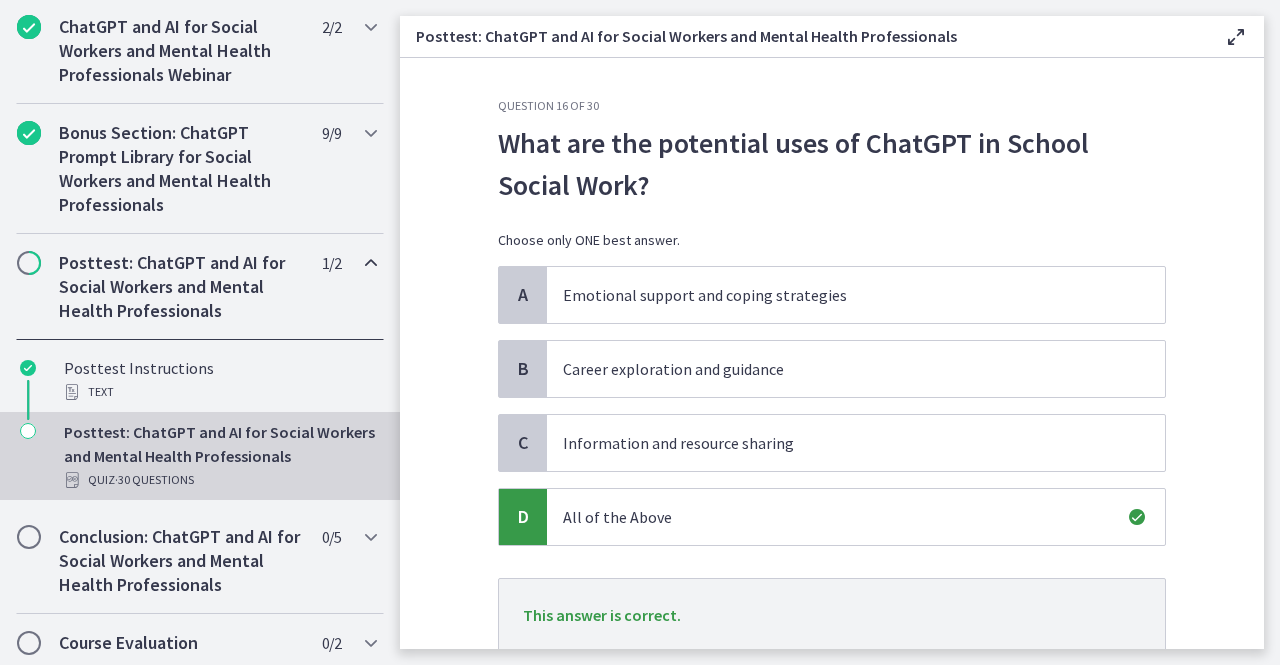 scroll, scrollTop: 143, scrollLeft: 0, axis: vertical 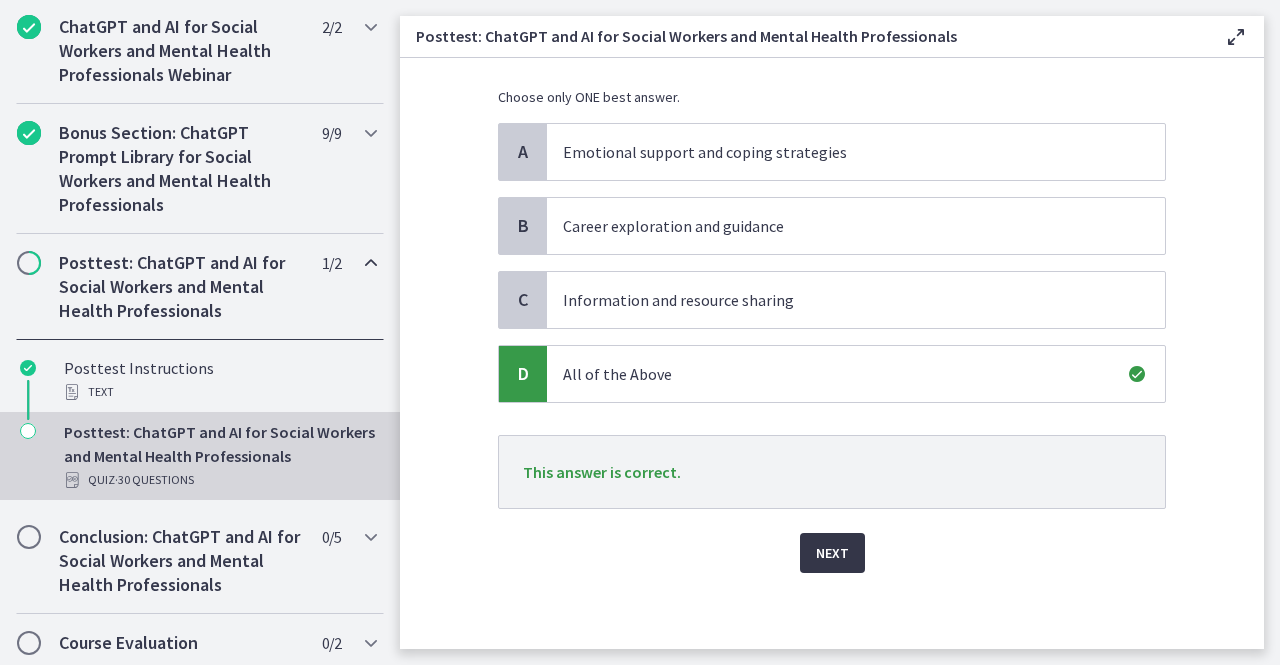 click on "Next" at bounding box center (832, 553) 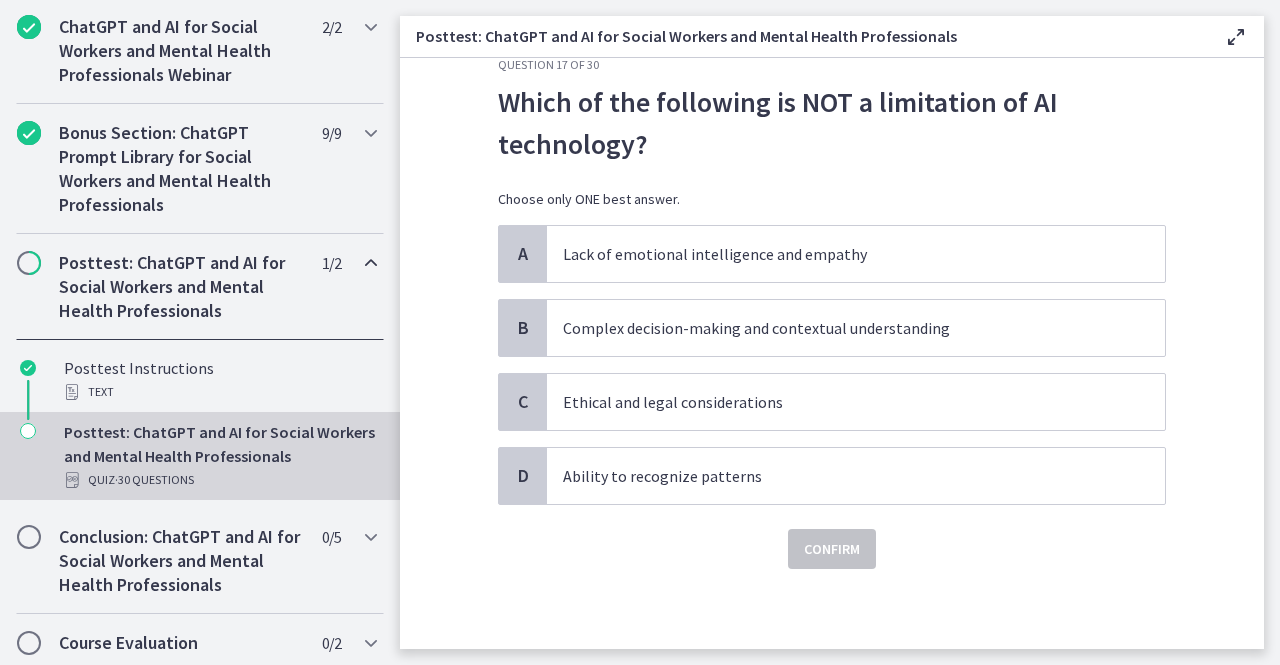 scroll, scrollTop: 0, scrollLeft: 0, axis: both 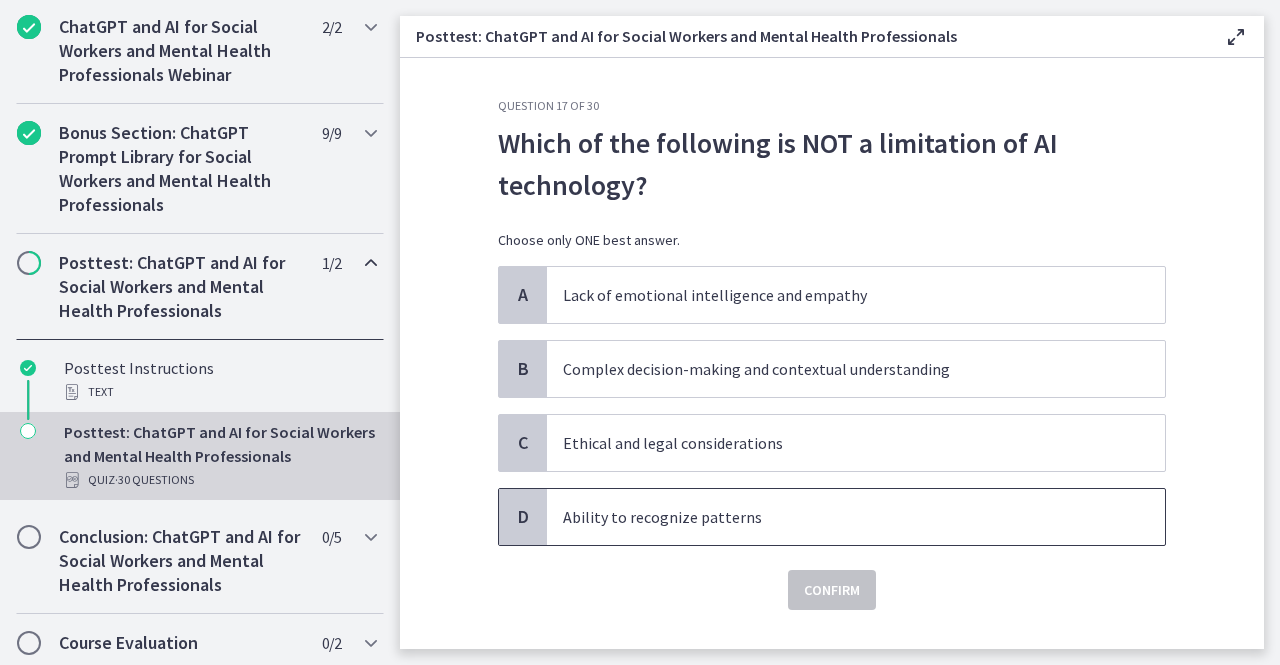 click on "Ability to recognize patterns" at bounding box center (836, 517) 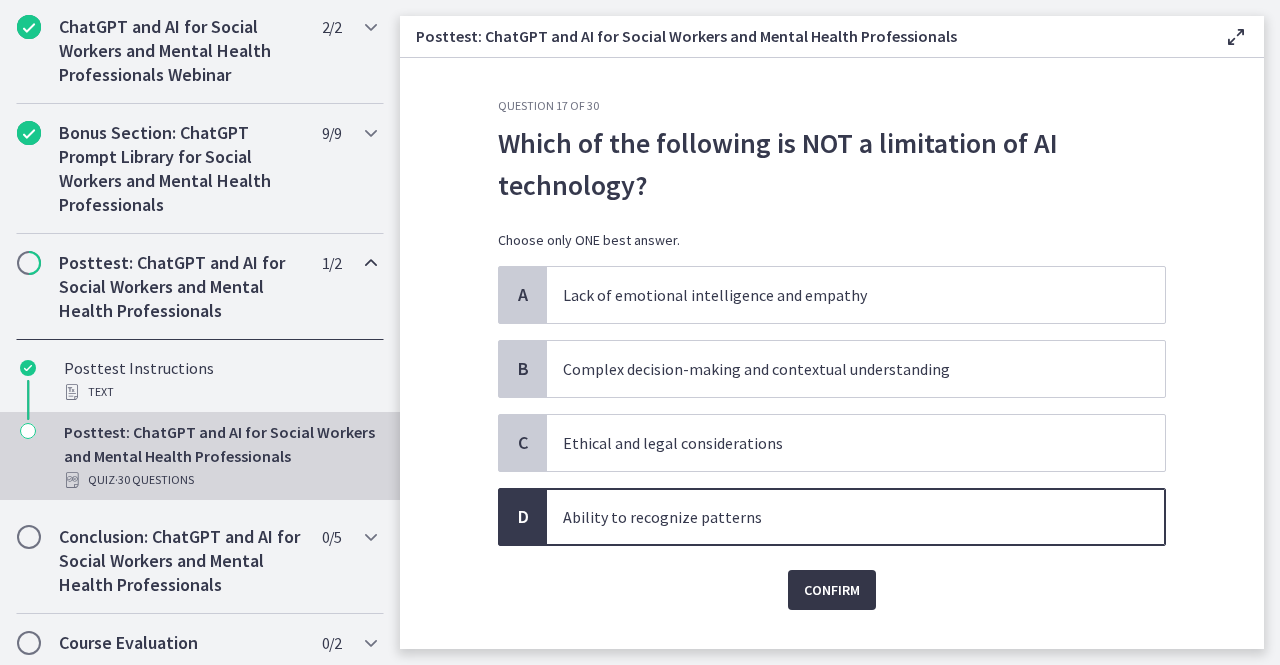 click on "Confirm" at bounding box center (832, 590) 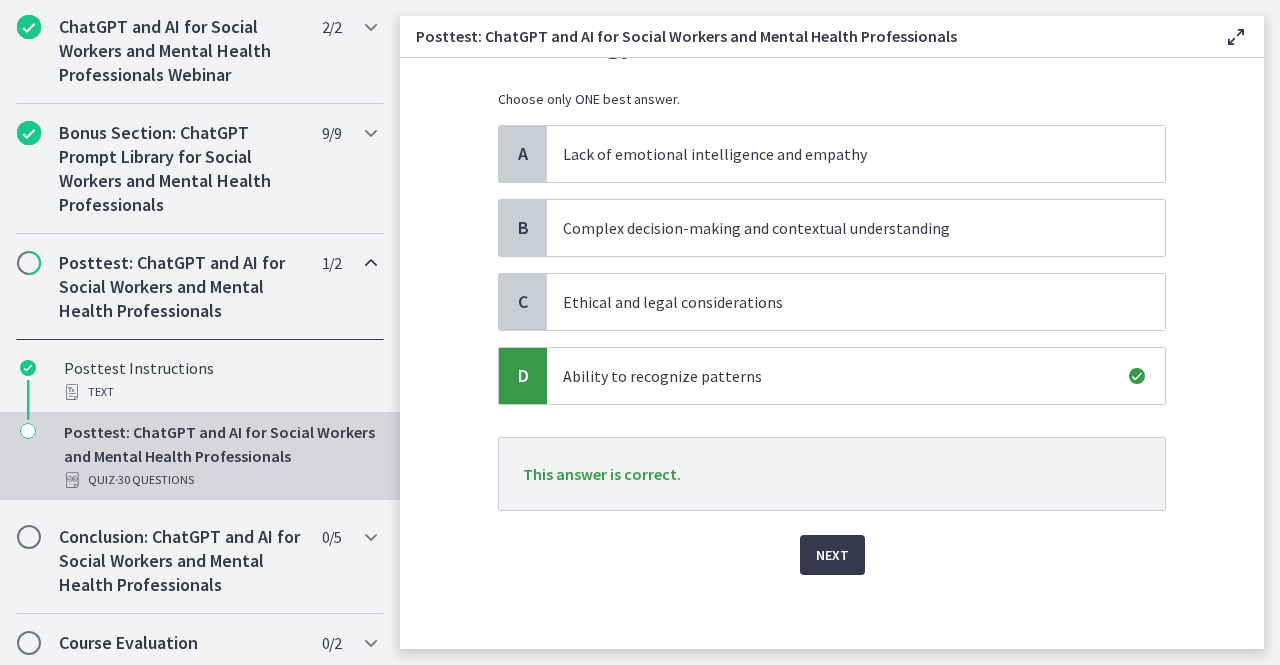 scroll, scrollTop: 143, scrollLeft: 0, axis: vertical 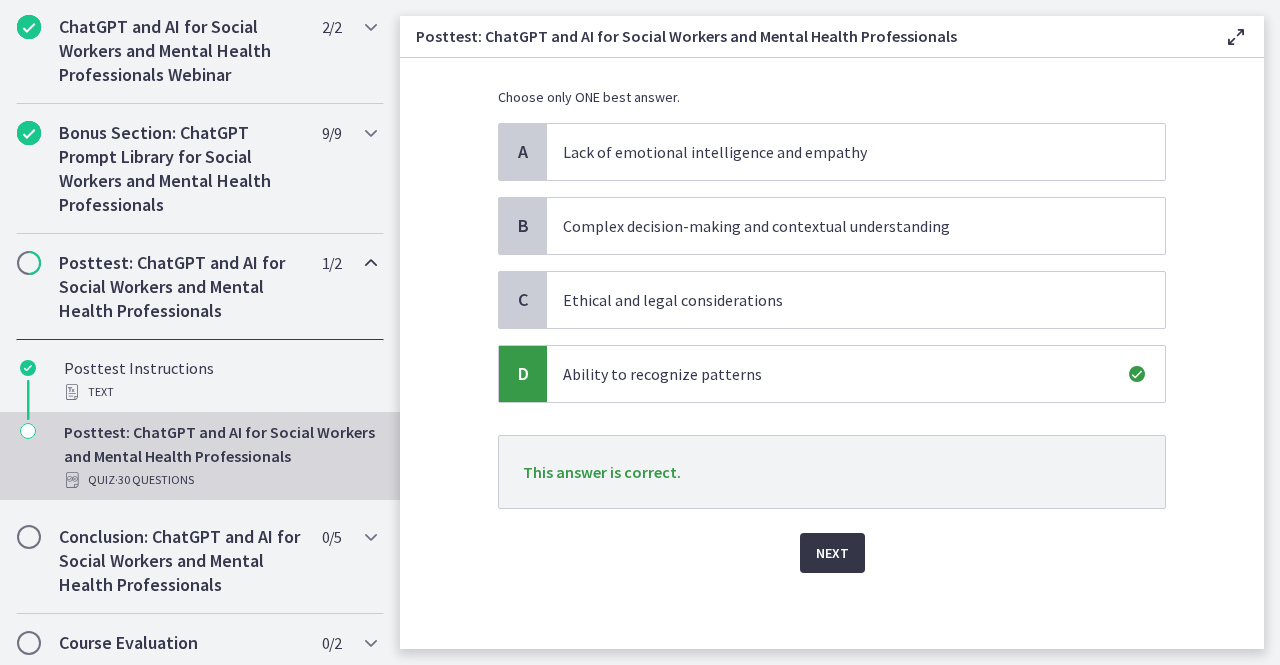 click on "Next" at bounding box center [832, 553] 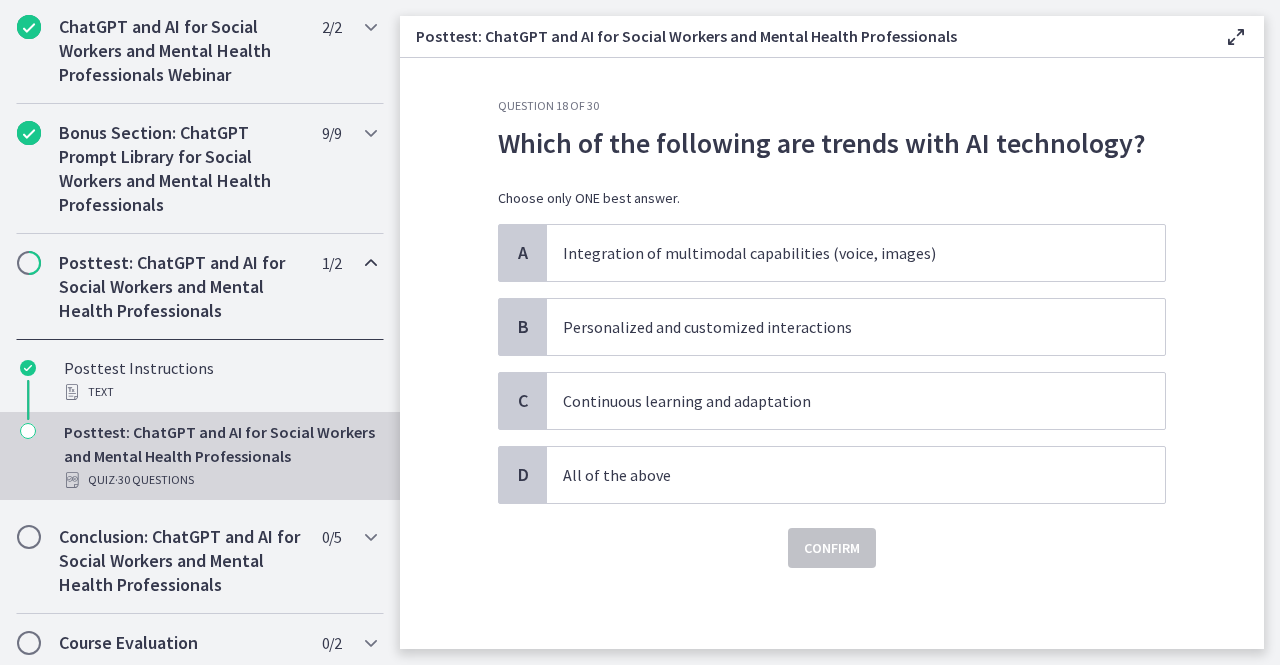 scroll, scrollTop: 0, scrollLeft: 0, axis: both 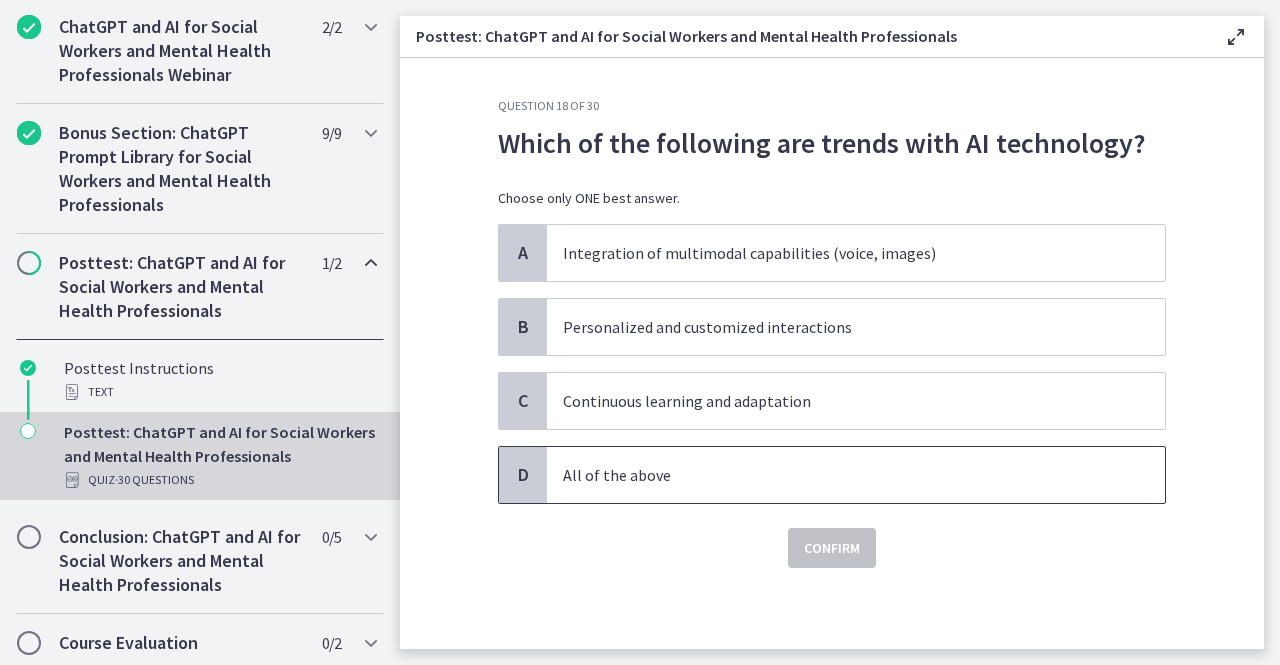 click on "All of the above" at bounding box center (836, 475) 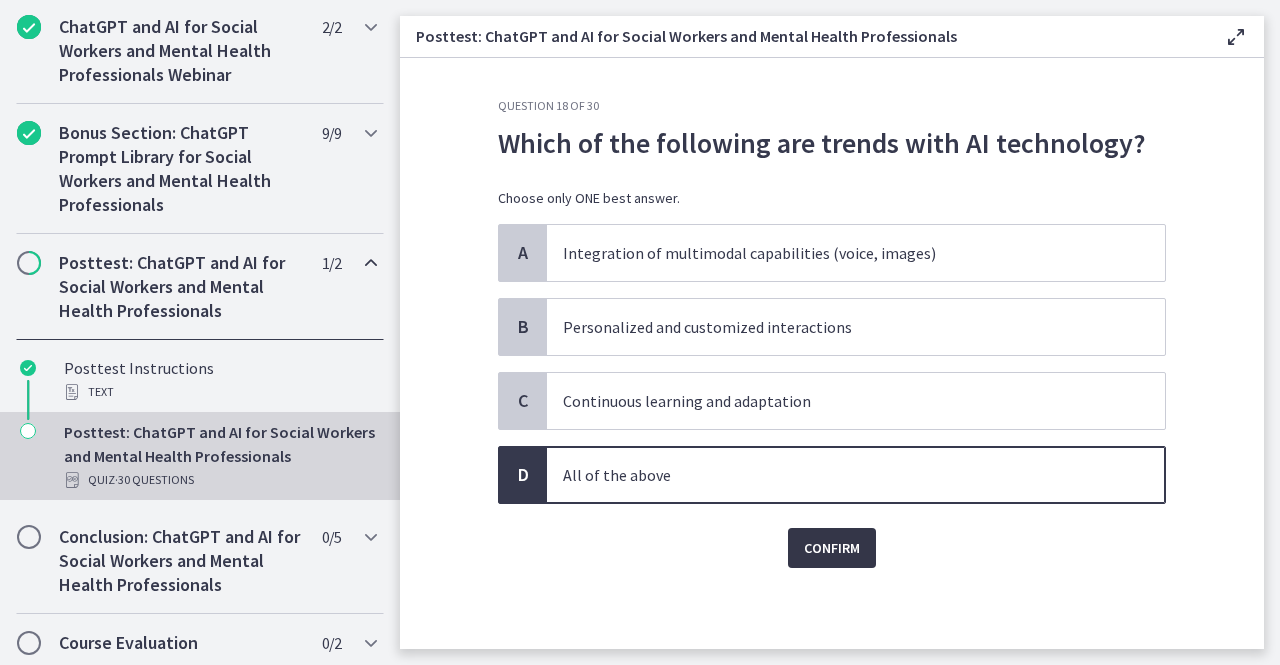 click on "Confirm" at bounding box center (832, 548) 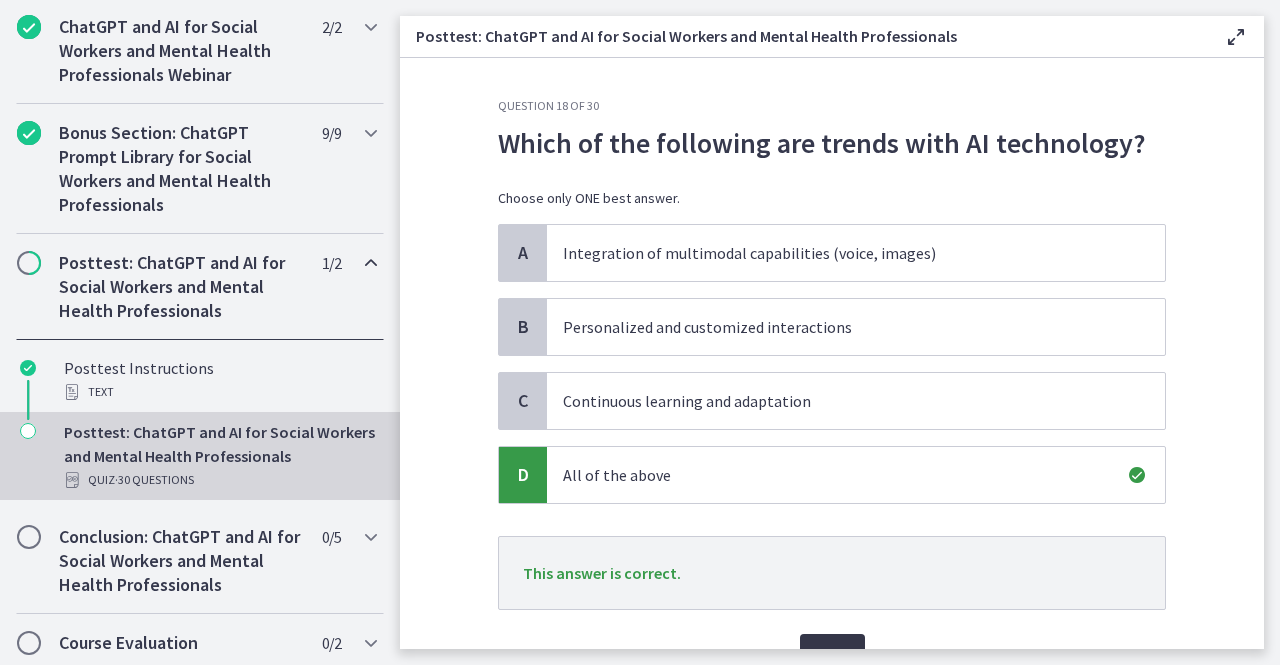 click on "Next" at bounding box center (832, 654) 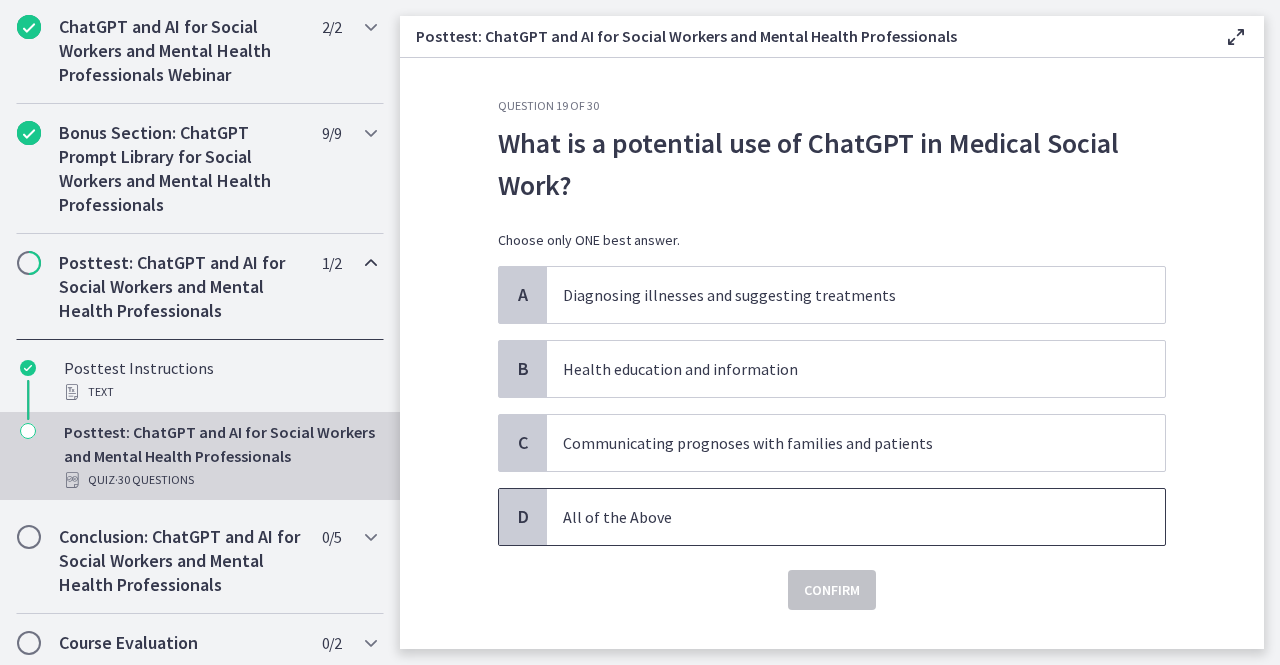 click on "All of the Above" at bounding box center (836, 517) 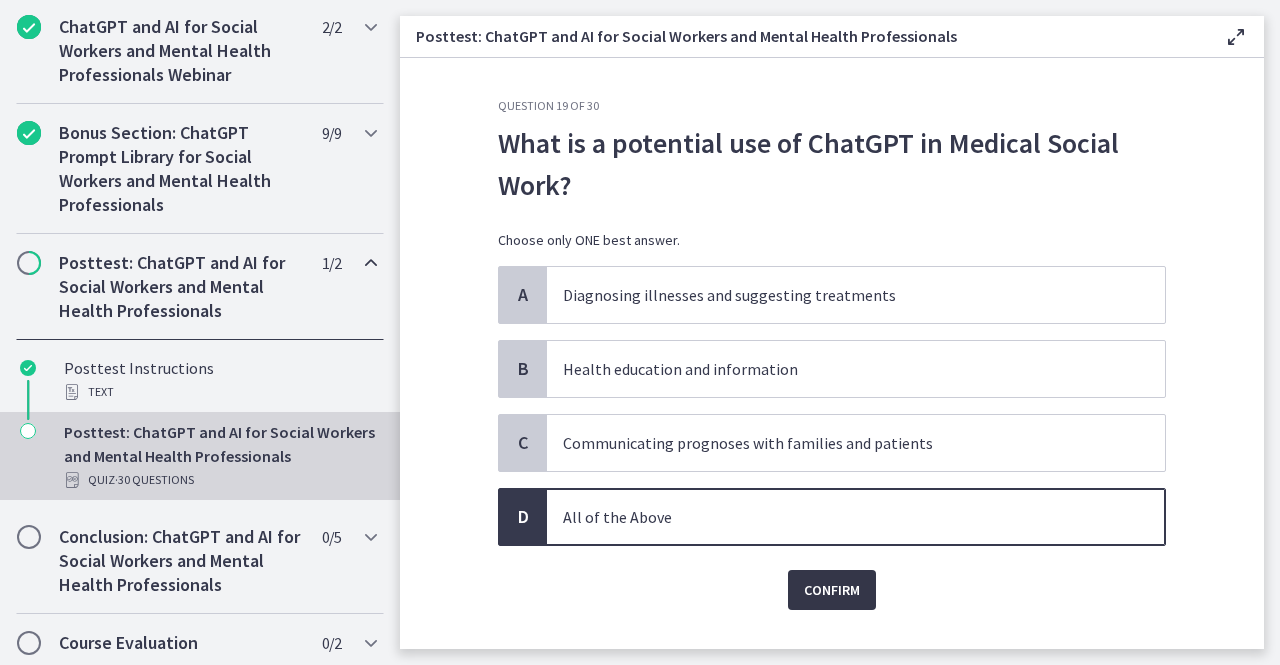 click on "Confirm" at bounding box center [832, 590] 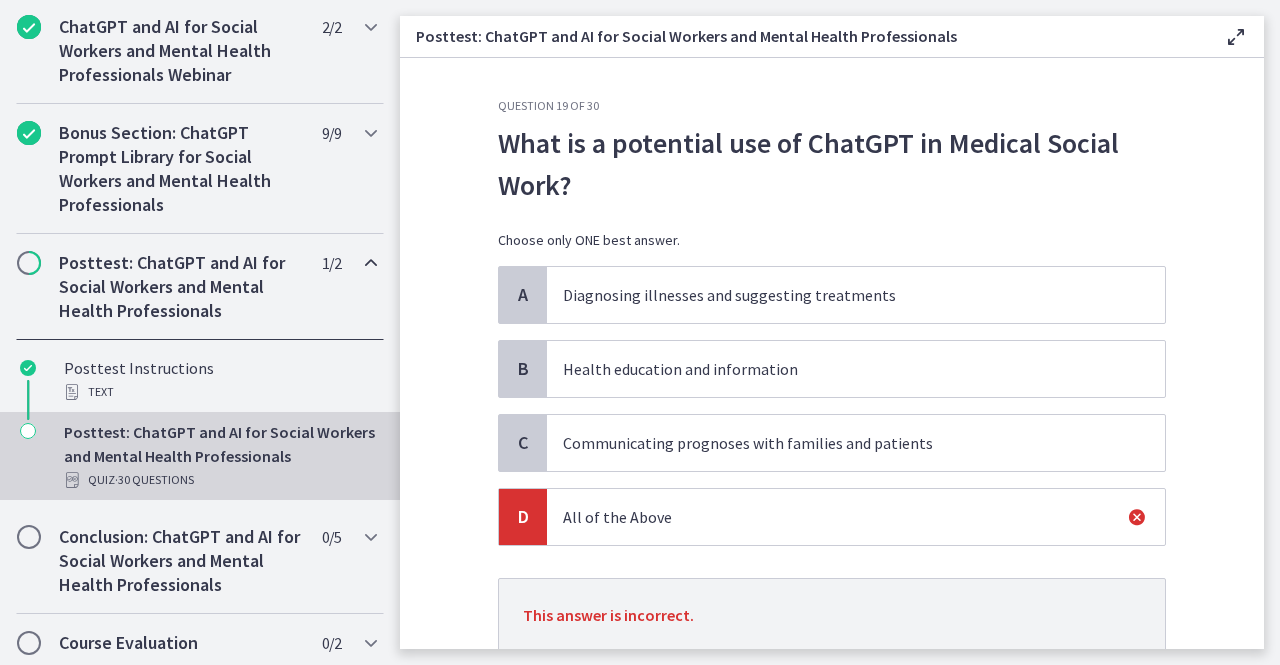 click on "Health education and information" at bounding box center [836, 369] 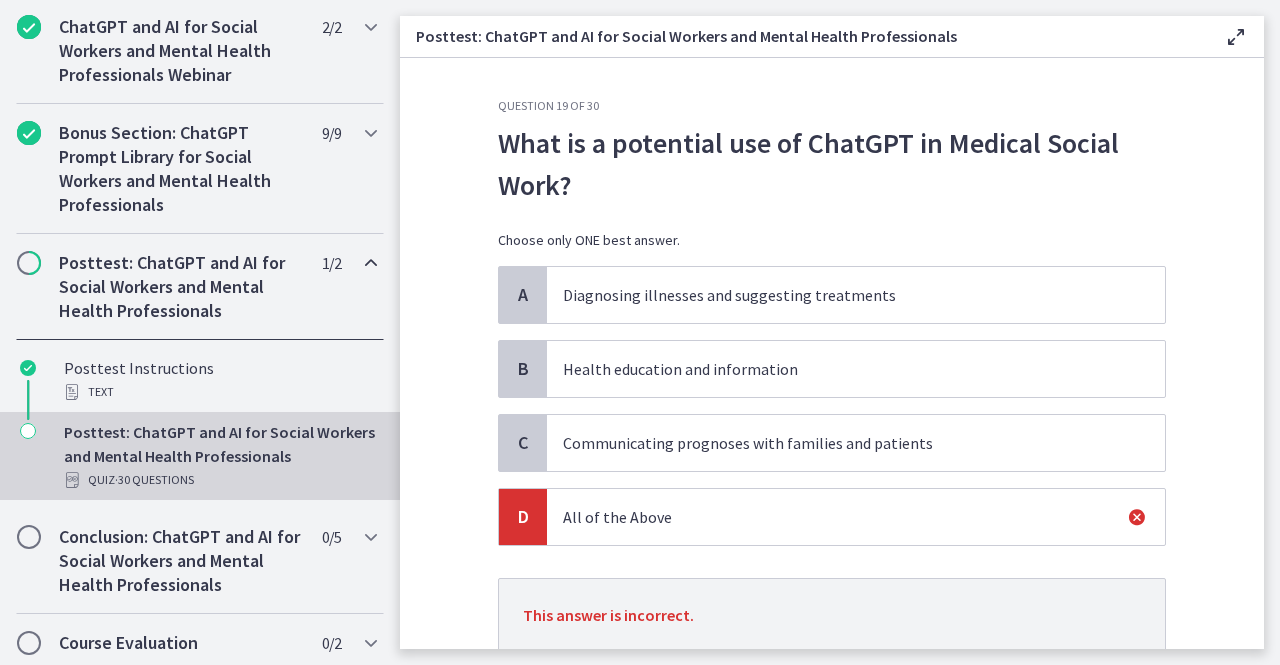 click on "Health education and information" at bounding box center [836, 369] 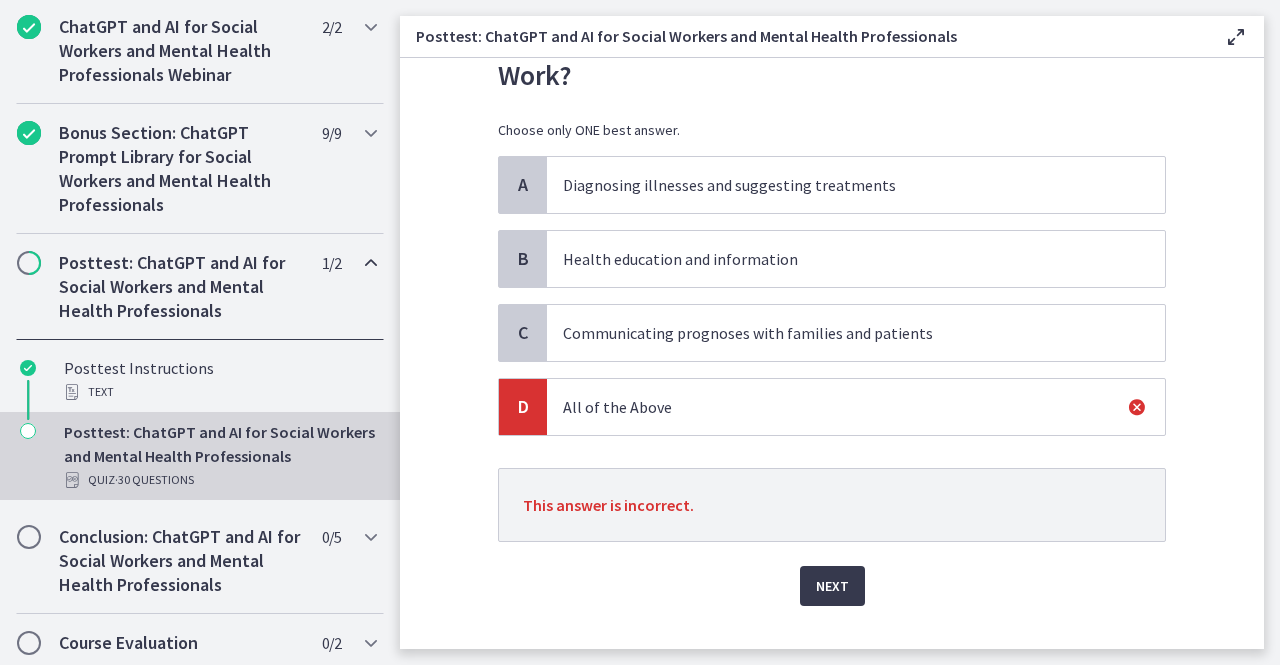 scroll, scrollTop: 112, scrollLeft: 0, axis: vertical 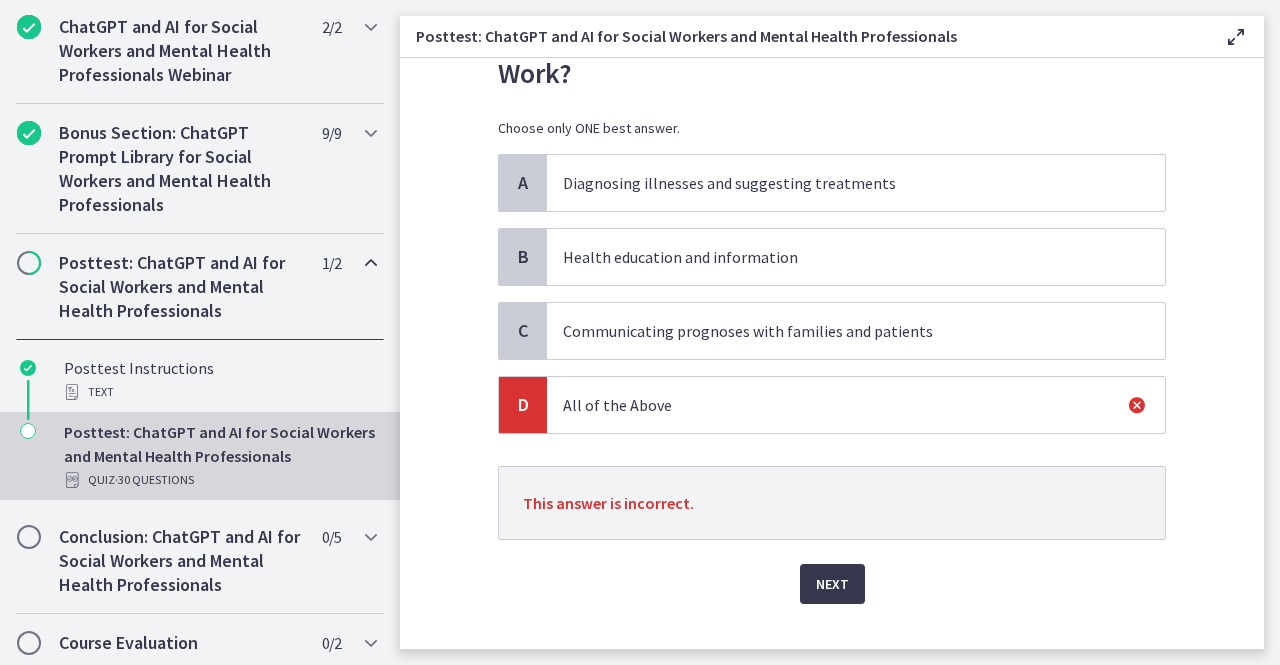 click at bounding box center (1137, 405) 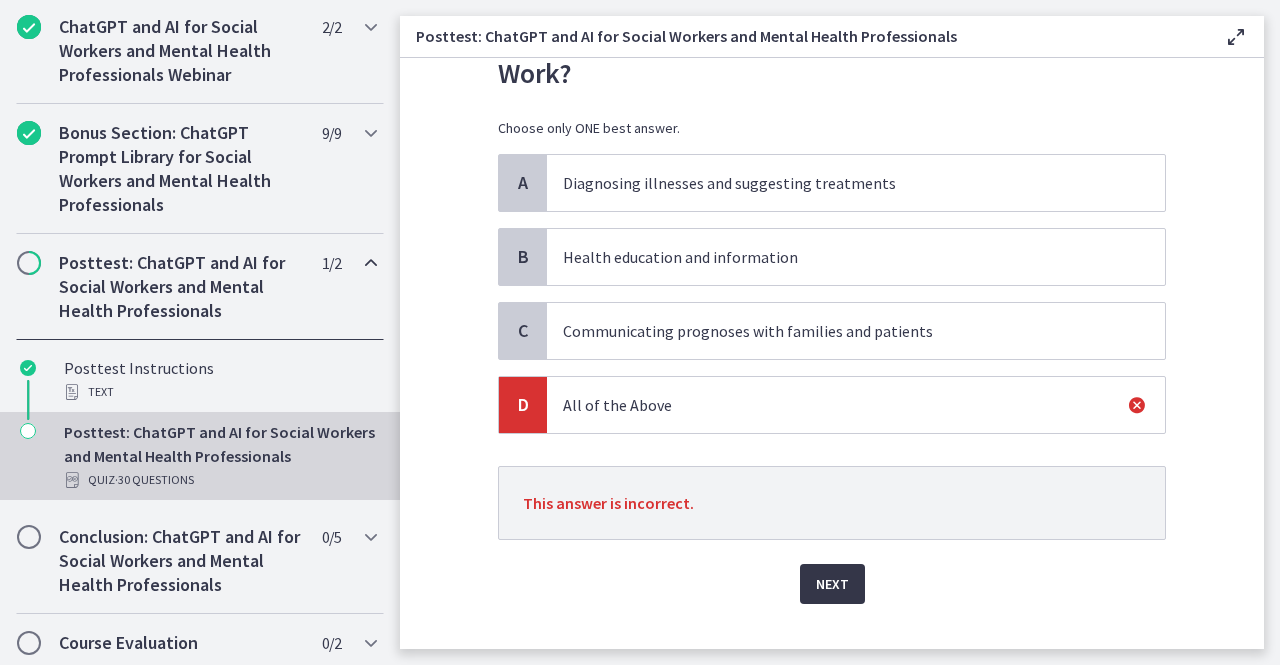 click on "Next" at bounding box center [832, 584] 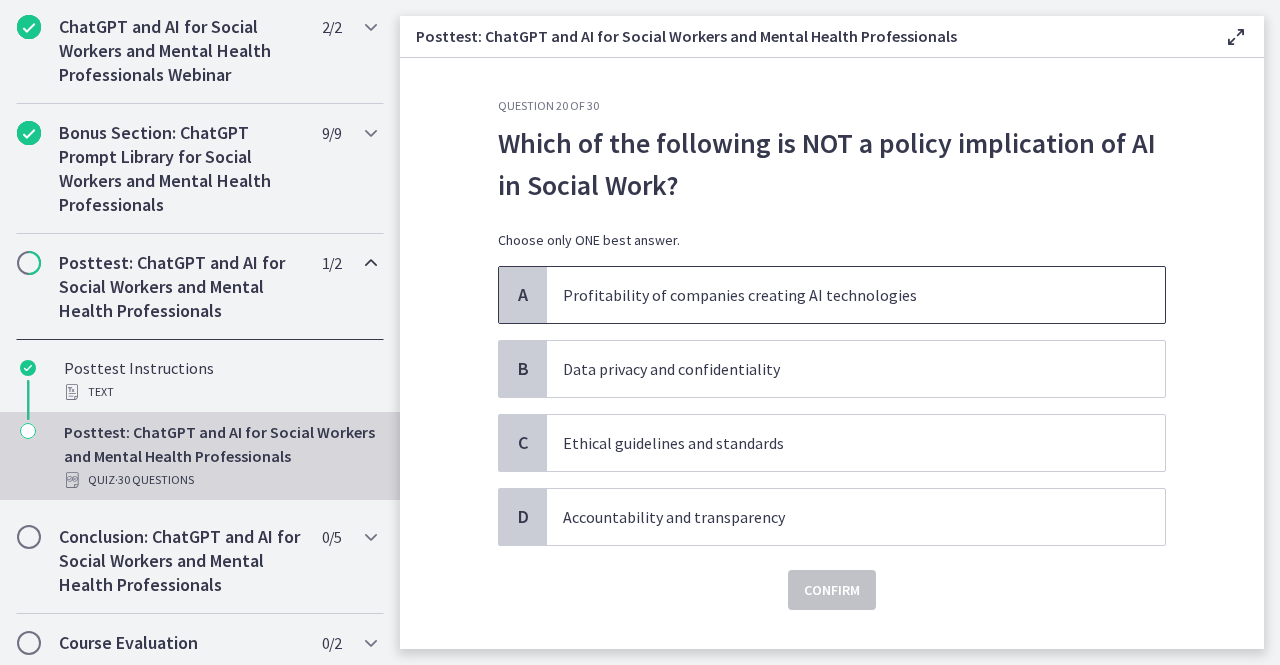 click on "Profitability of companies creating AI technologies" at bounding box center [836, 295] 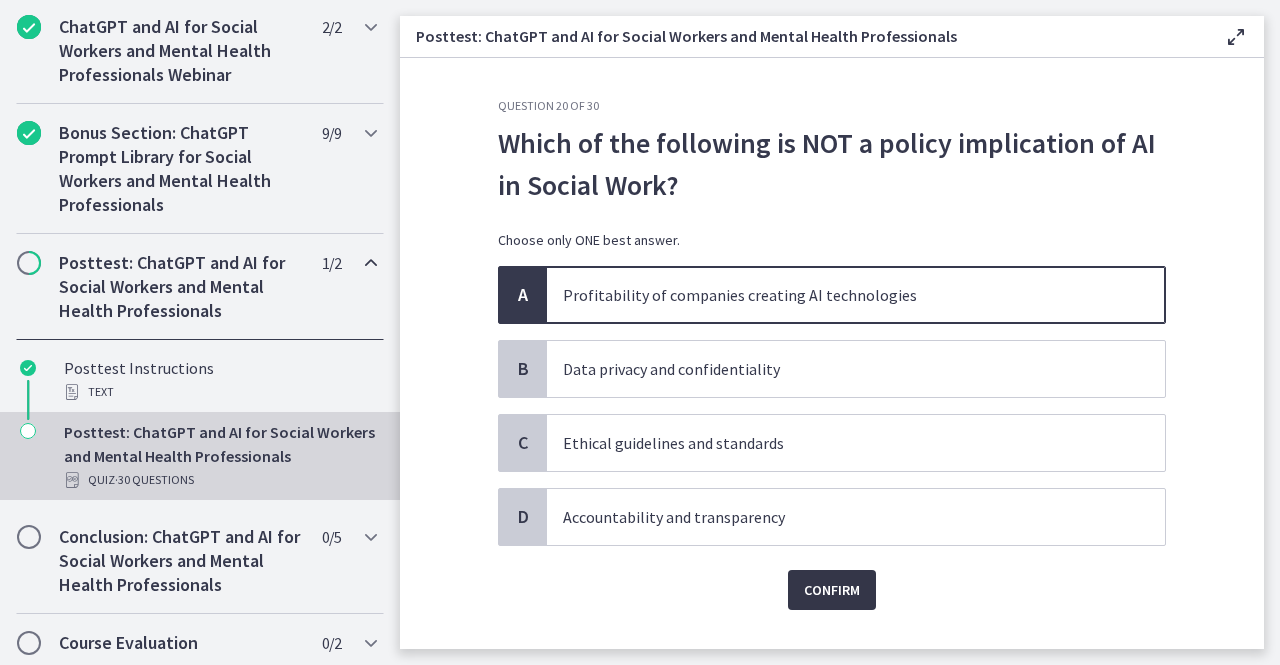 click on "Confirm" at bounding box center [832, 590] 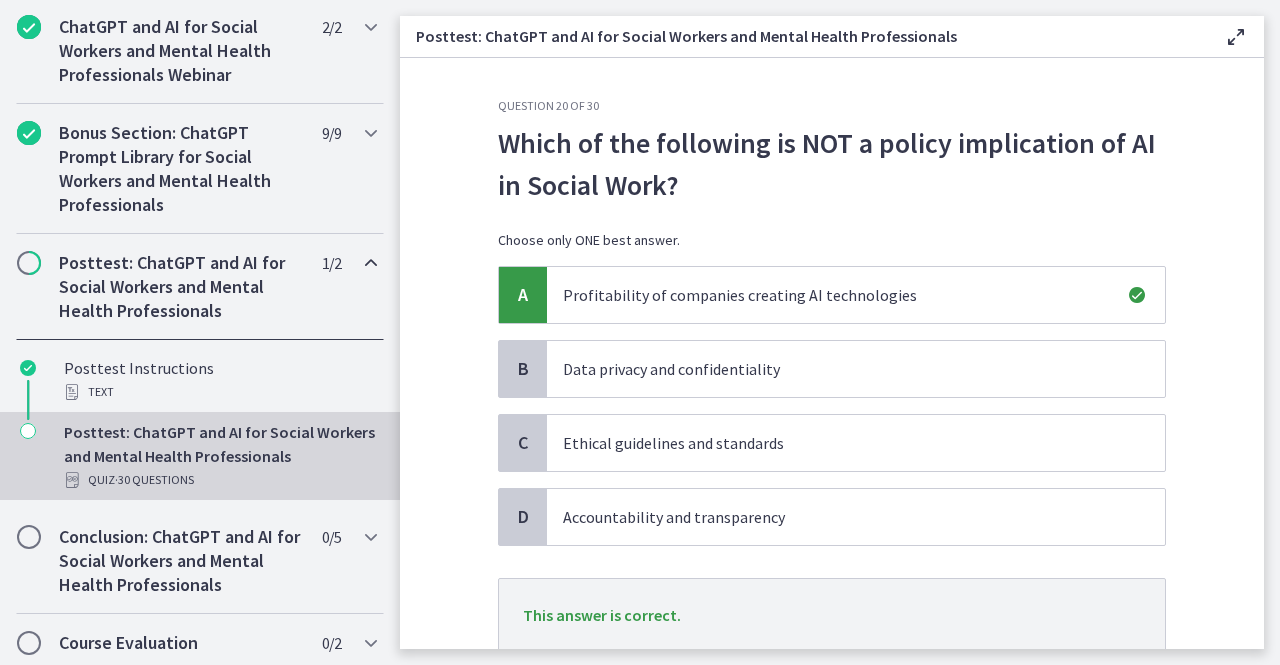 scroll, scrollTop: 143, scrollLeft: 0, axis: vertical 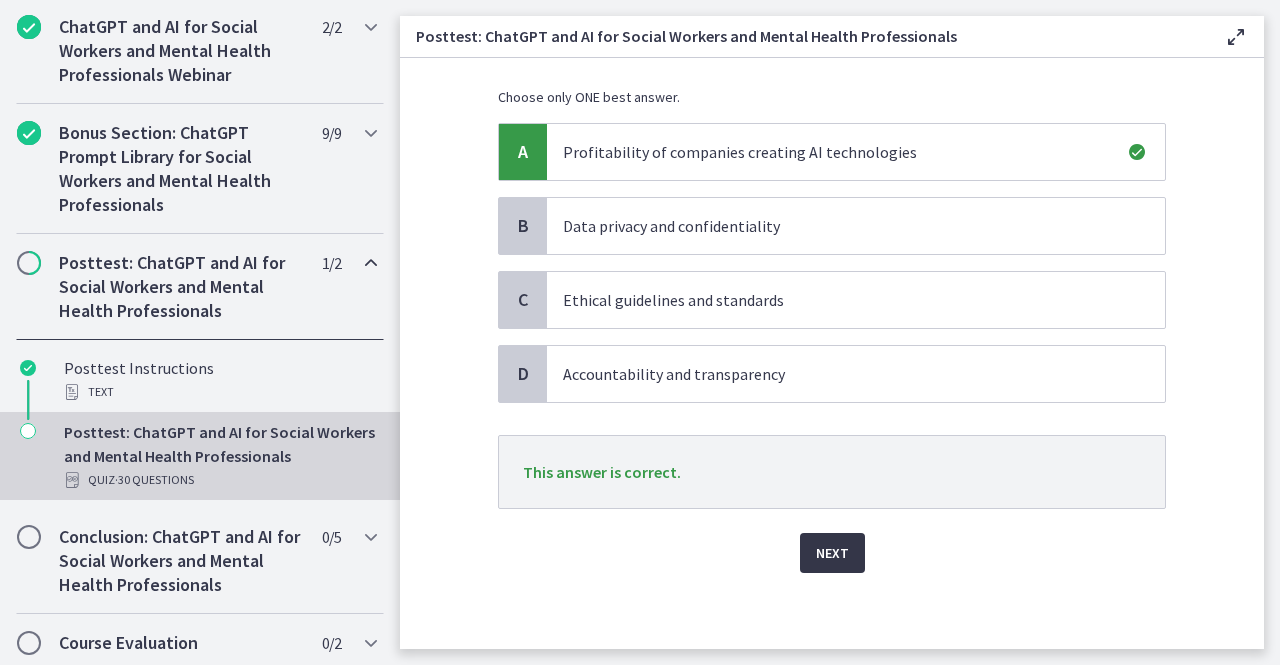 click on "Next" at bounding box center [832, 553] 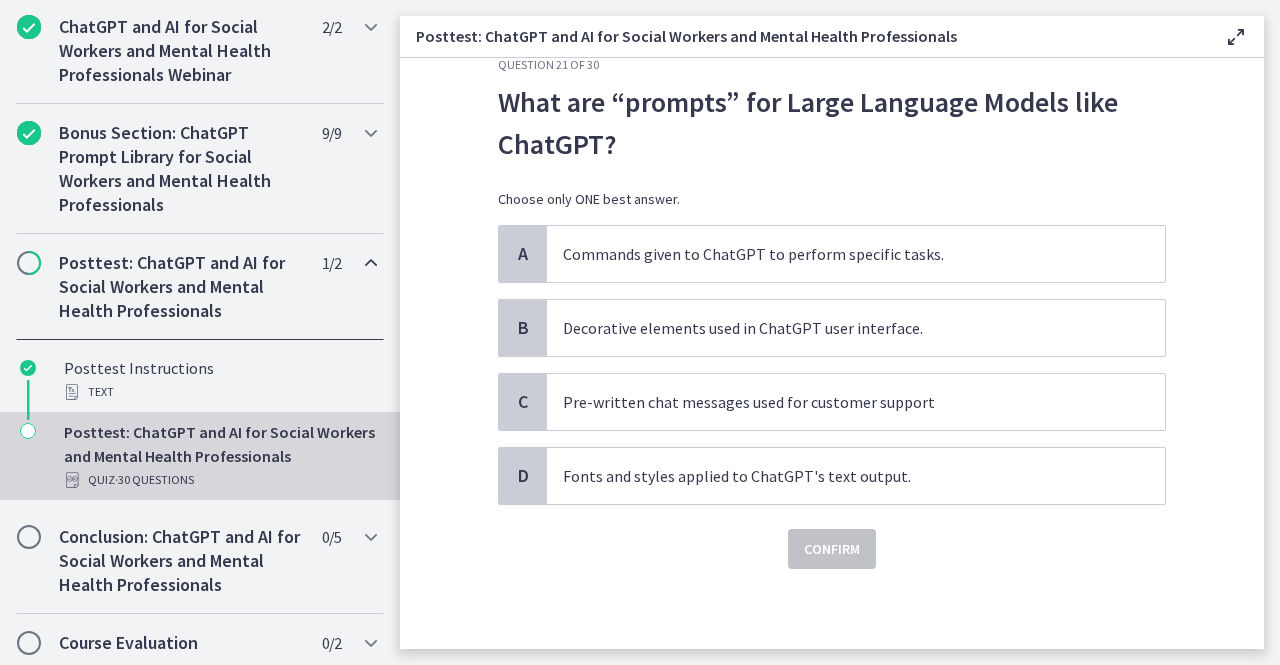 scroll, scrollTop: 0, scrollLeft: 0, axis: both 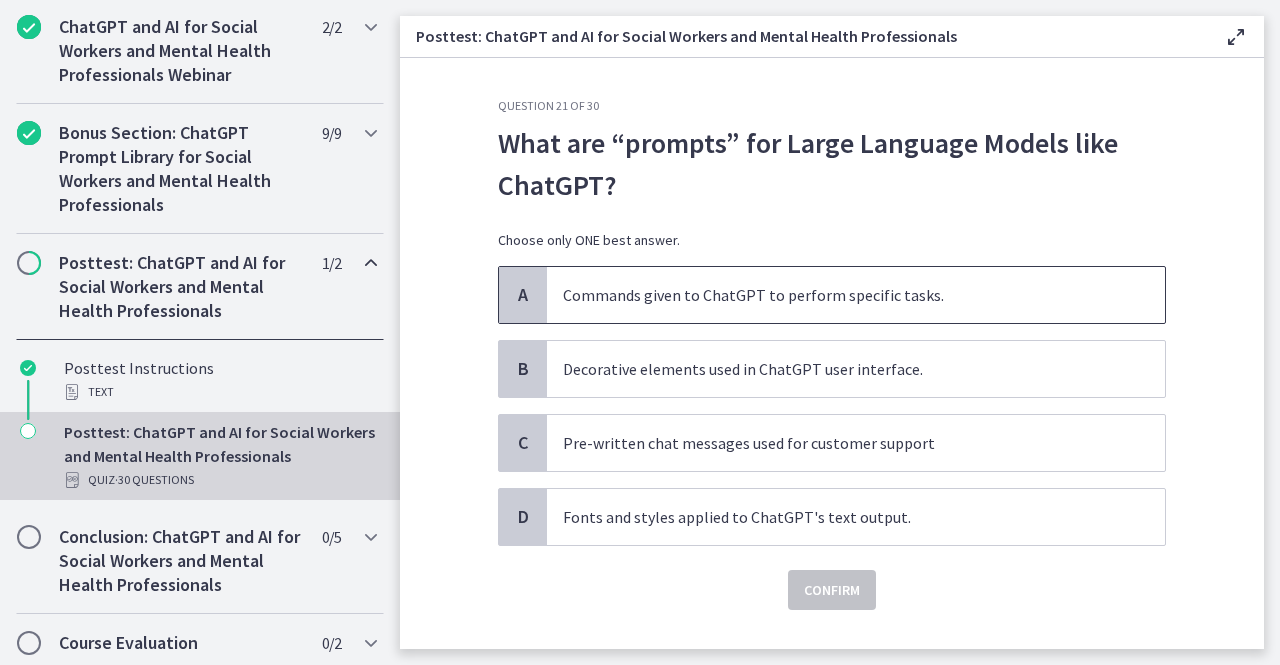 click on "Commands given to ChatGPT to perform specific tasks." at bounding box center [856, 295] 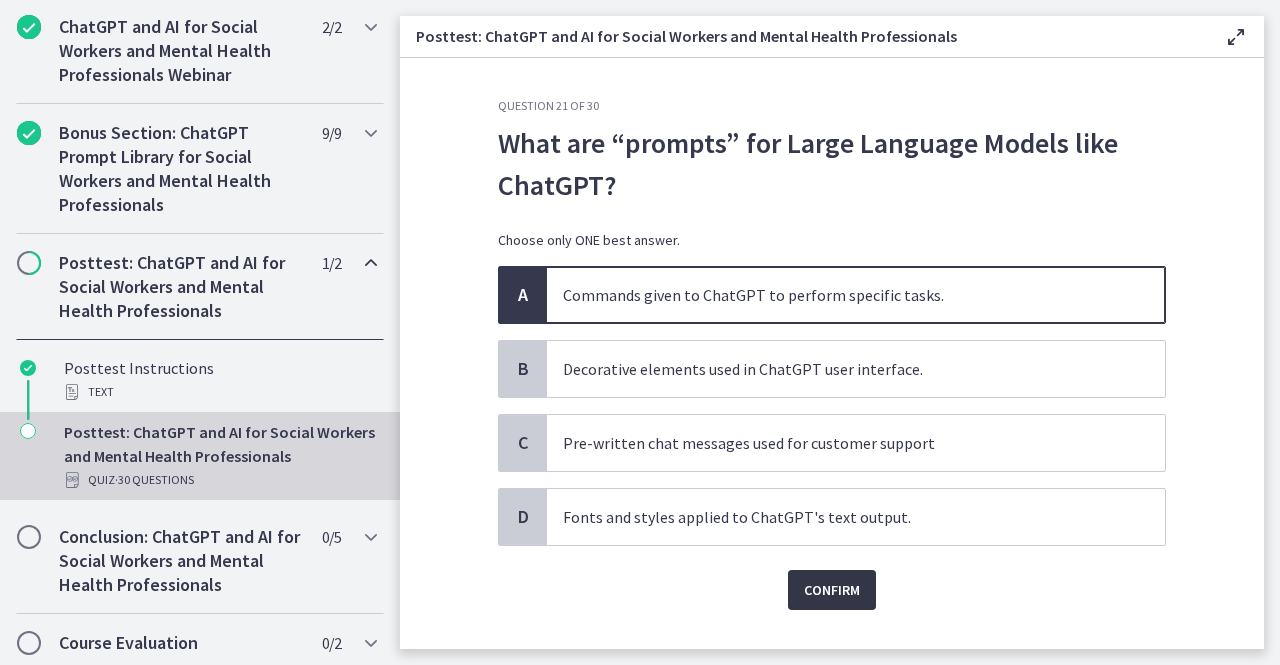 click on "Confirm" at bounding box center [832, 590] 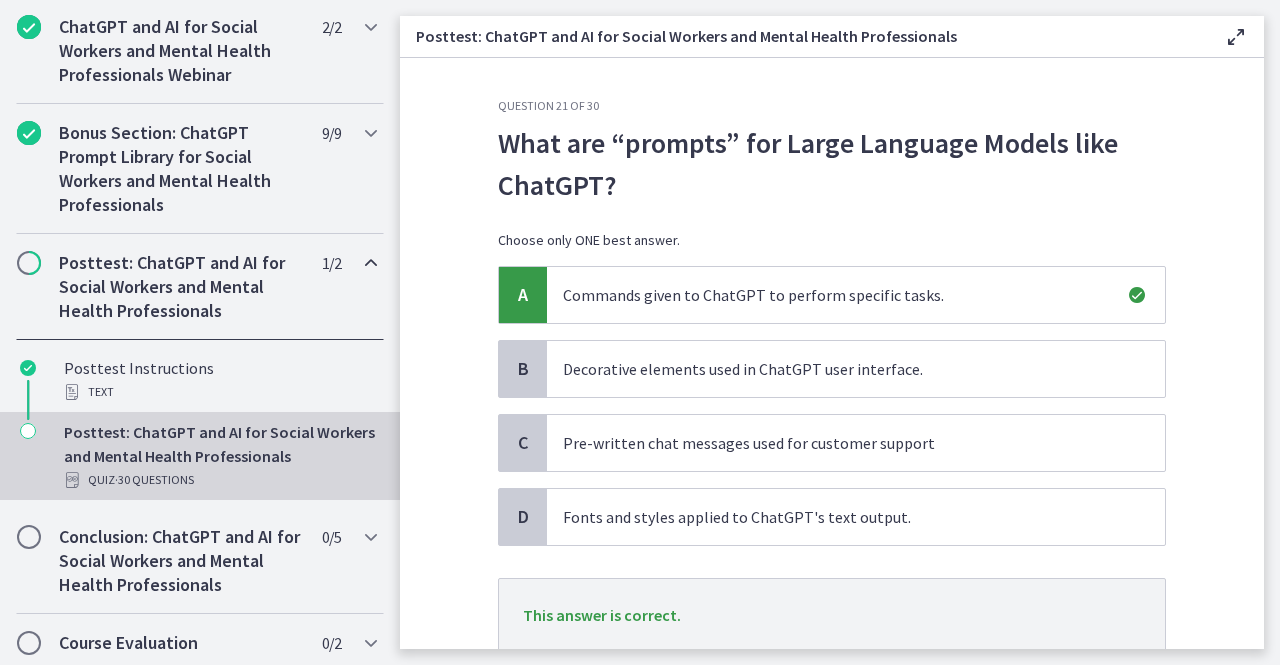 scroll, scrollTop: 79, scrollLeft: 0, axis: vertical 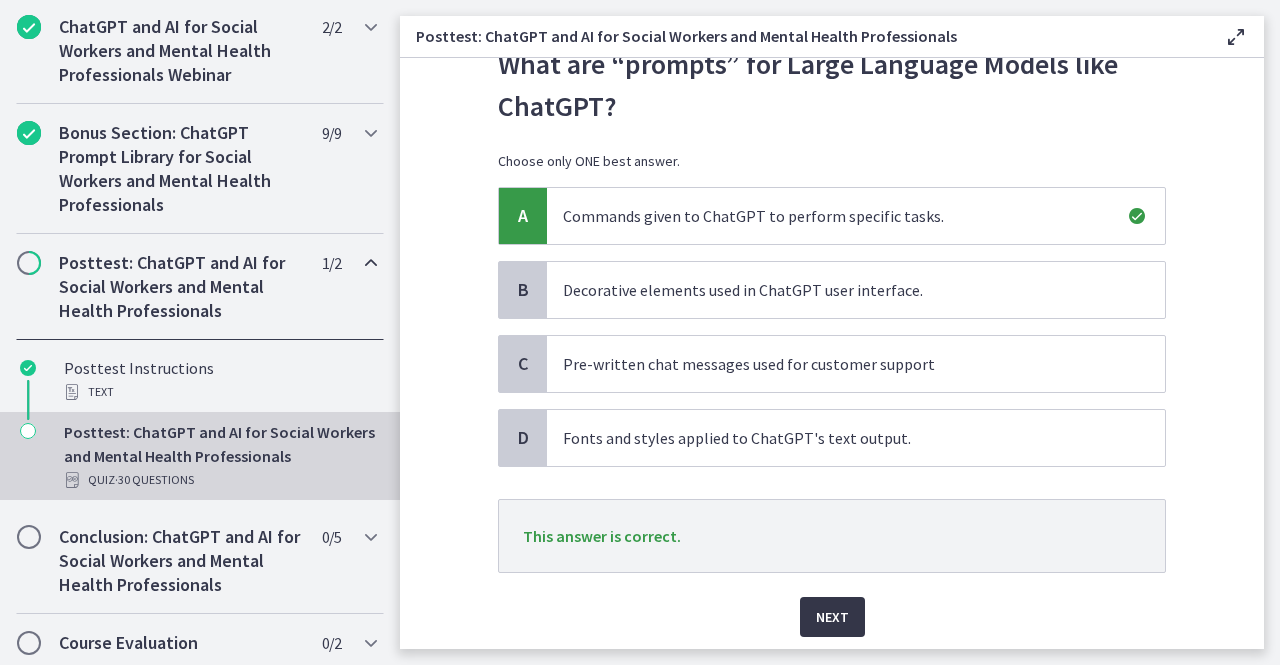 click on "Next" at bounding box center (832, 617) 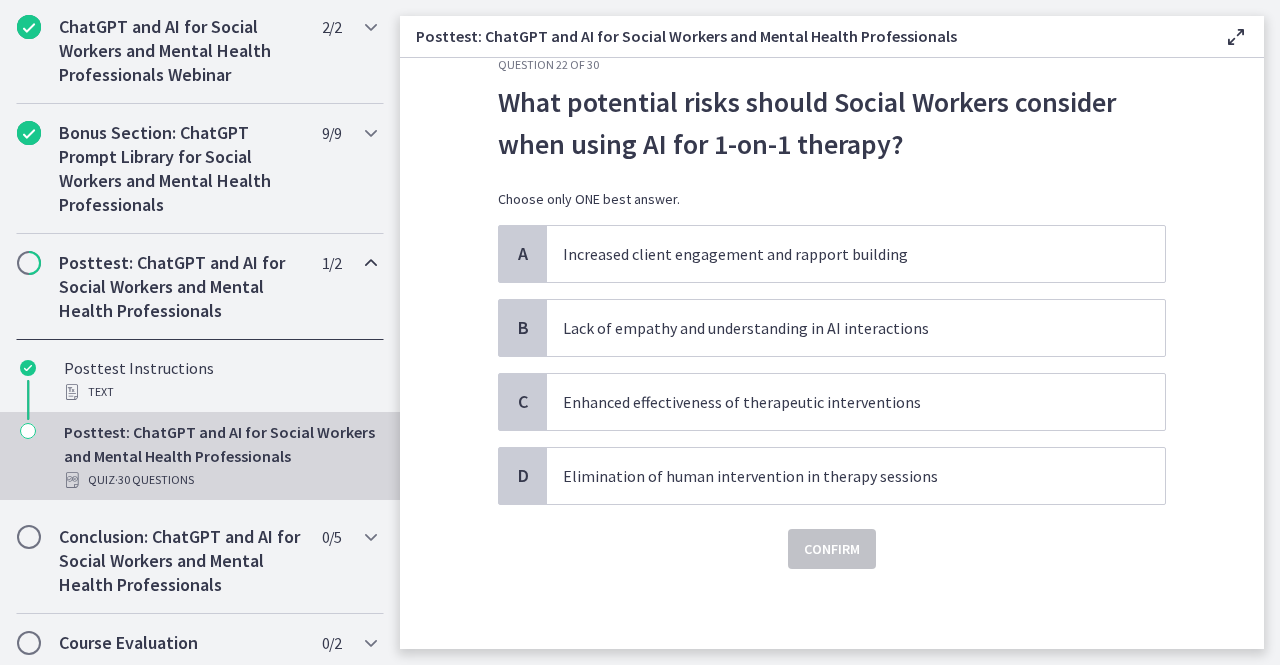 scroll, scrollTop: 0, scrollLeft: 0, axis: both 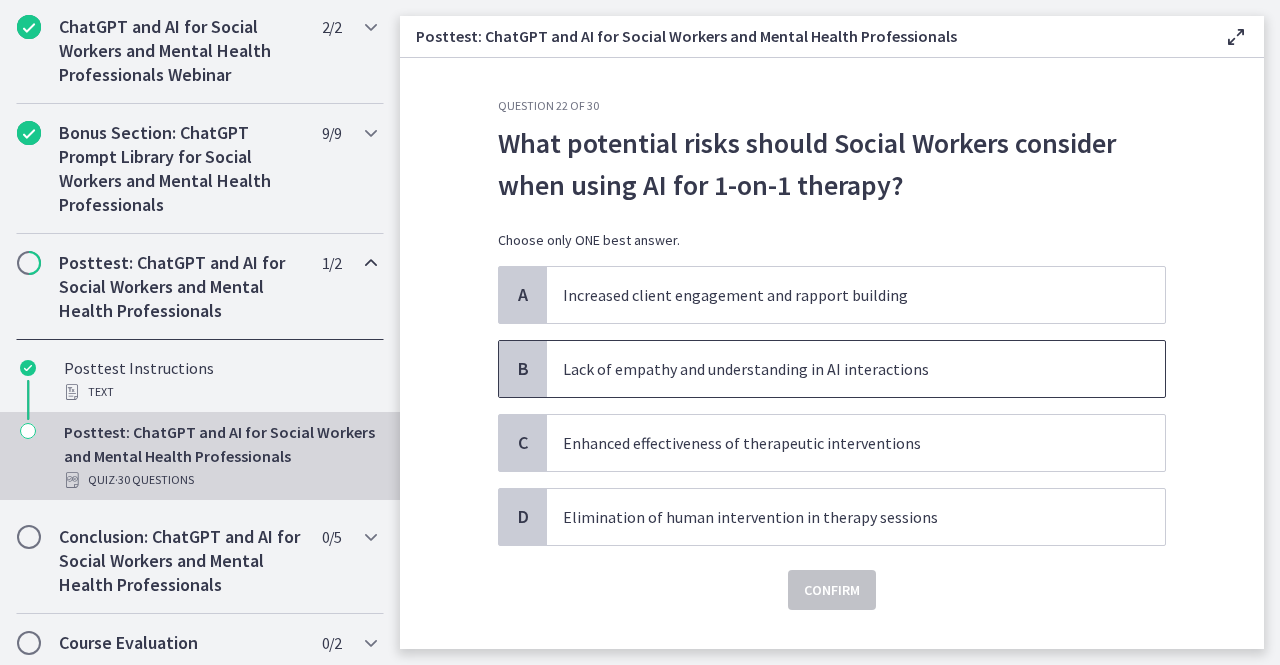click on "Lack of empathy and understanding in AI interactions" at bounding box center (836, 369) 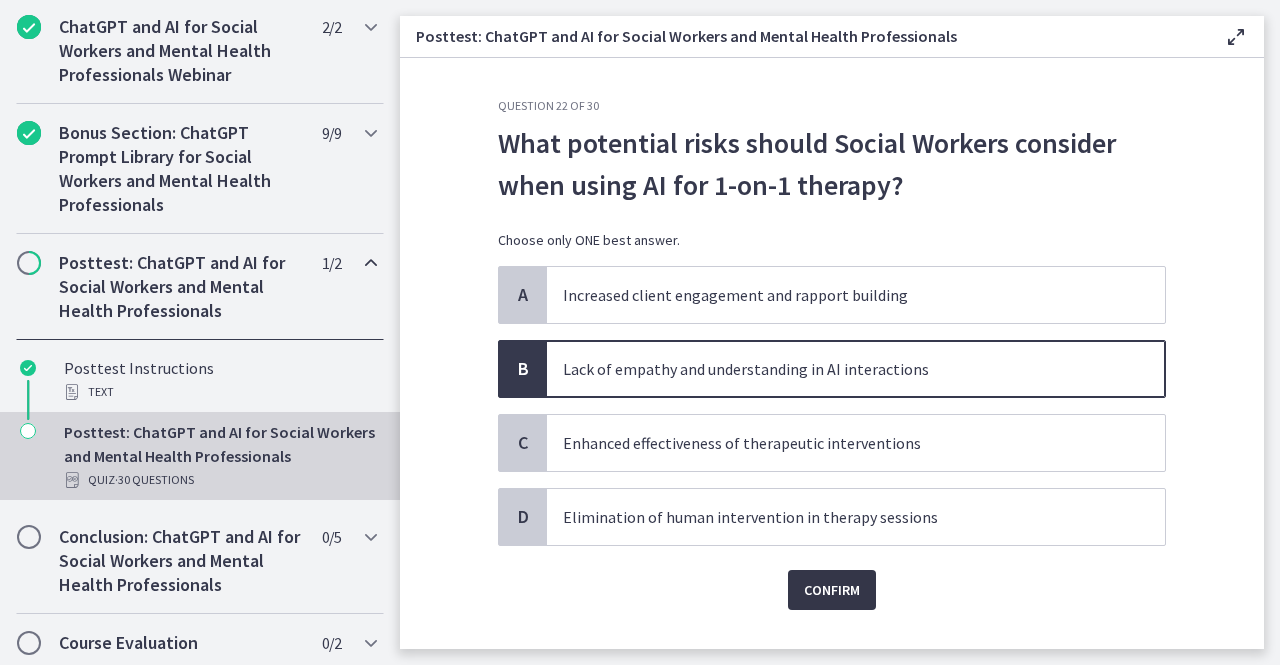 click on "Confirm" at bounding box center (832, 590) 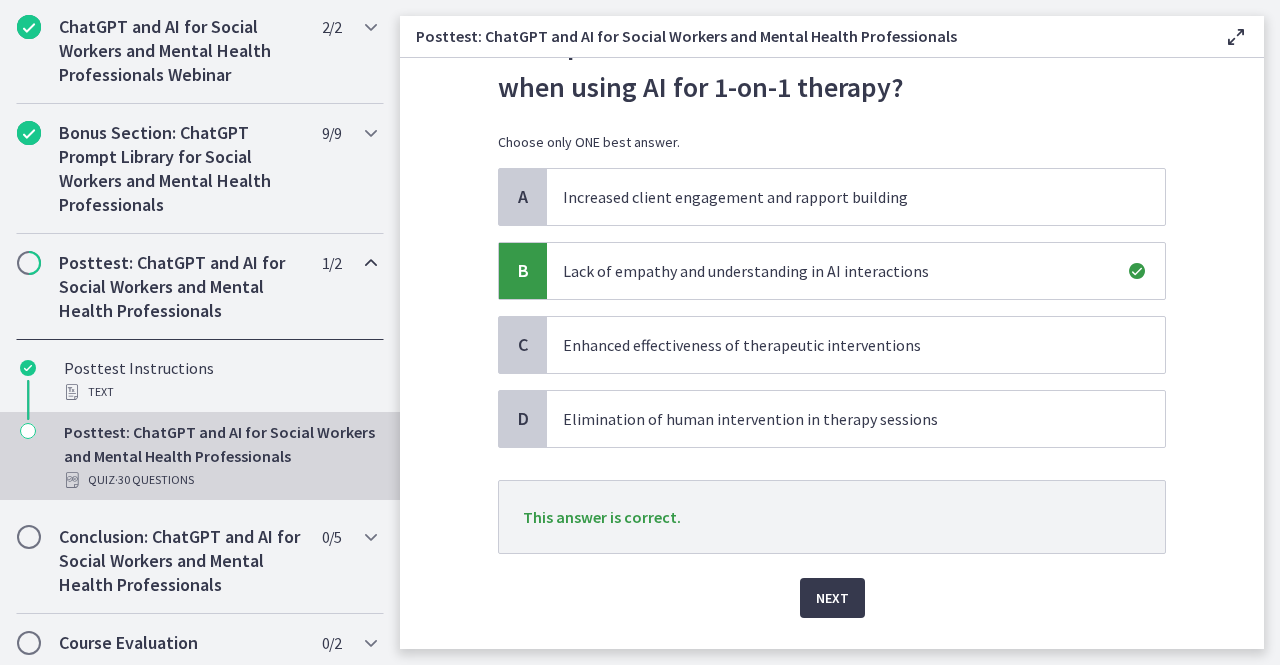 scroll, scrollTop: 143, scrollLeft: 0, axis: vertical 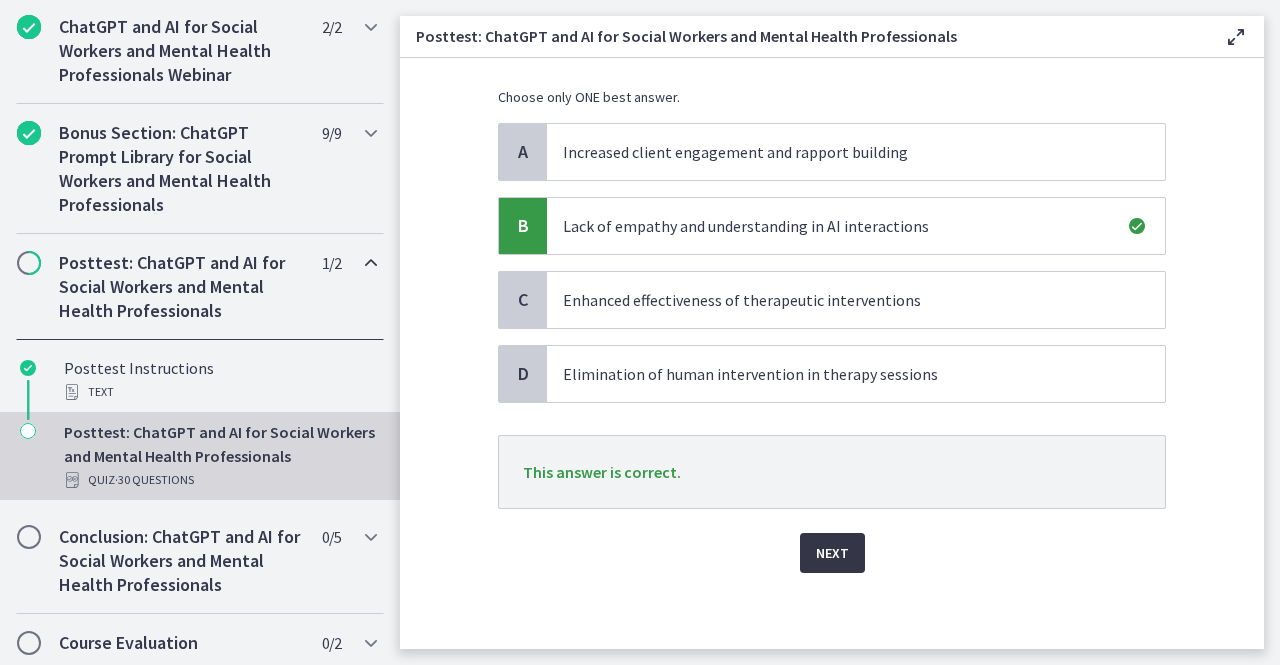 click on "Next" at bounding box center (832, 553) 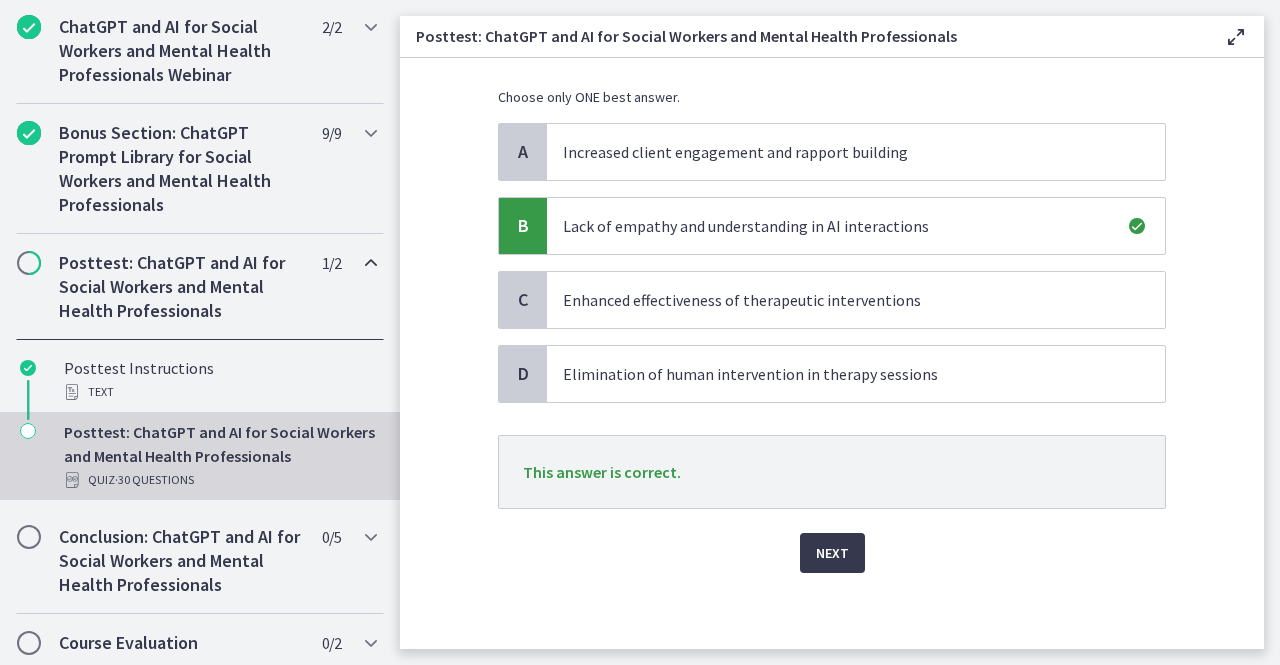 scroll, scrollTop: 0, scrollLeft: 0, axis: both 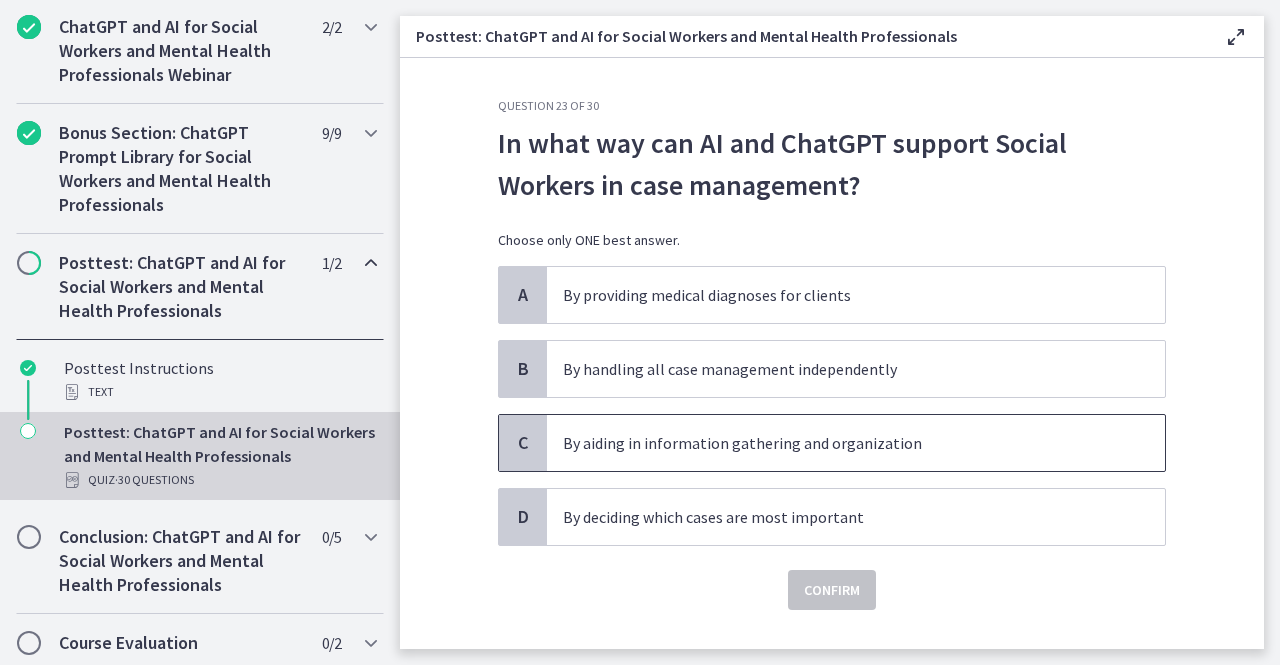 click on "By aiding in information gathering and organization" at bounding box center (836, 443) 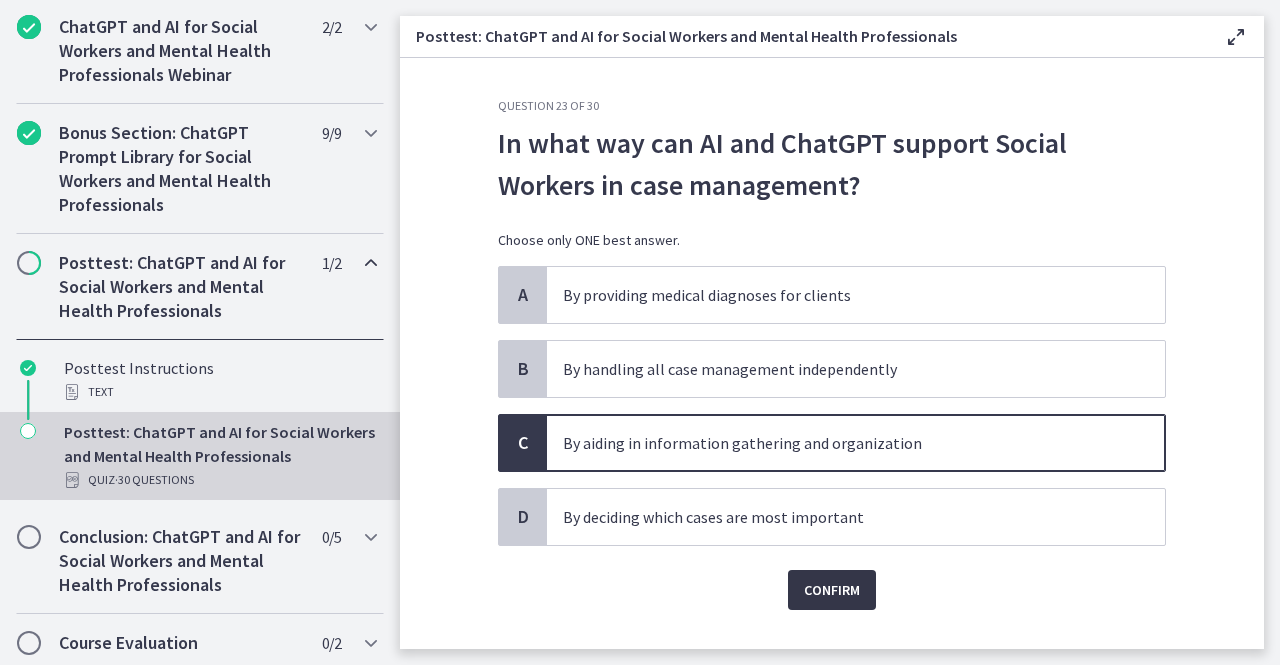 click on "Confirm" at bounding box center (832, 590) 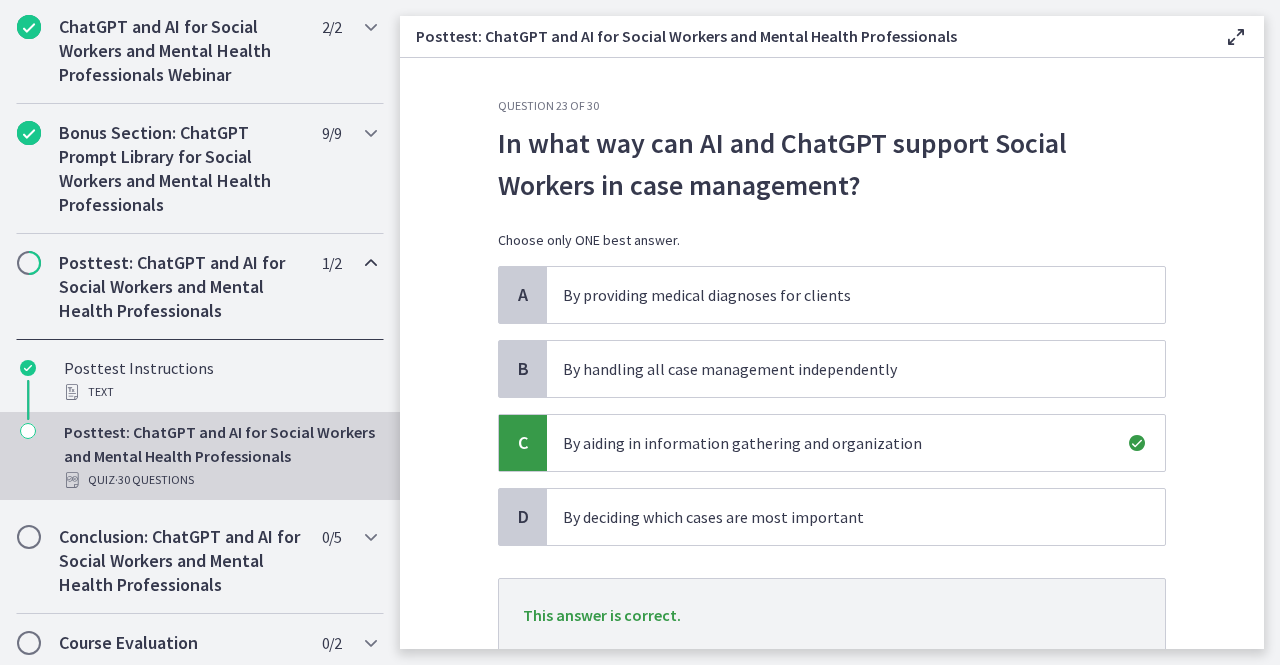 scroll, scrollTop: 143, scrollLeft: 0, axis: vertical 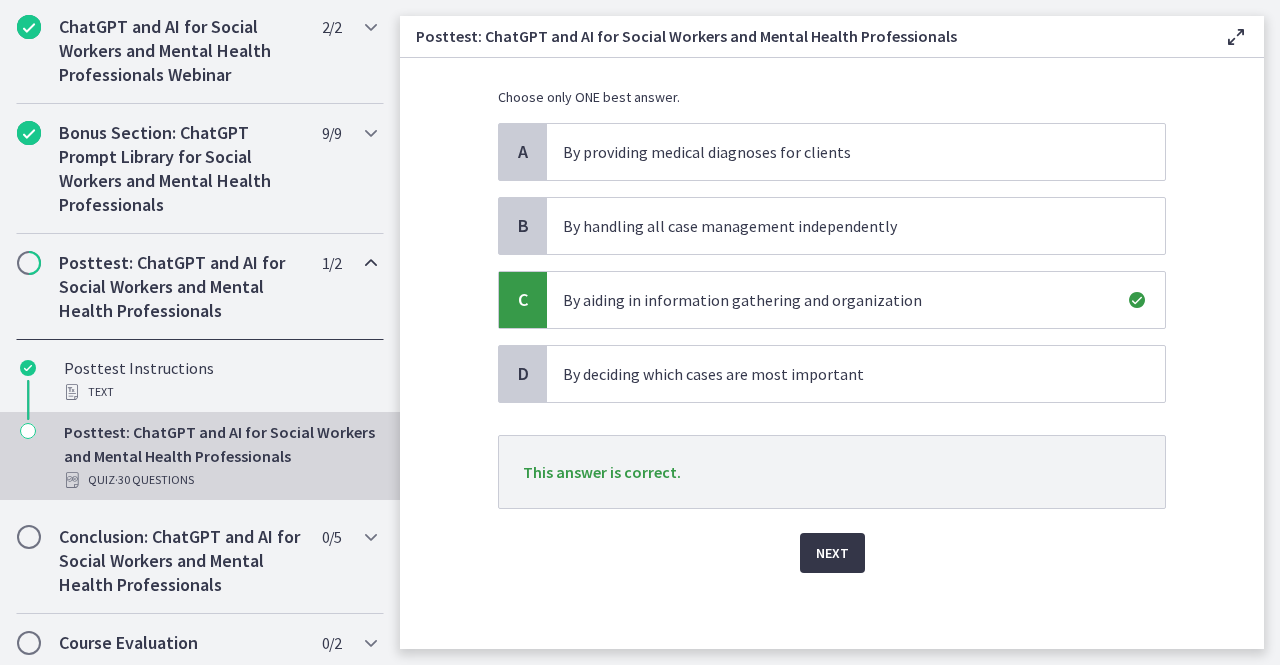 click on "Next" at bounding box center (832, 553) 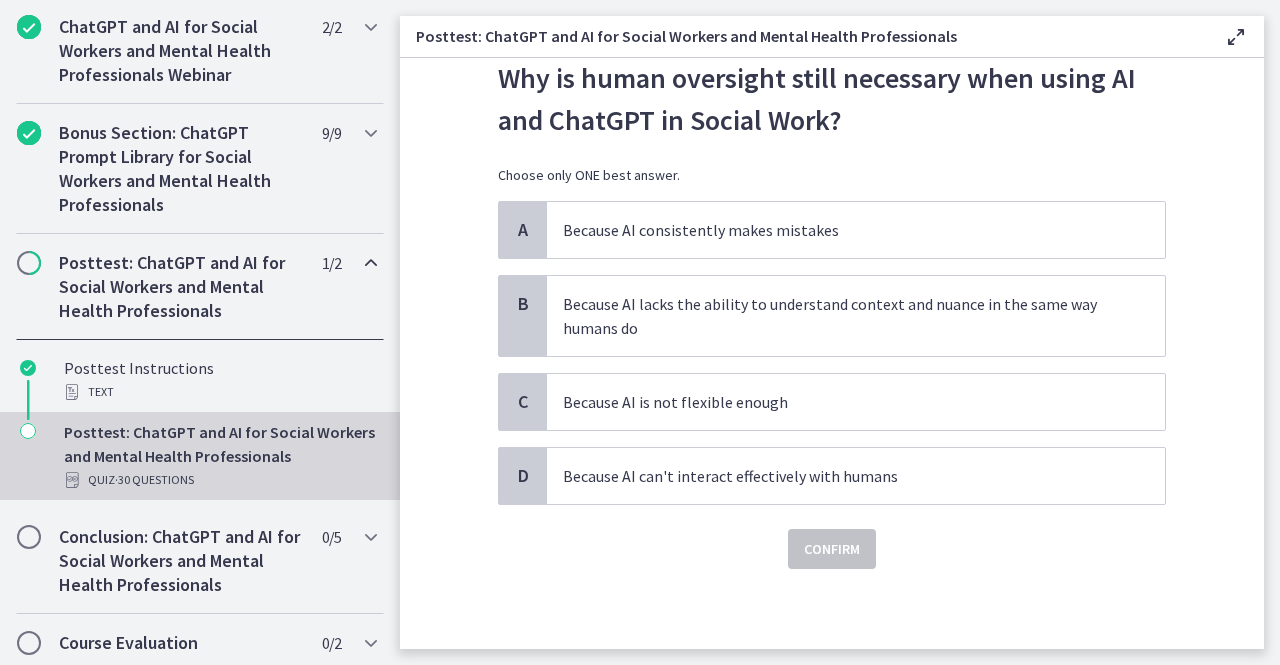 scroll, scrollTop: 0, scrollLeft: 0, axis: both 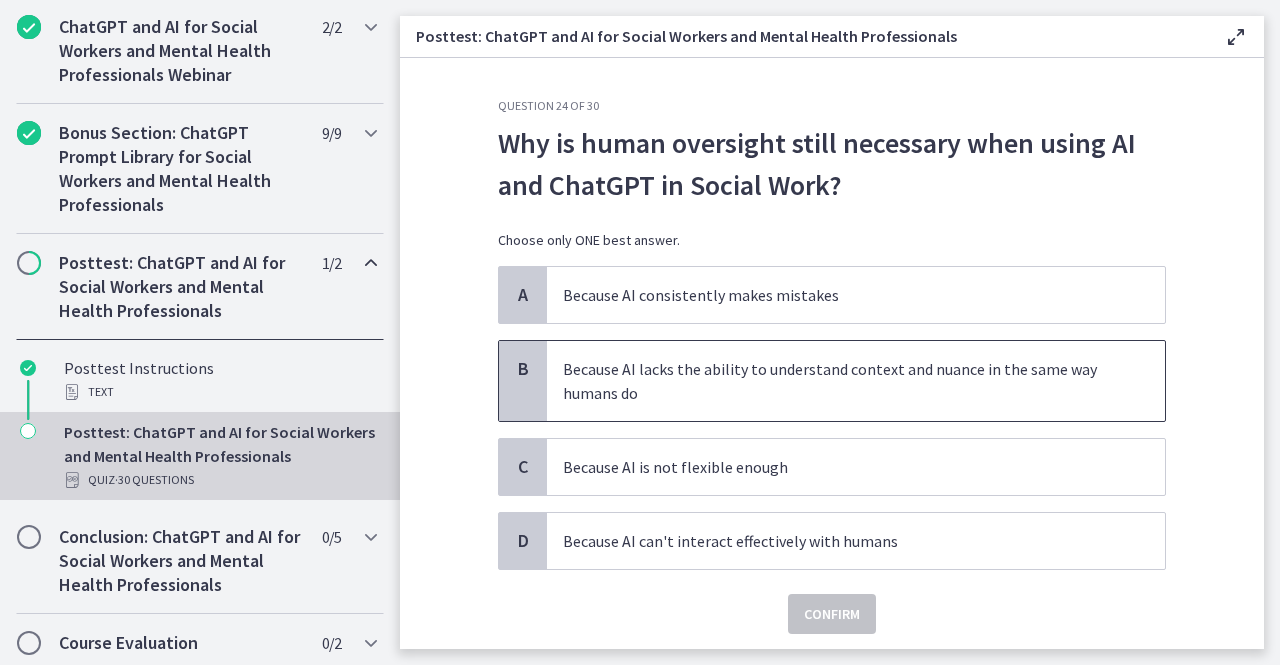 click on "Because AI lacks the ability to understand context and nuance in the same way humans do" at bounding box center (836, 381) 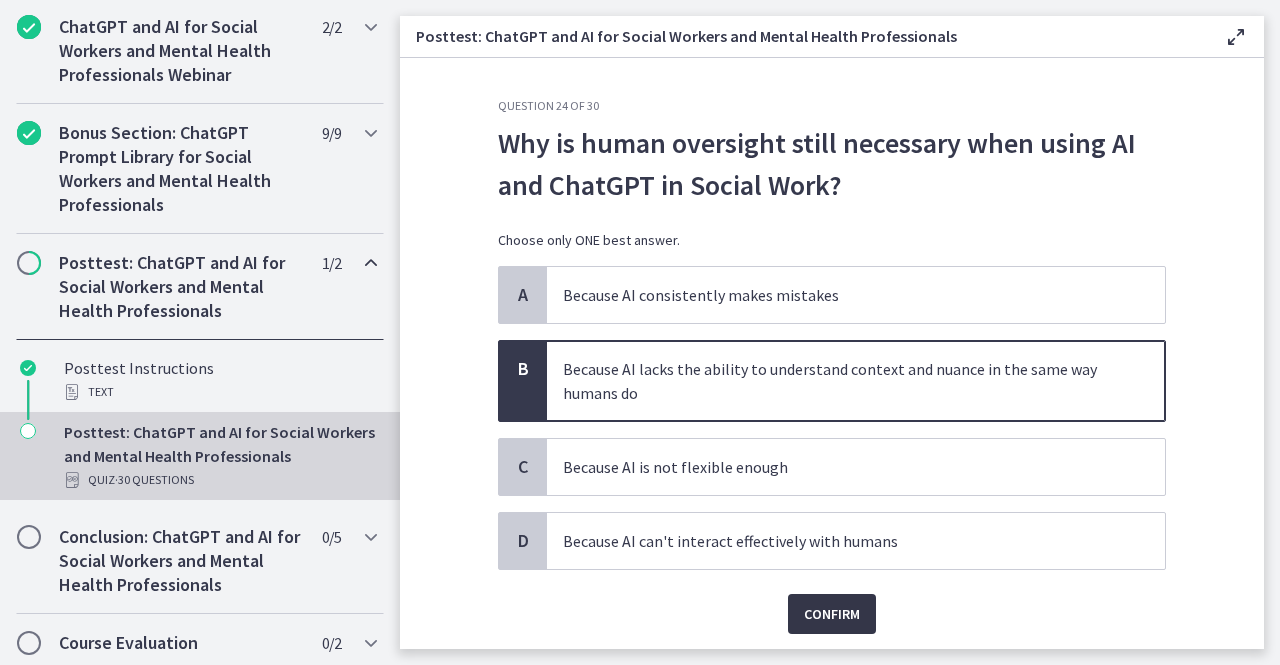 click on "Confirm" at bounding box center (832, 614) 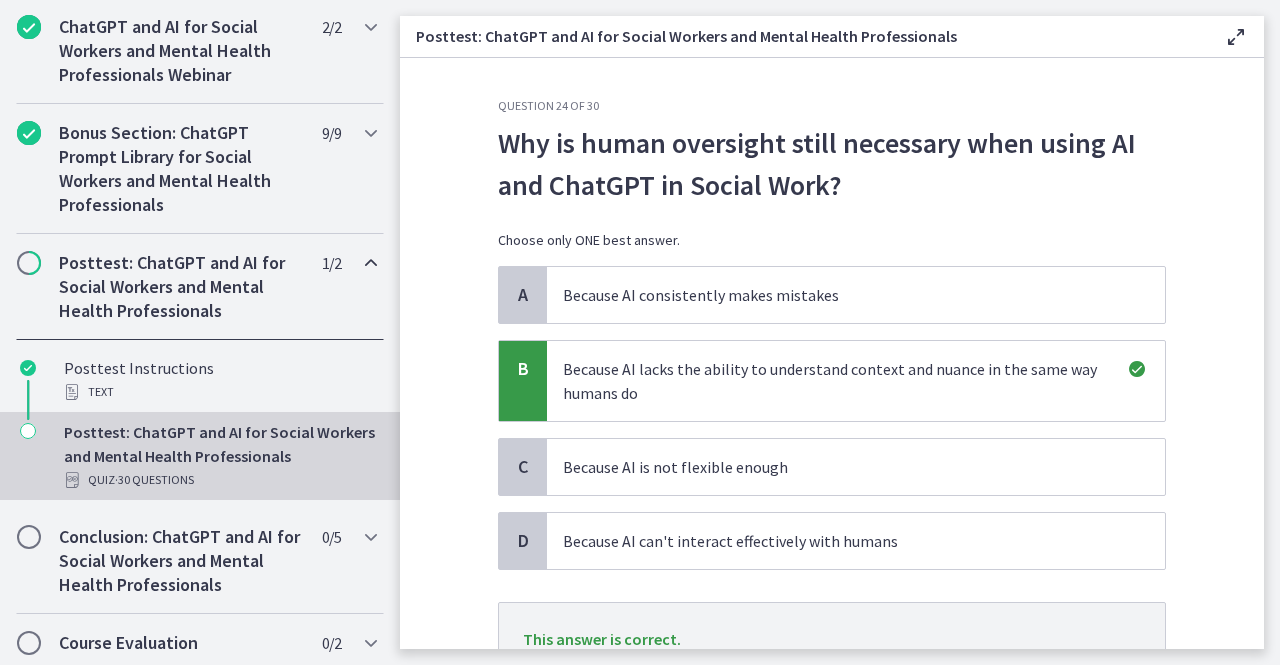 scroll, scrollTop: 167, scrollLeft: 0, axis: vertical 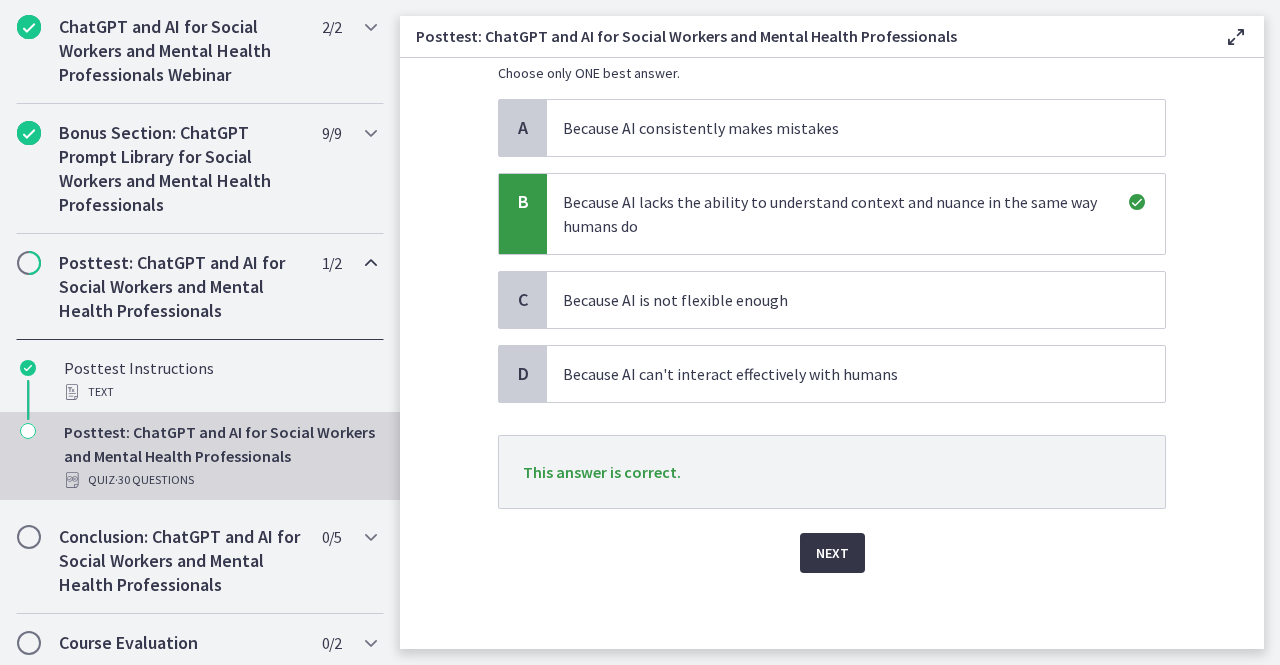 click on "Next" at bounding box center (832, 553) 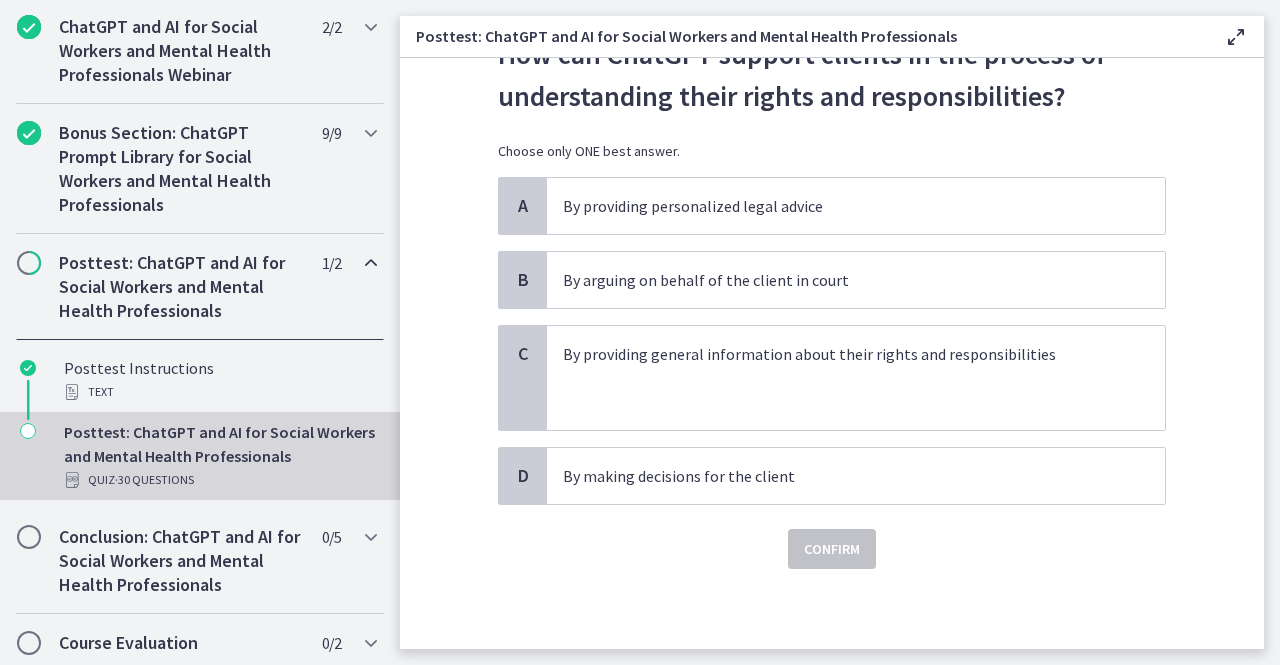 scroll, scrollTop: 0, scrollLeft: 0, axis: both 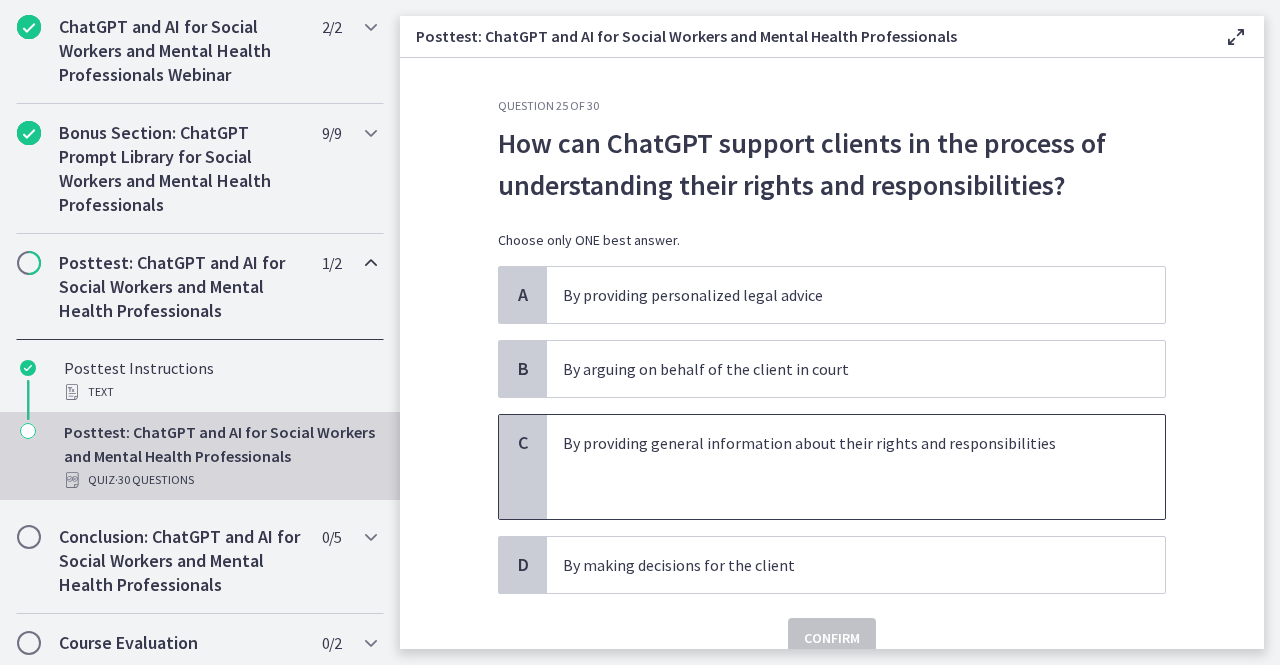 click at bounding box center (836, 491) 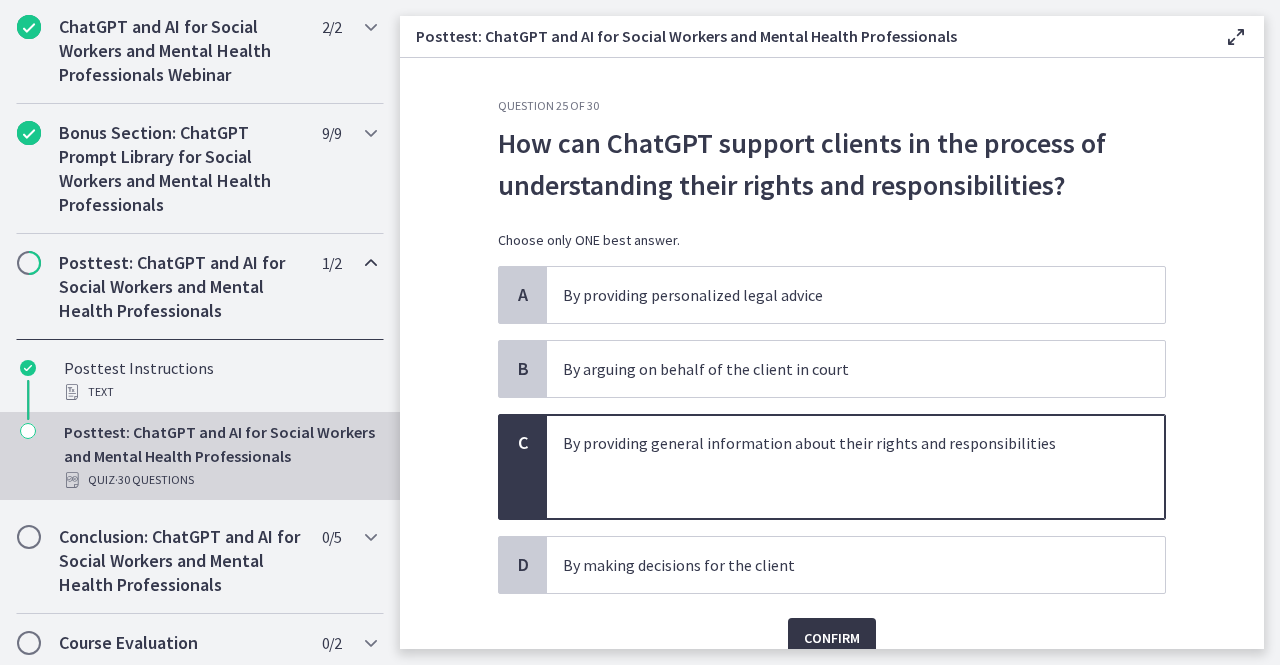 click on "Confirm" at bounding box center [832, 638] 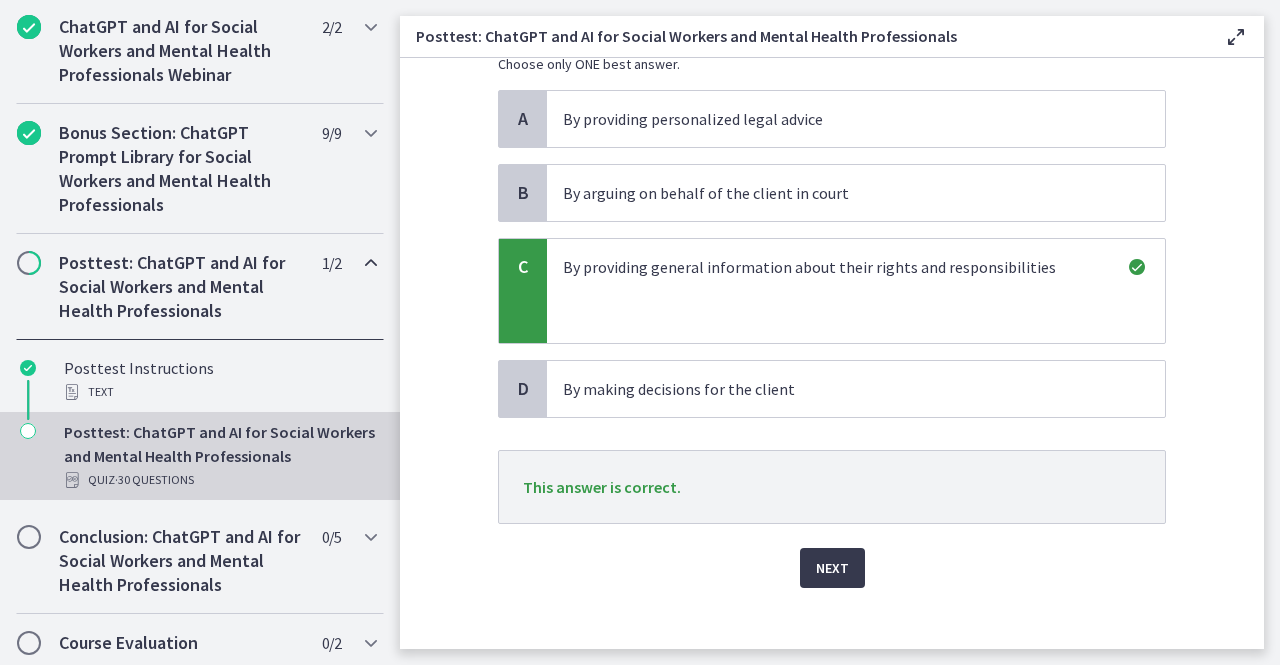 scroll, scrollTop: 191, scrollLeft: 0, axis: vertical 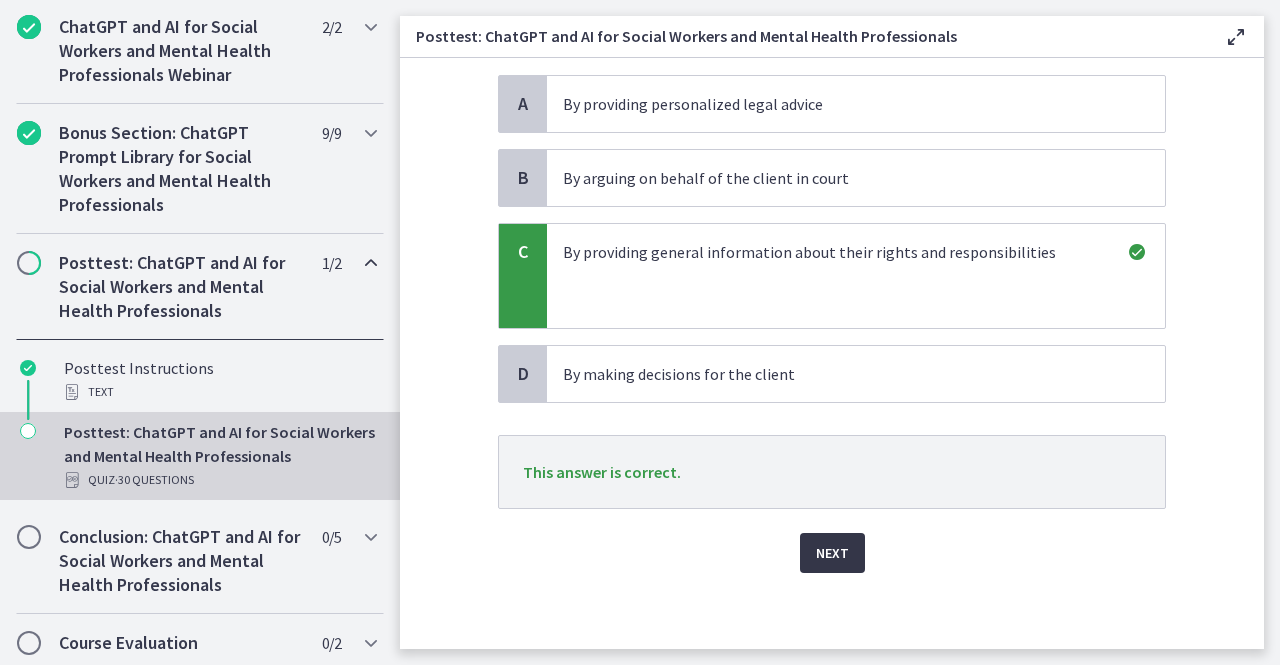 click on "Next" at bounding box center [832, 553] 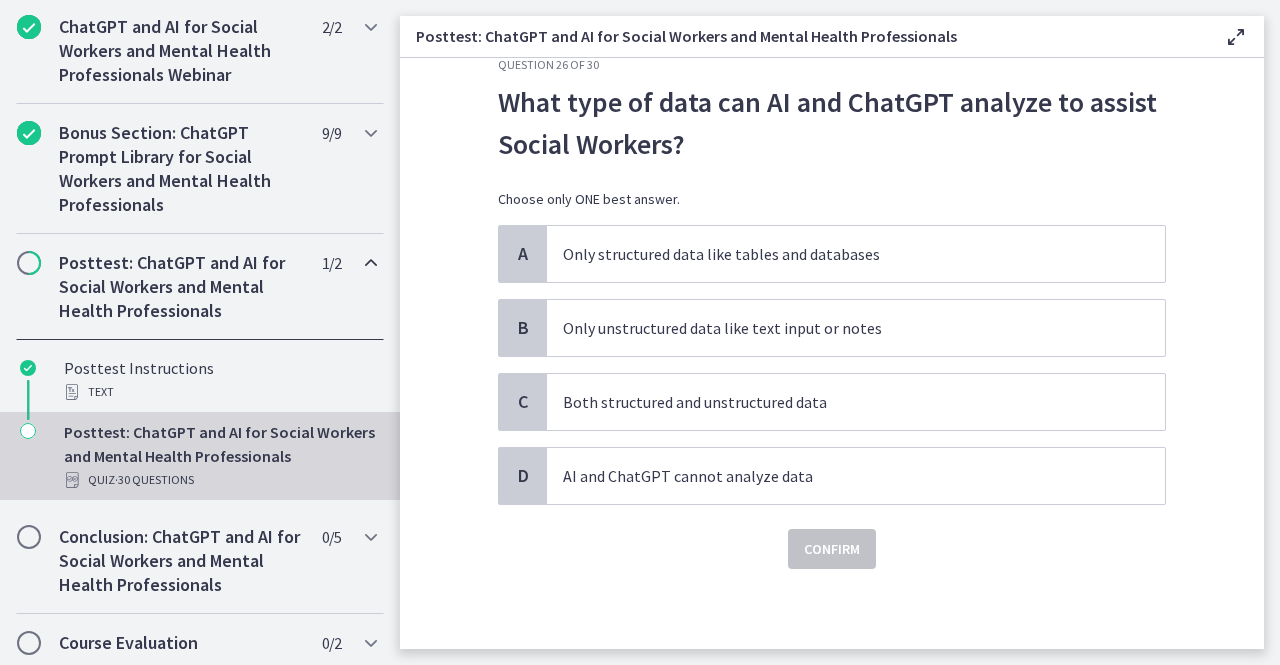 scroll, scrollTop: 0, scrollLeft: 0, axis: both 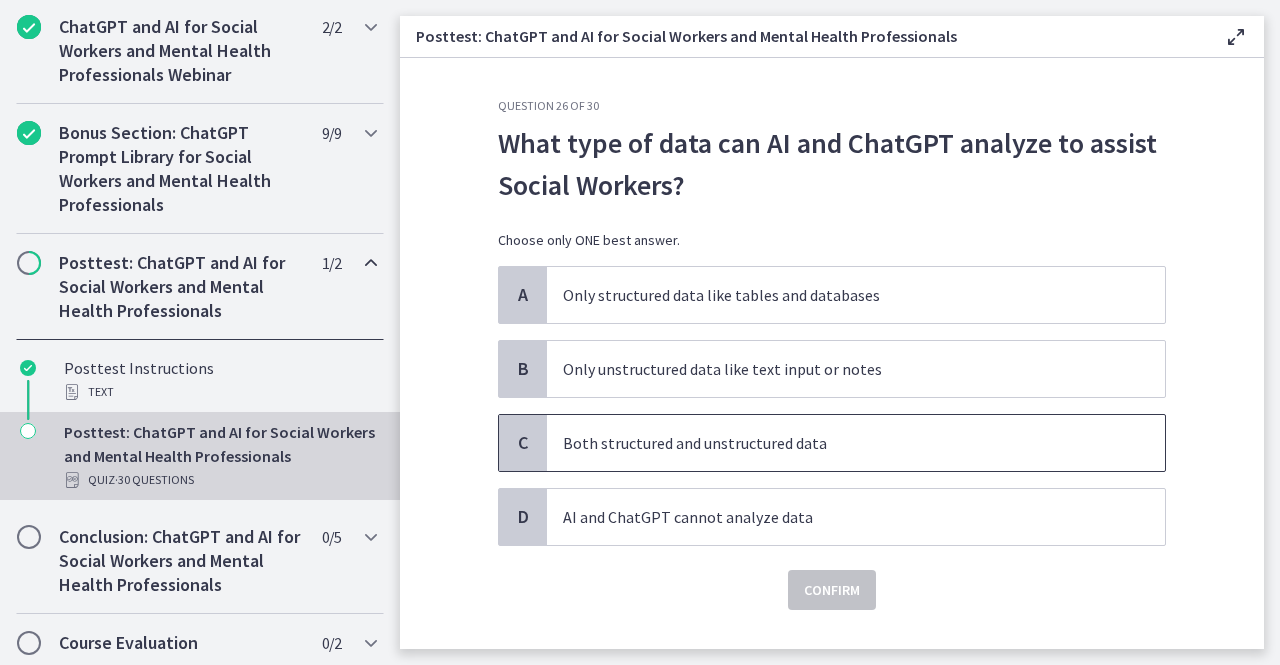 click on "Both structured and unstructured data" at bounding box center [836, 443] 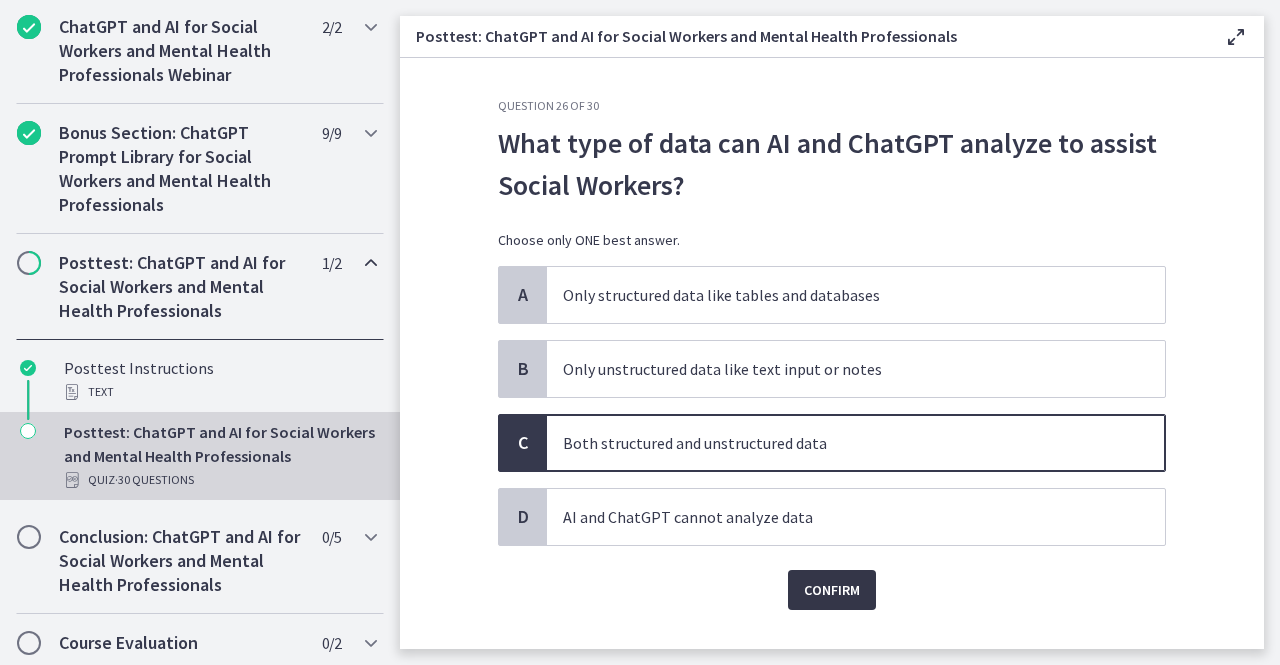 click on "Confirm" at bounding box center (832, 590) 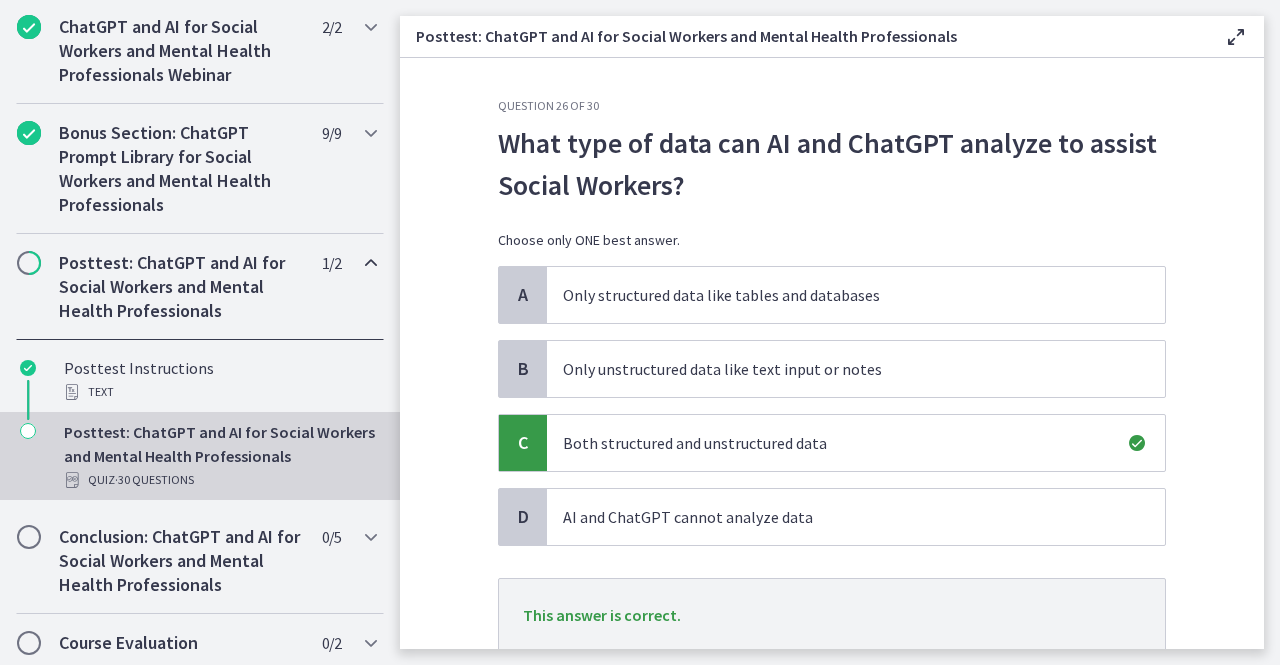 scroll, scrollTop: 143, scrollLeft: 0, axis: vertical 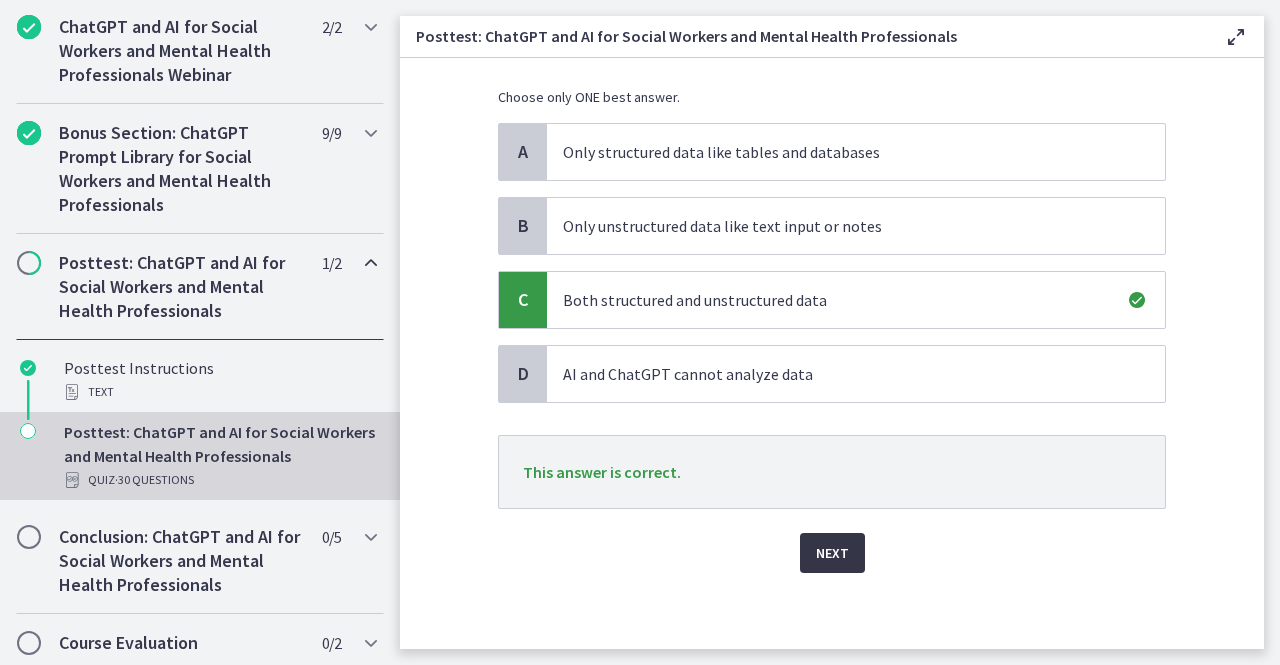click on "Next" at bounding box center [832, 553] 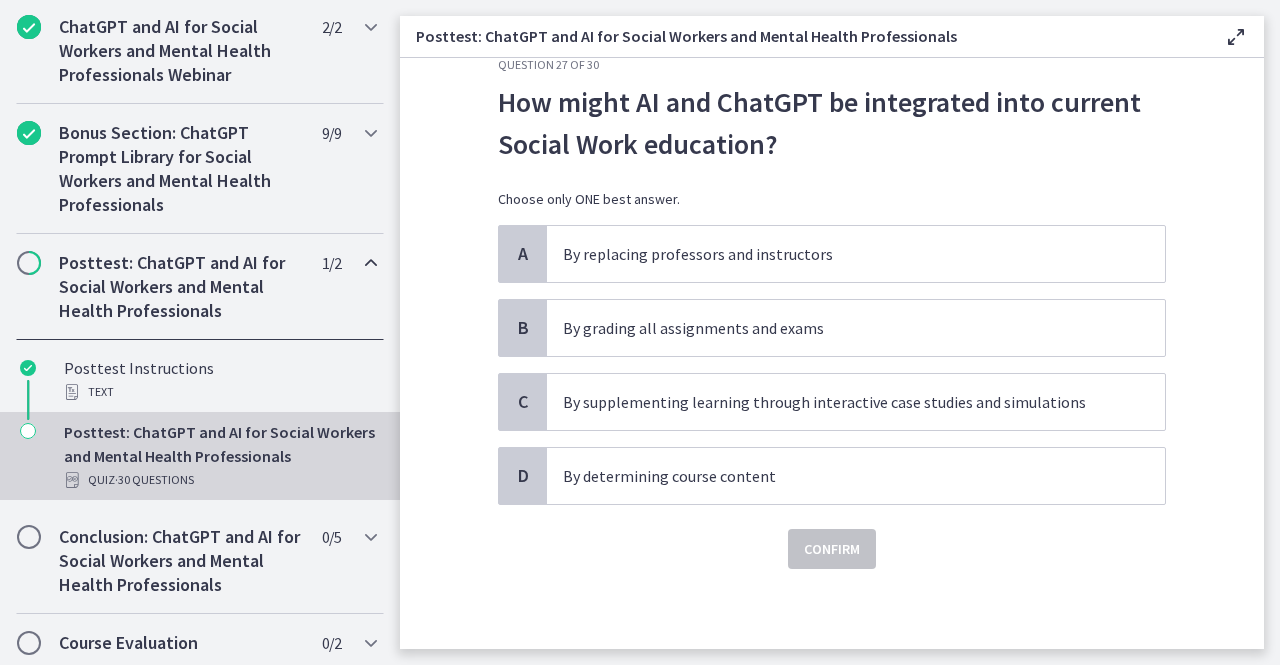 scroll, scrollTop: 0, scrollLeft: 0, axis: both 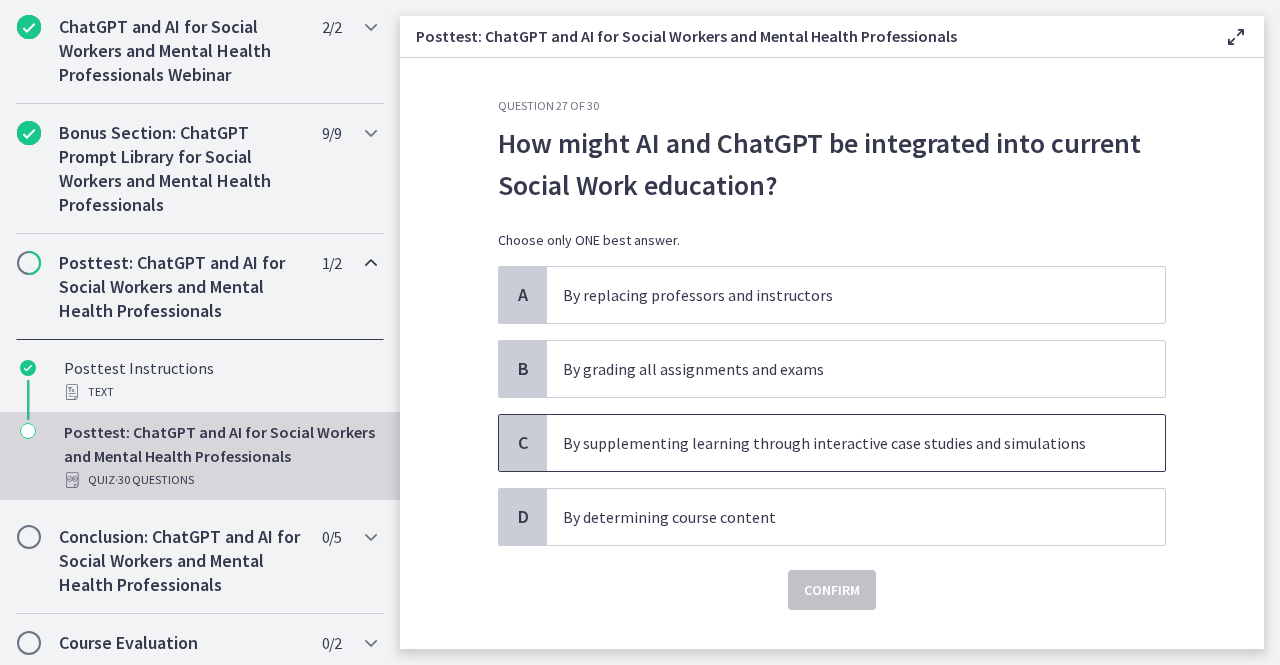 click on "By supplementing learning through interactive case studies and simulations" at bounding box center (856, 443) 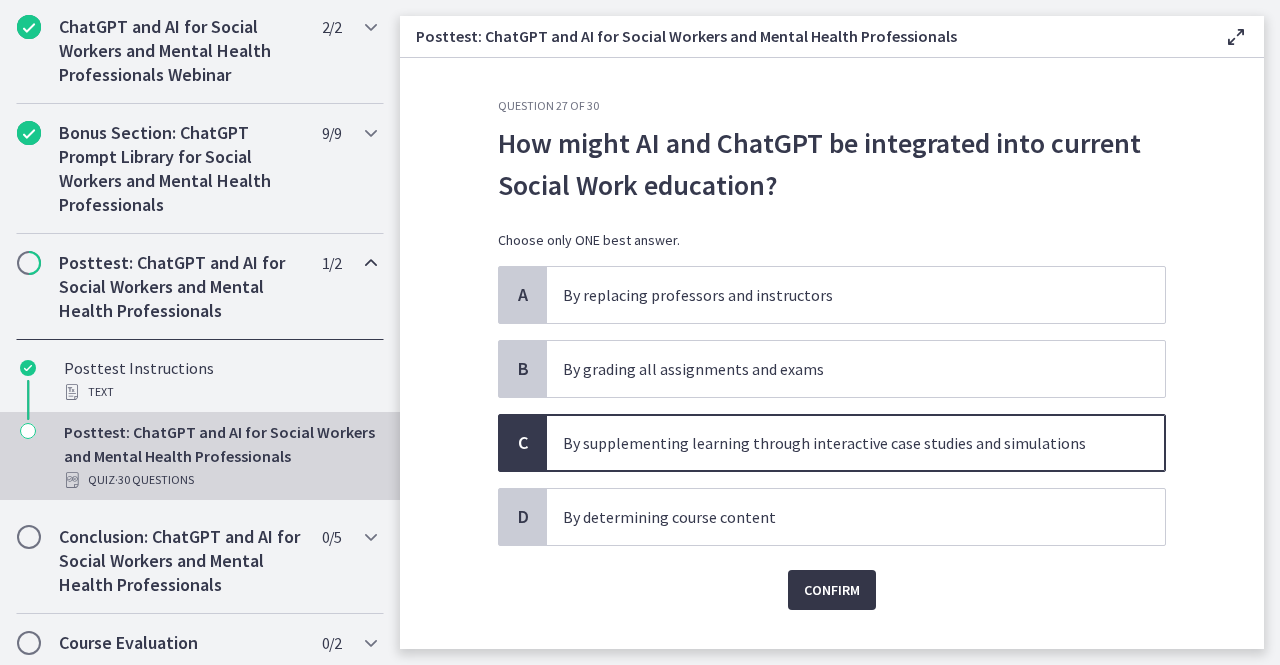 click on "Confirm" at bounding box center (832, 590) 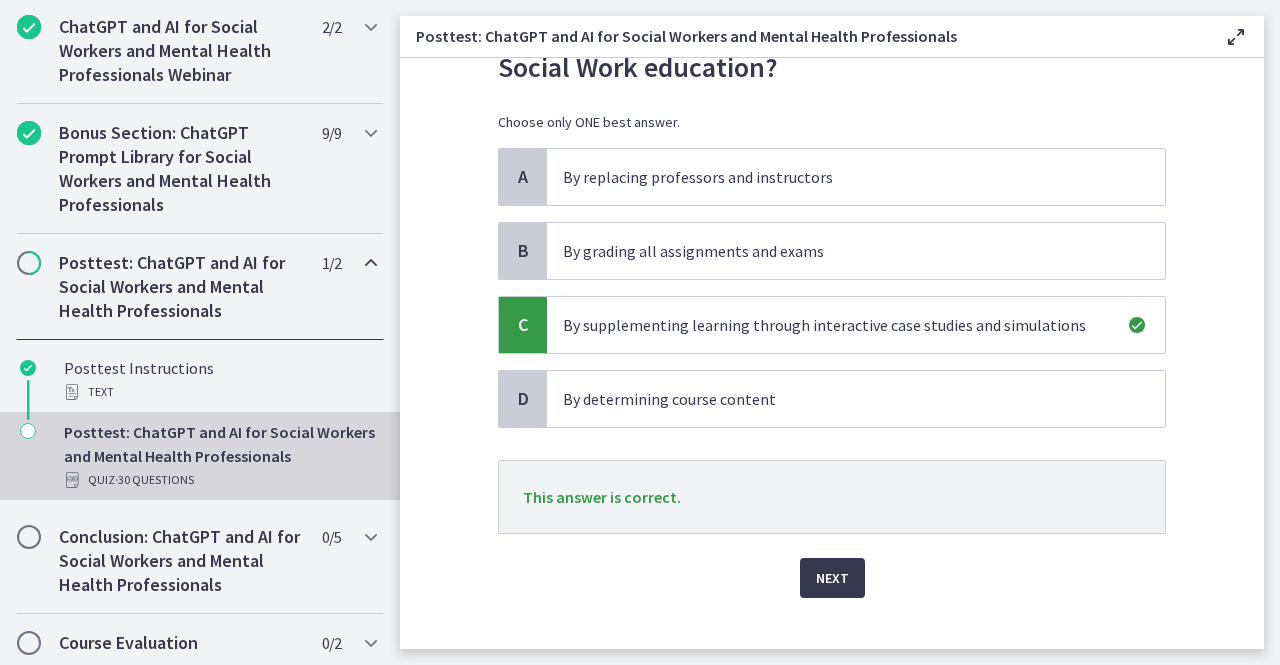 scroll, scrollTop: 143, scrollLeft: 0, axis: vertical 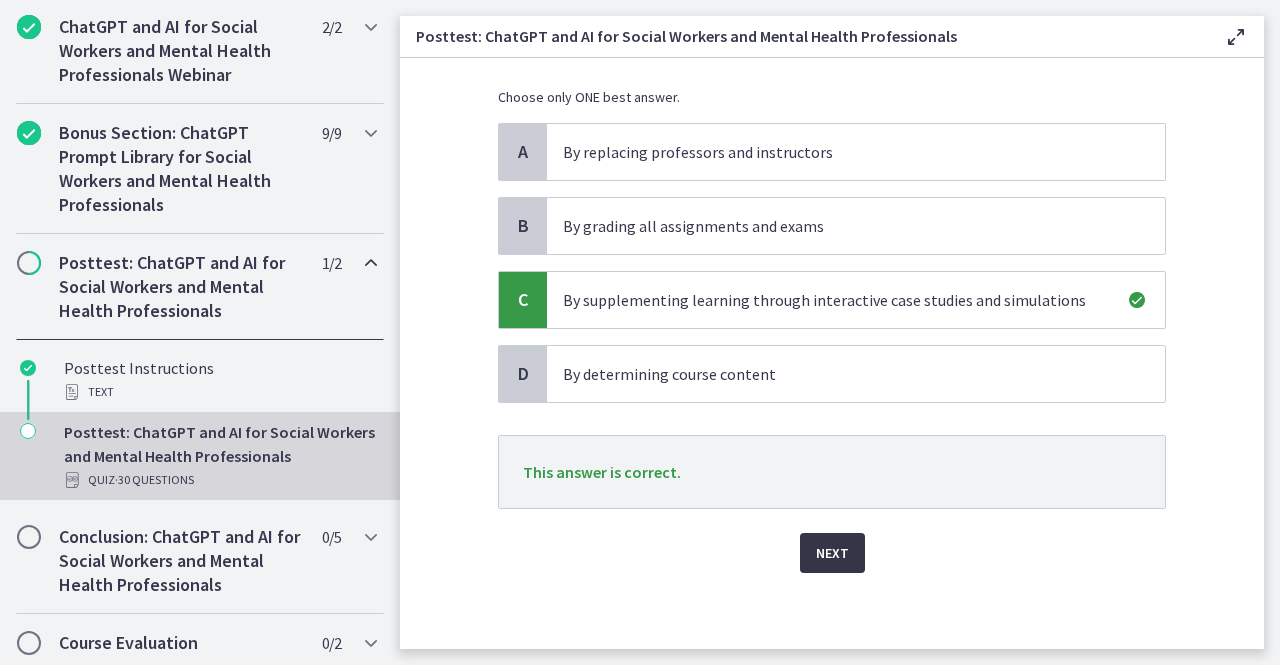 click on "Next" at bounding box center (832, 553) 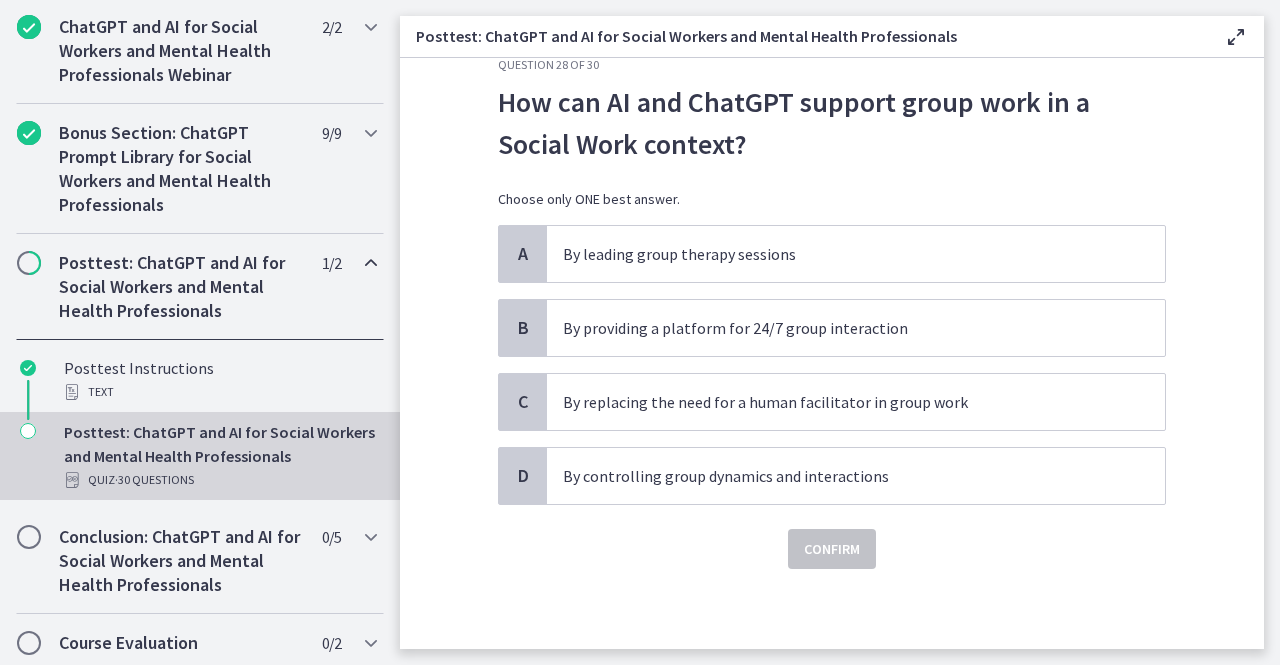 scroll, scrollTop: 0, scrollLeft: 0, axis: both 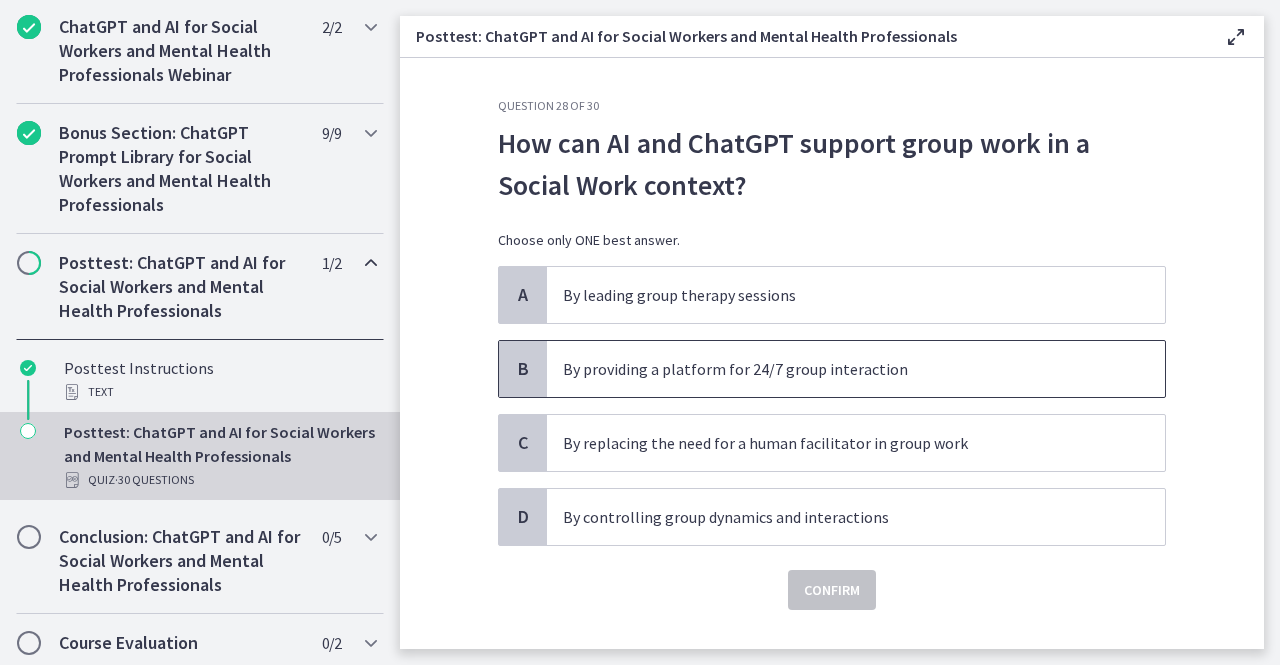 click on "By providing a platform for 24/7 group interaction" at bounding box center [836, 369] 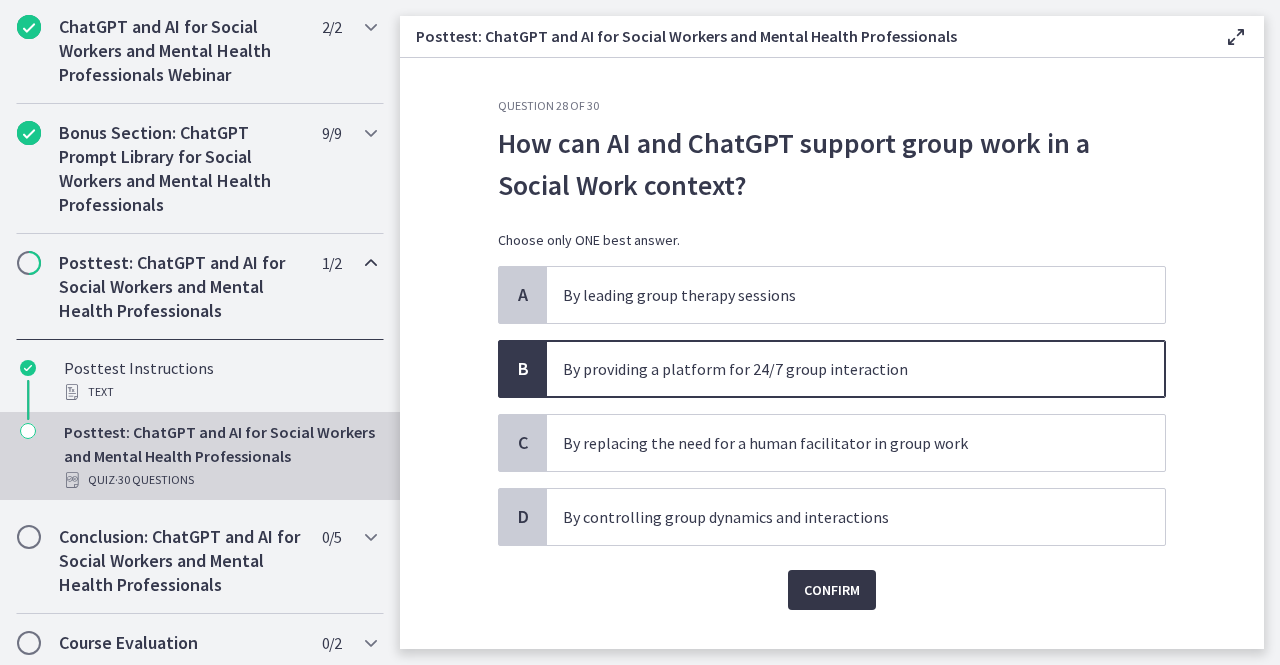 click on "Confirm" at bounding box center [832, 590] 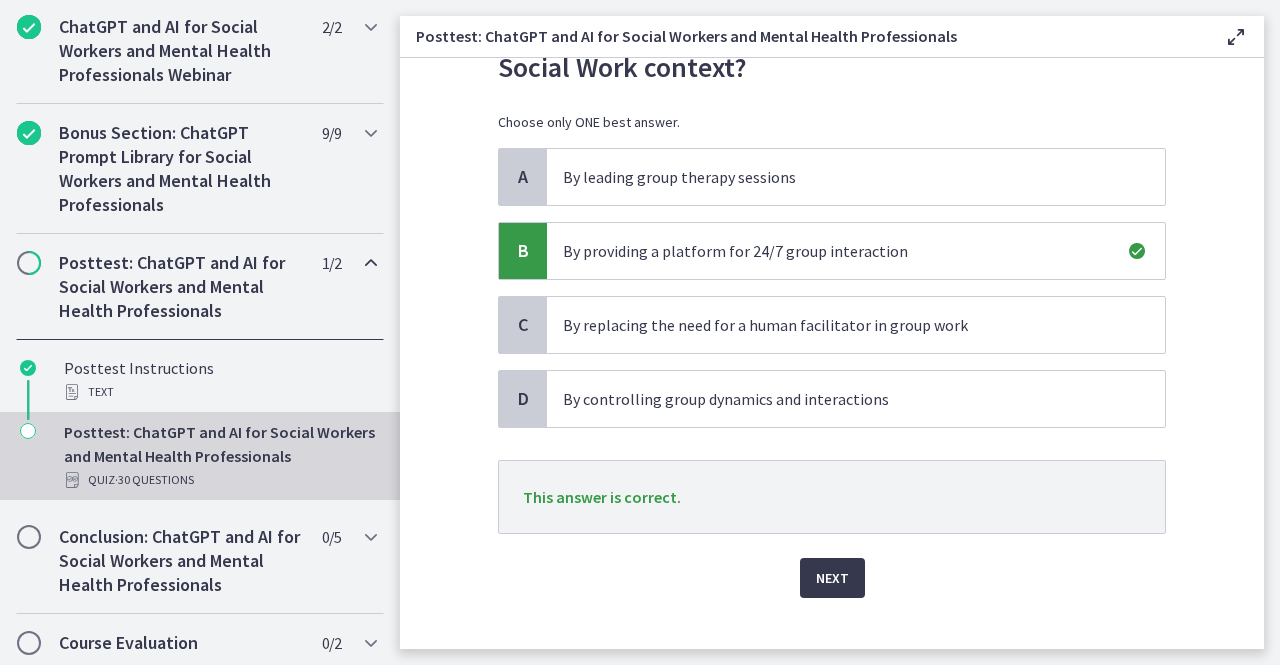 scroll, scrollTop: 143, scrollLeft: 0, axis: vertical 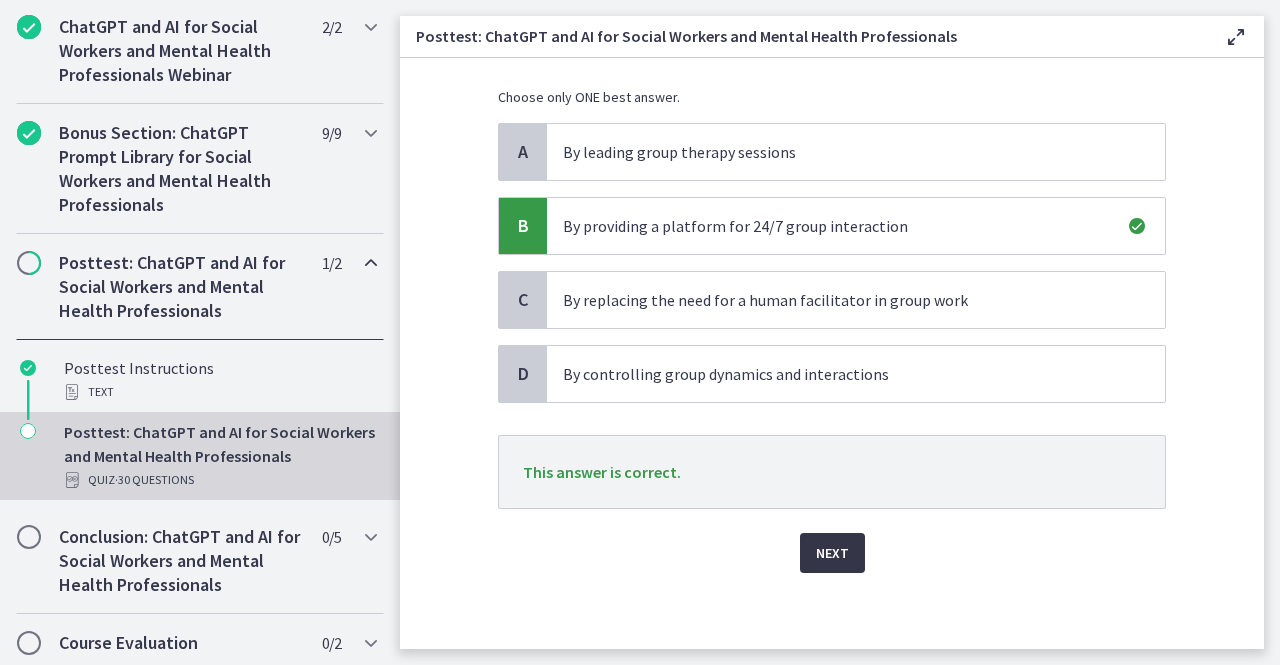 click on "Next" at bounding box center (832, 553) 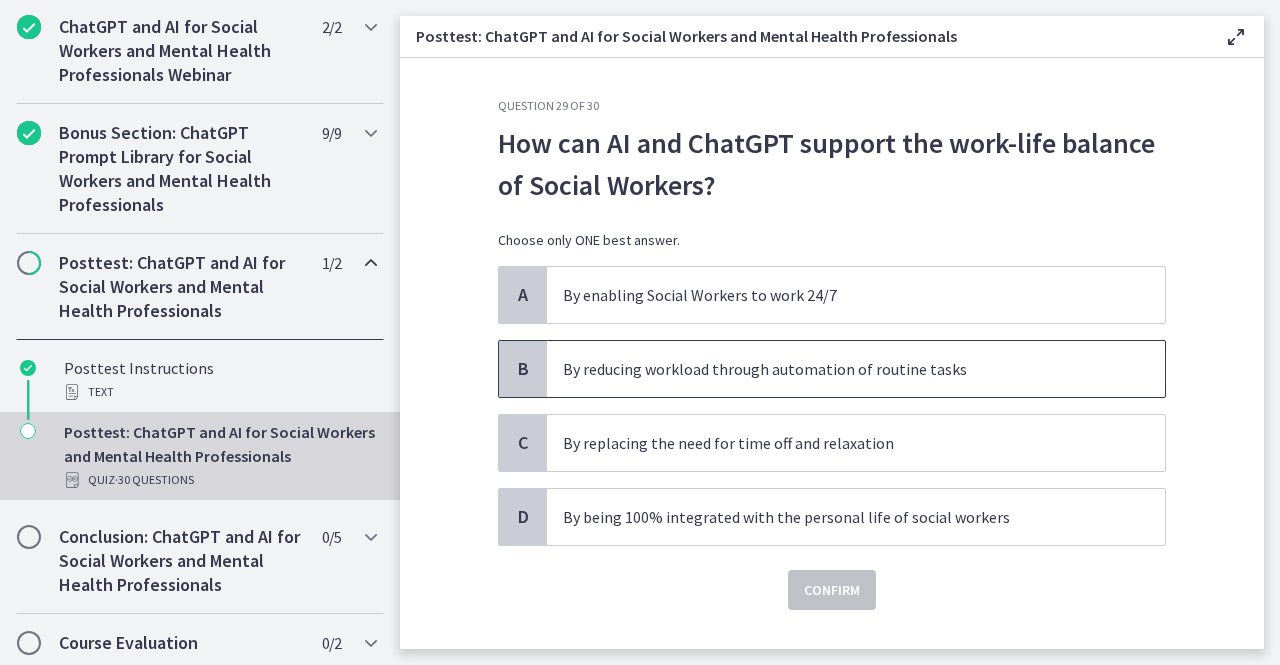 click on "By reducing workload through automation of routine tasks" at bounding box center (836, 369) 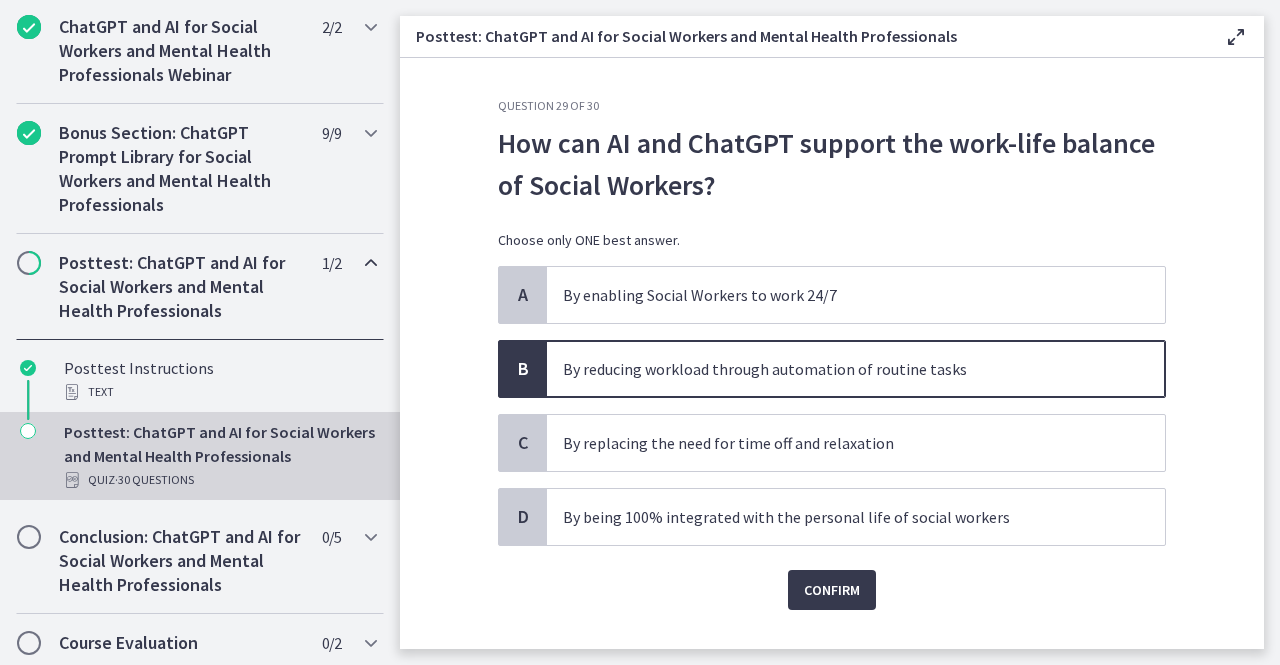 click on "Question   29   of   30
How can AI and ChatGPT support the work-life balance of Social Workers?
Choose only ONE best answer.
A
By enabling Social Workers to work 24/7
B
By reducing workload through automation of routine tasks
C
By replacing the need for time off and relaxation
D
By being 100% integrated with the personal life of social workers
Confirm" 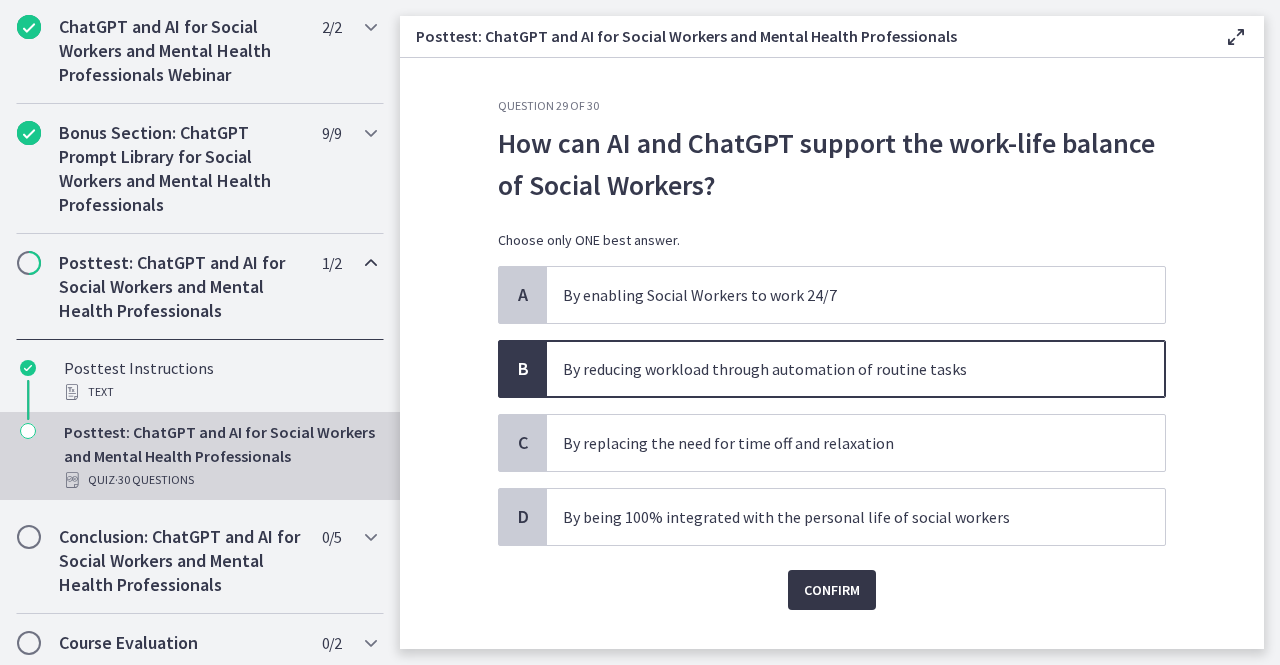 click on "Confirm" at bounding box center (832, 590) 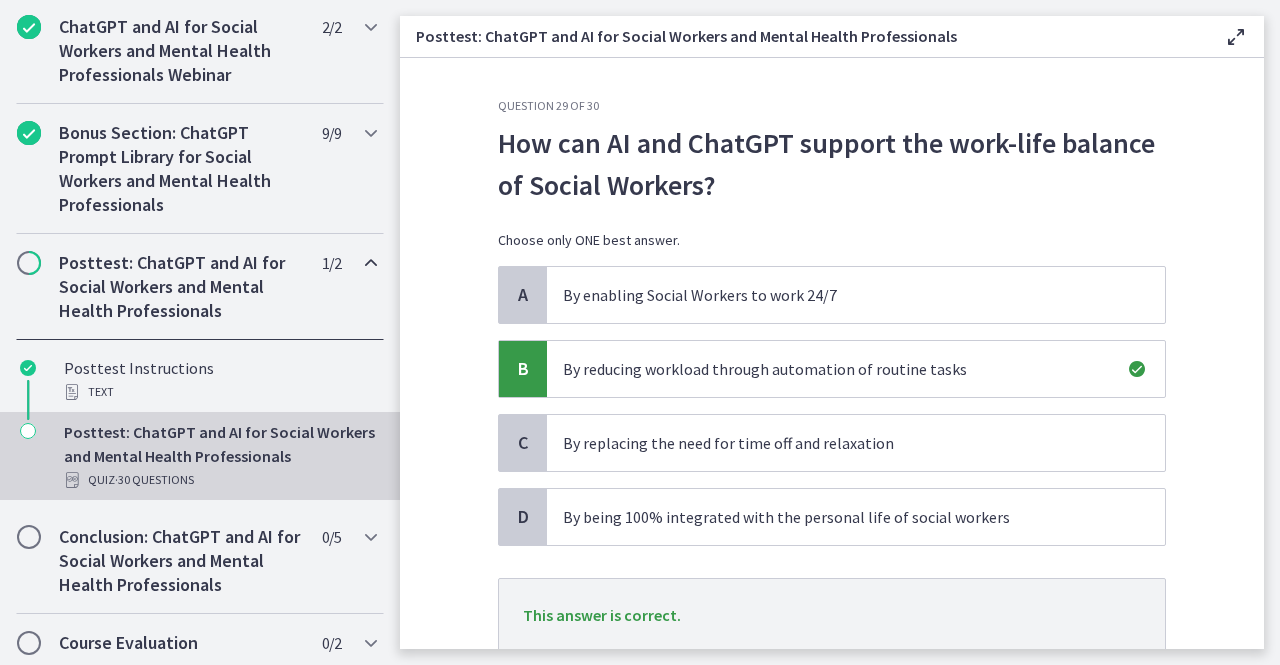 scroll, scrollTop: 143, scrollLeft: 0, axis: vertical 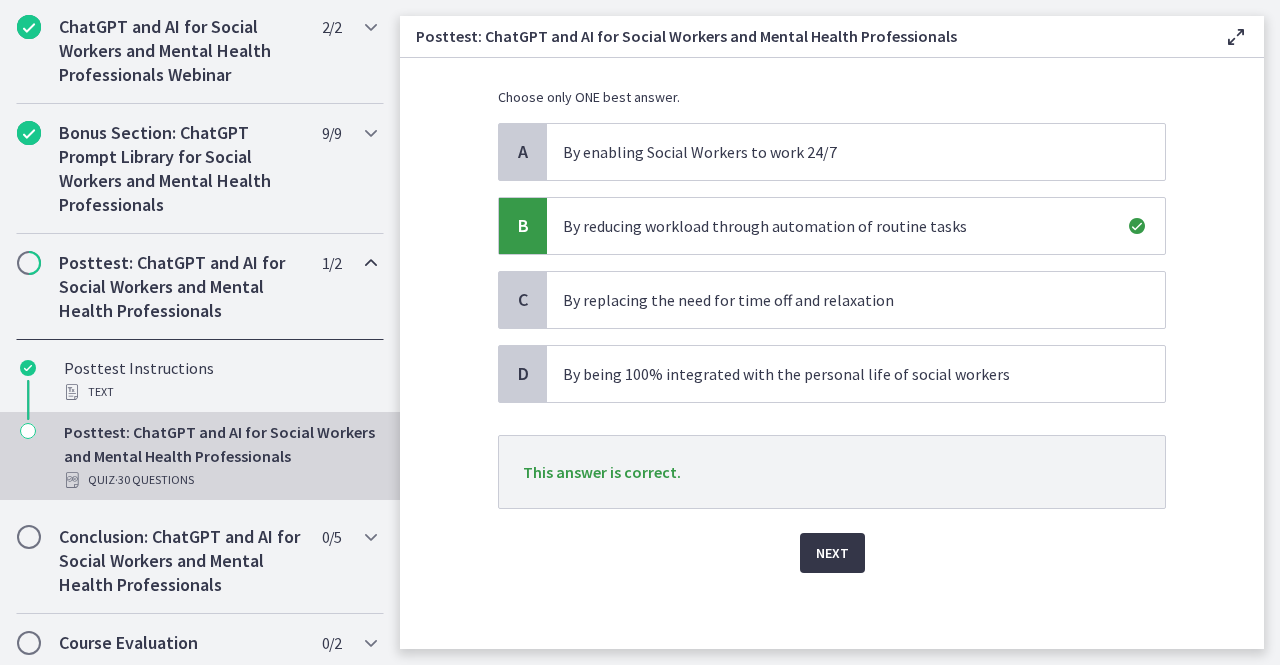 click on "Next" at bounding box center (832, 553) 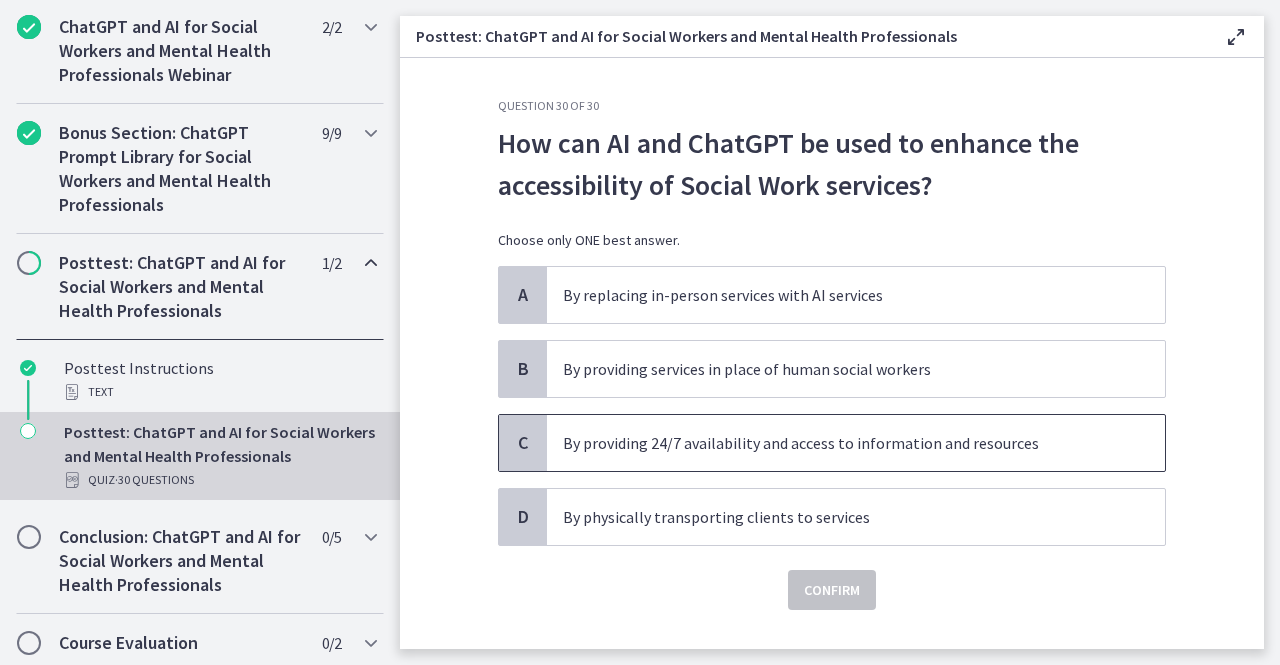 click on "By providing 24/7 availability and access to information and resources" at bounding box center (836, 443) 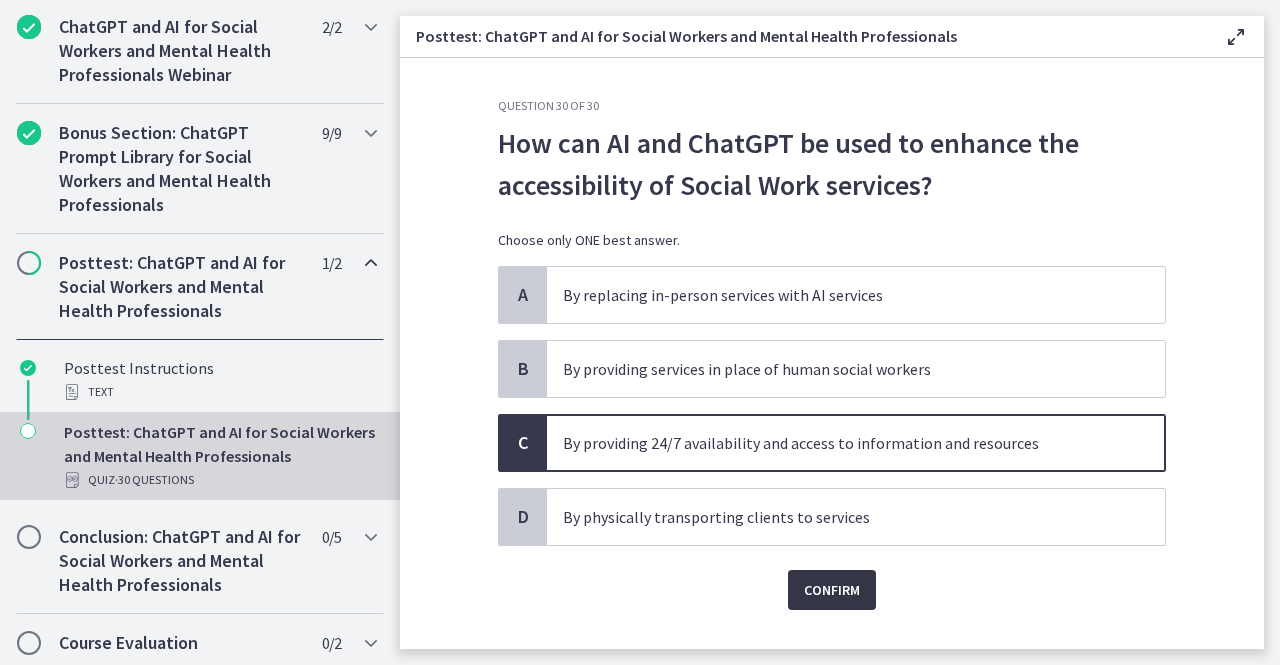 click on "Confirm" at bounding box center [832, 590] 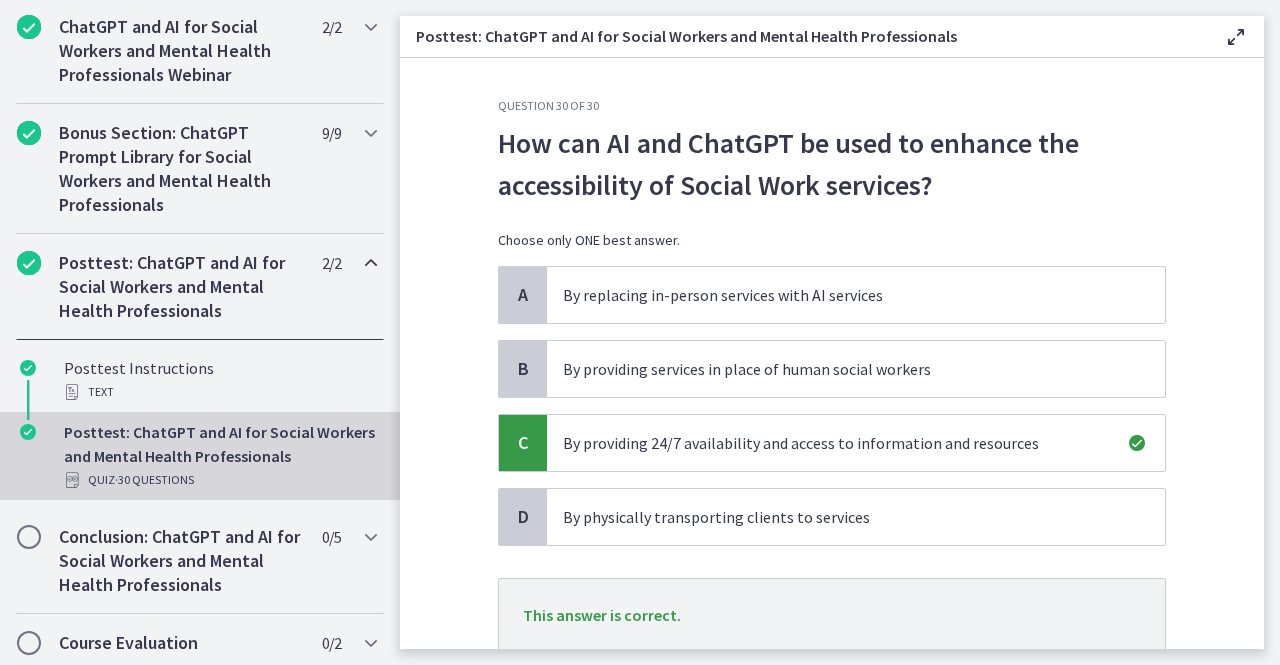 scroll, scrollTop: 143, scrollLeft: 0, axis: vertical 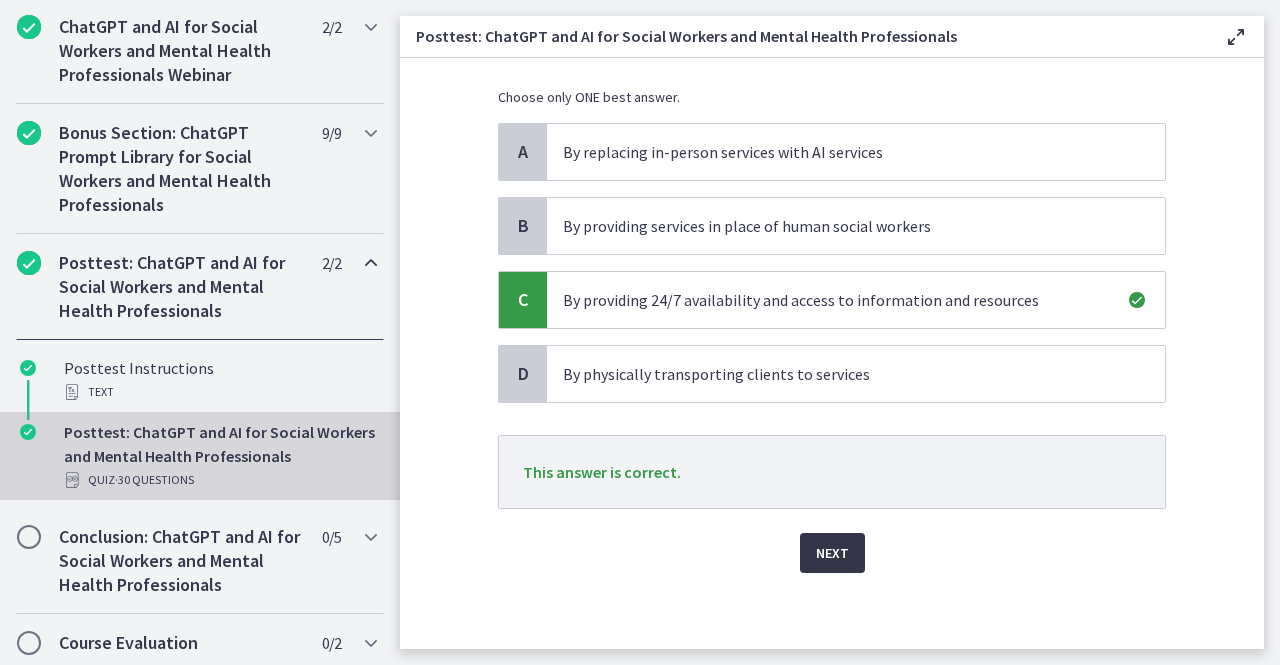 click on "Next" at bounding box center [832, 553] 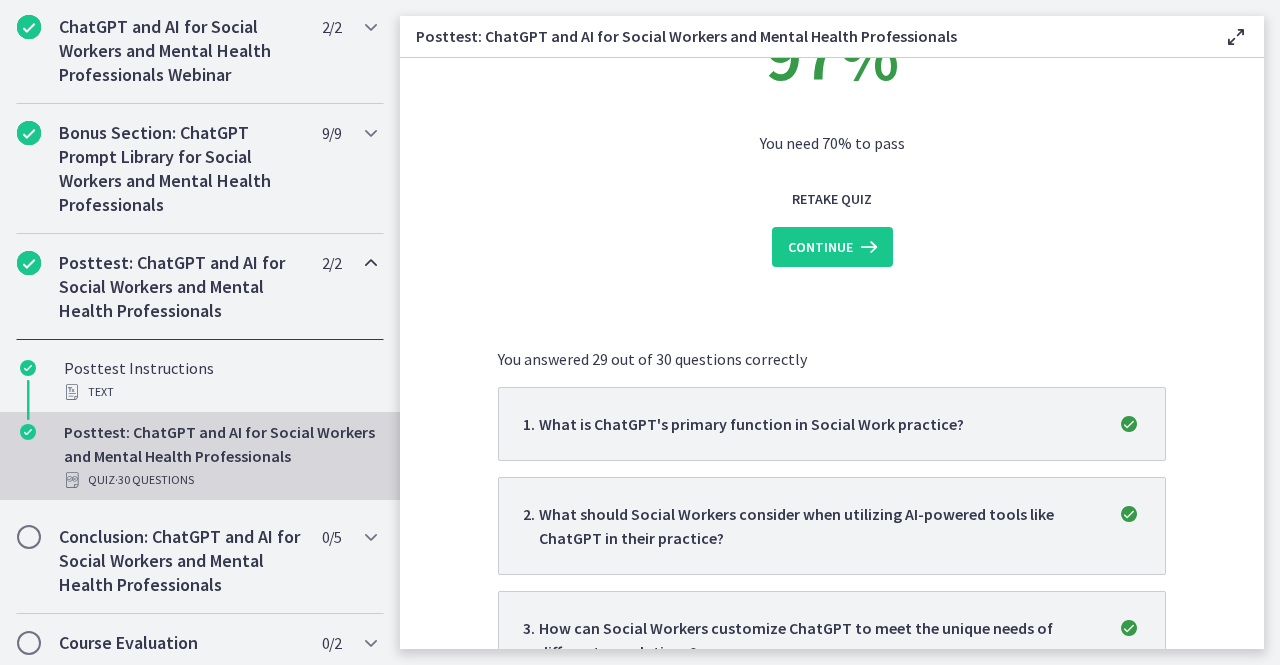 scroll, scrollTop: 0, scrollLeft: 0, axis: both 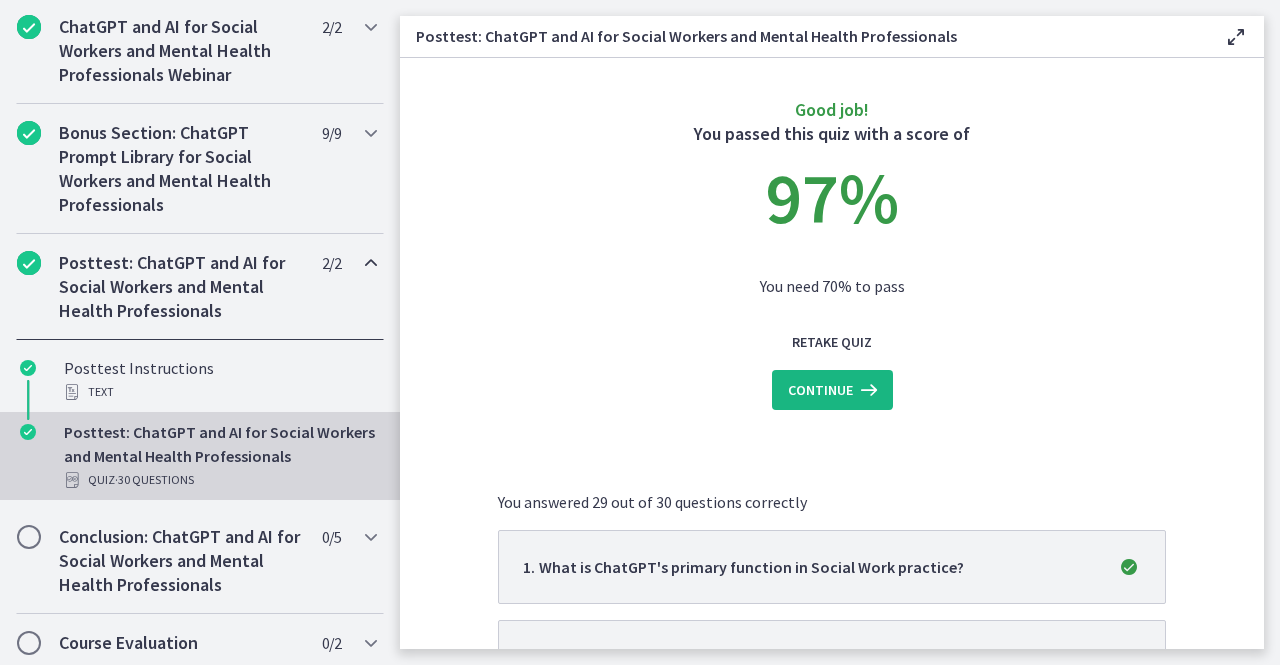 click on "Continue" at bounding box center (820, 390) 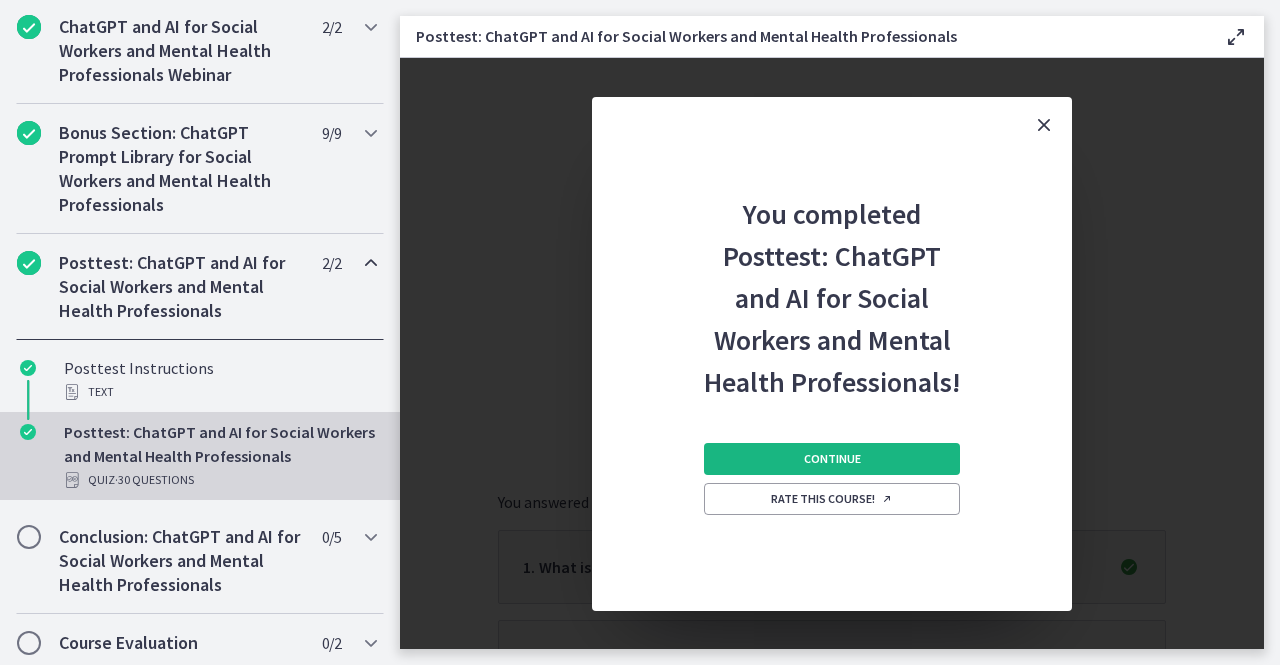click on "Continue" at bounding box center [832, 459] 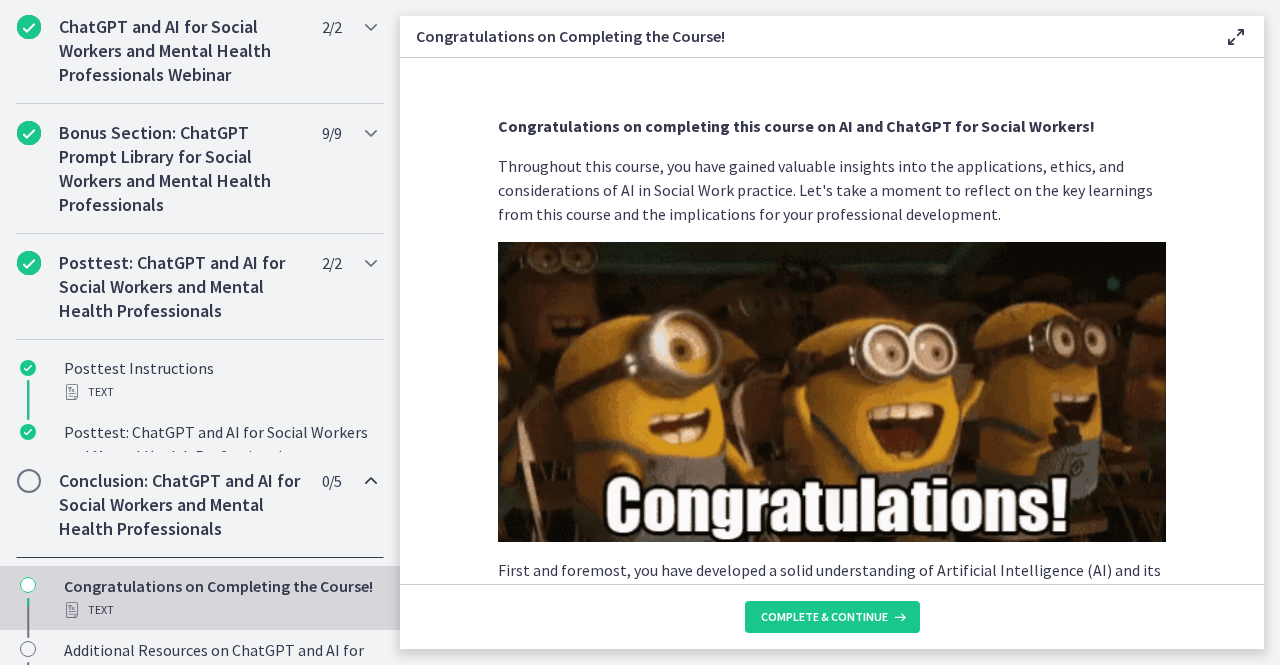 scroll, scrollTop: 1019, scrollLeft: 0, axis: vertical 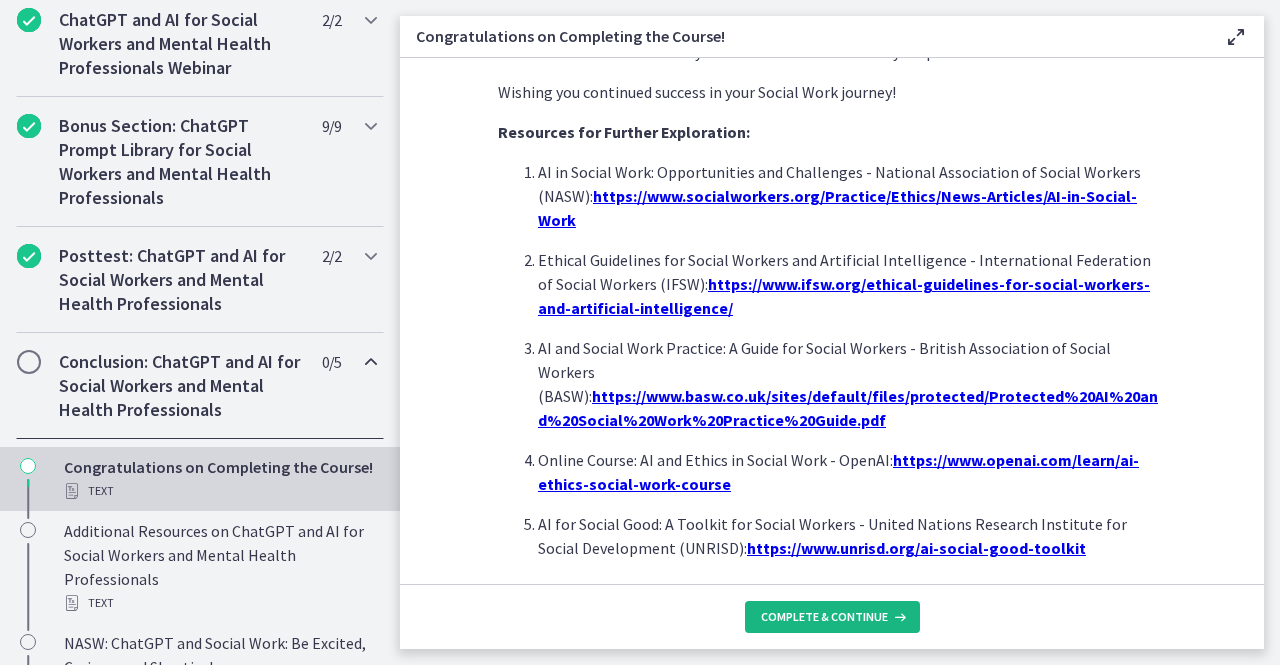 click on "Complete & continue" at bounding box center [824, 617] 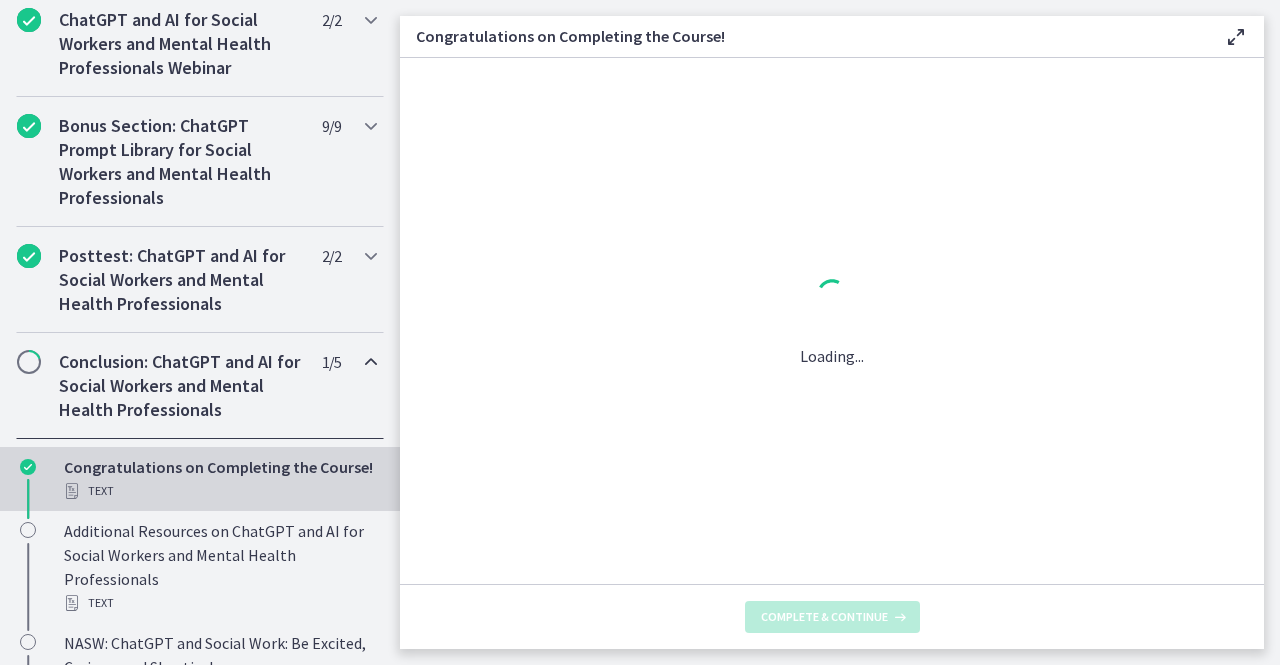 scroll, scrollTop: 0, scrollLeft: 0, axis: both 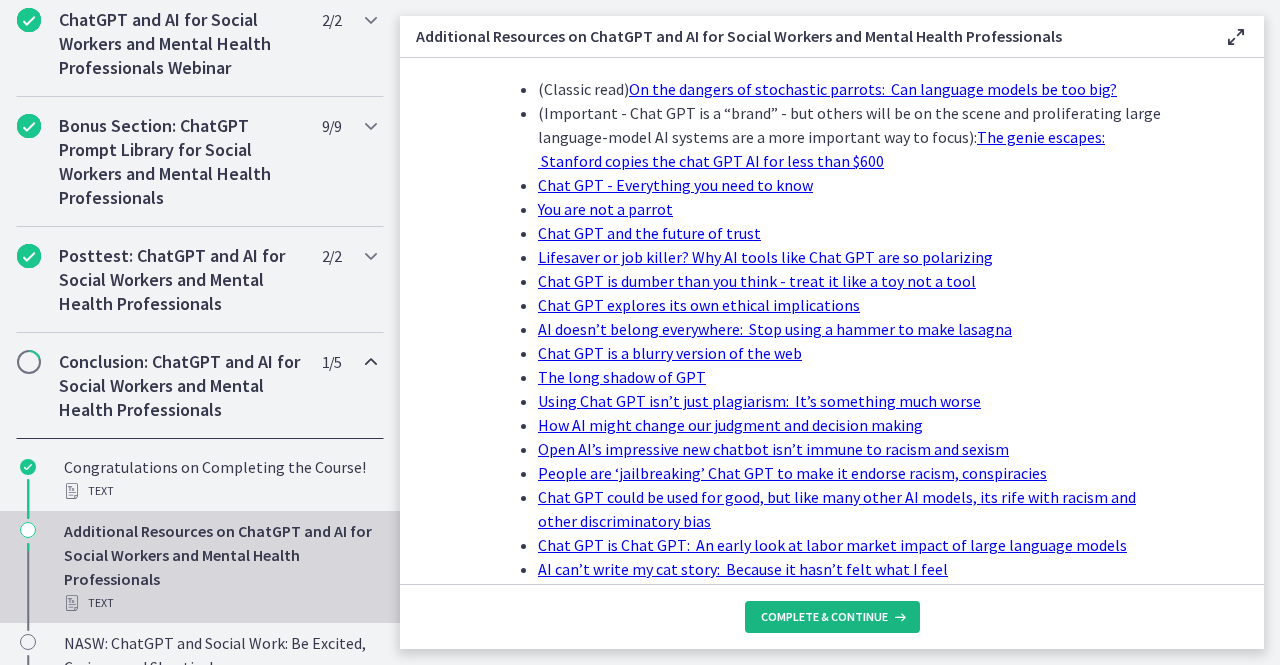 click on "Complete & continue" at bounding box center [832, 617] 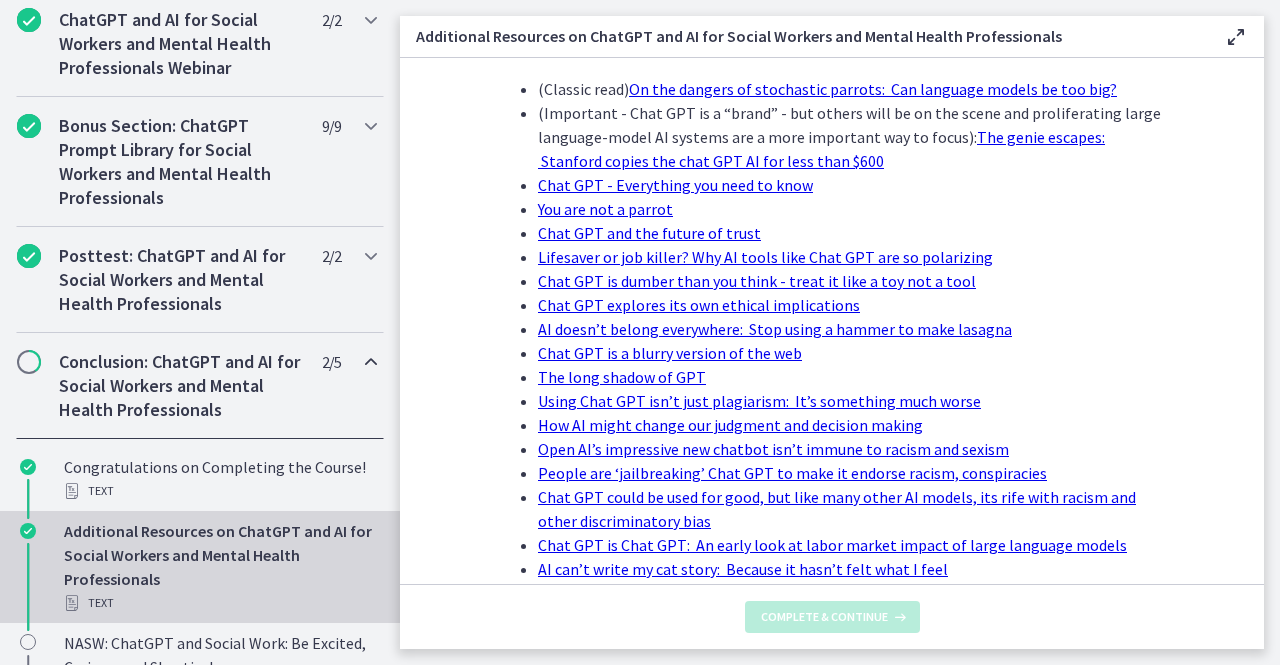 scroll, scrollTop: 0, scrollLeft: 0, axis: both 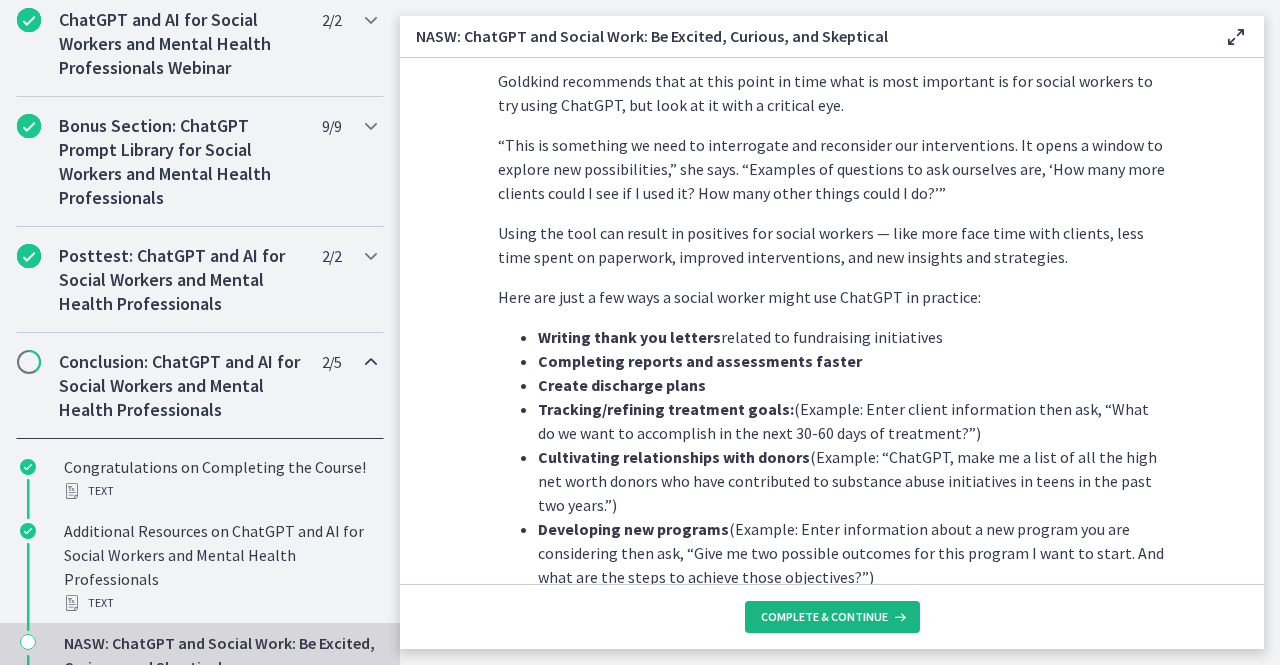 click on "Complete & continue" at bounding box center [824, 617] 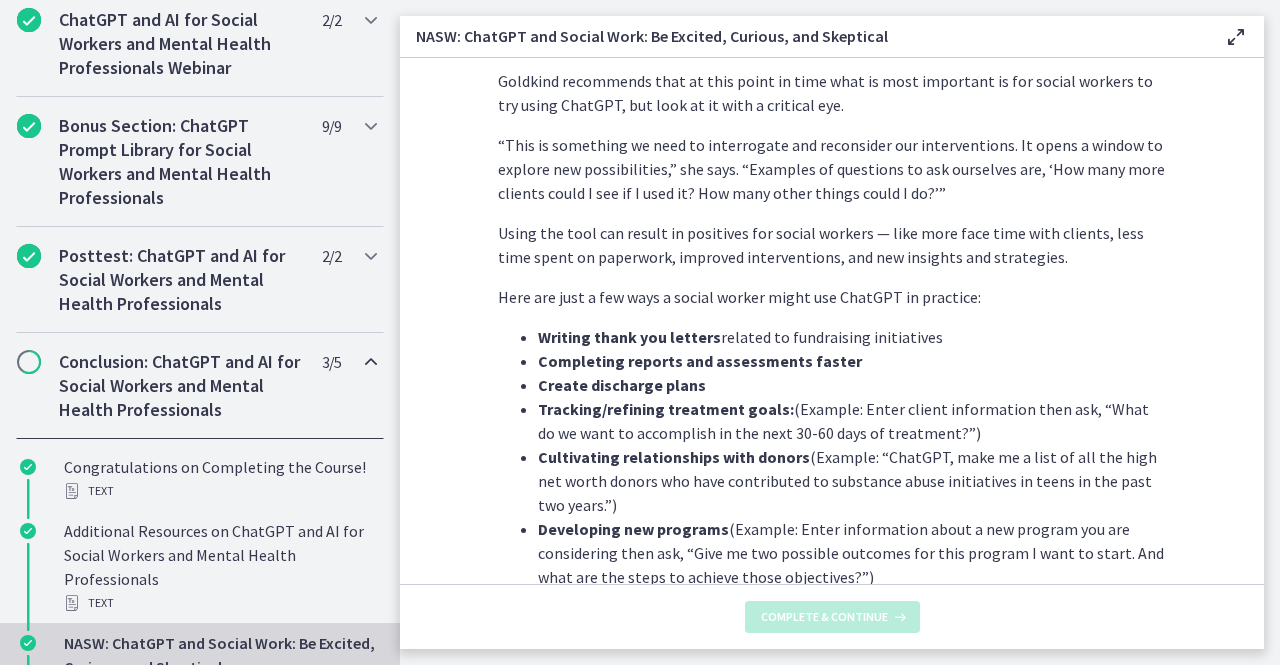 scroll, scrollTop: 0, scrollLeft: 0, axis: both 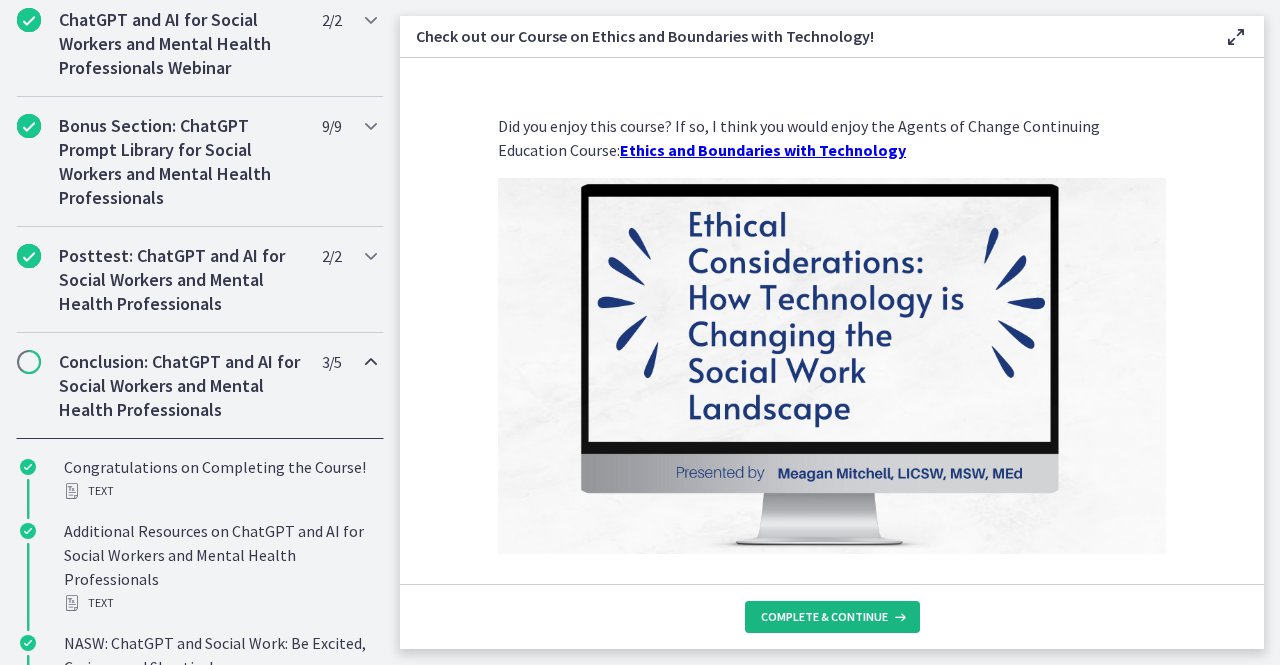 click on "Complete & continue" at bounding box center (824, 617) 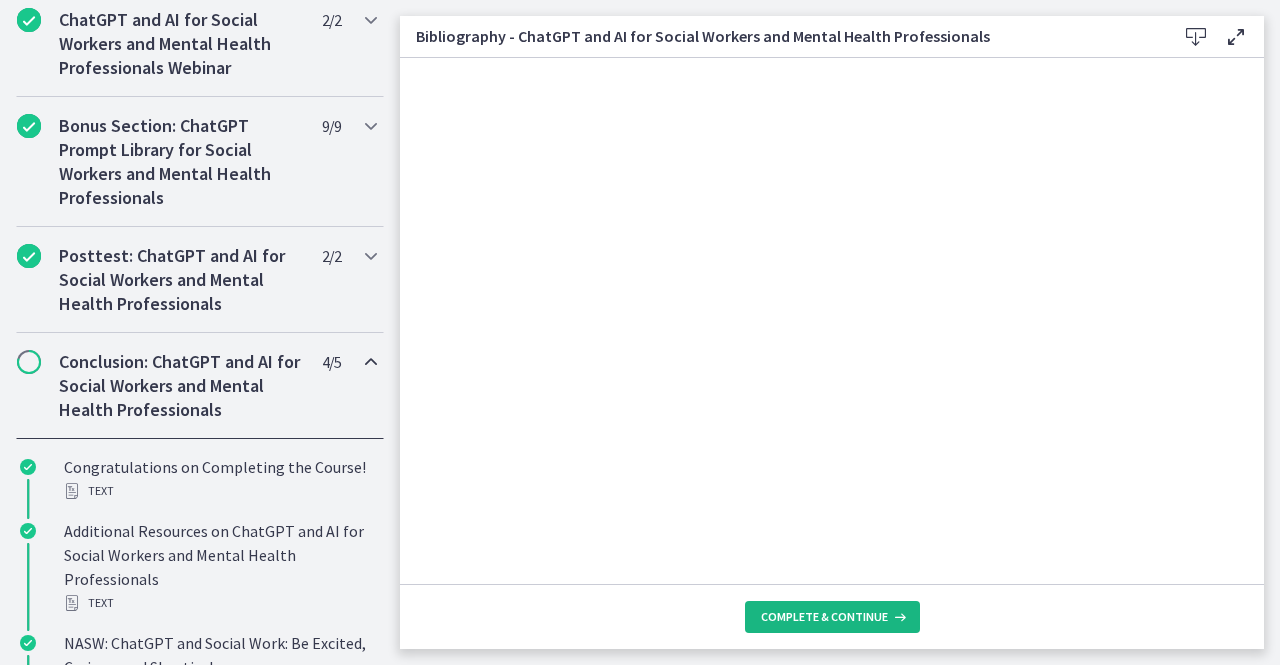 click on "Complete & continue" at bounding box center (824, 617) 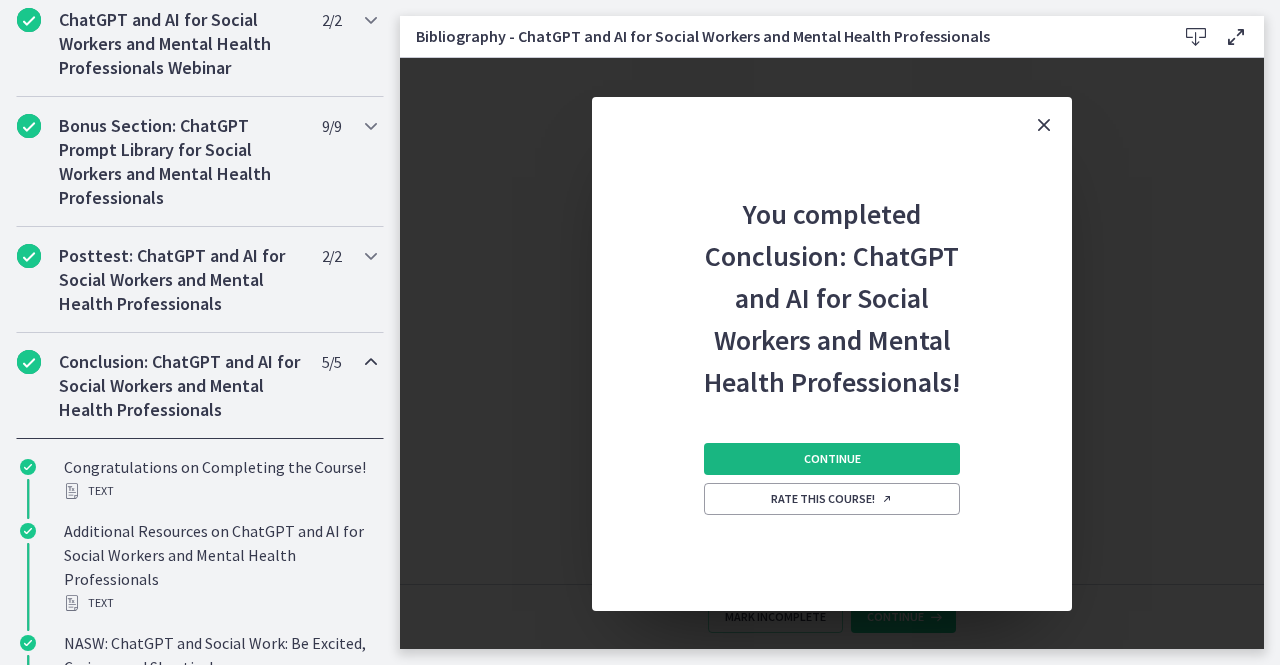 click on "Continue" at bounding box center [832, 459] 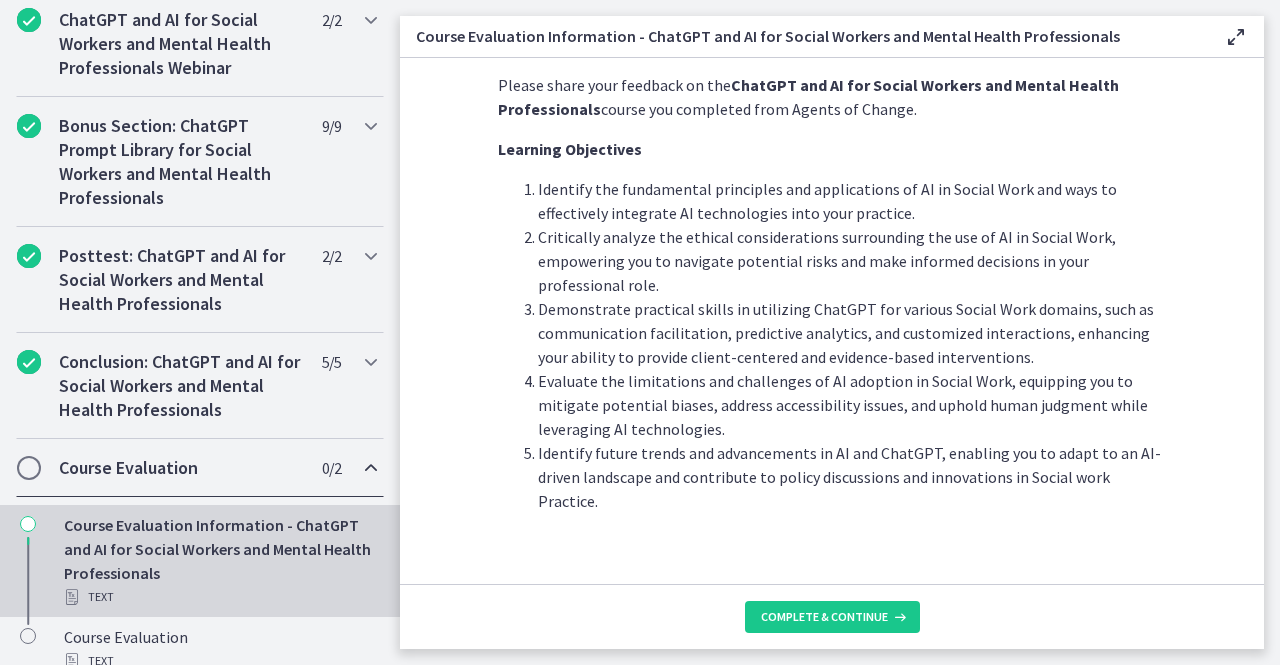 scroll, scrollTop: 38, scrollLeft: 0, axis: vertical 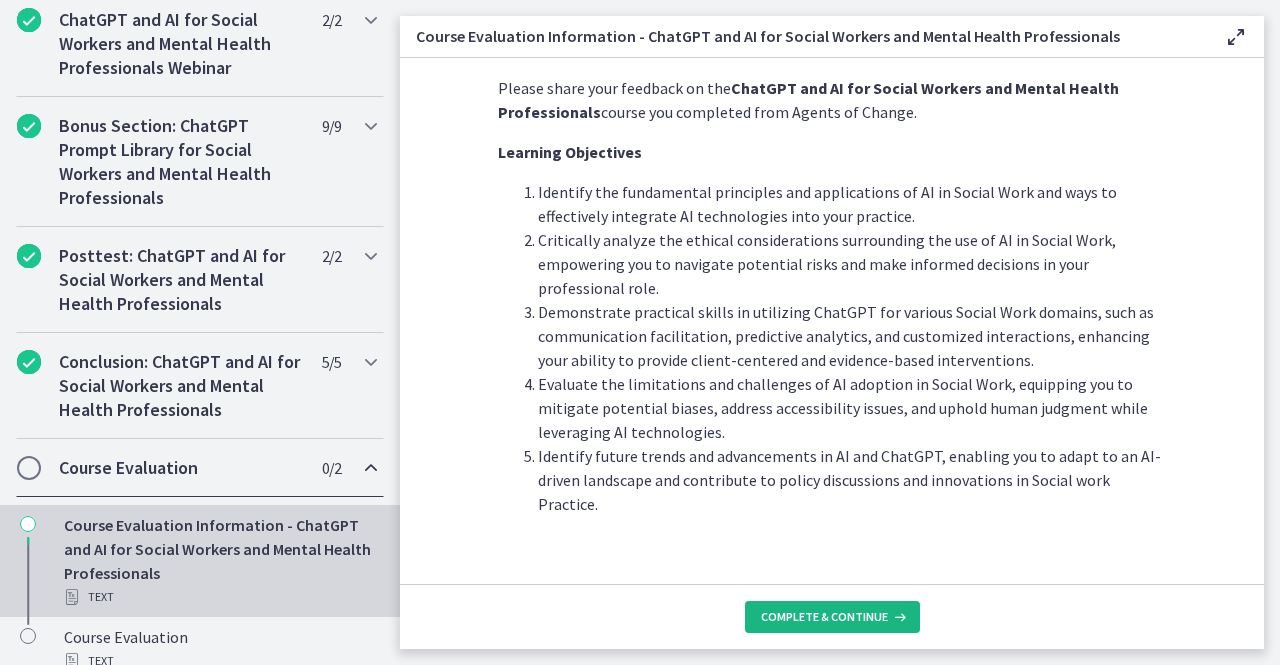 click on "Complete & continue" at bounding box center (824, 617) 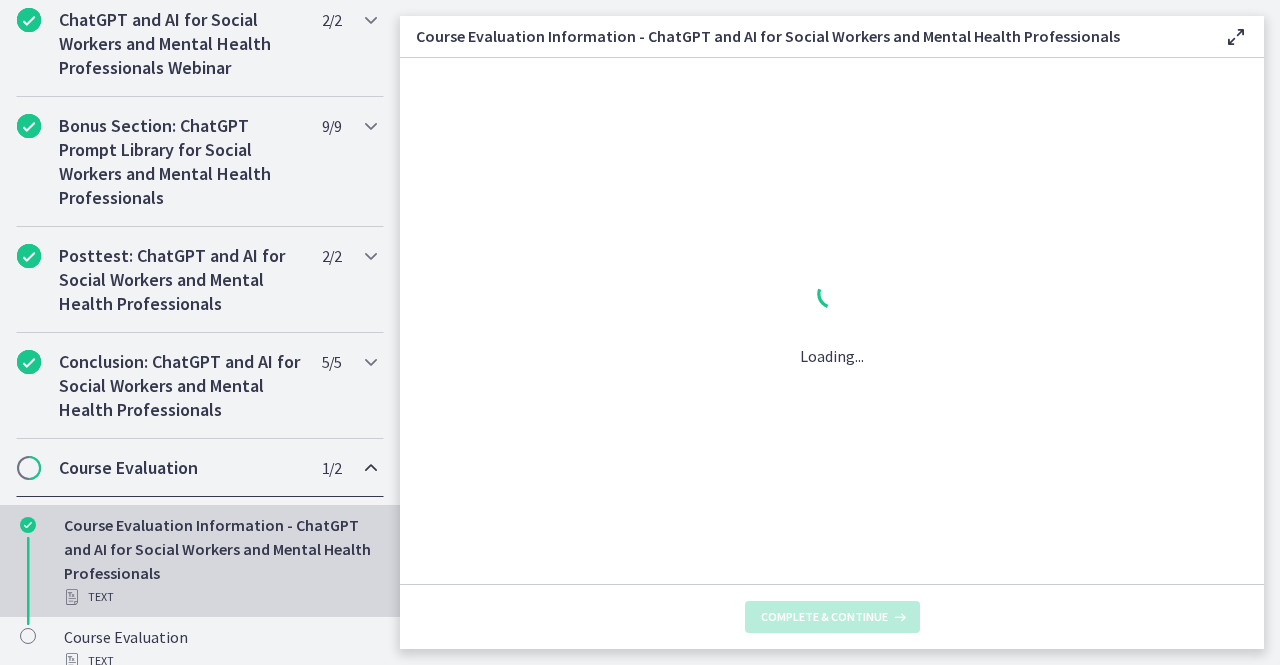 scroll, scrollTop: 0, scrollLeft: 0, axis: both 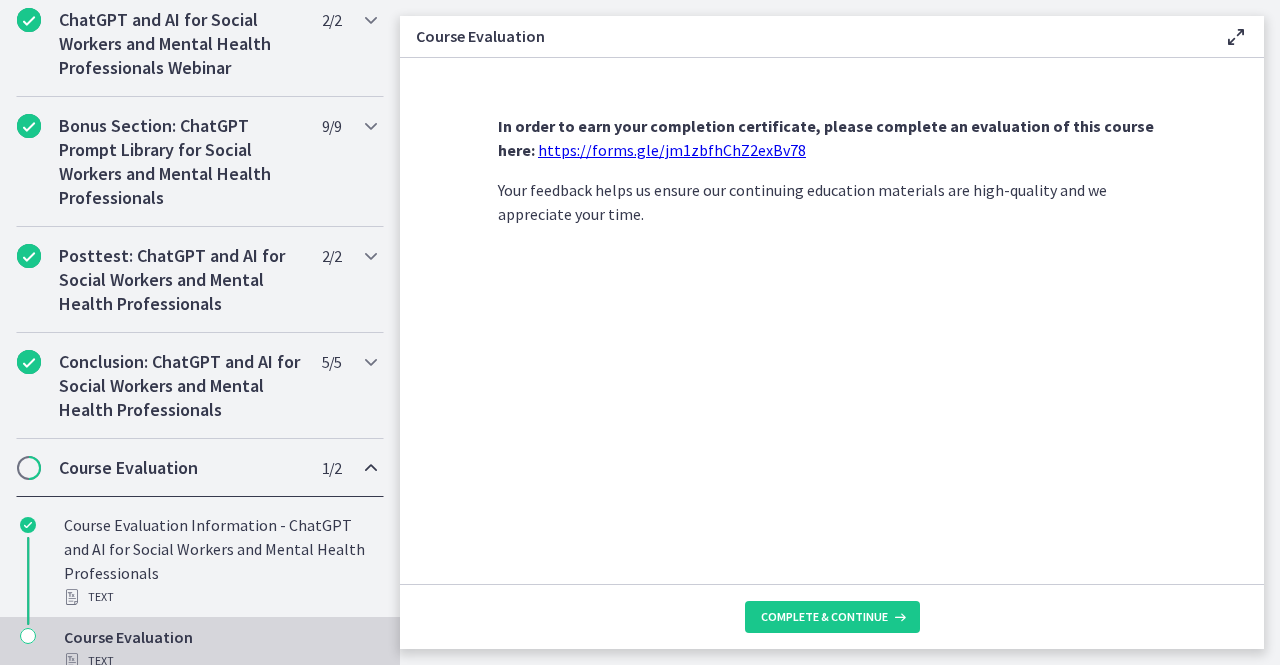 click on "https://forms.gle/jm1zbfhChZ2exBv78" at bounding box center (672, 150) 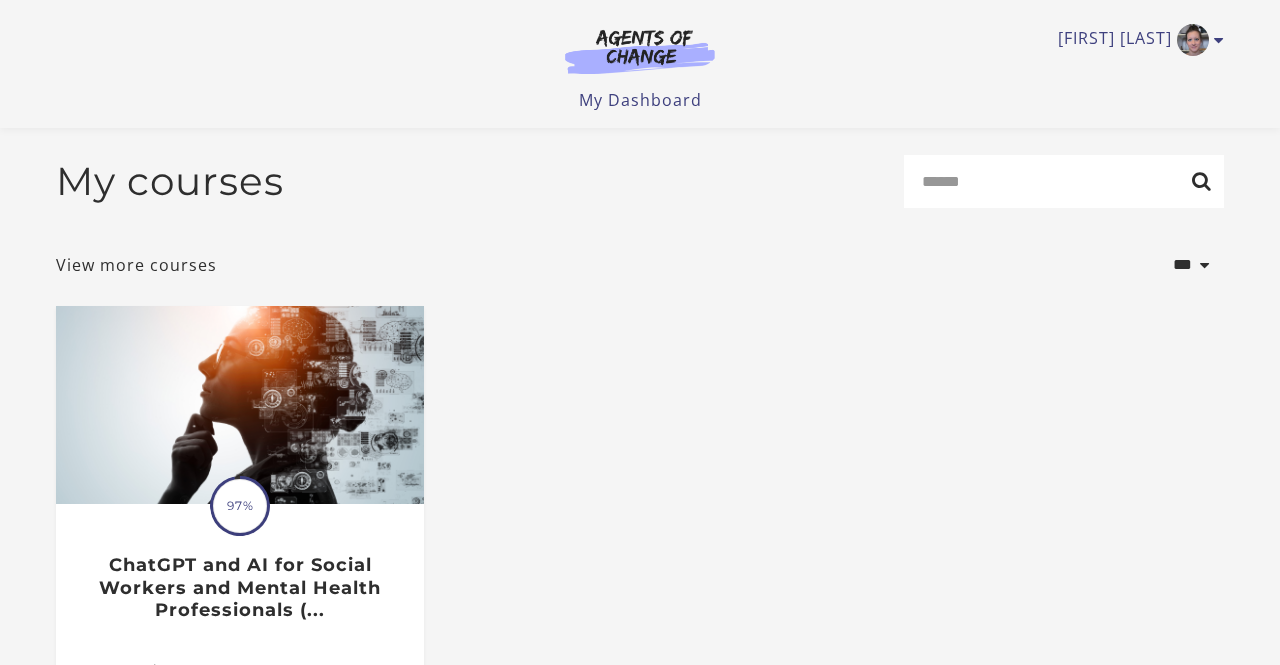 scroll, scrollTop: 251, scrollLeft: 0, axis: vertical 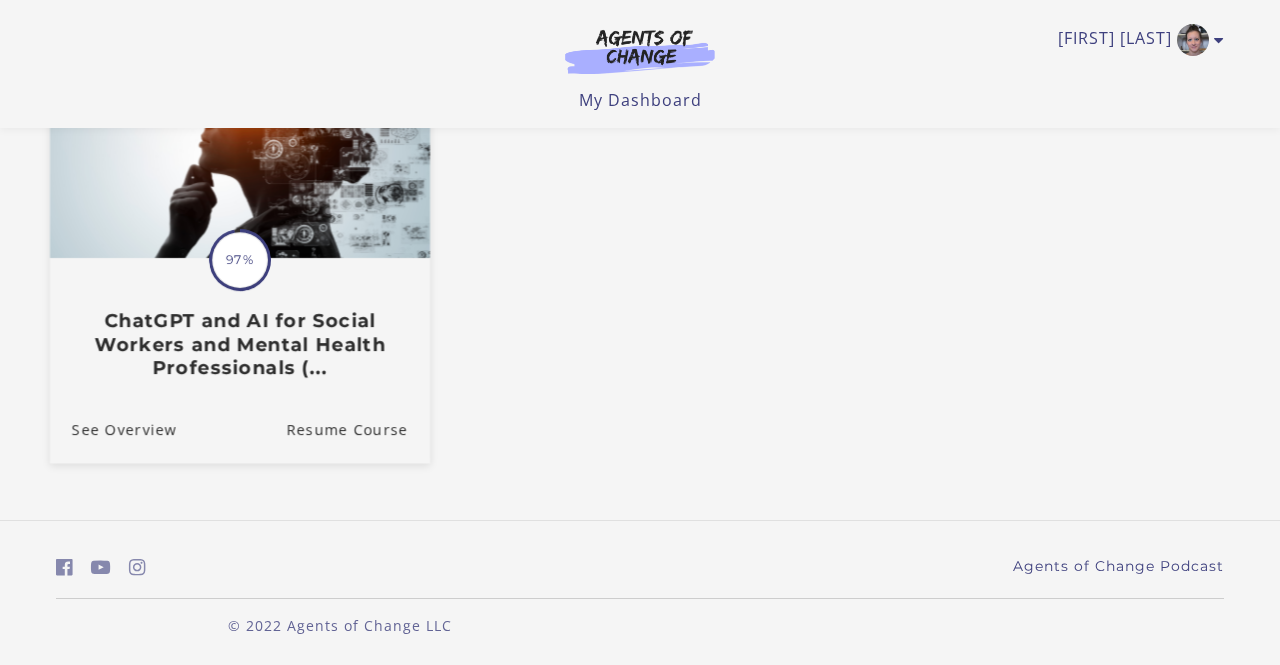click on "ChatGPT and AI for Social Workers and Mental Health Professionals (..." at bounding box center (240, 344) 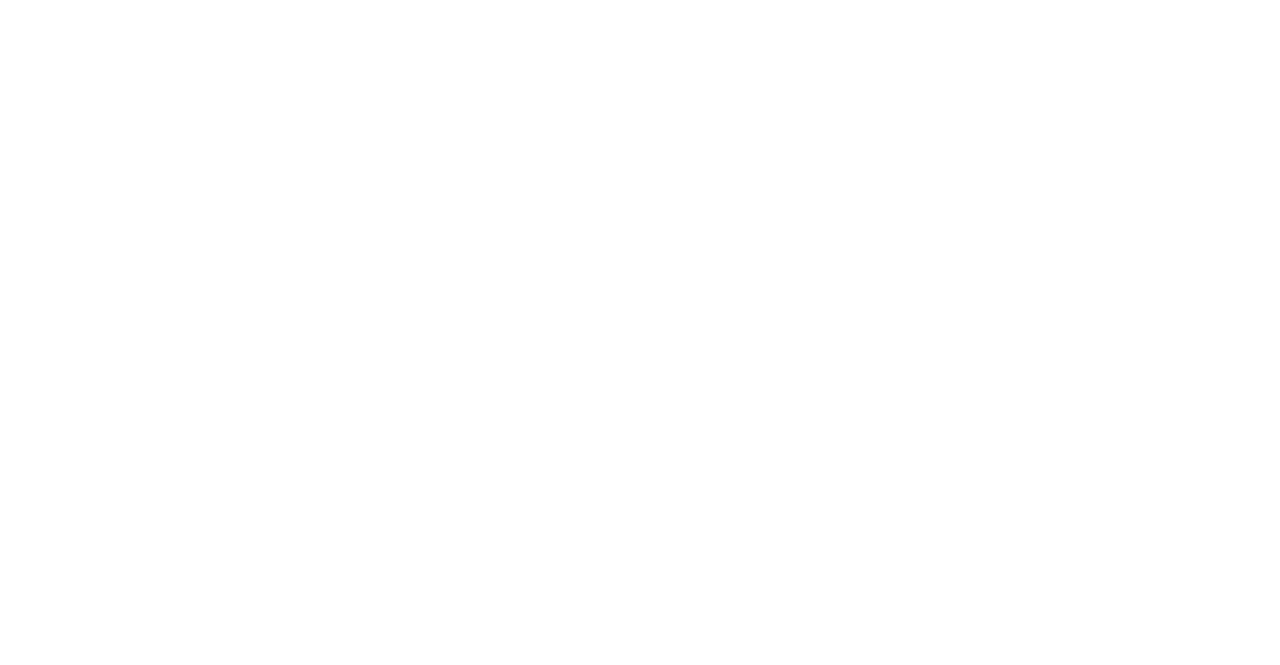 scroll, scrollTop: 0, scrollLeft: 0, axis: both 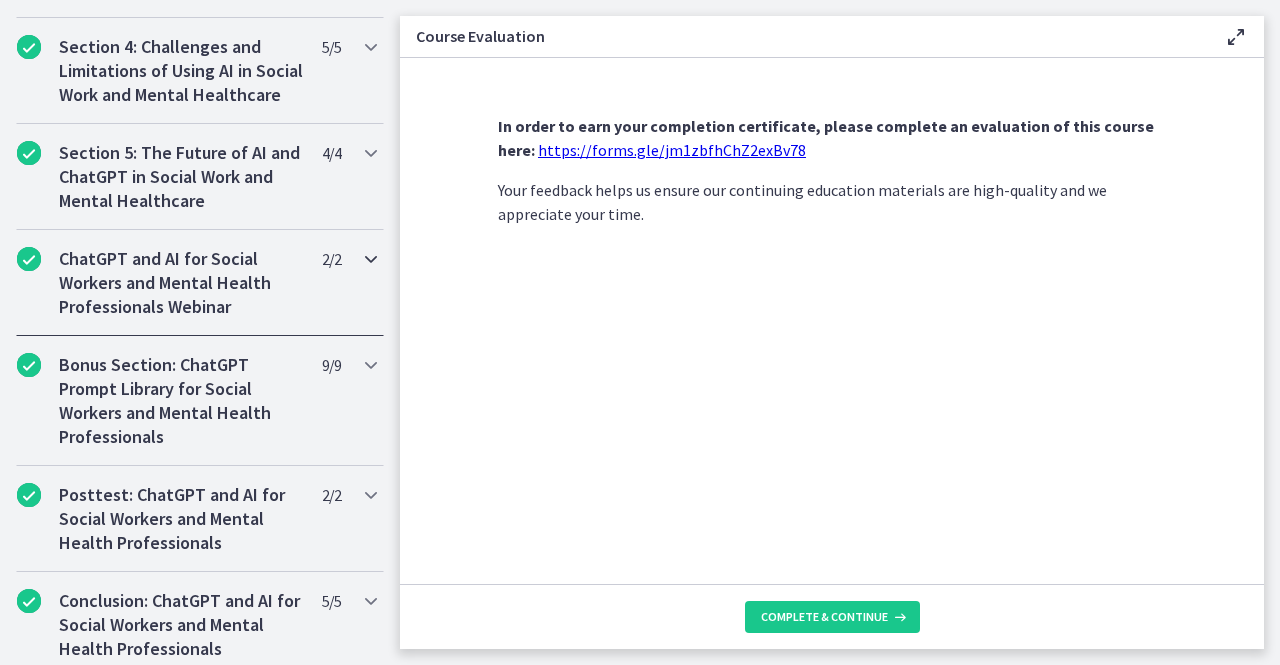 click on "ChatGPT and AI for Social Workers and Mental Health Professionals Webinar" at bounding box center [181, 283] 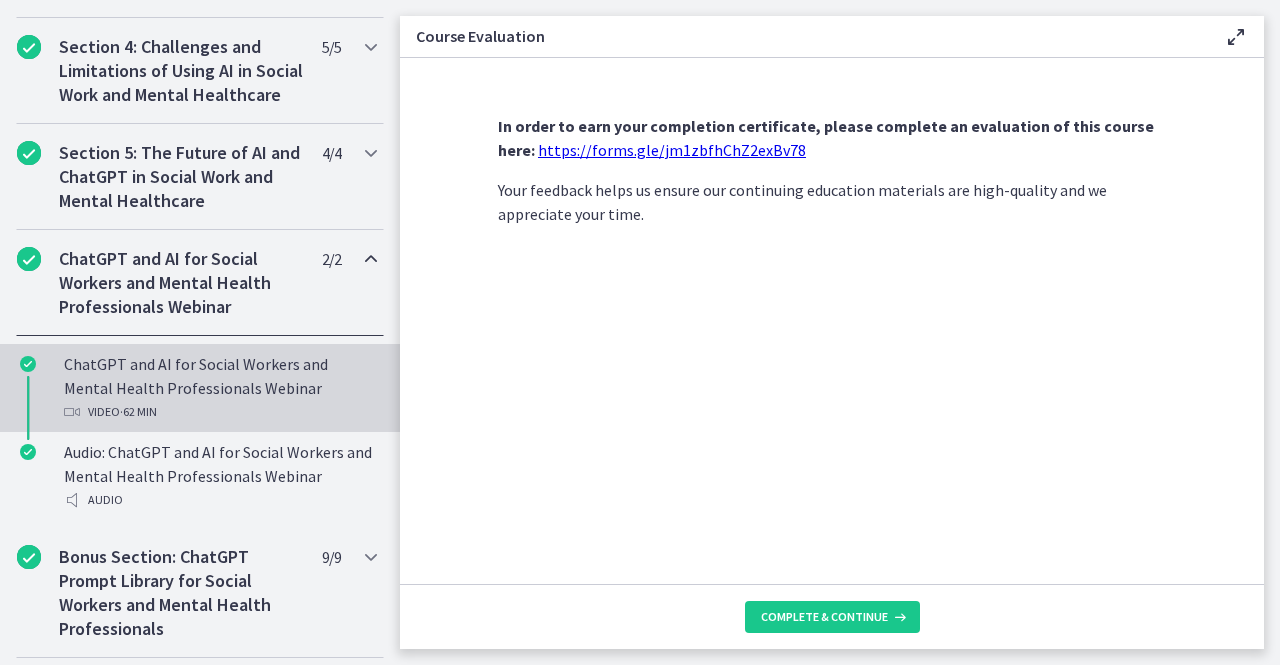 click on "ChatGPT and AI for Social Workers and Mental Health Professionals Webinar
Video
·  62 min" at bounding box center [220, 388] 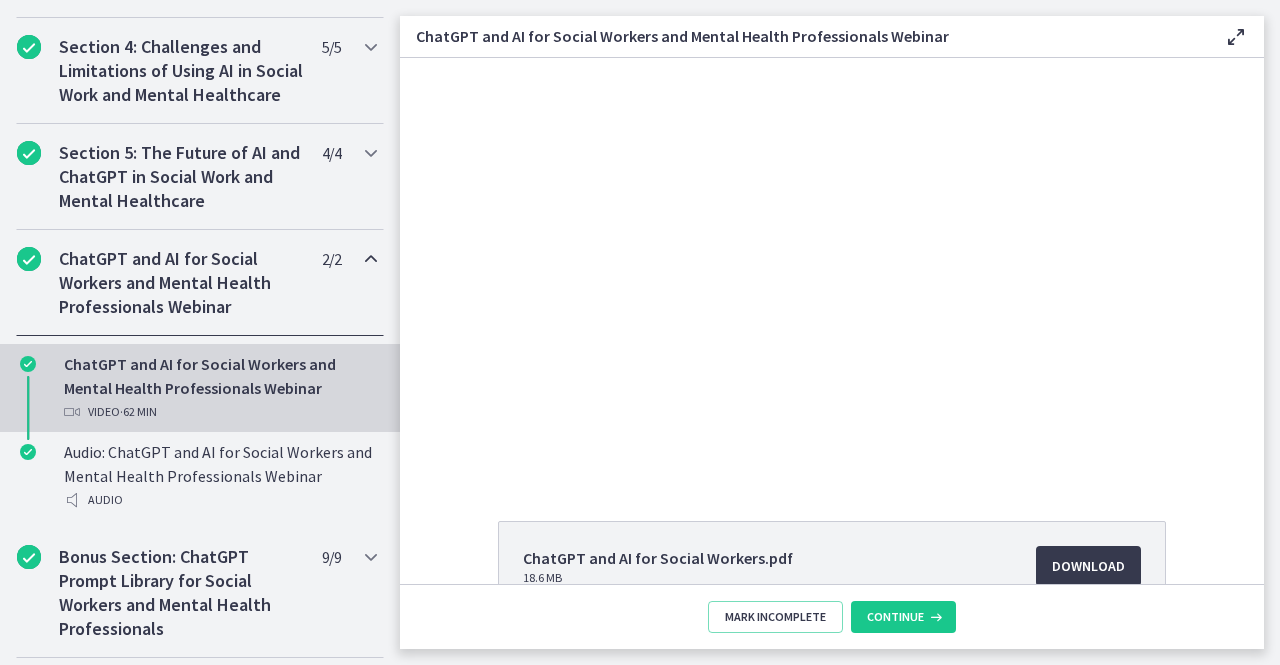 scroll, scrollTop: 0, scrollLeft: 0, axis: both 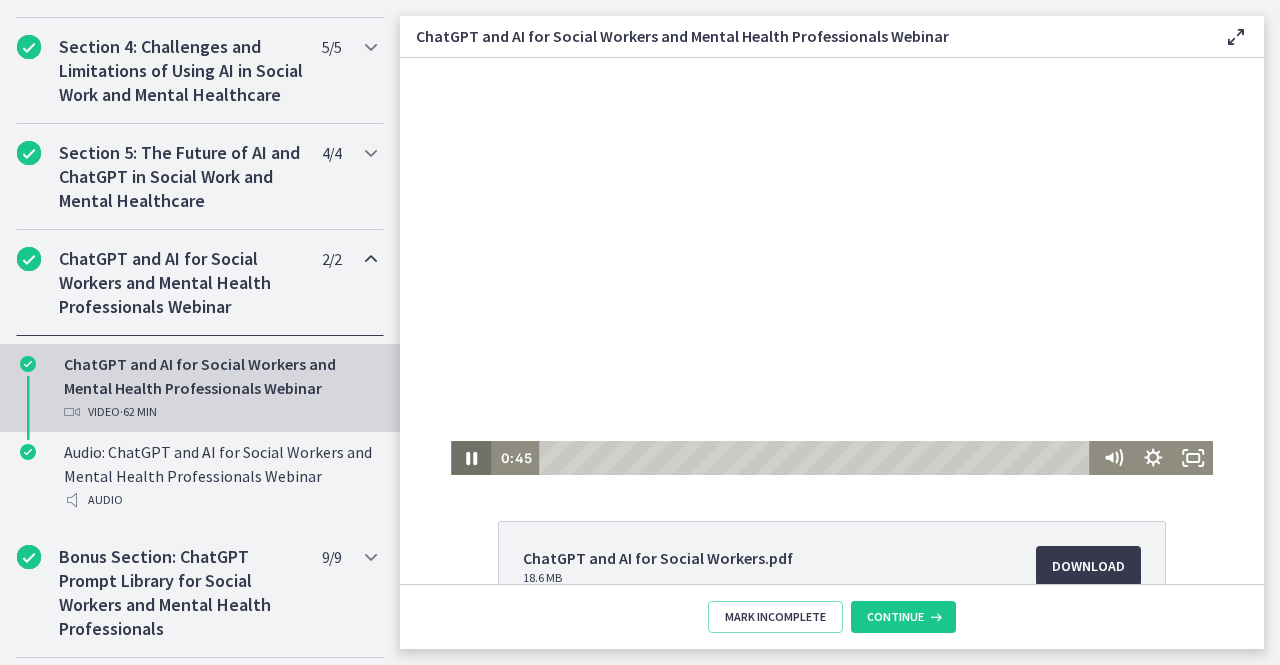 click 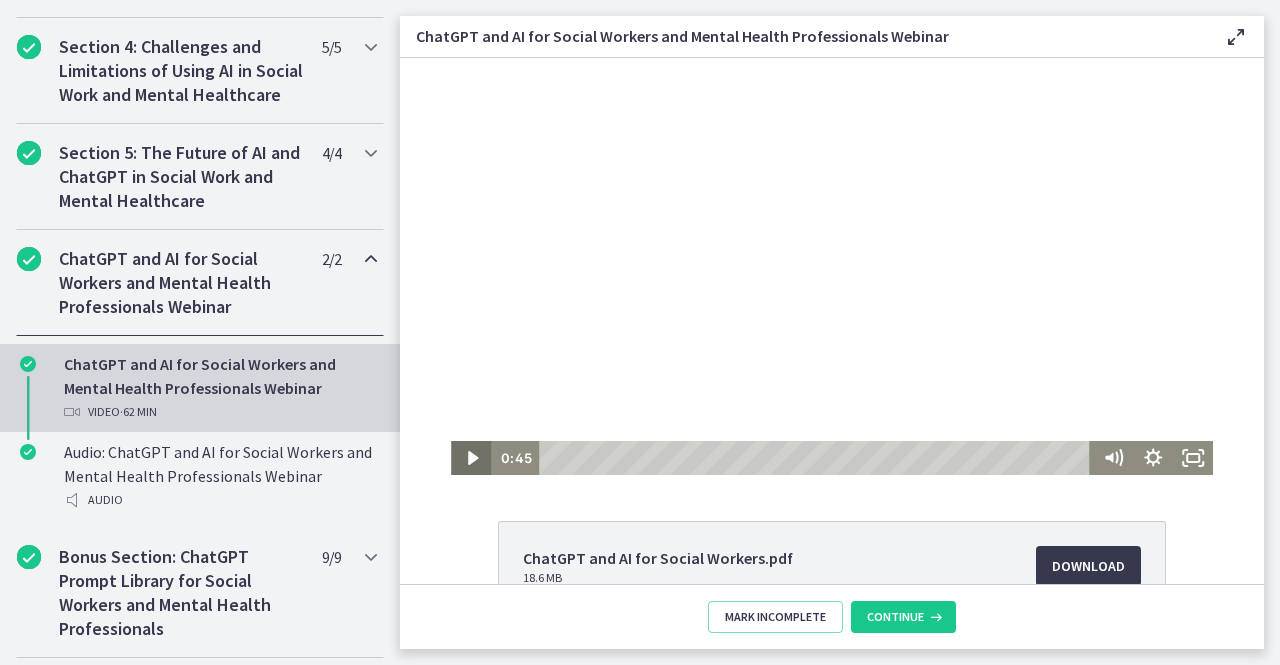 type 